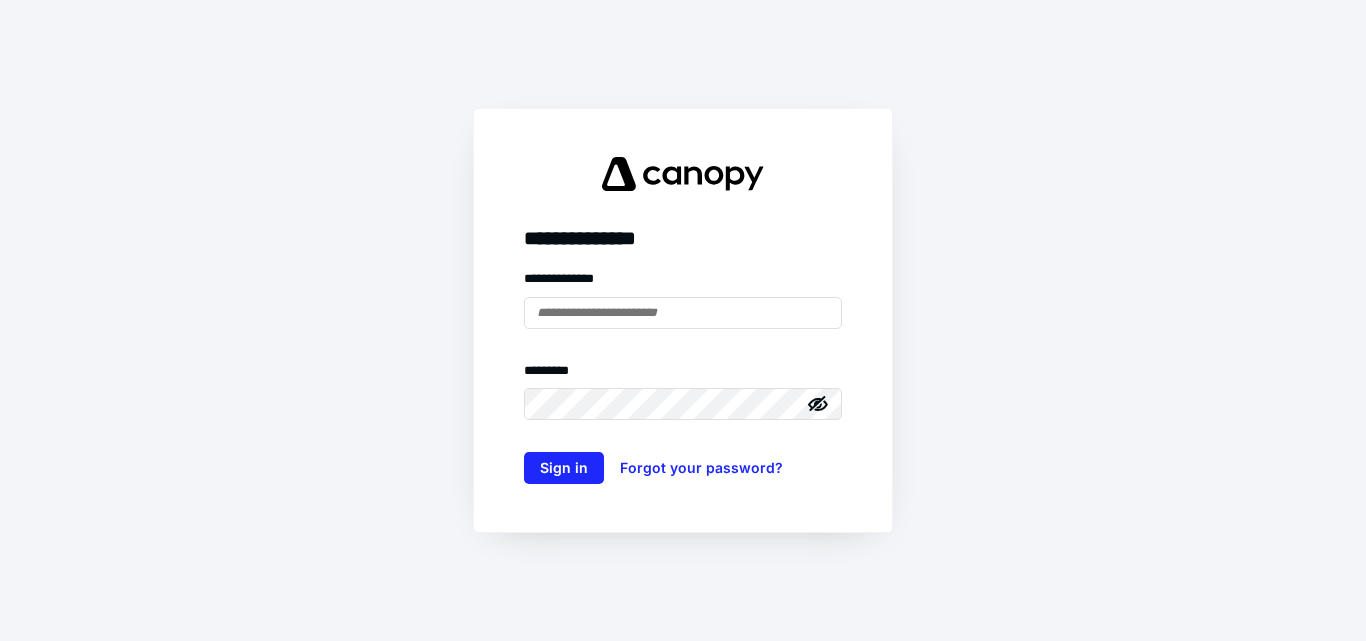 scroll, scrollTop: 0, scrollLeft: 0, axis: both 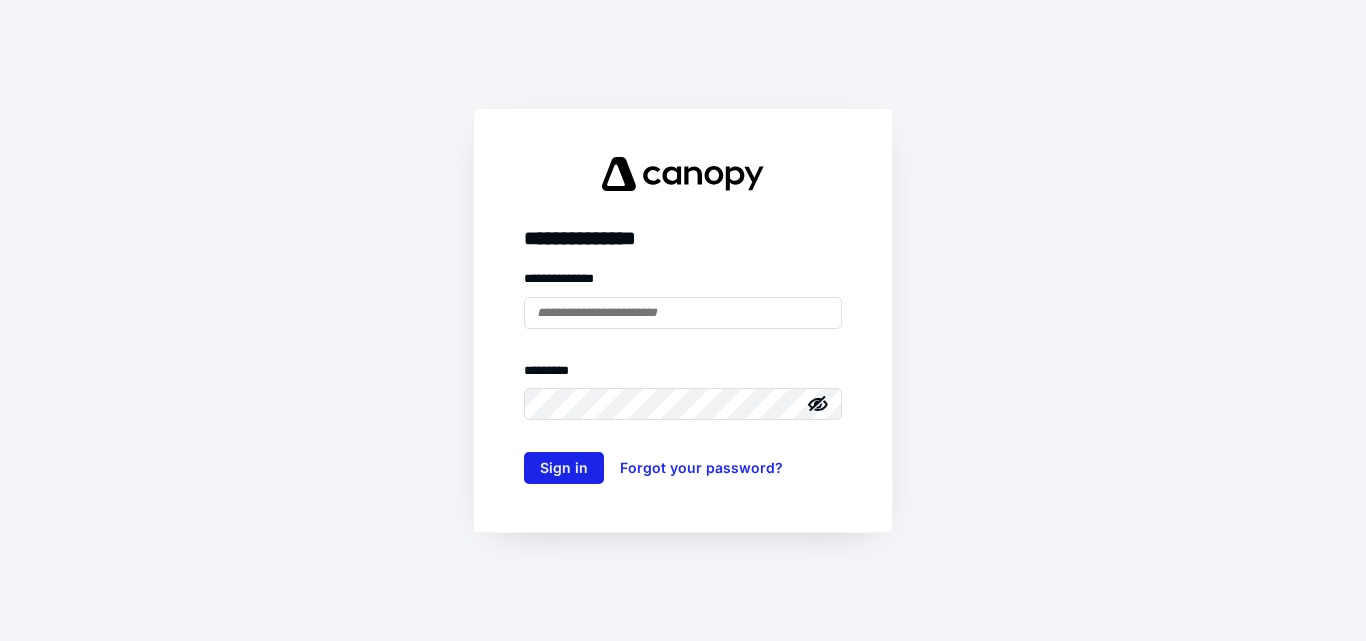 type on "**********" 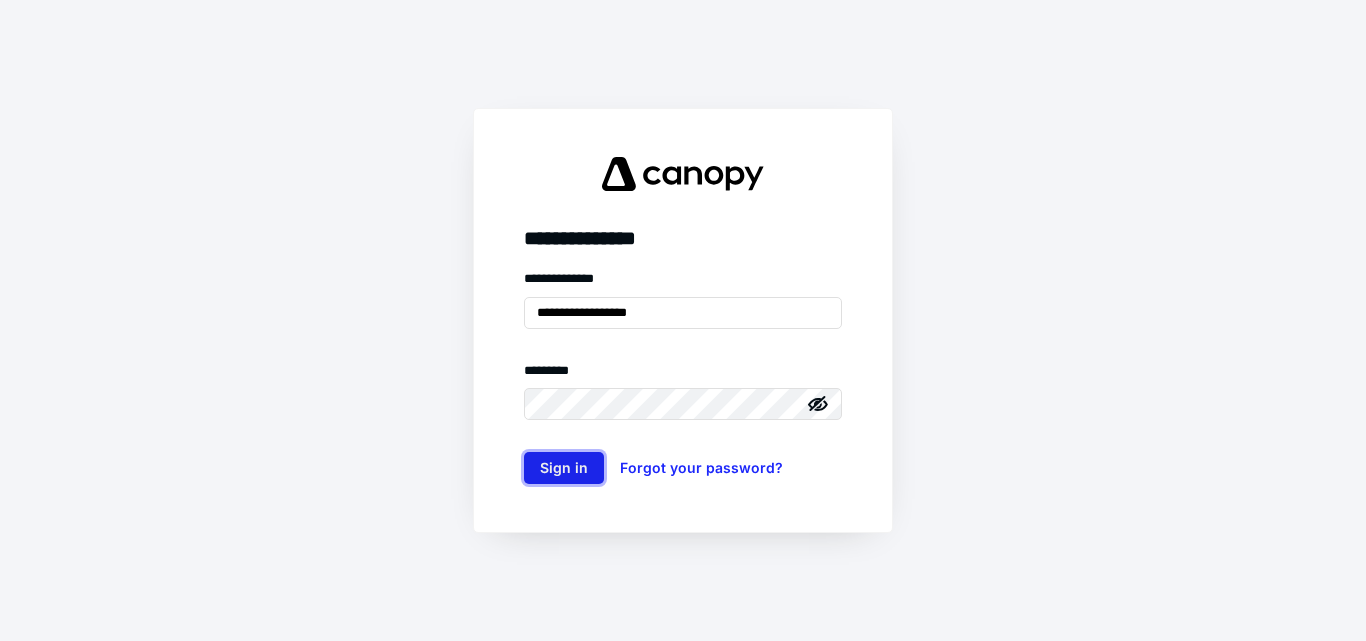 click on "Sign in" at bounding box center (564, 468) 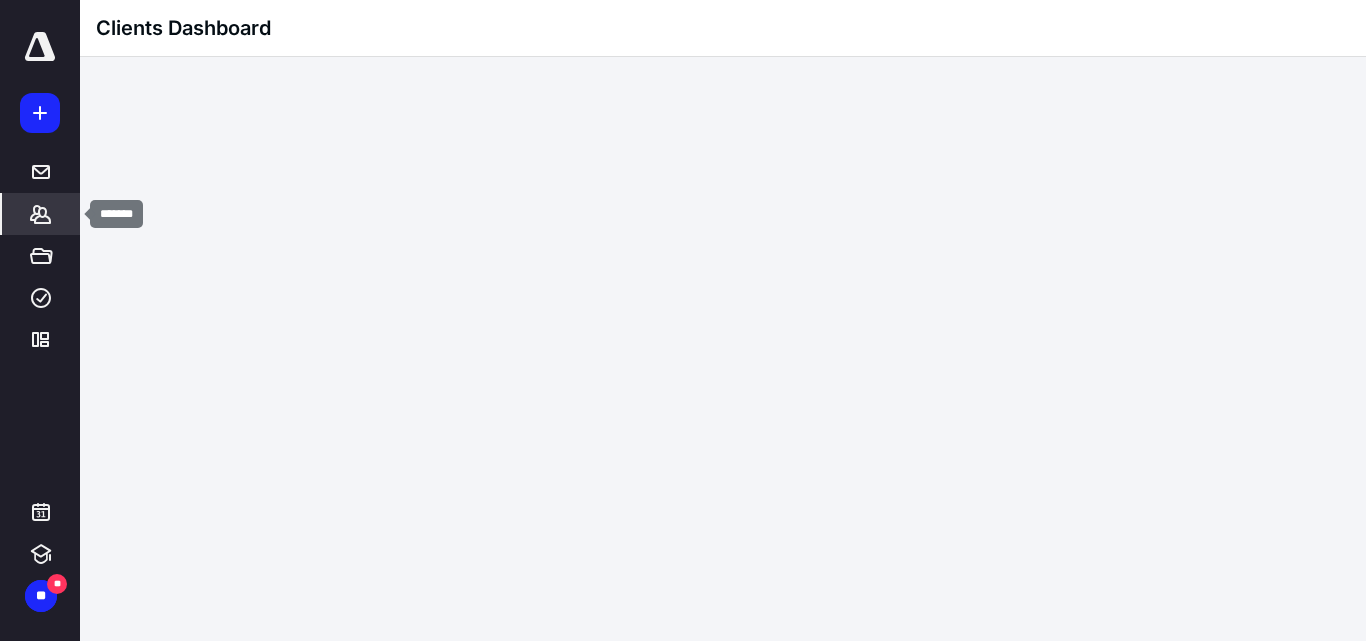 scroll, scrollTop: 0, scrollLeft: 0, axis: both 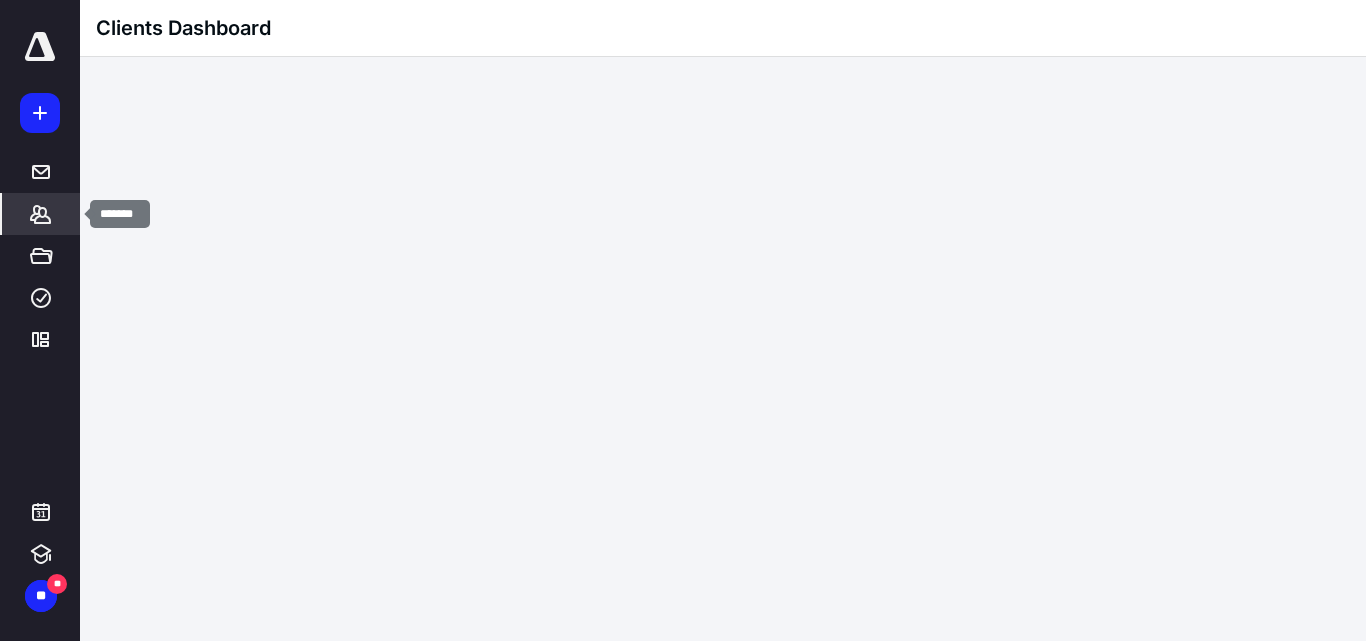 click 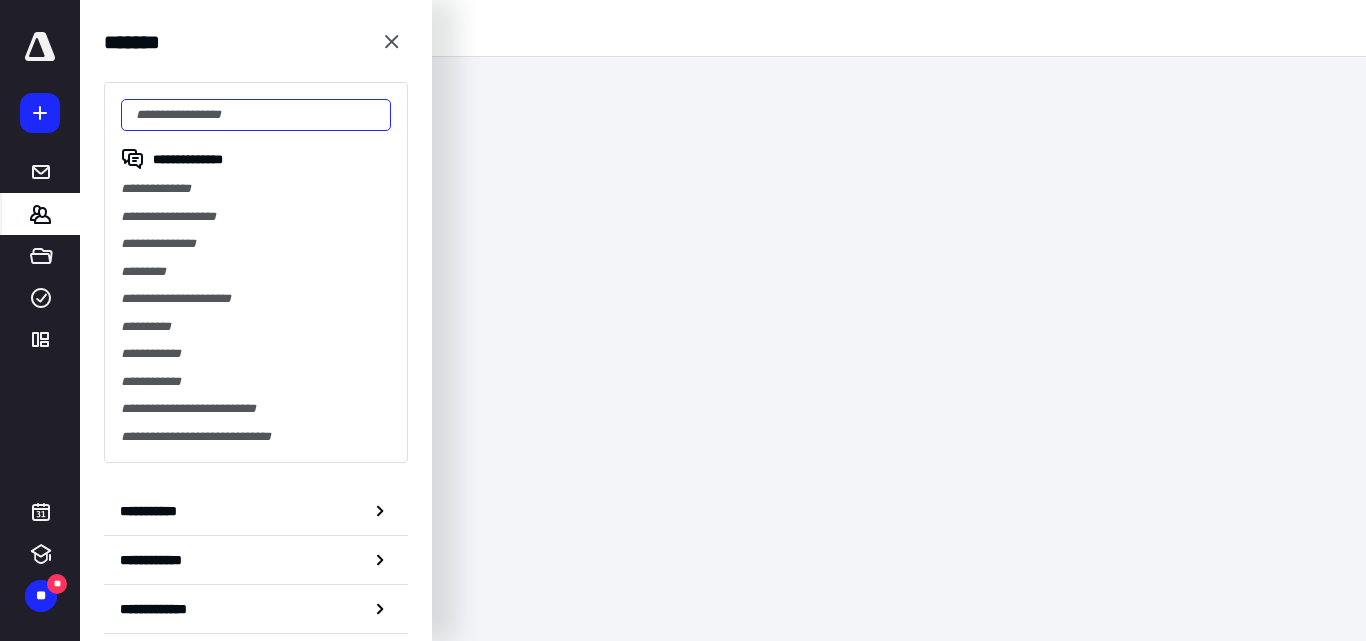 click at bounding box center (256, 115) 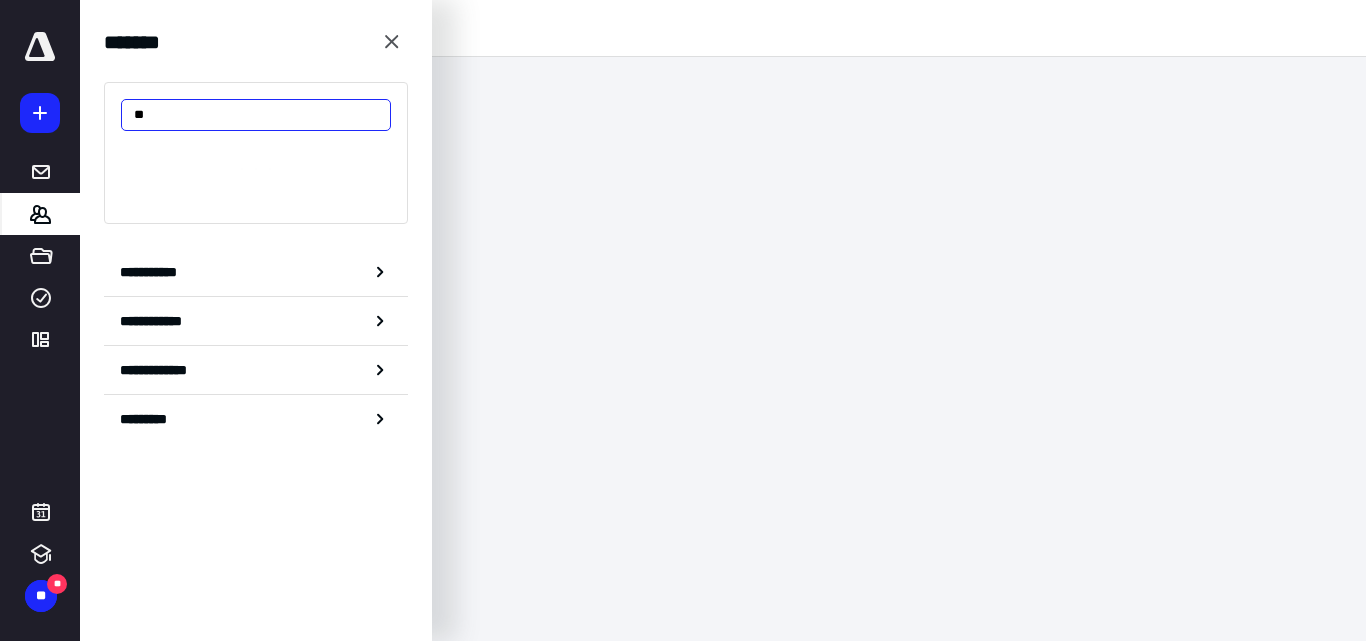 type on "***" 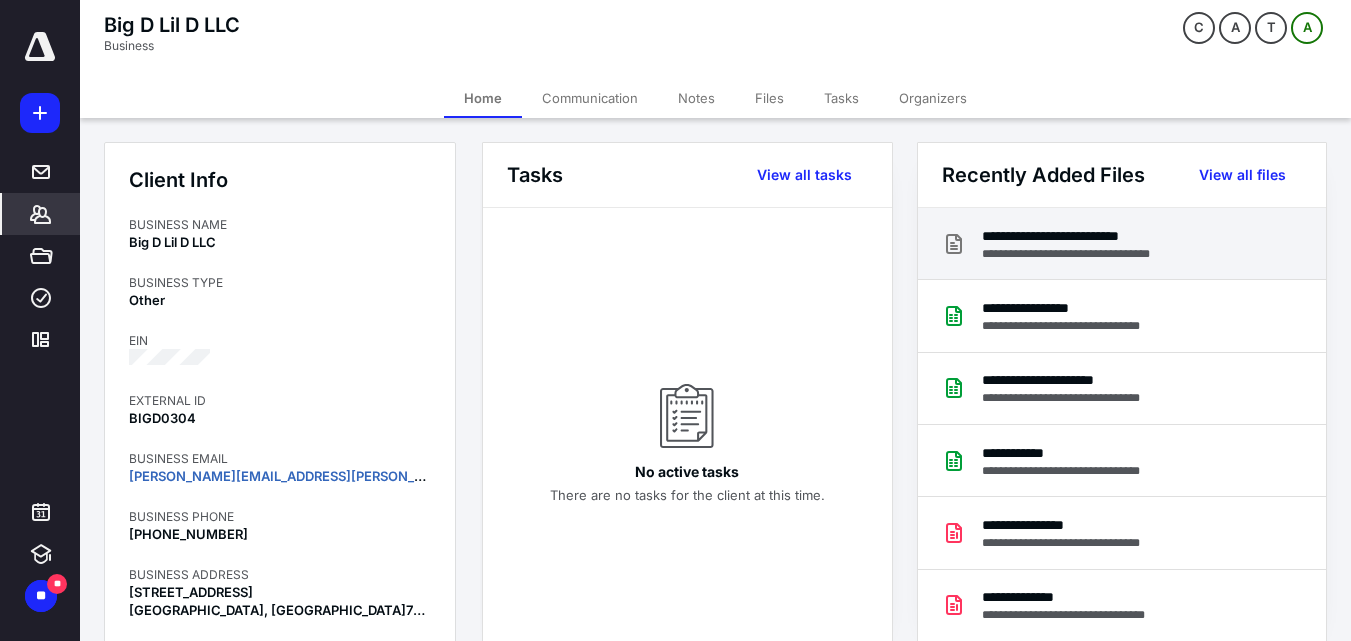 drag, startPoint x: 1076, startPoint y: 230, endPoint x: 1129, endPoint y: 247, distance: 55.65968 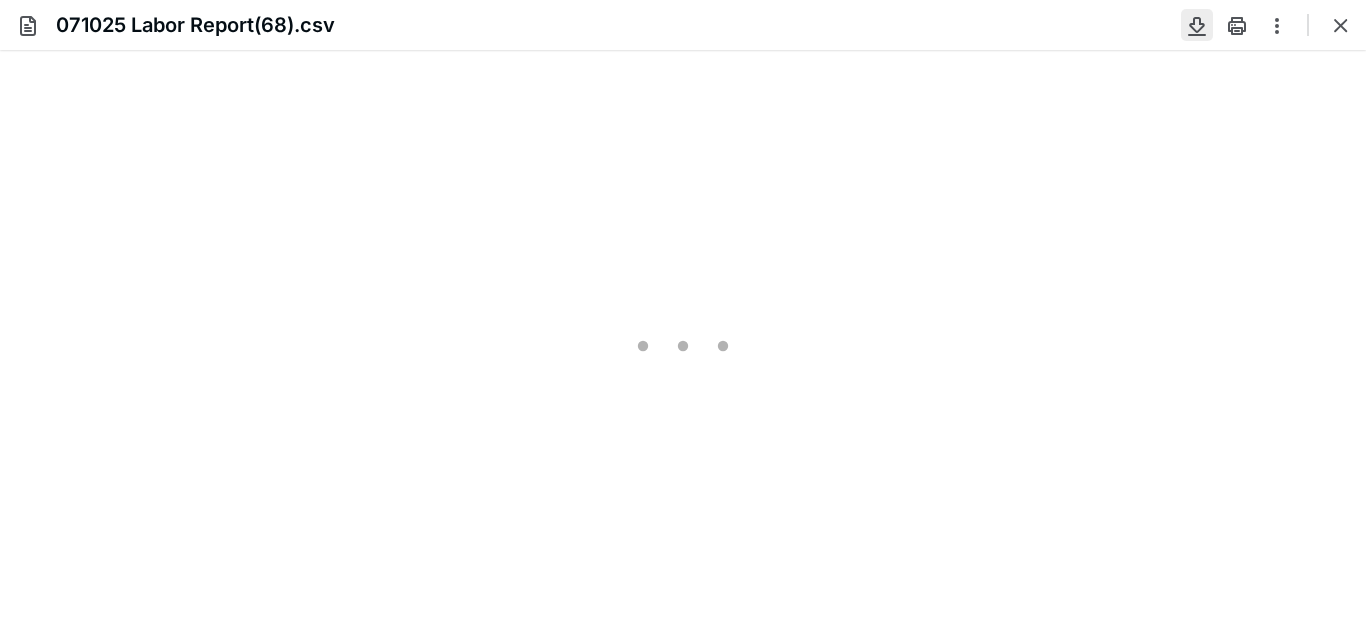 scroll, scrollTop: 0, scrollLeft: 0, axis: both 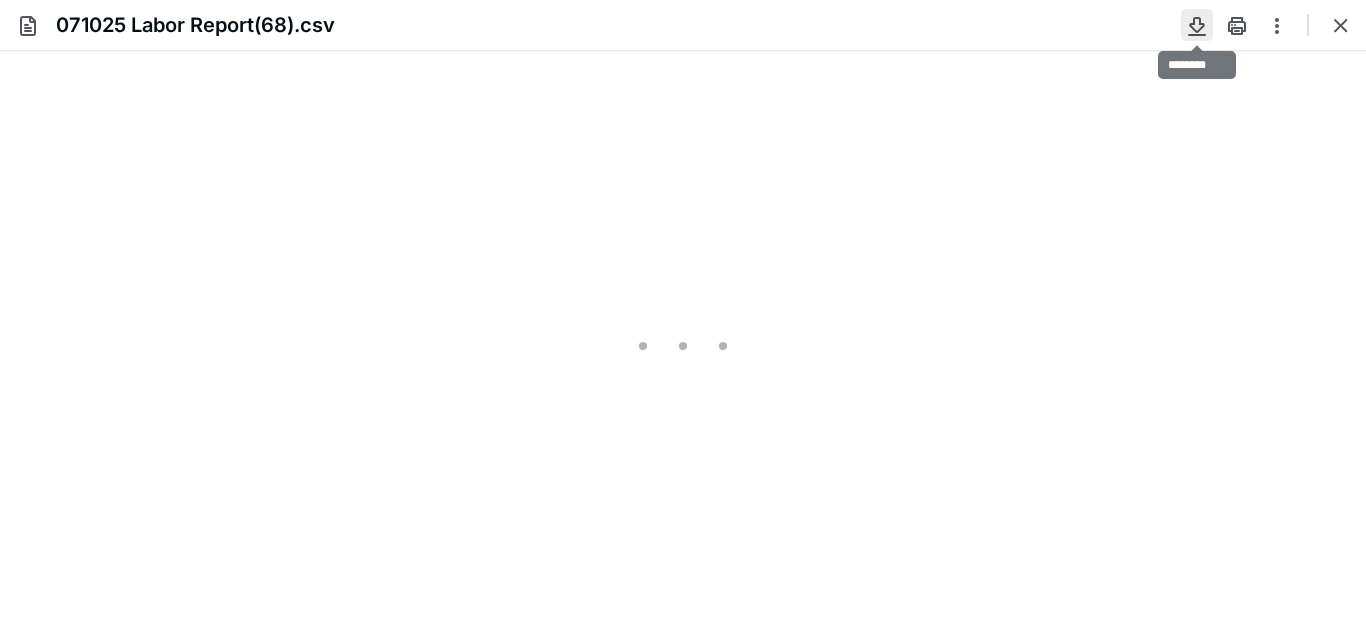 type on "70" 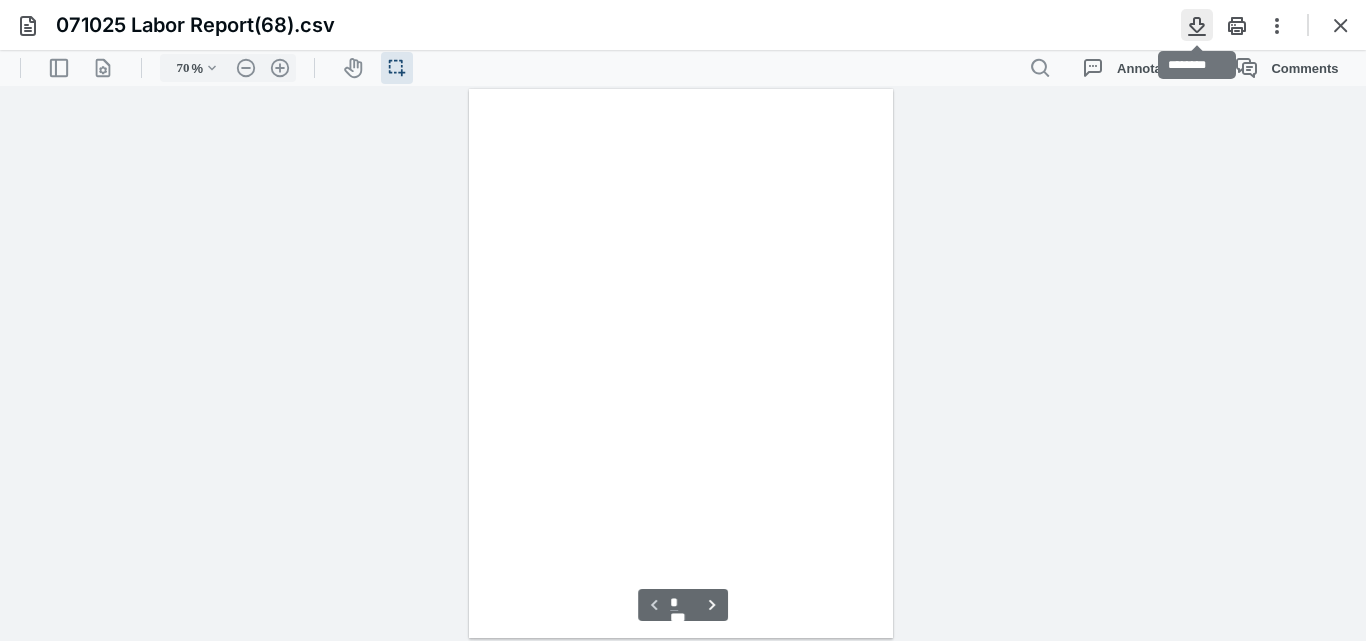 scroll, scrollTop: 39, scrollLeft: 0, axis: vertical 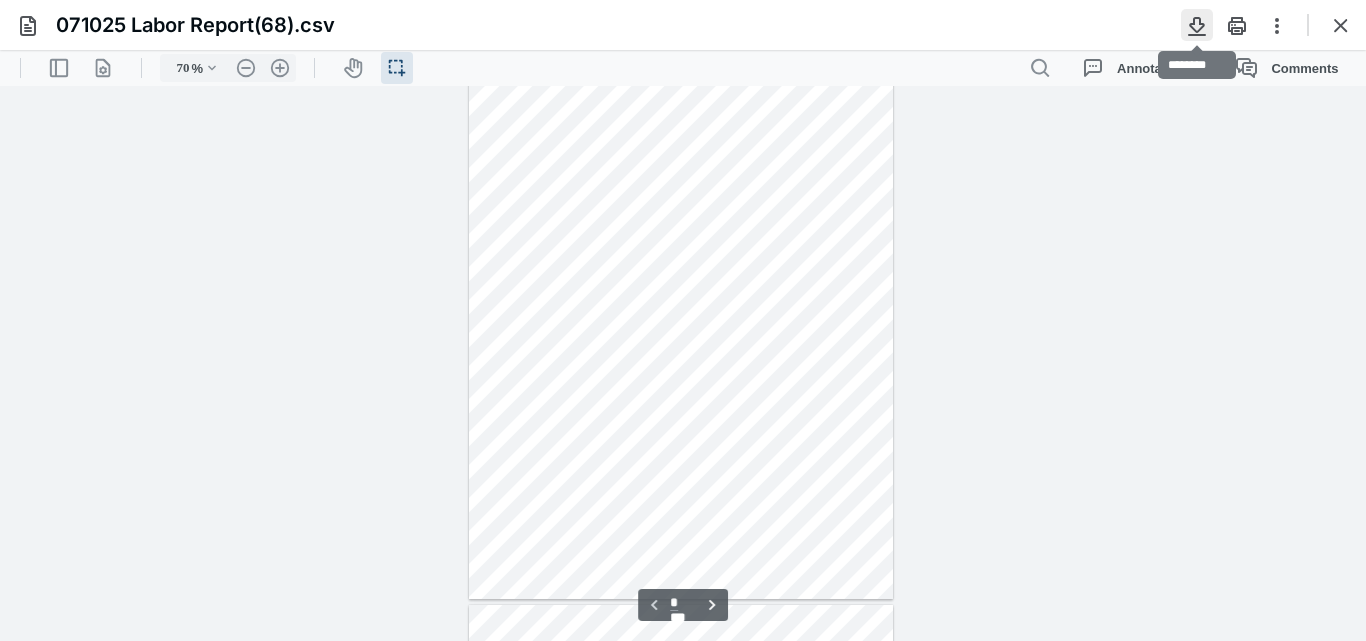 click at bounding box center (1197, 25) 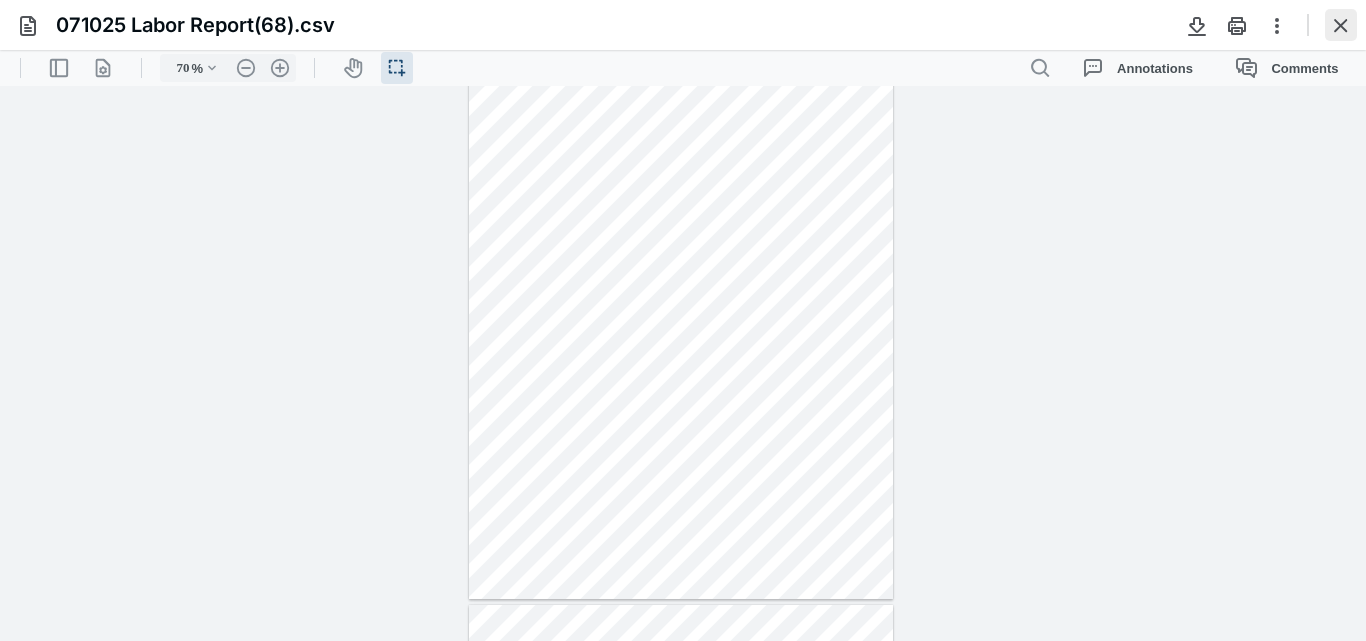 click at bounding box center [1341, 25] 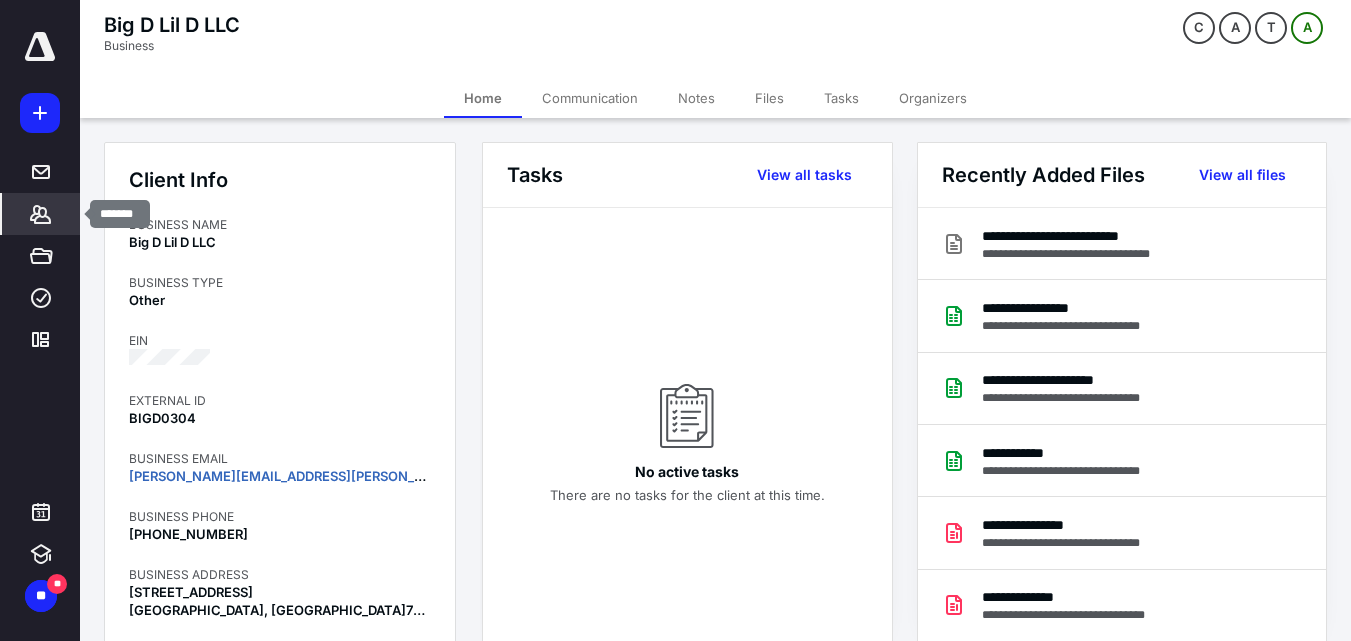 click 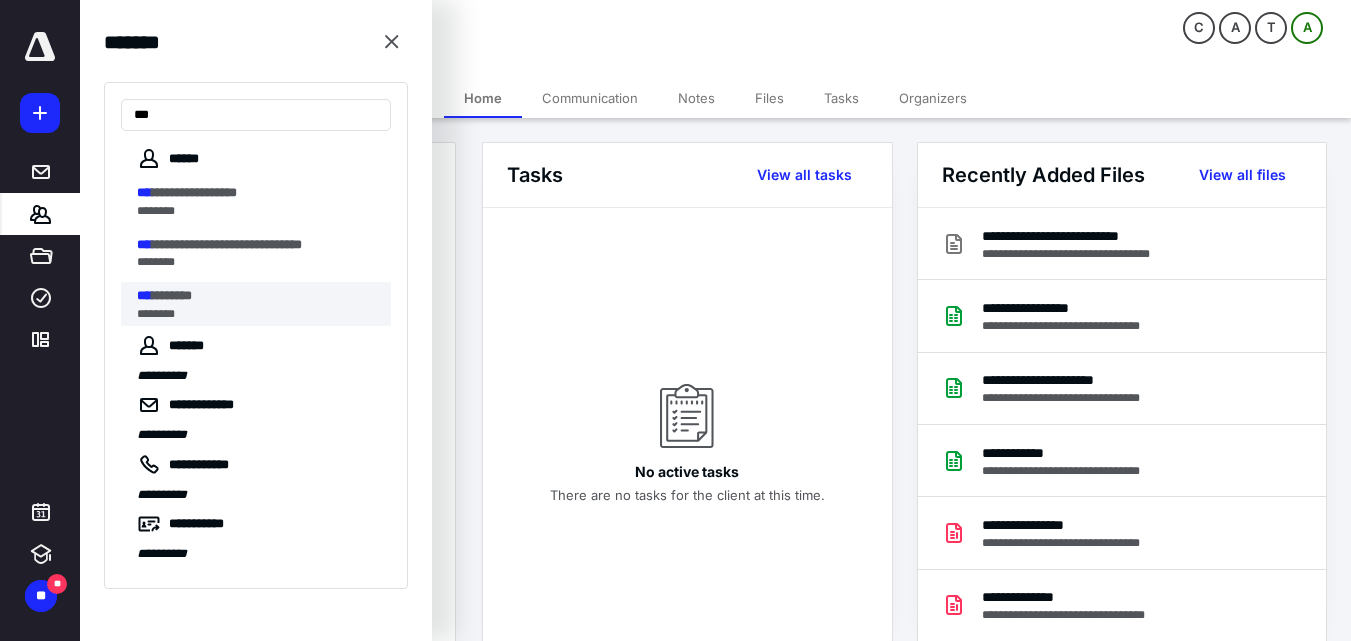 type on "***" 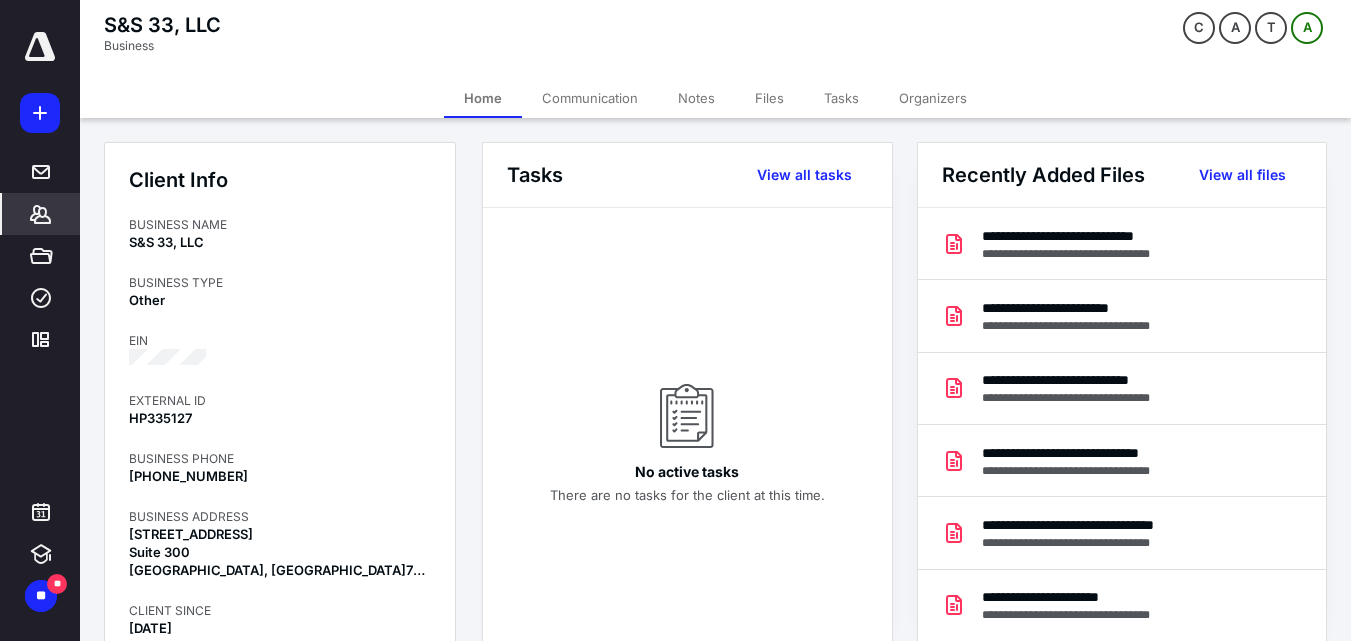 click on "Files" at bounding box center (769, 98) 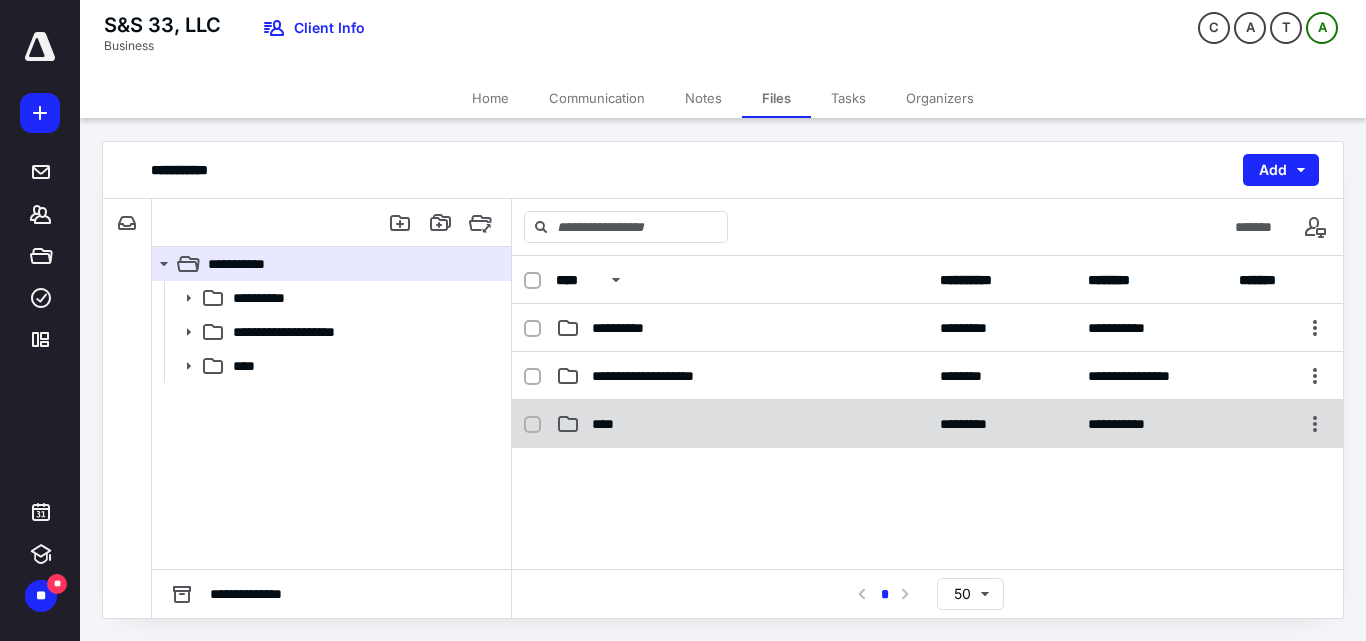 click on "****" at bounding box center (742, 424) 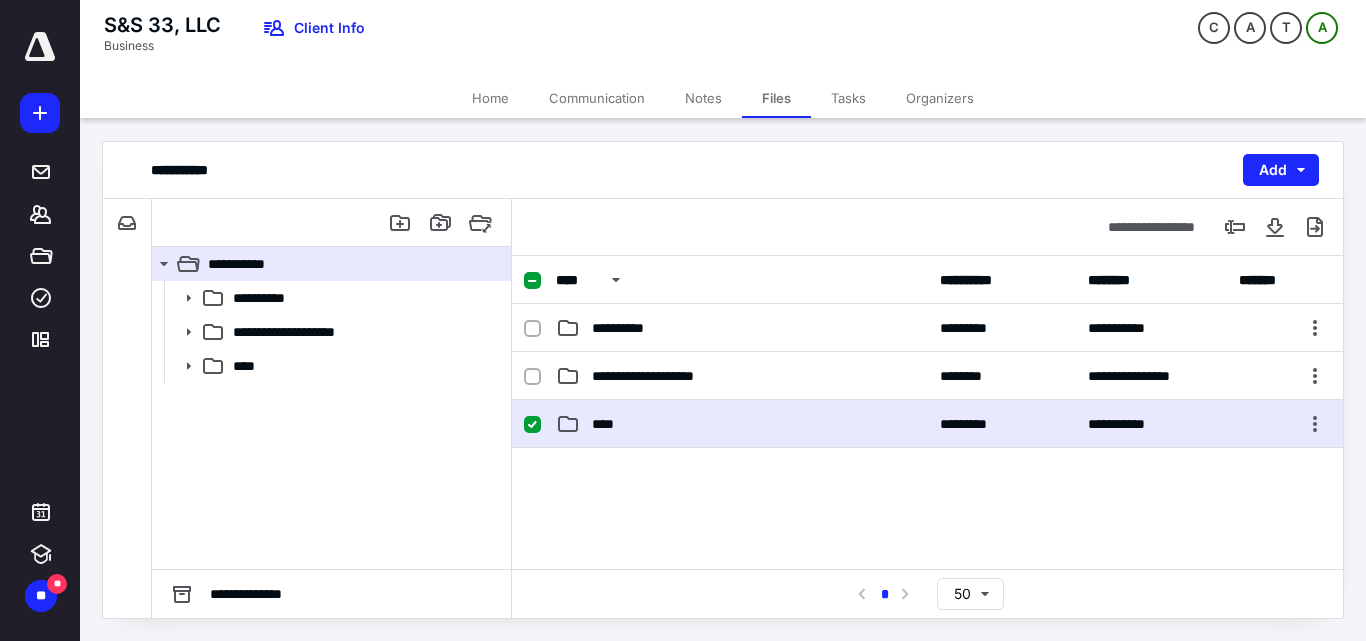 click on "****" at bounding box center [742, 424] 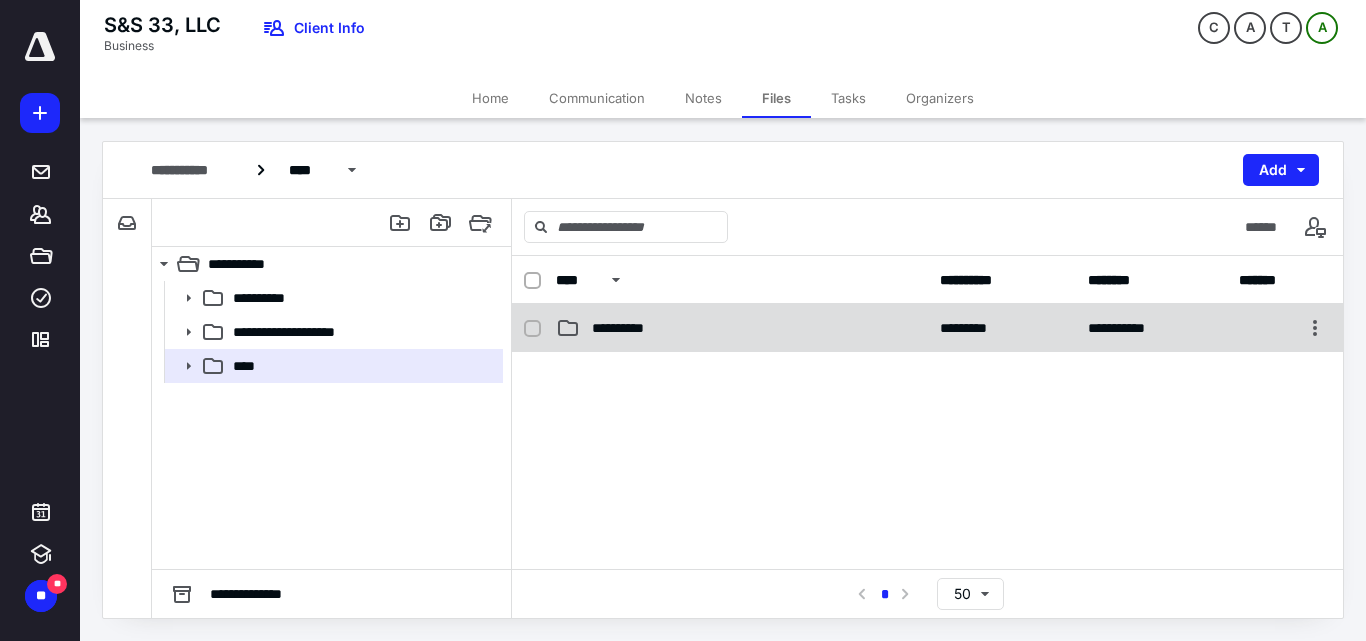 click on "**********" at bounding box center [927, 328] 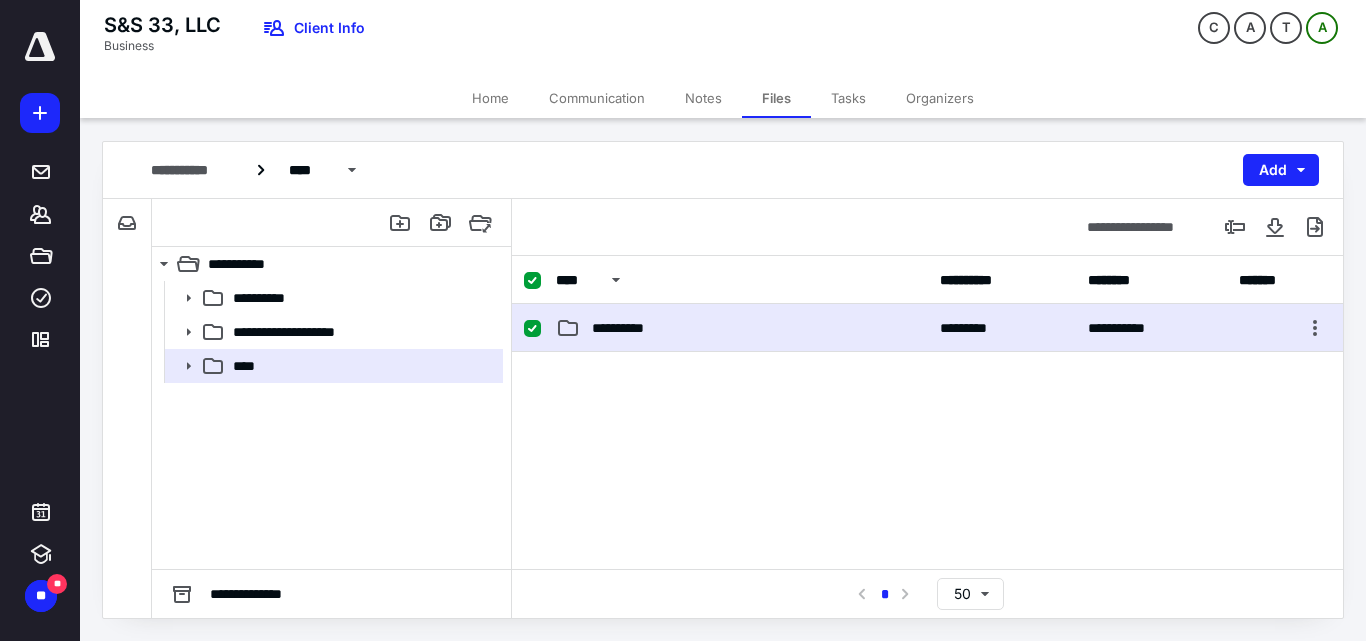 click on "**********" at bounding box center (927, 328) 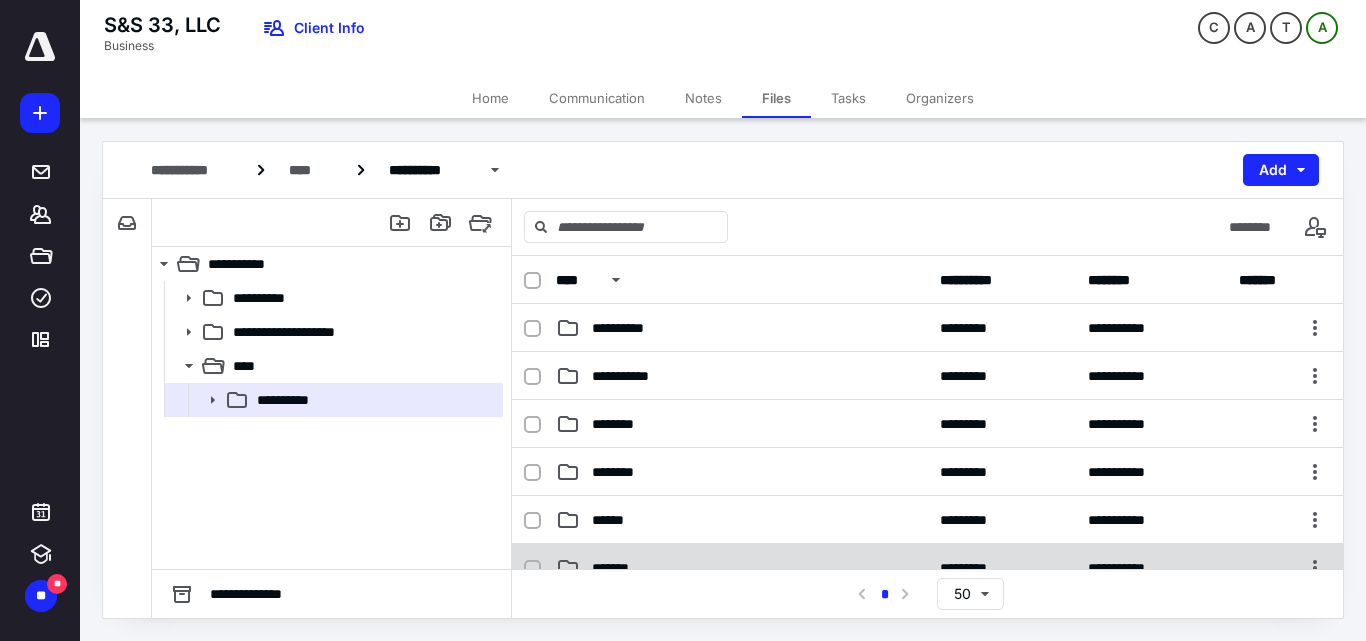 scroll, scrollTop: 100, scrollLeft: 0, axis: vertical 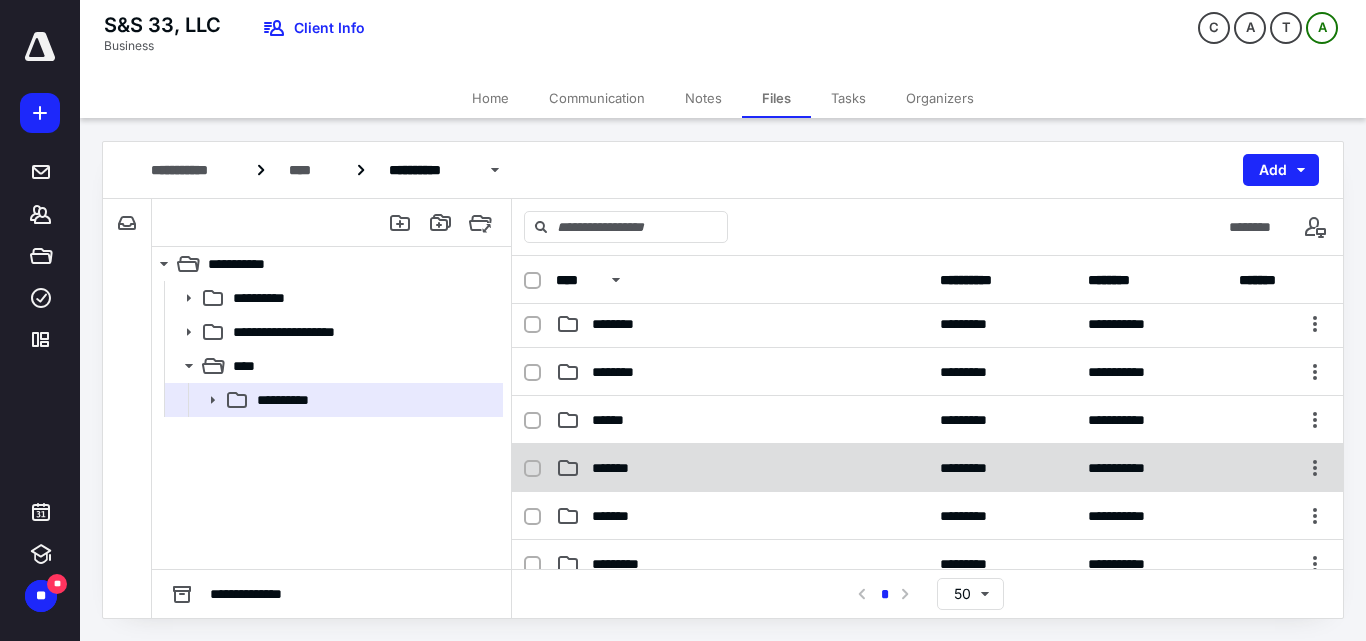 click on "*******" at bounding box center [742, 468] 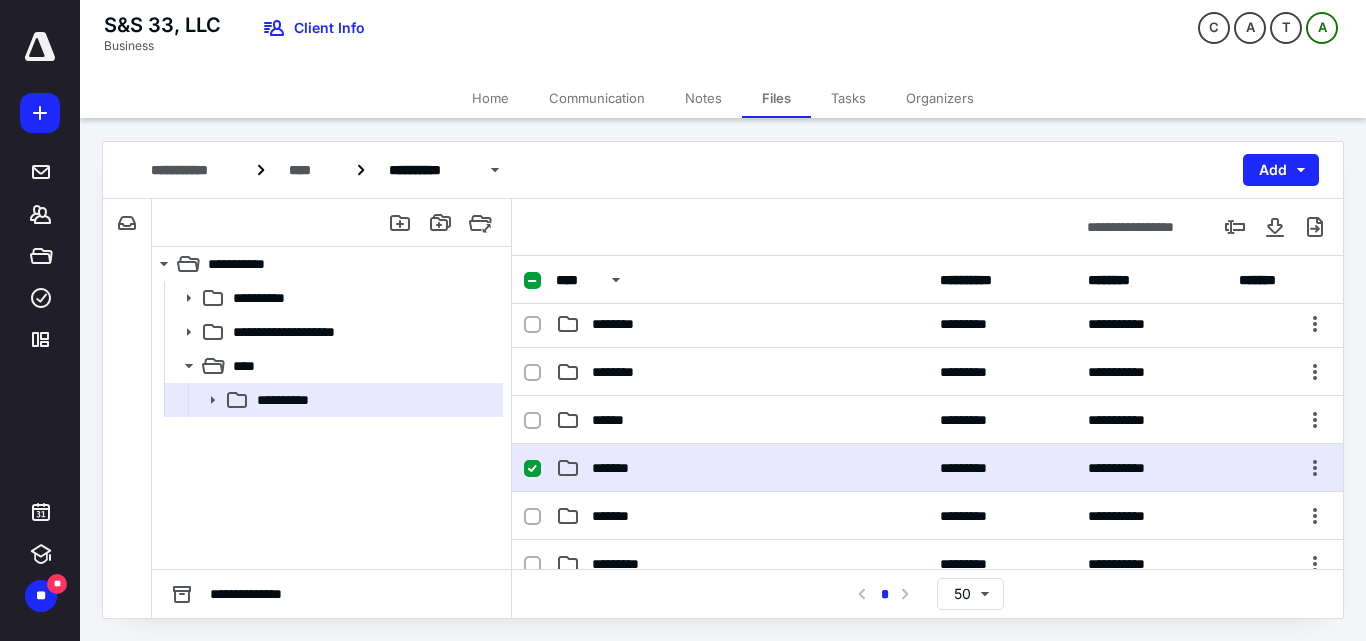 click on "*******" at bounding box center (742, 468) 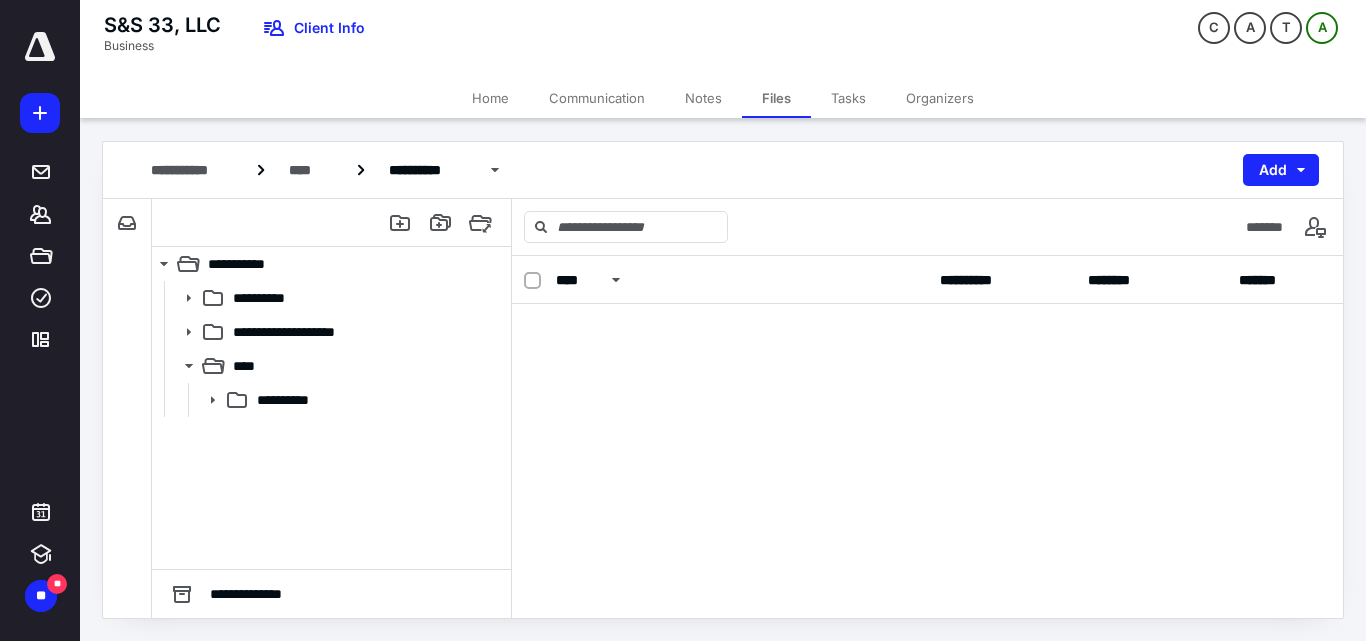 scroll, scrollTop: 0, scrollLeft: 0, axis: both 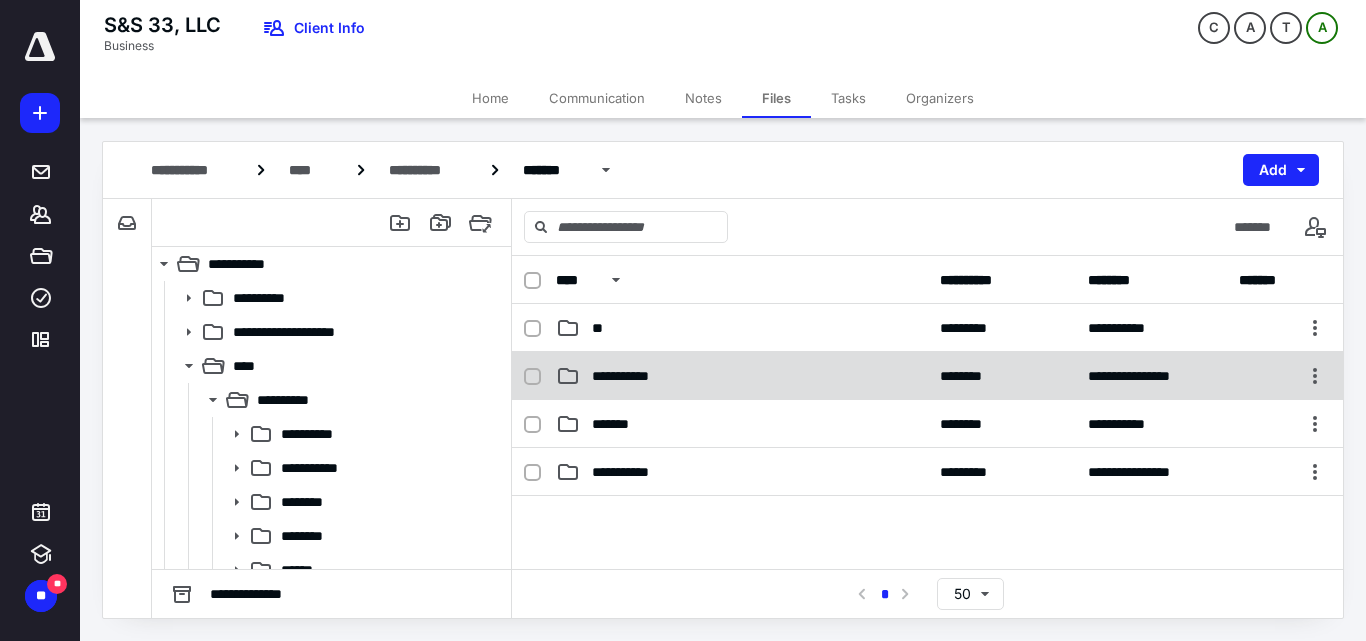 click on "**********" at bounding box center [742, 376] 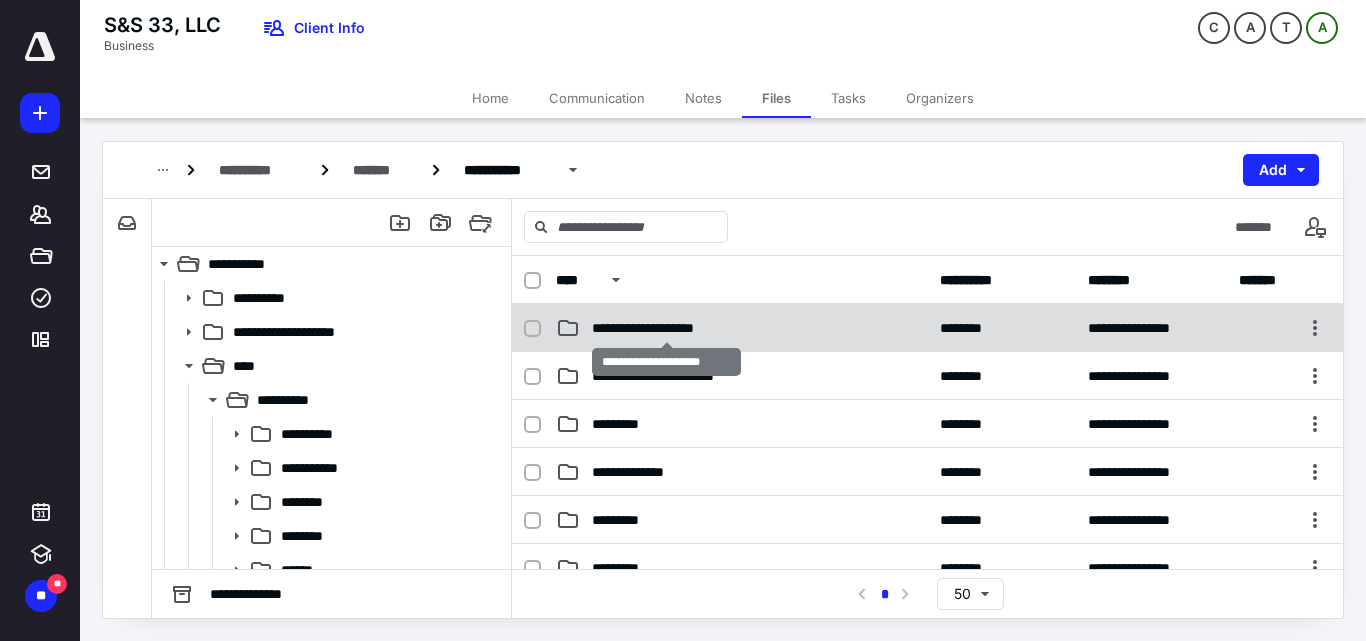 click on "**********" at bounding box center (666, 328) 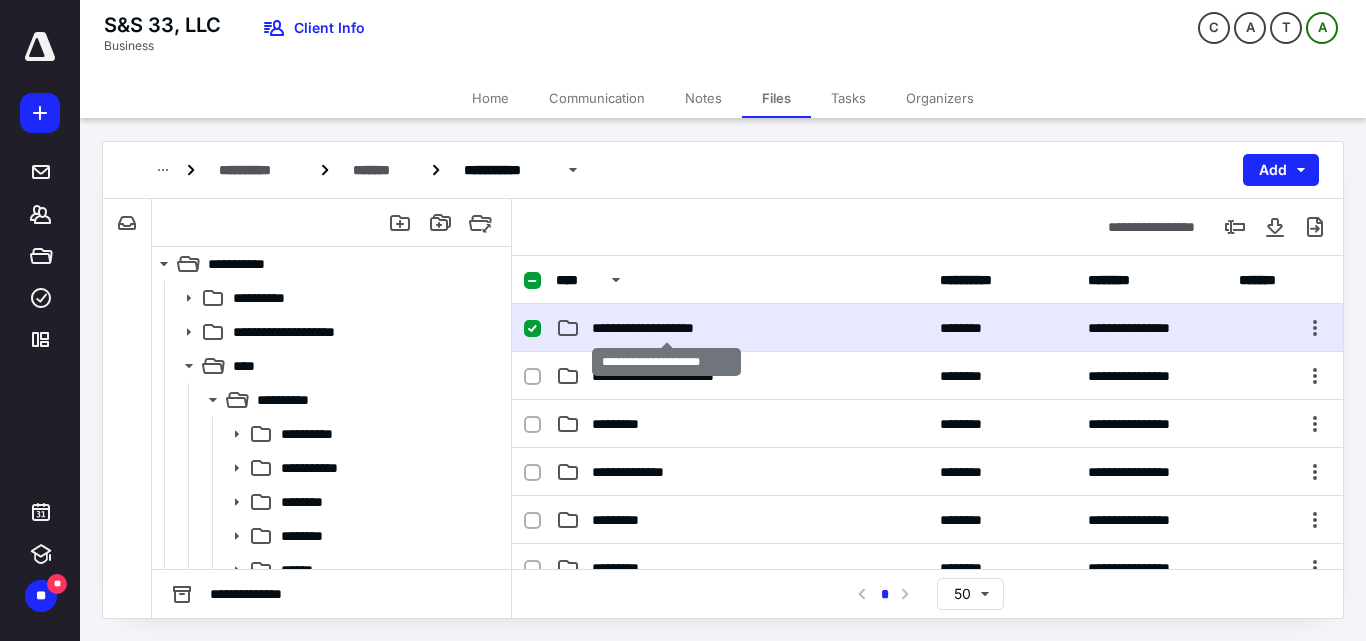click on "**********" at bounding box center [666, 328] 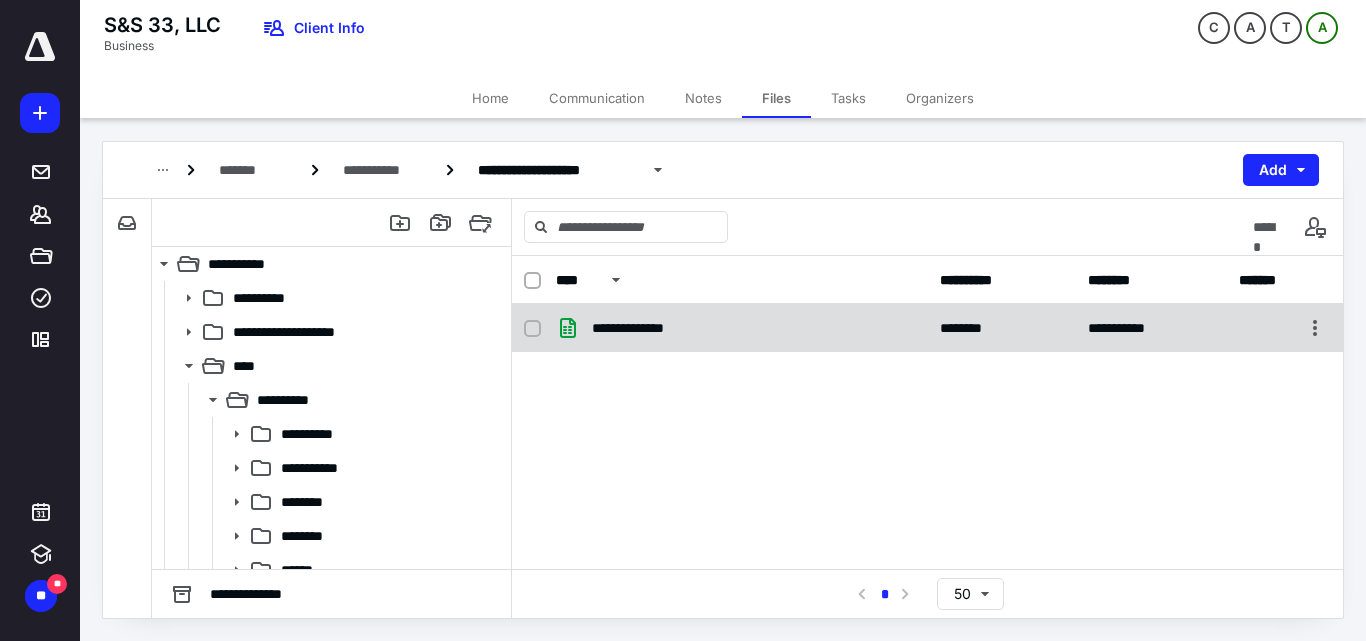 click on "**********" at bounding box center [742, 328] 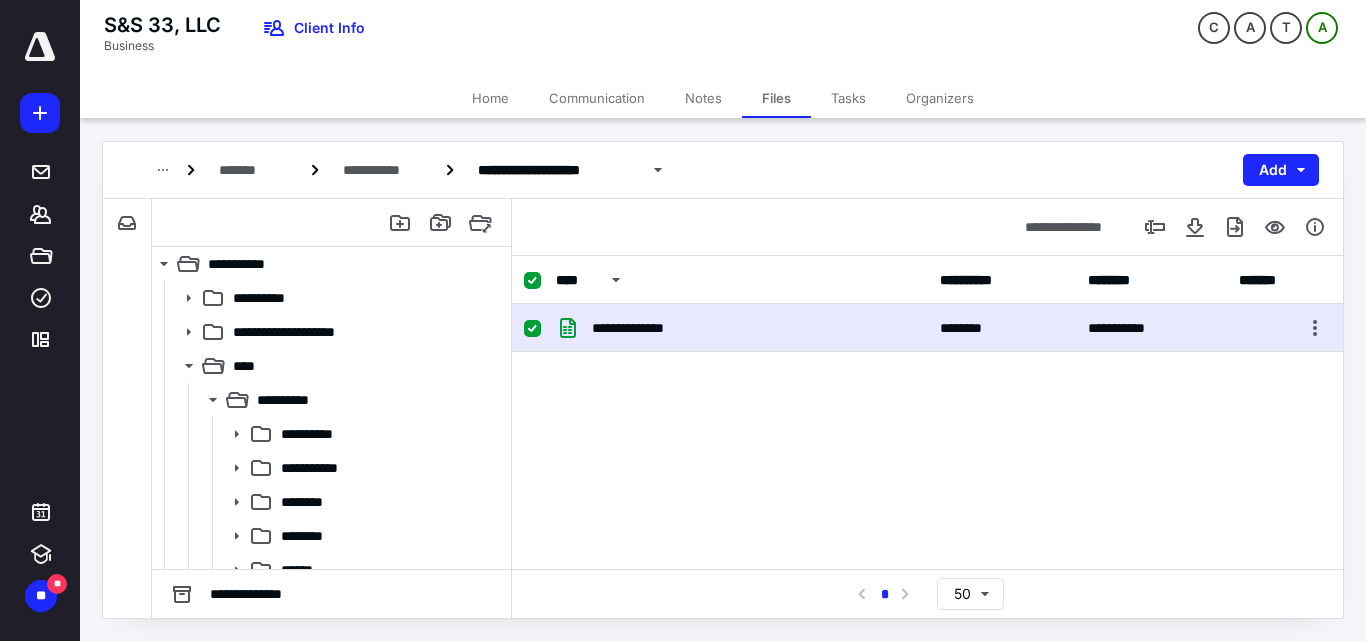 click on "**********" at bounding box center [742, 328] 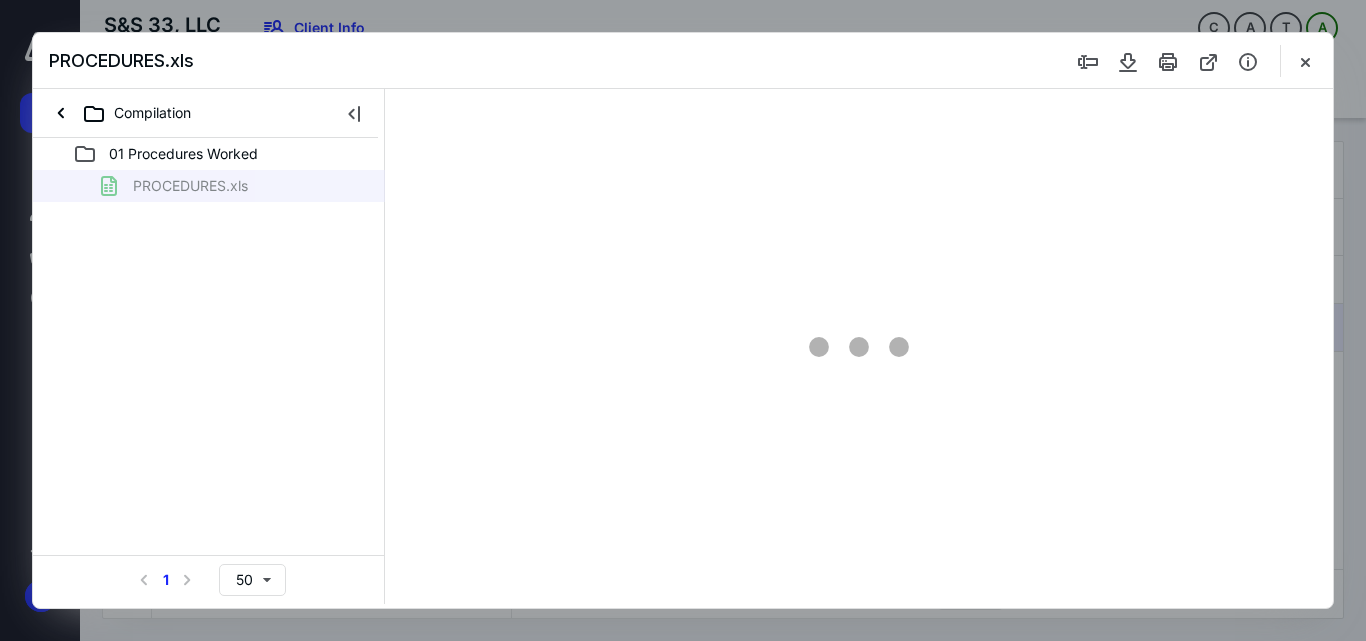 scroll, scrollTop: 0, scrollLeft: 0, axis: both 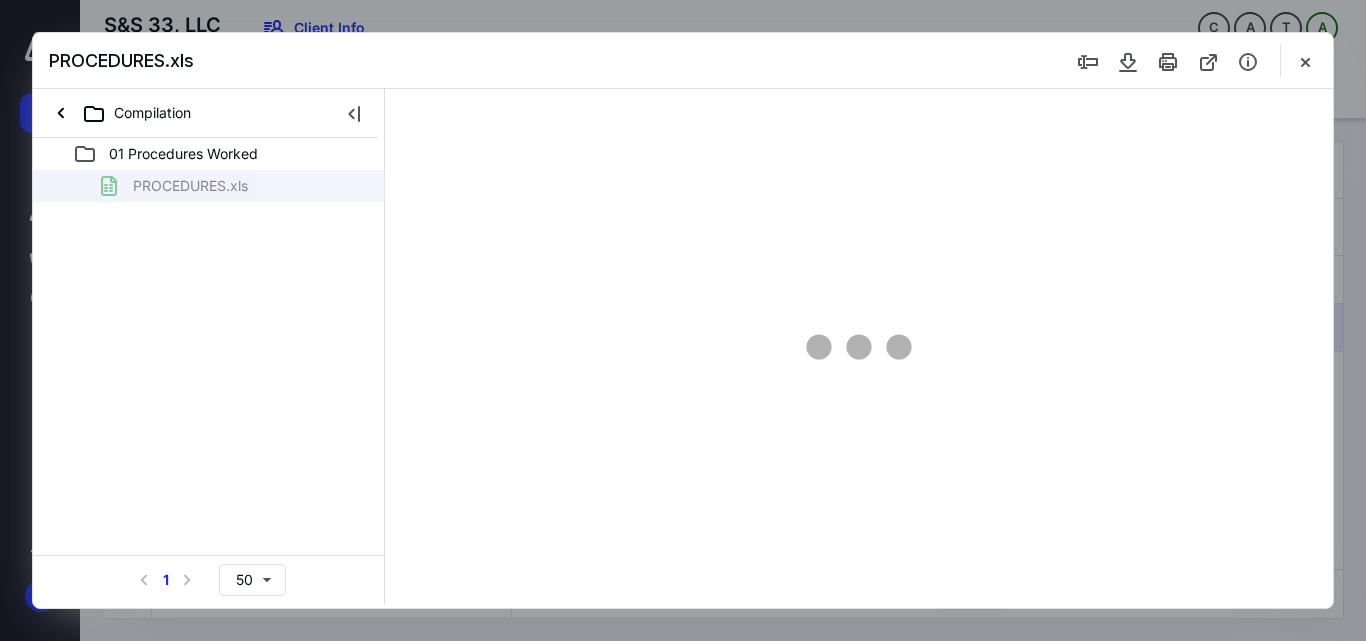 type on "55" 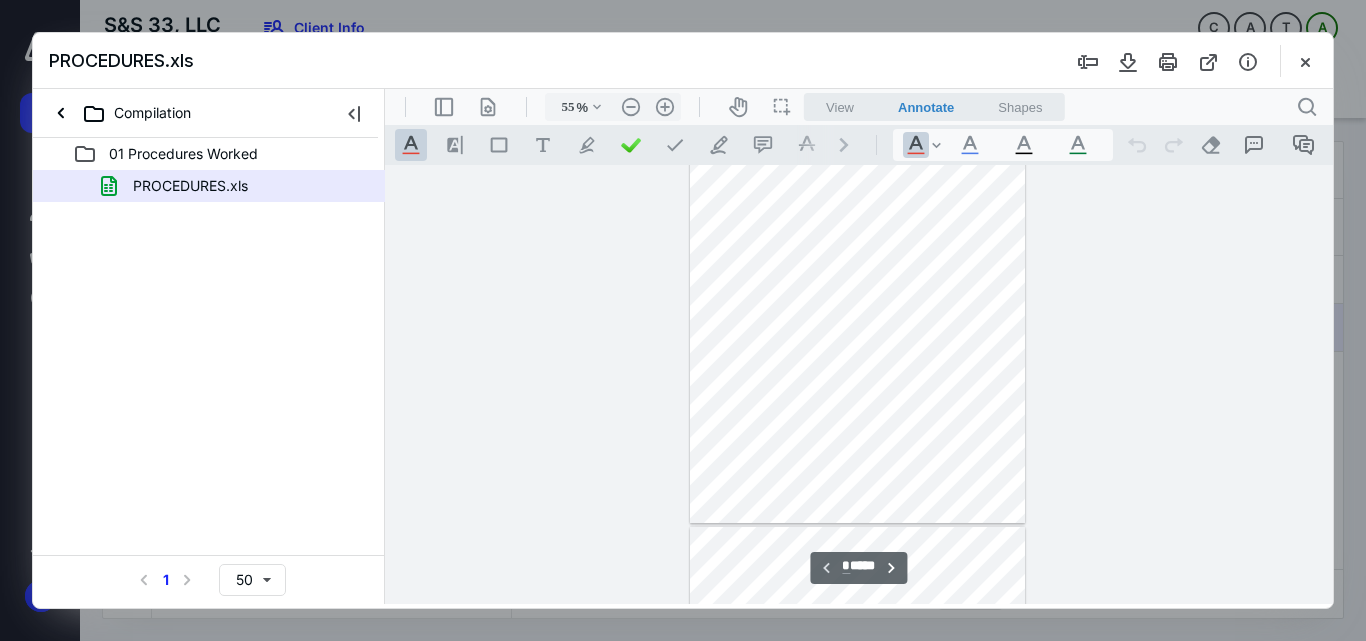 scroll, scrollTop: 0, scrollLeft: 0, axis: both 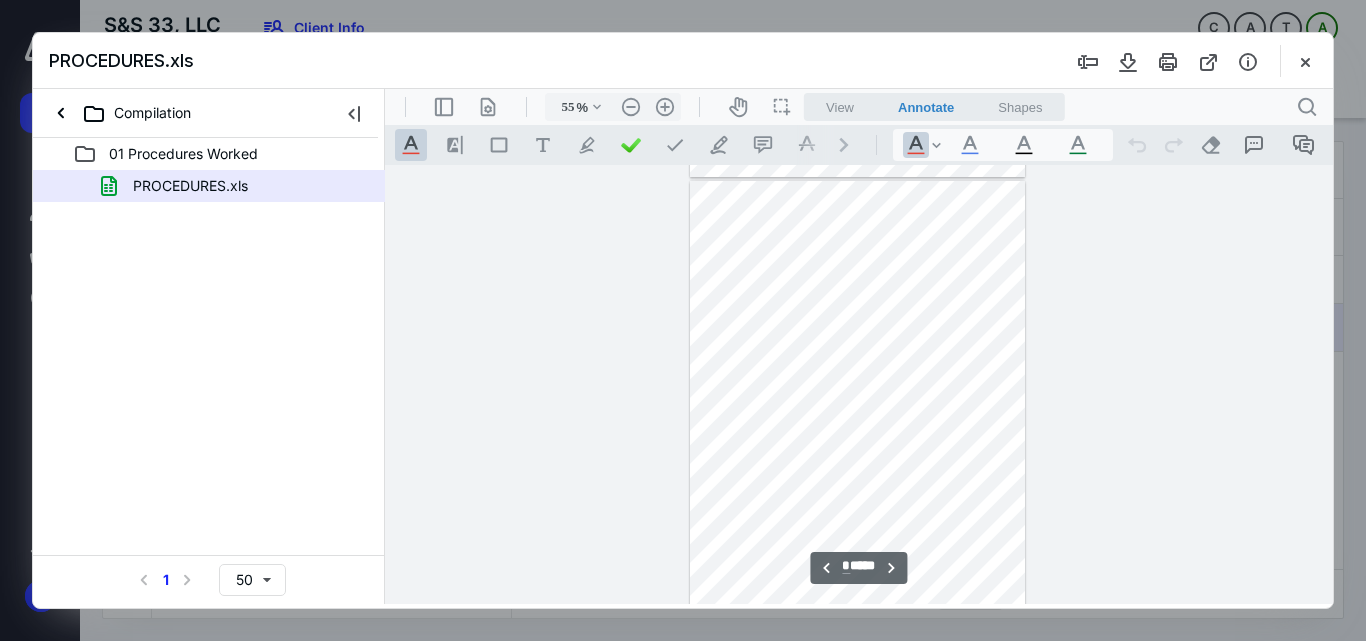 type on "*" 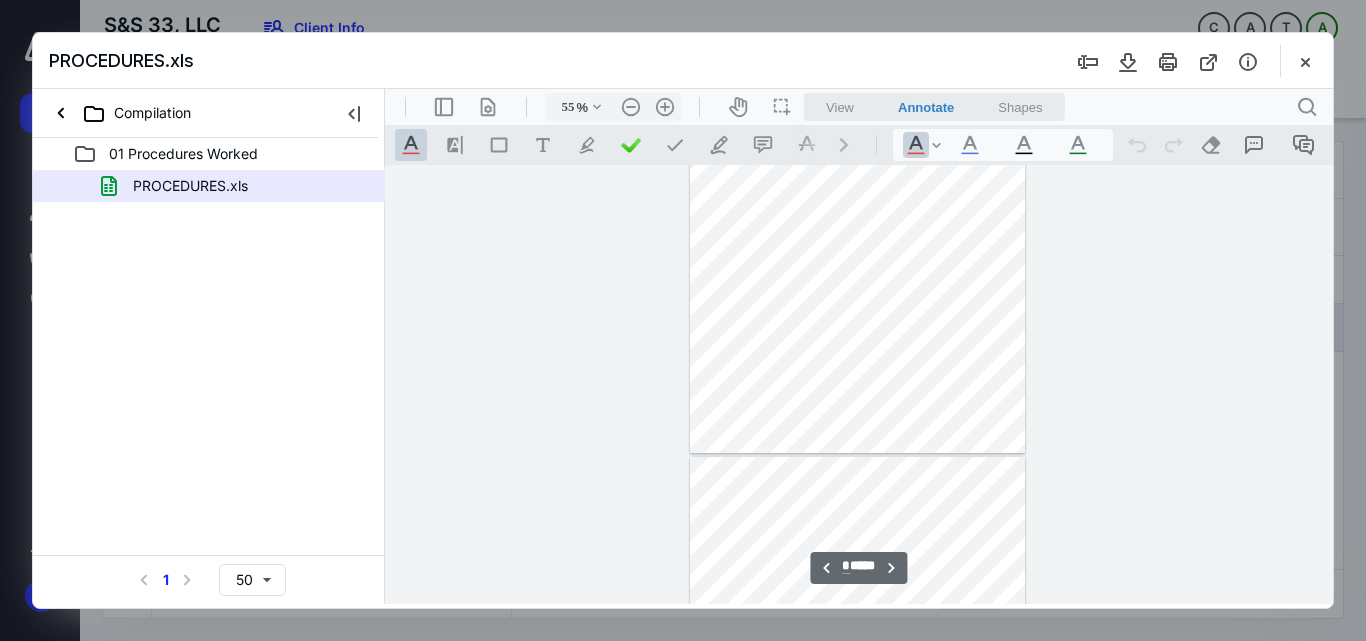 drag, startPoint x: 1306, startPoint y: 58, endPoint x: 1292, endPoint y: 69, distance: 17.804493 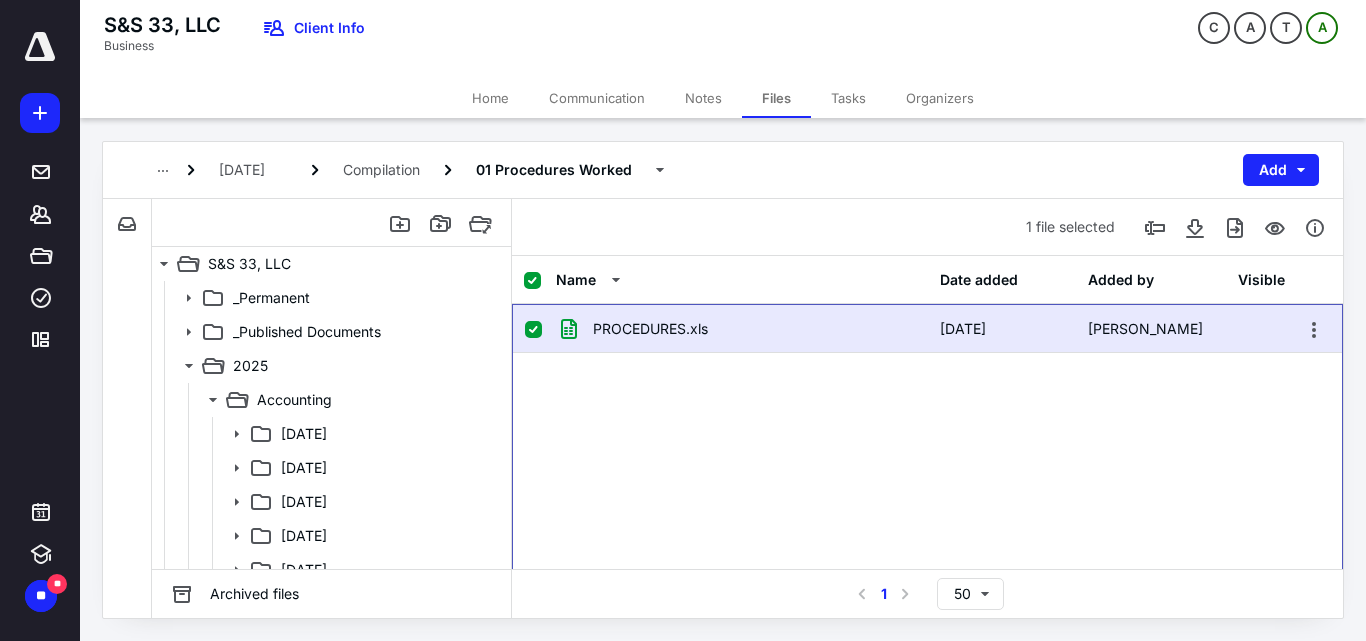 checkbox on "false" 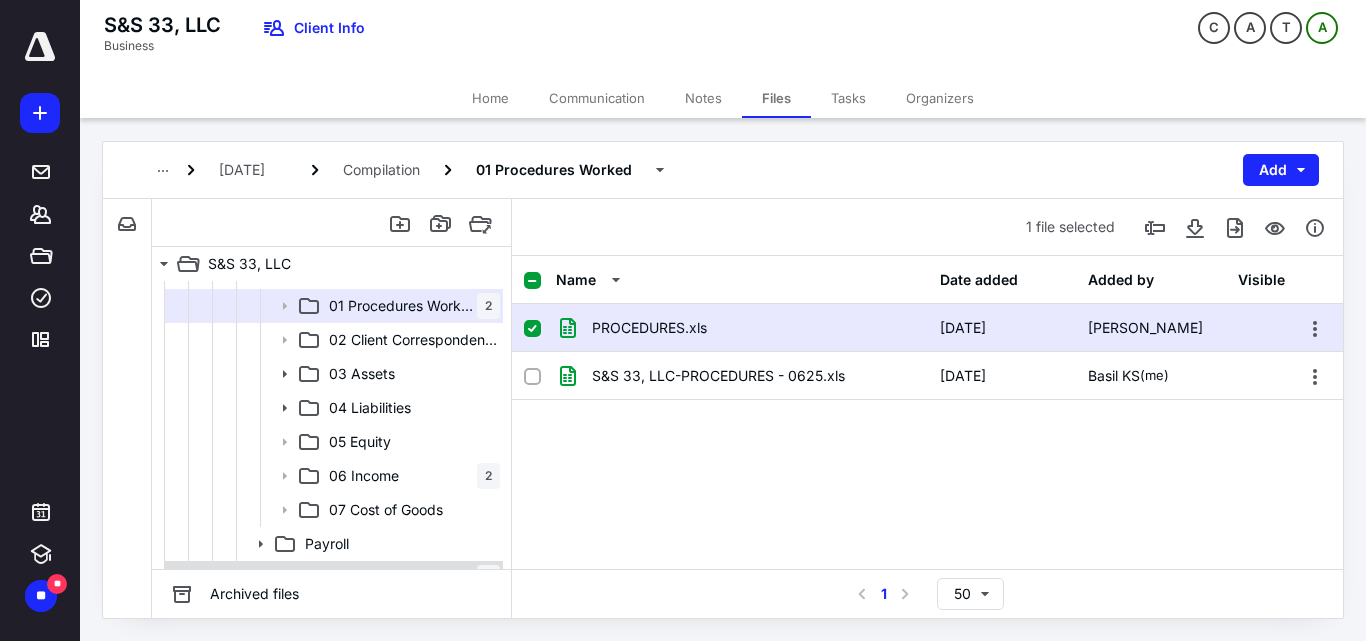 scroll, scrollTop: 500, scrollLeft: 0, axis: vertical 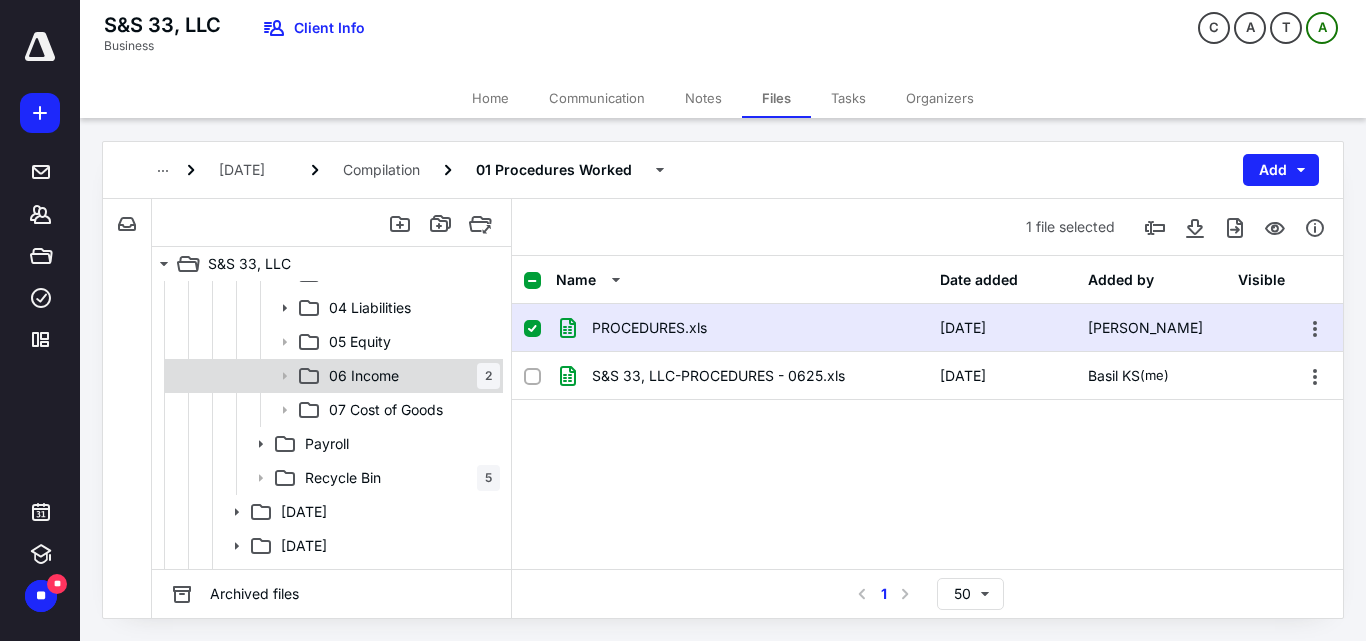 click on "06 Income 2" at bounding box center (410, 376) 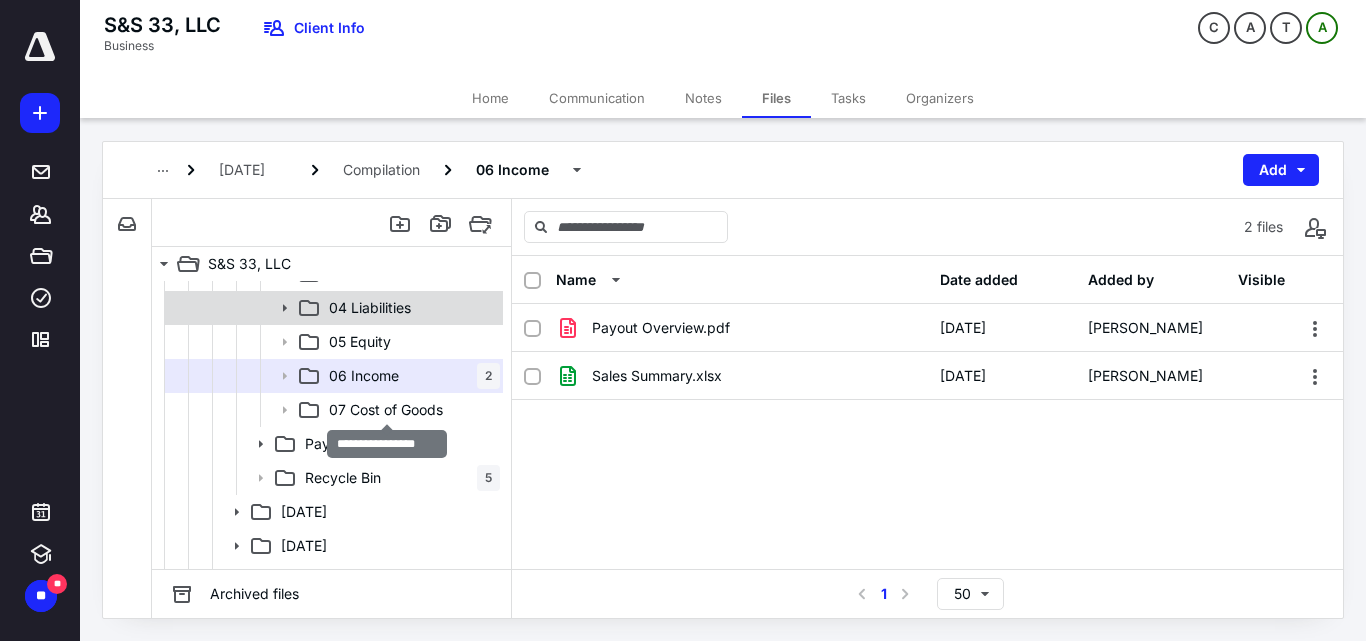scroll, scrollTop: 400, scrollLeft: 0, axis: vertical 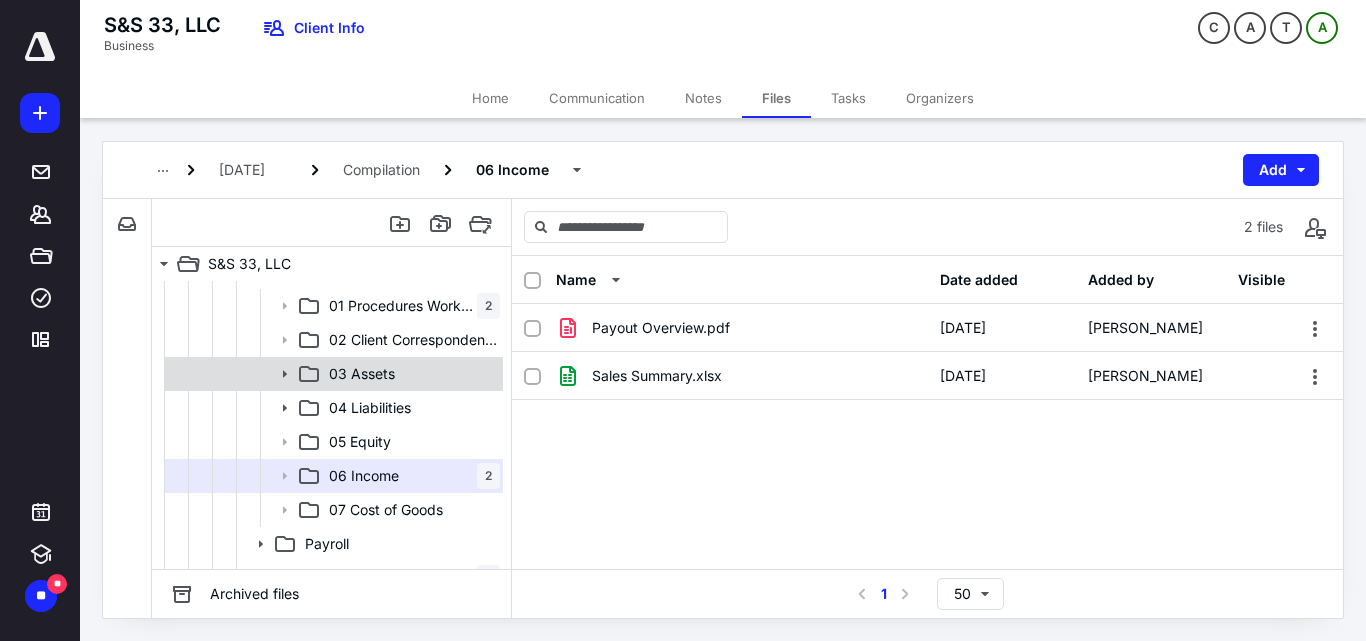 click on "03 Assets" at bounding box center [362, 374] 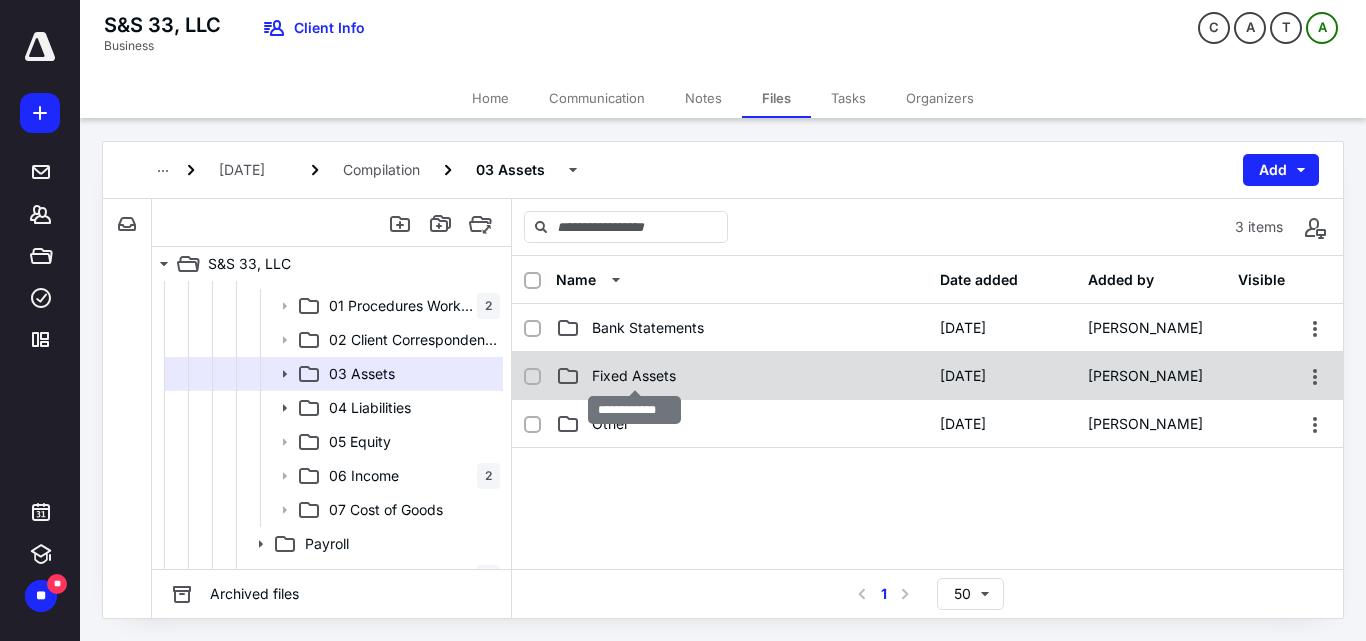 click on "Fixed Assets" at bounding box center (634, 376) 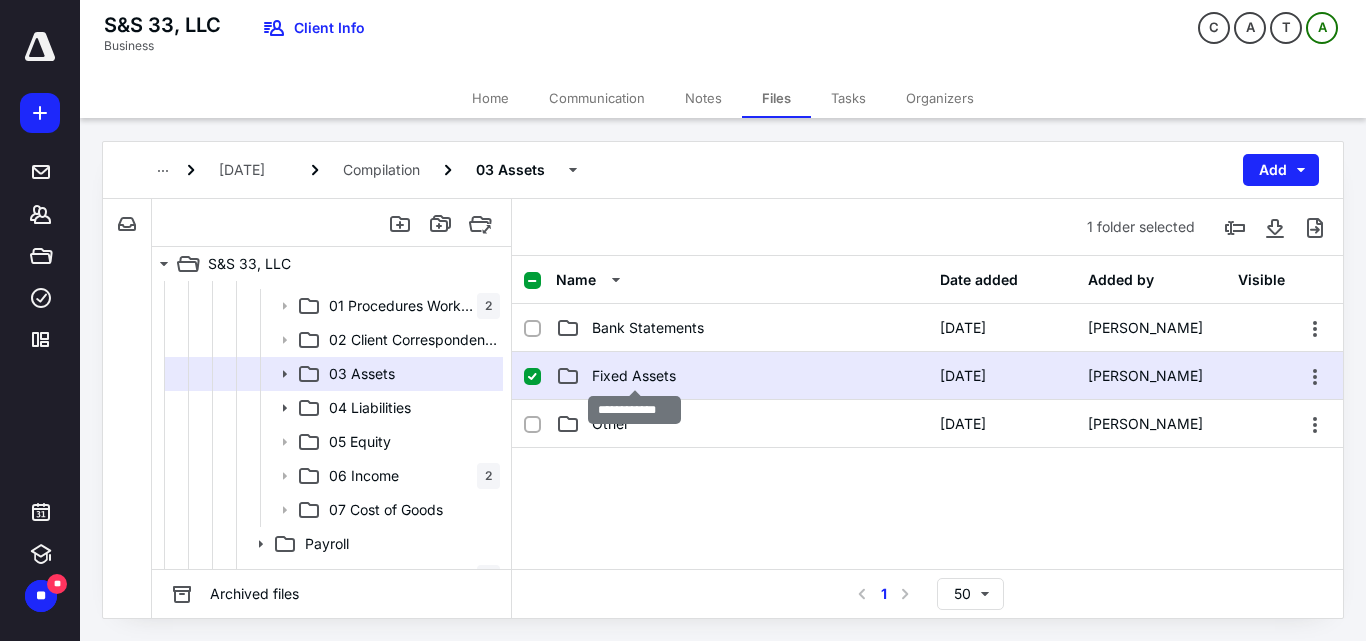click on "Fixed Assets" at bounding box center [634, 376] 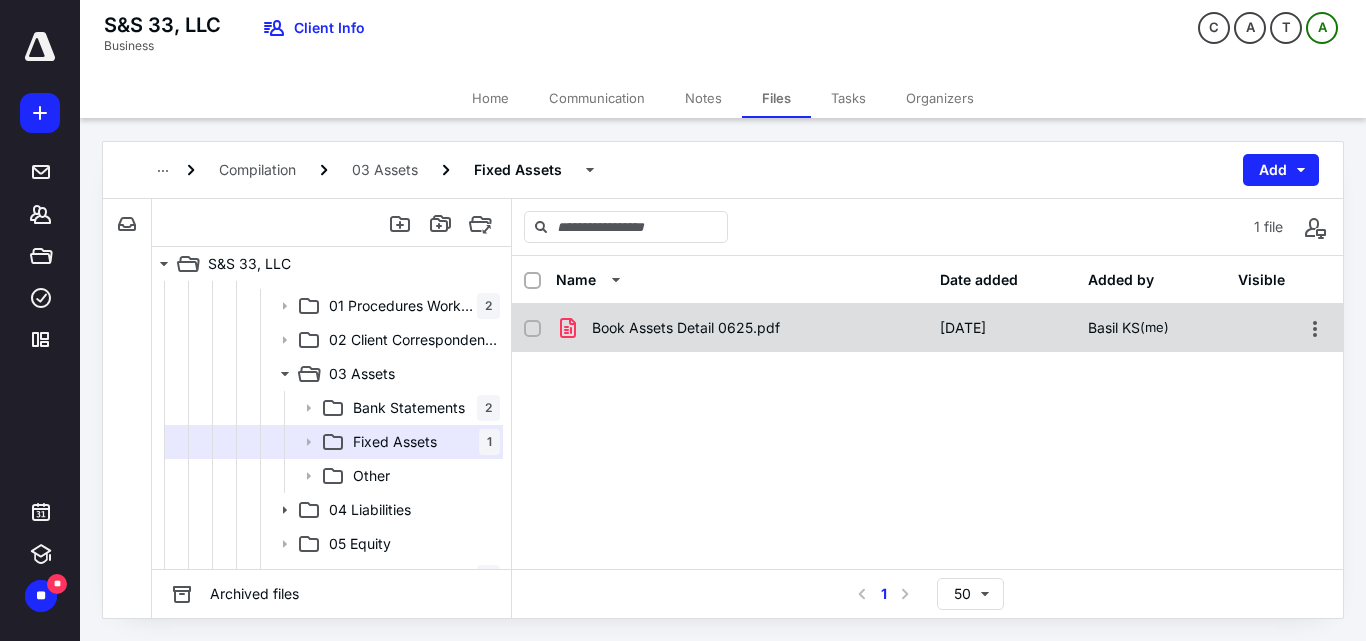 click on "Book Assets Detail 0625.pdf" at bounding box center [686, 328] 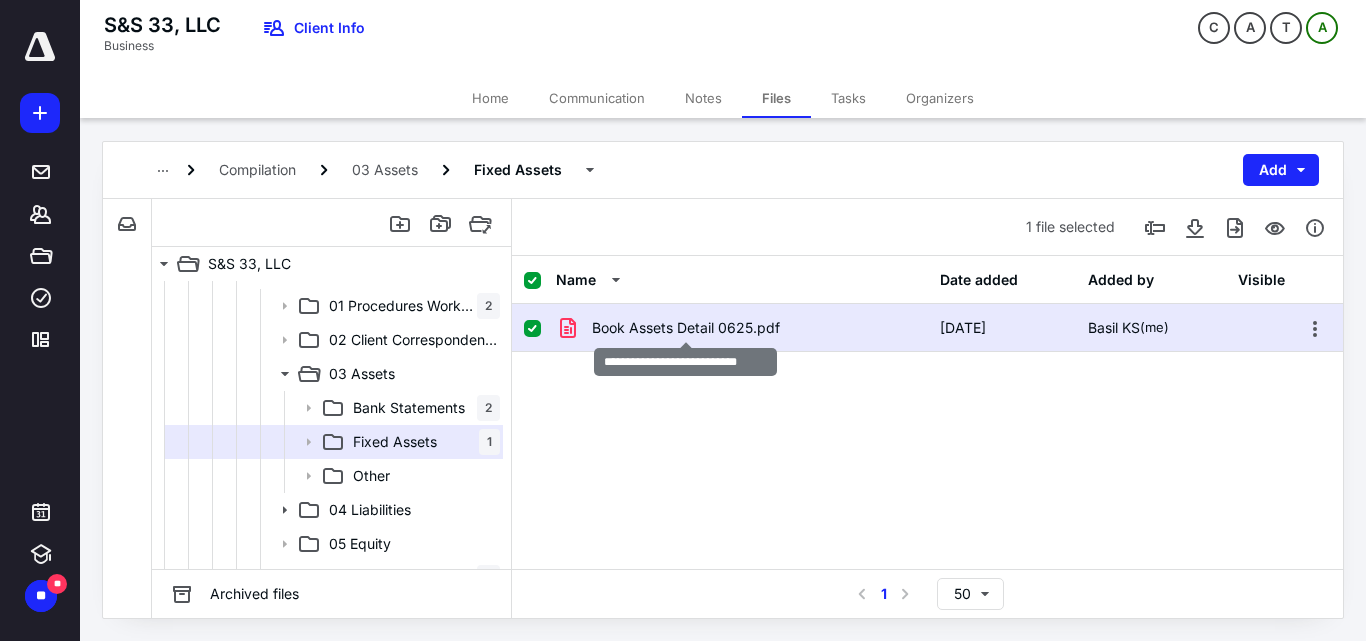 click on "Book Assets Detail 0625.pdf" at bounding box center (686, 328) 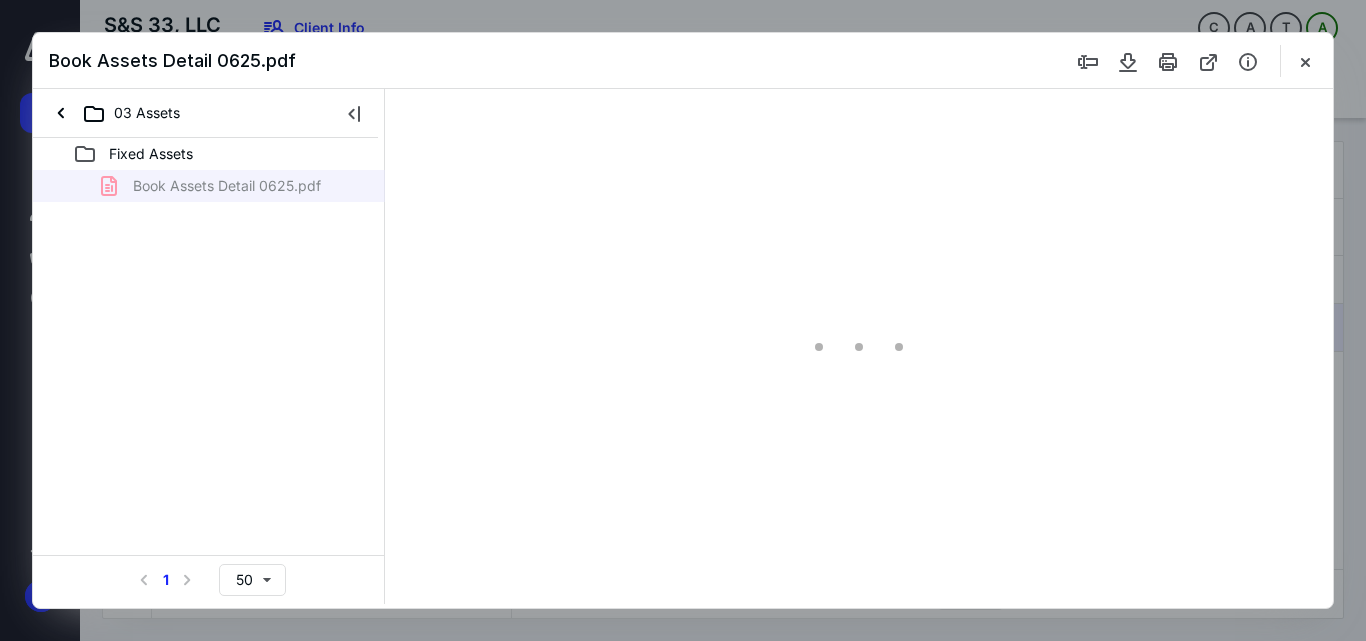 scroll, scrollTop: 0, scrollLeft: 0, axis: both 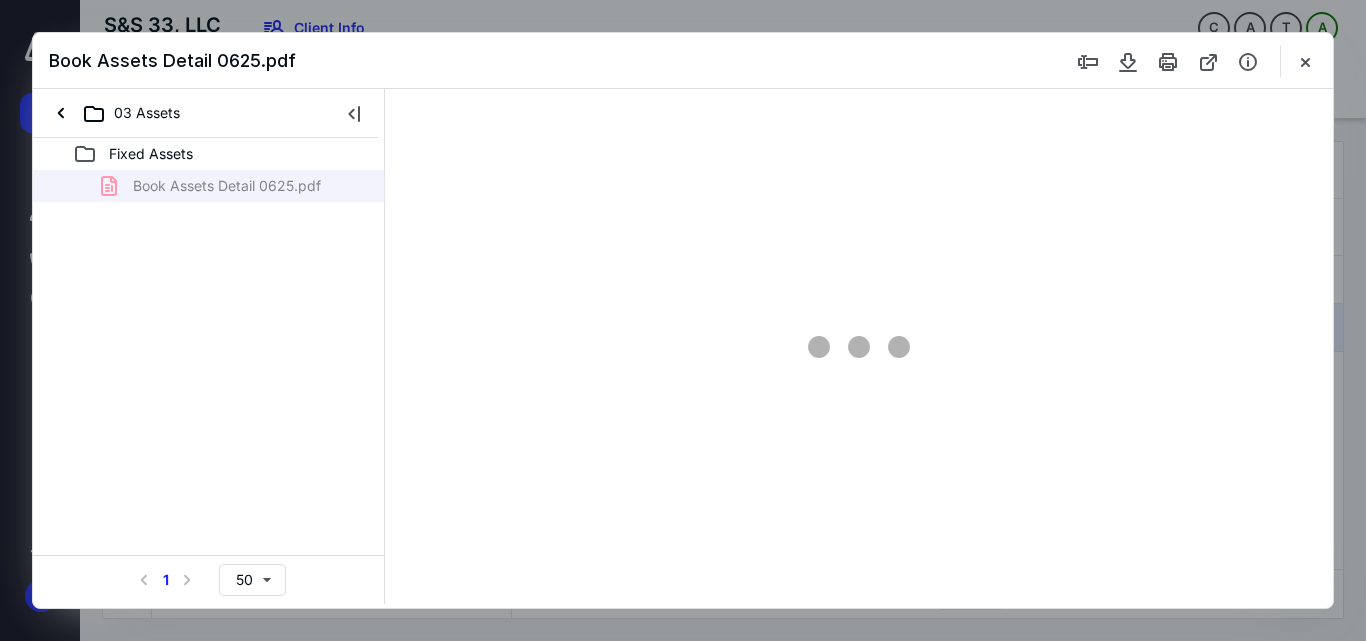 type on "71" 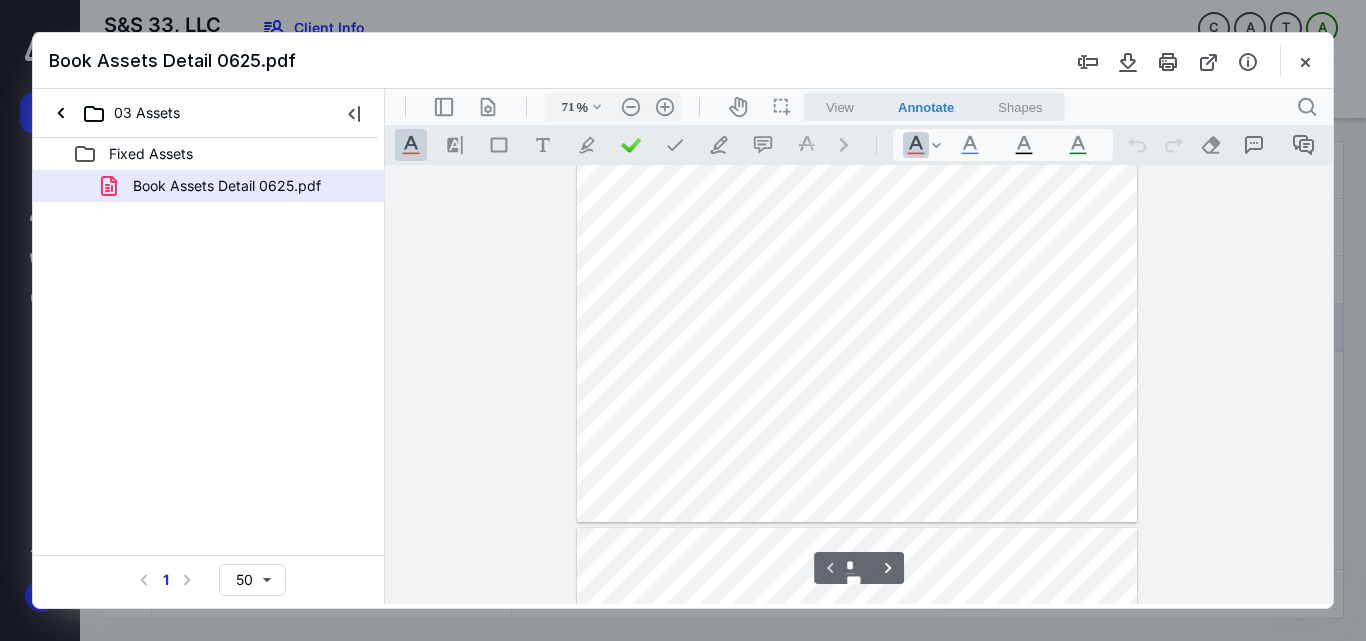 scroll, scrollTop: 0, scrollLeft: 0, axis: both 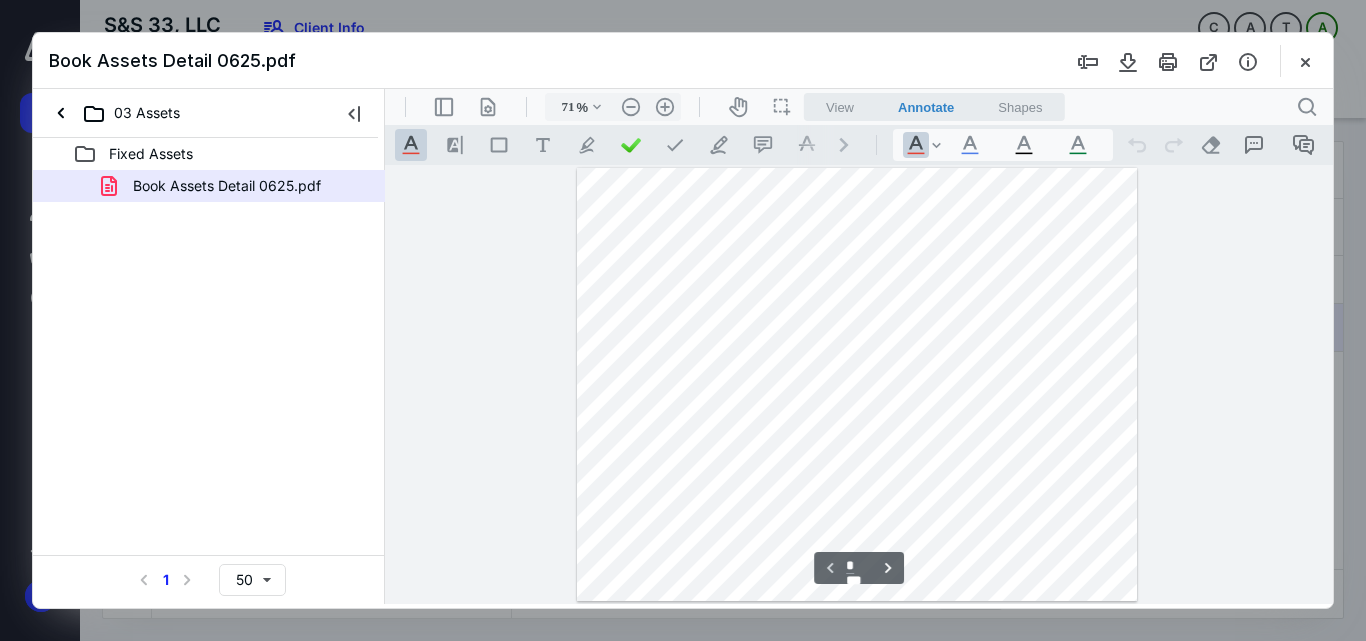 type on "*" 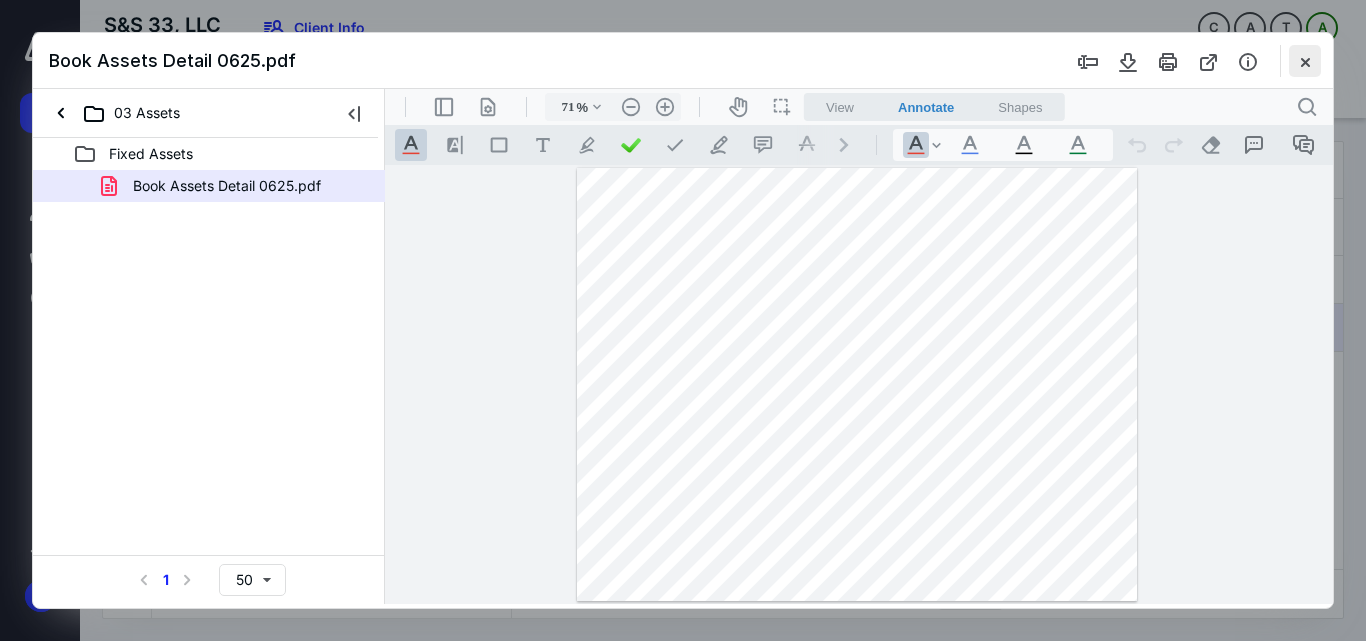 click at bounding box center (1305, 61) 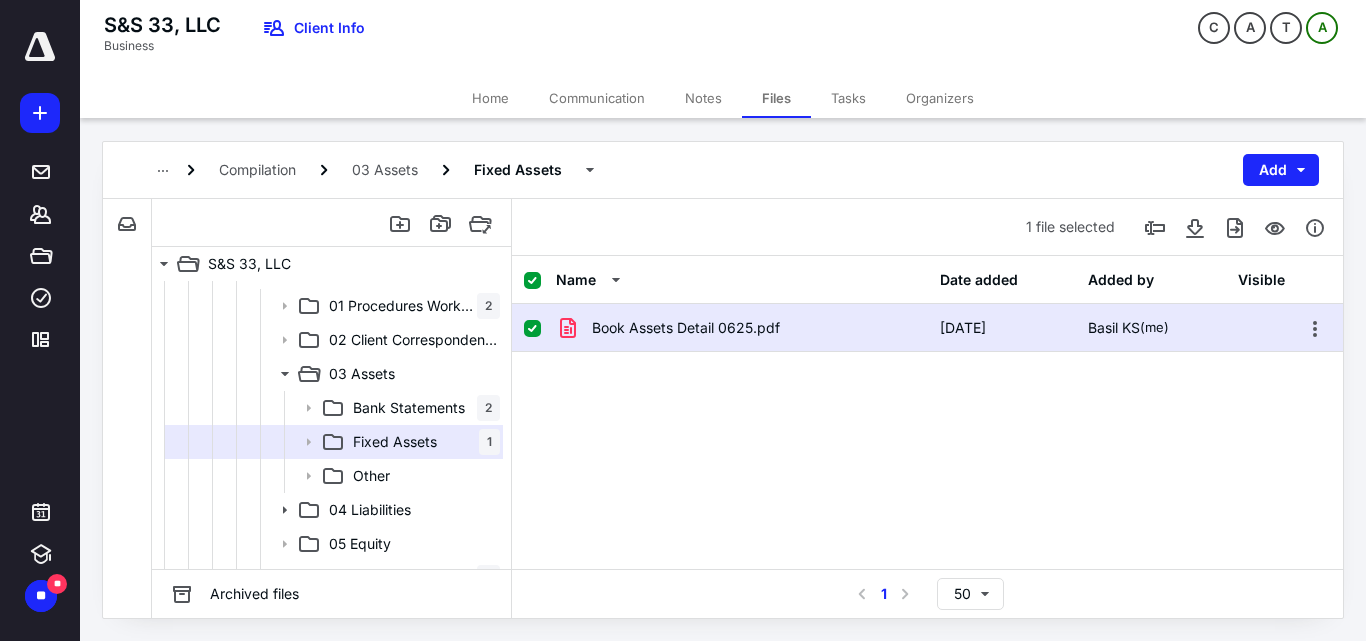 click on "Book Assets Detail 0625.pdf [DATE] Basil KS  (me)" at bounding box center (927, 454) 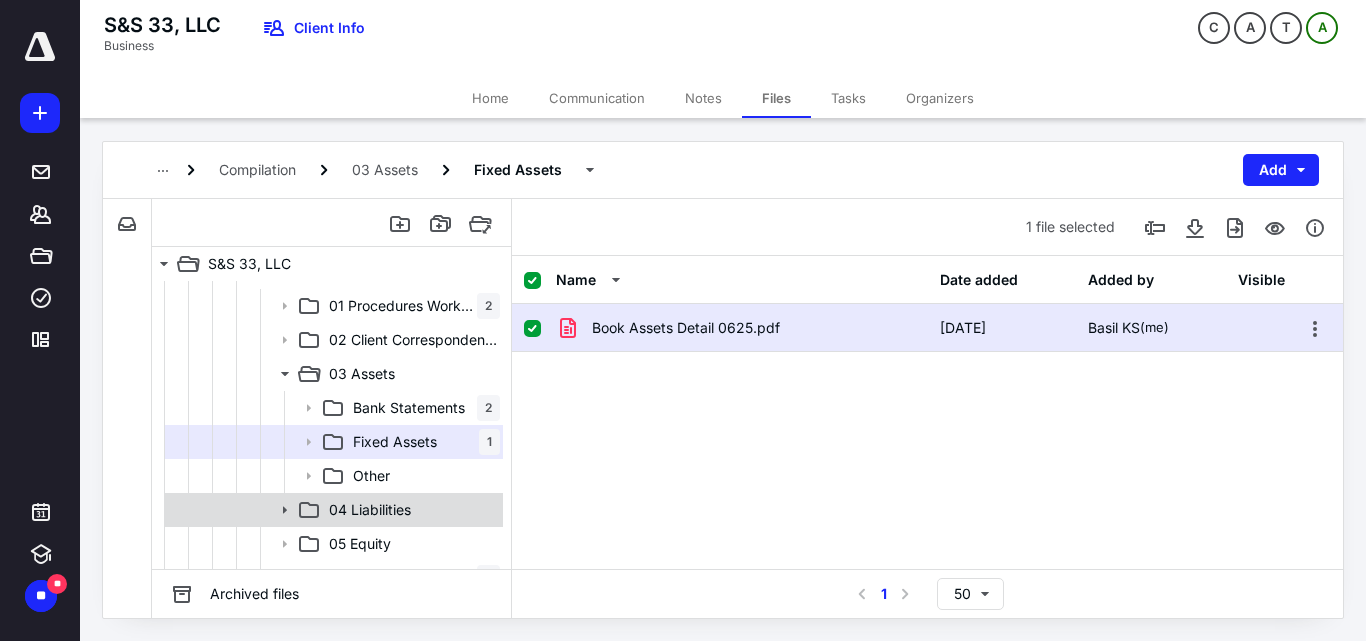 scroll, scrollTop: 500, scrollLeft: 0, axis: vertical 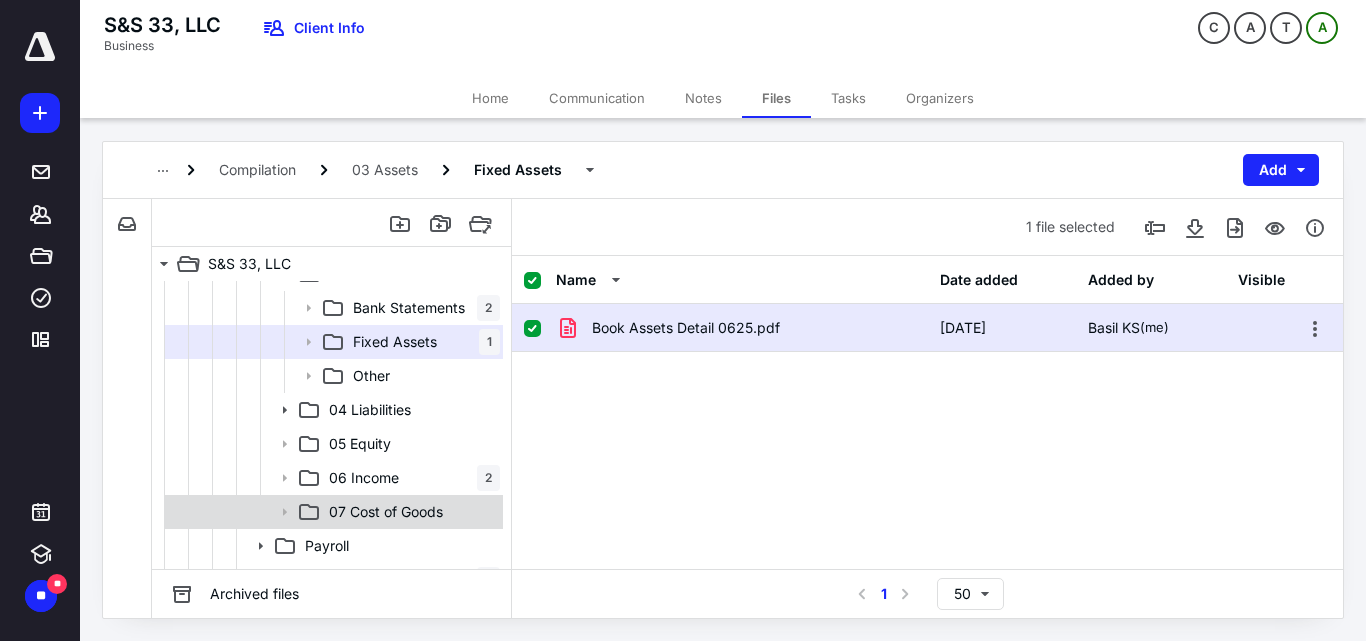 click on "07 Cost of Goods" at bounding box center [386, 512] 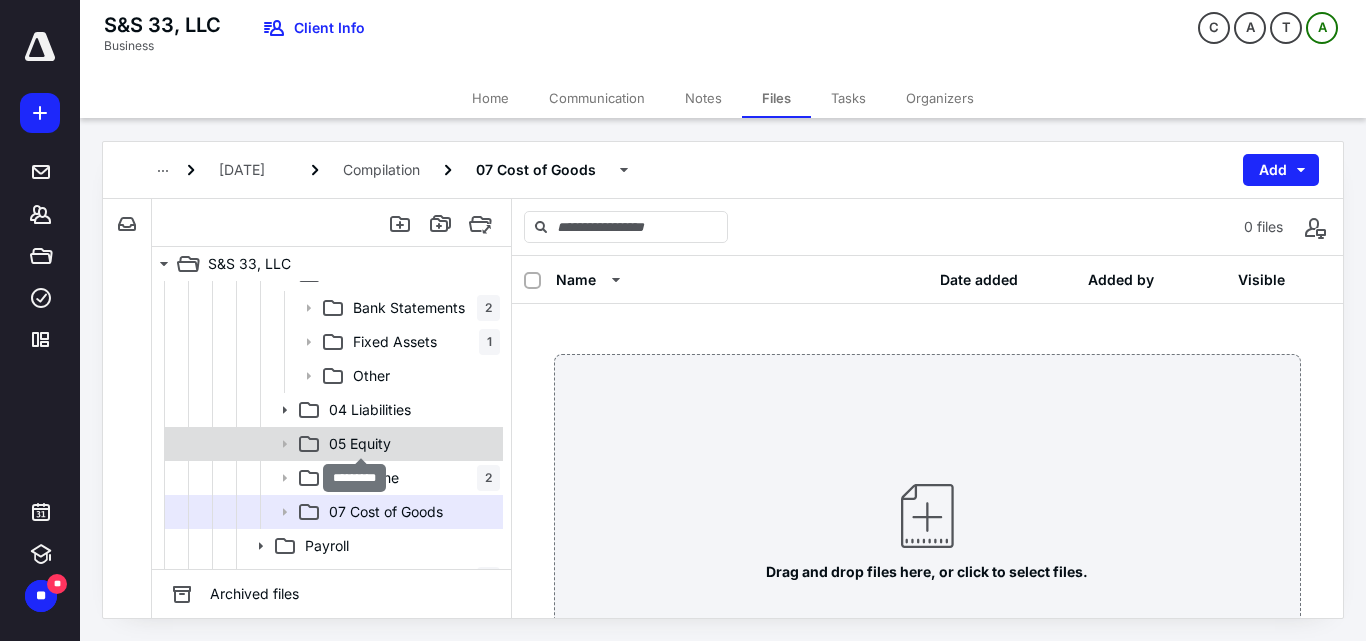 click on "05 Equity" at bounding box center (360, 444) 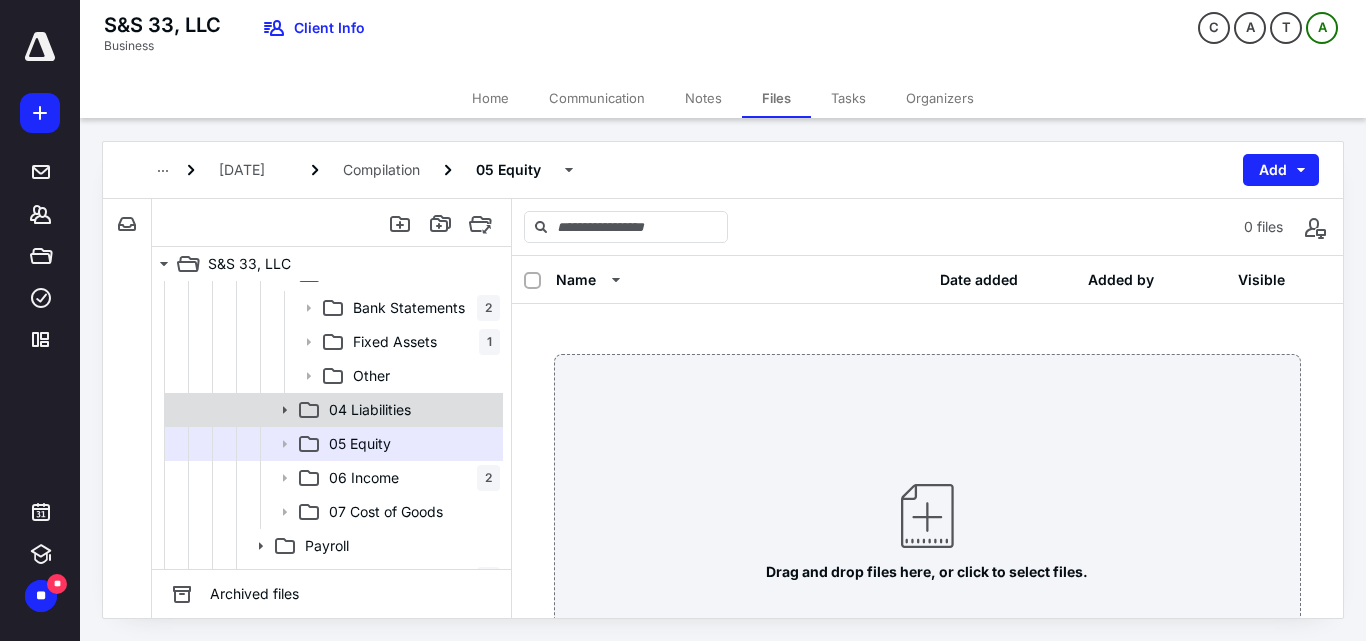 click on "04 Liabilities" at bounding box center (370, 410) 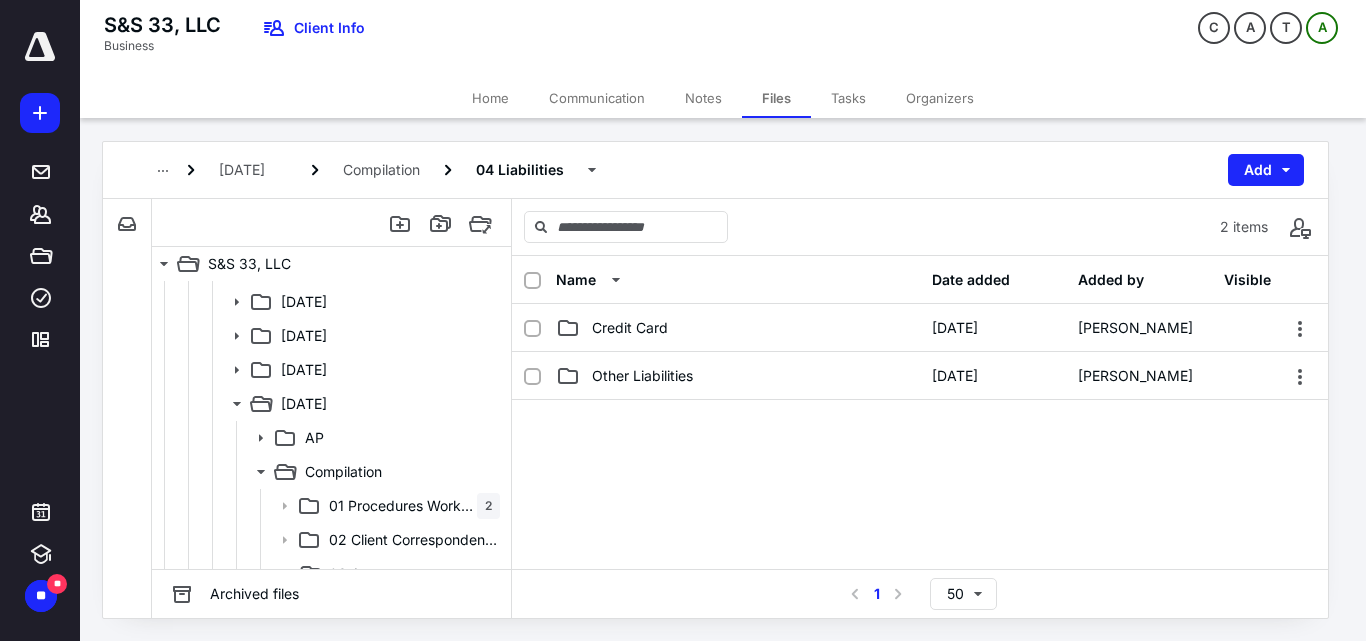 scroll, scrollTop: 100, scrollLeft: 0, axis: vertical 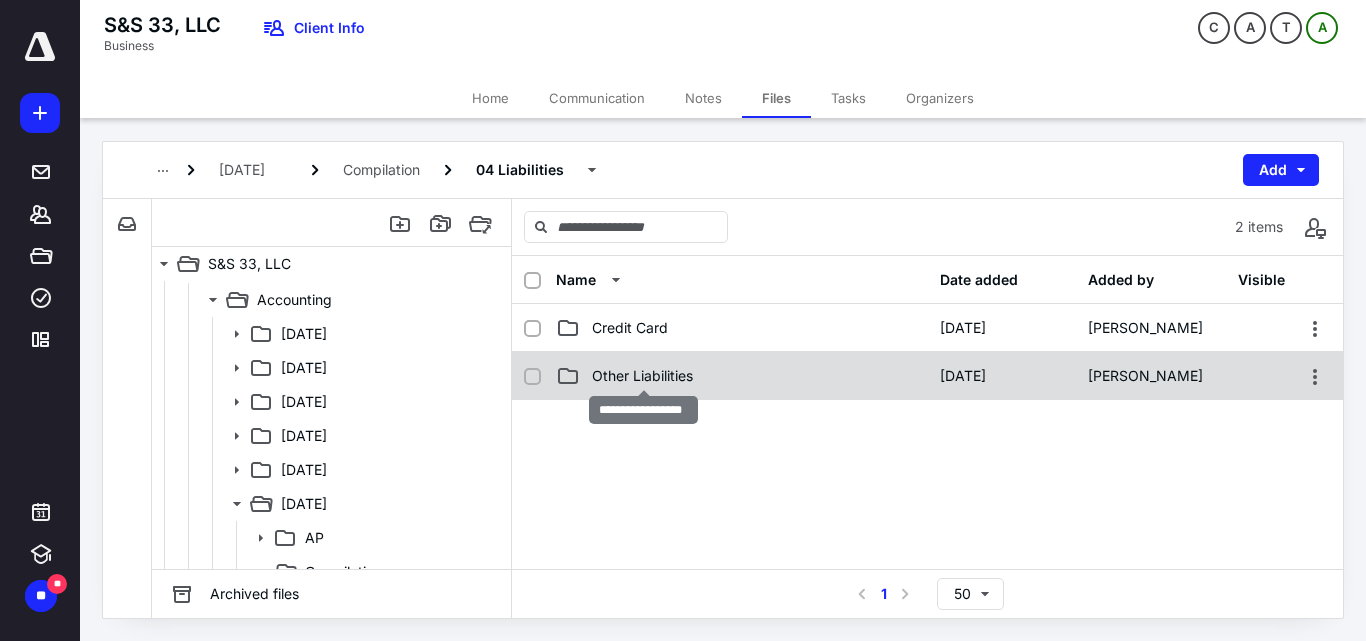 click on "Other Liabilities" at bounding box center [642, 376] 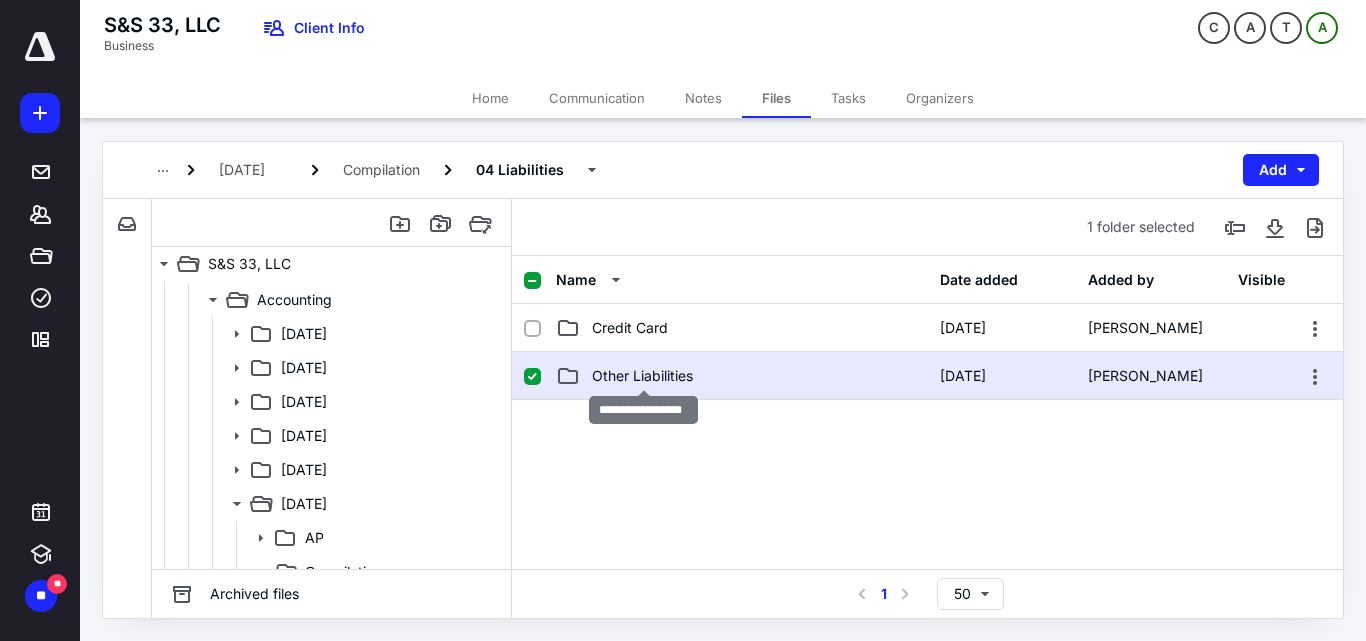 click on "Other Liabilities" at bounding box center (642, 376) 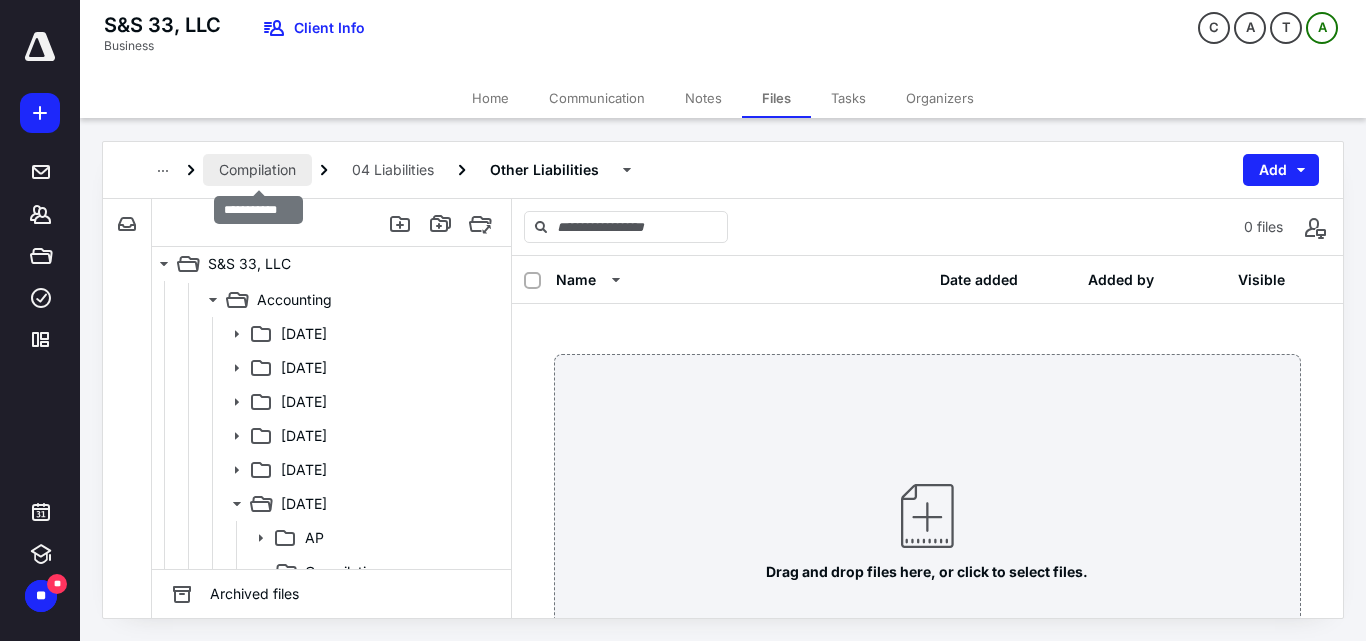 click on "Compilation" at bounding box center (257, 170) 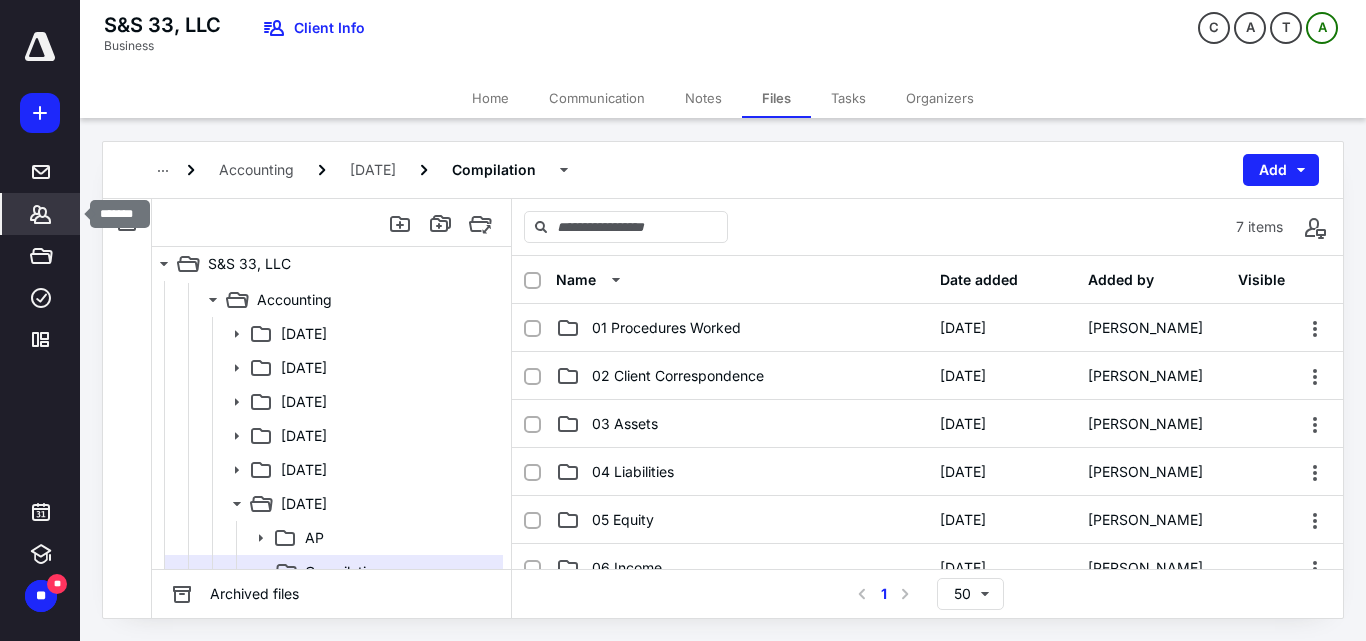 click 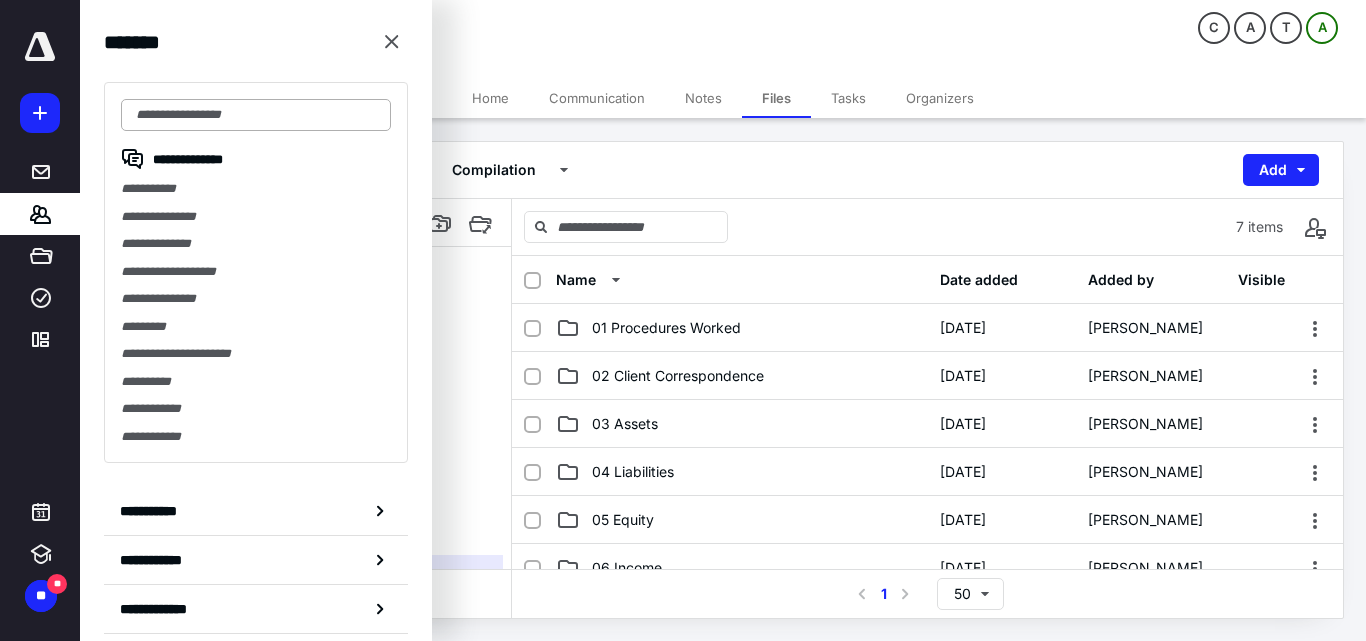 click at bounding box center [256, 115] 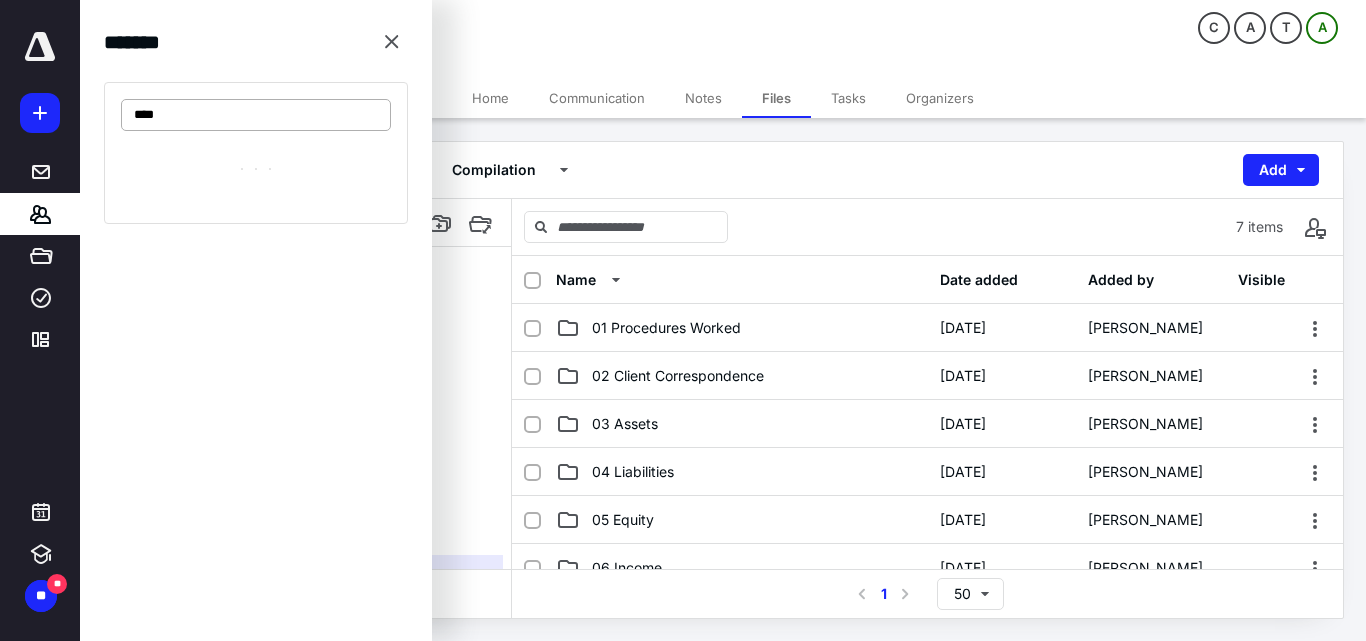 type on "****" 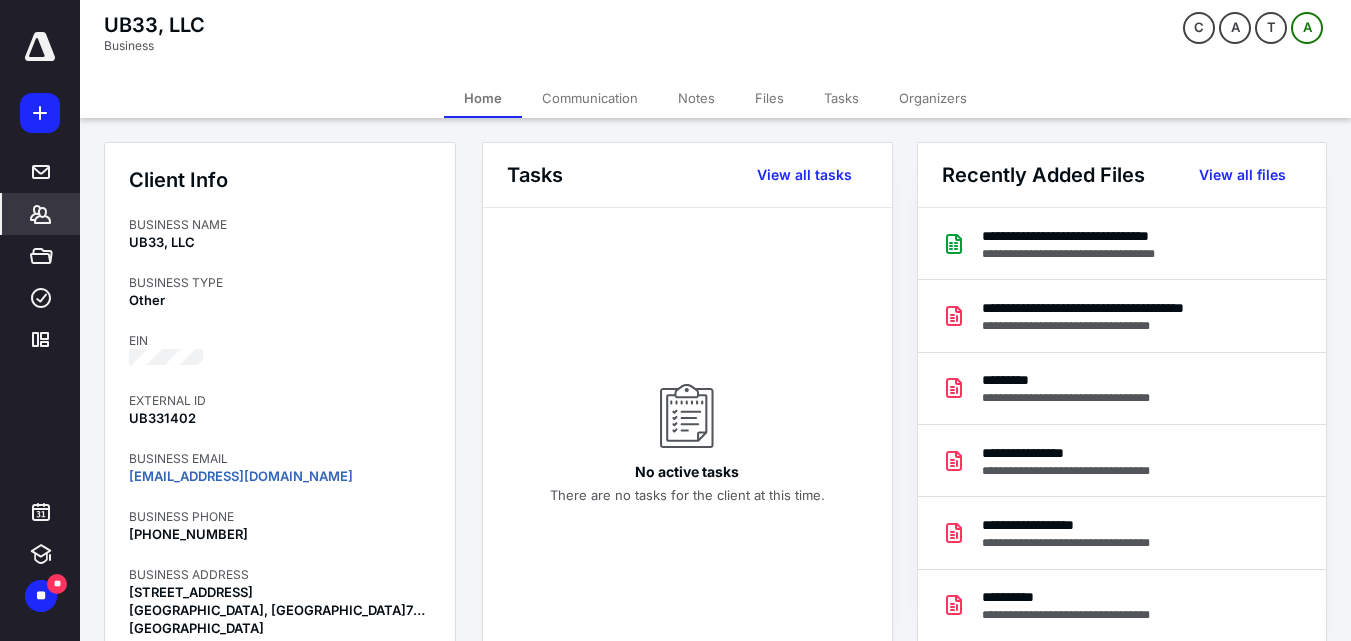click on "Files" at bounding box center (769, 98) 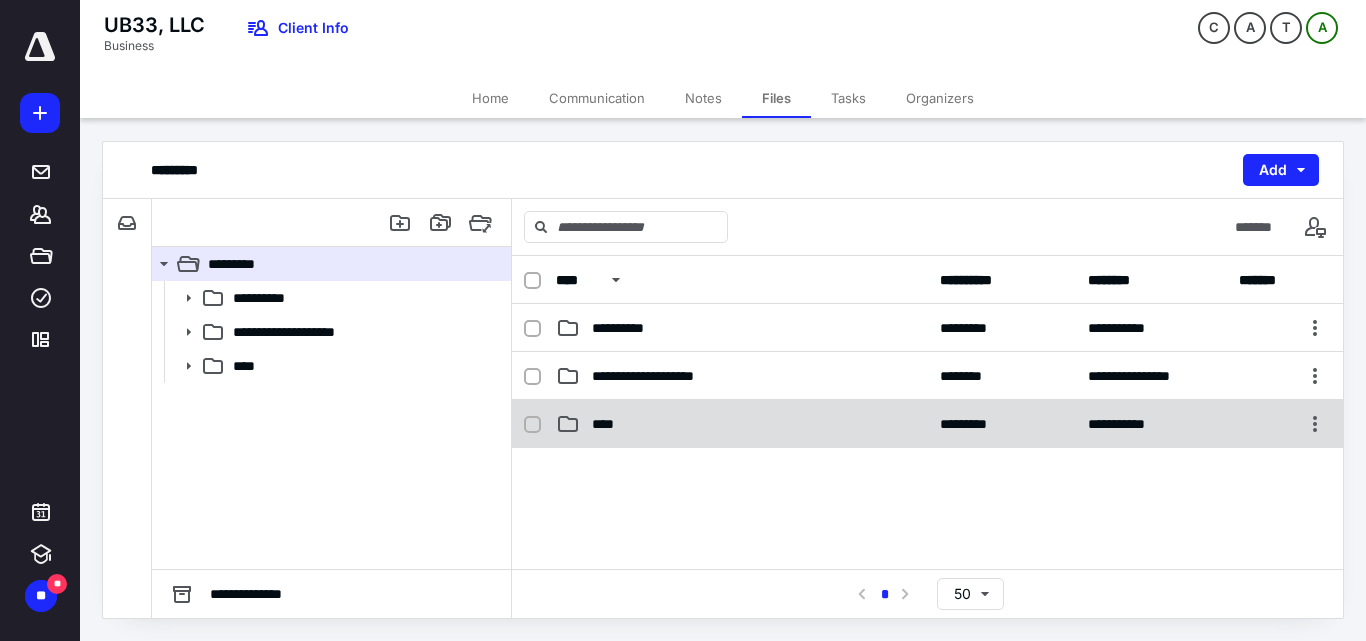 click on "****" at bounding box center [609, 424] 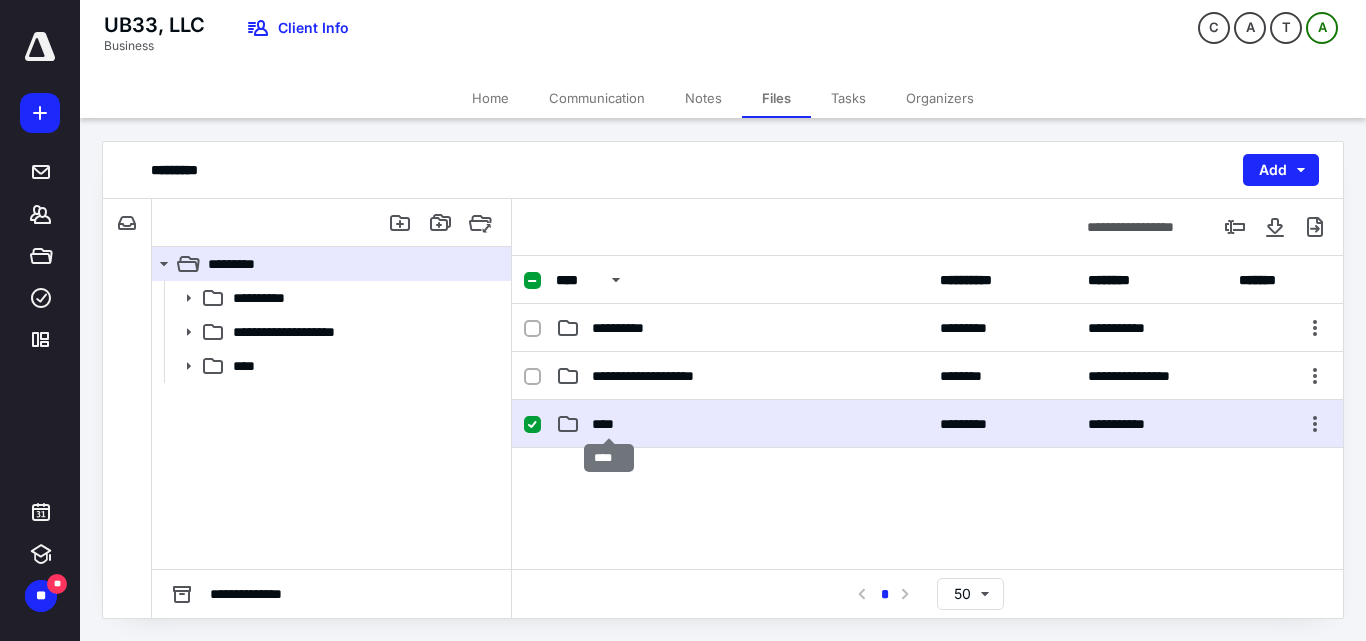 click on "****" at bounding box center (609, 424) 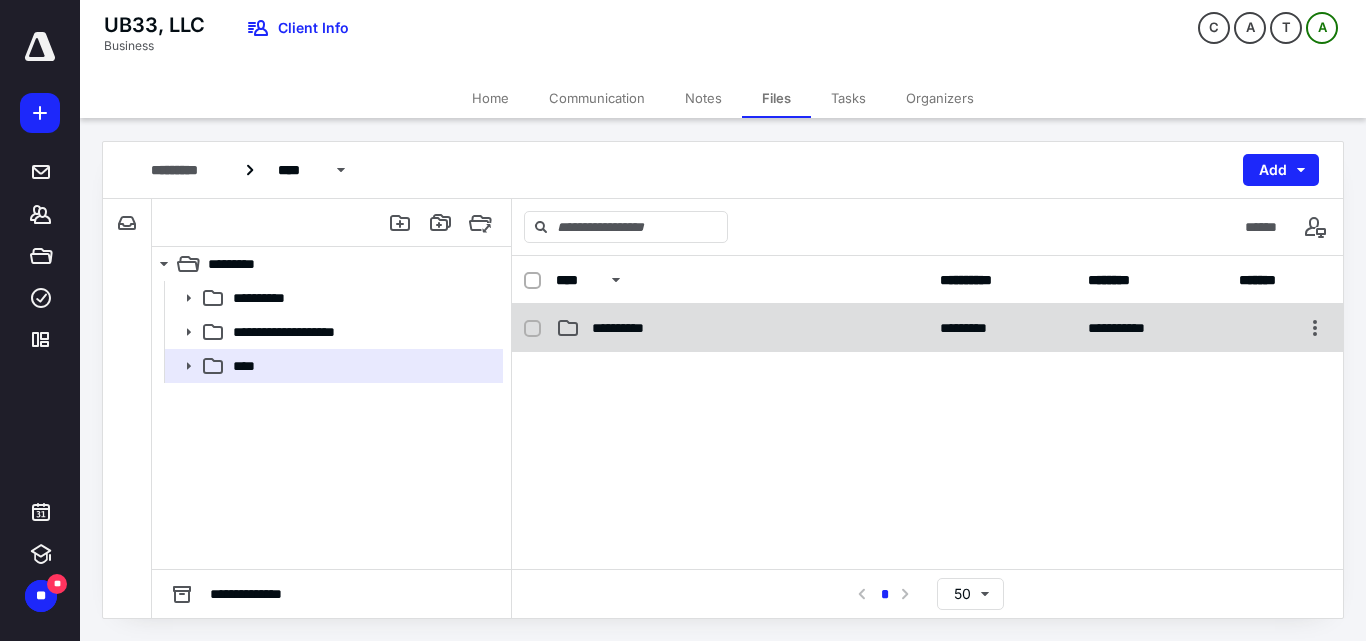 click on "**********" at bounding box center (629, 328) 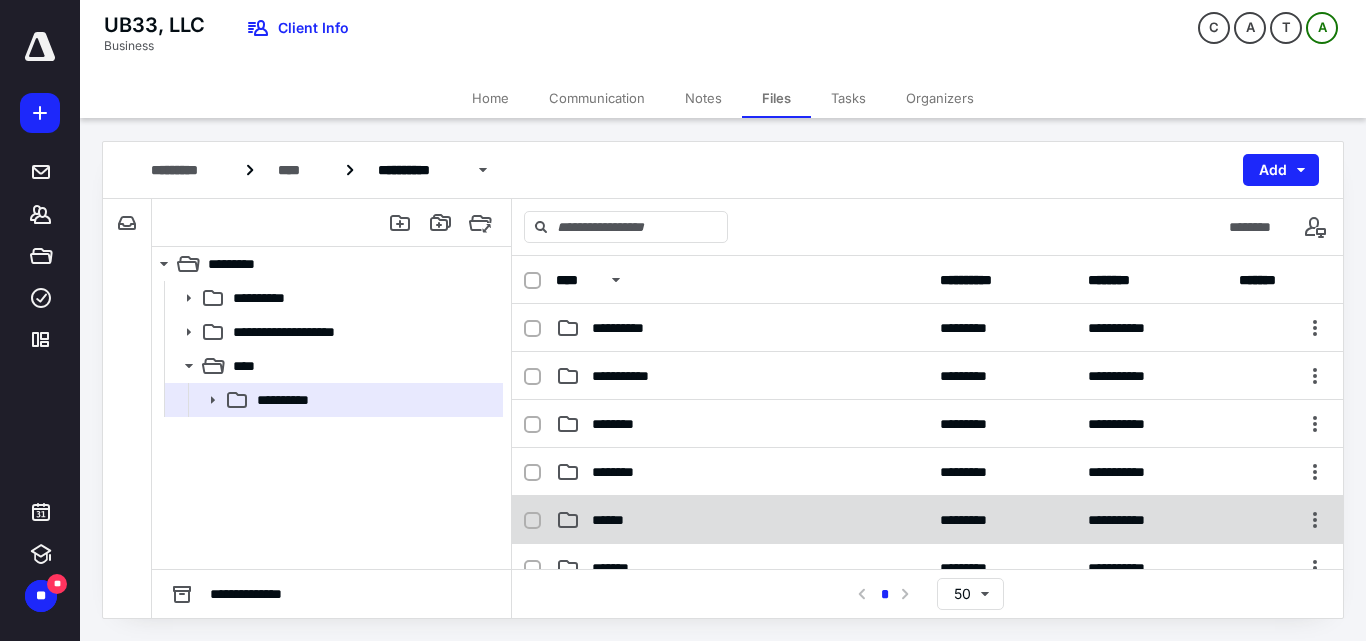 scroll, scrollTop: 100, scrollLeft: 0, axis: vertical 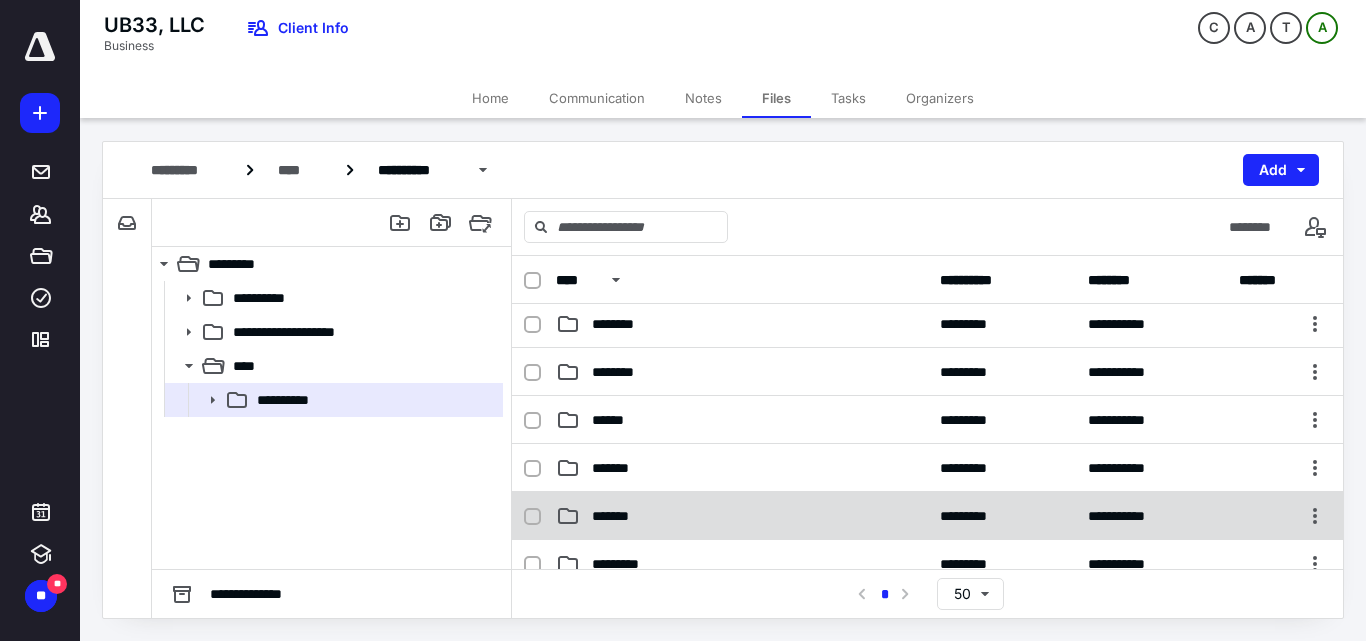 click on "*******" at bounding box center (742, 516) 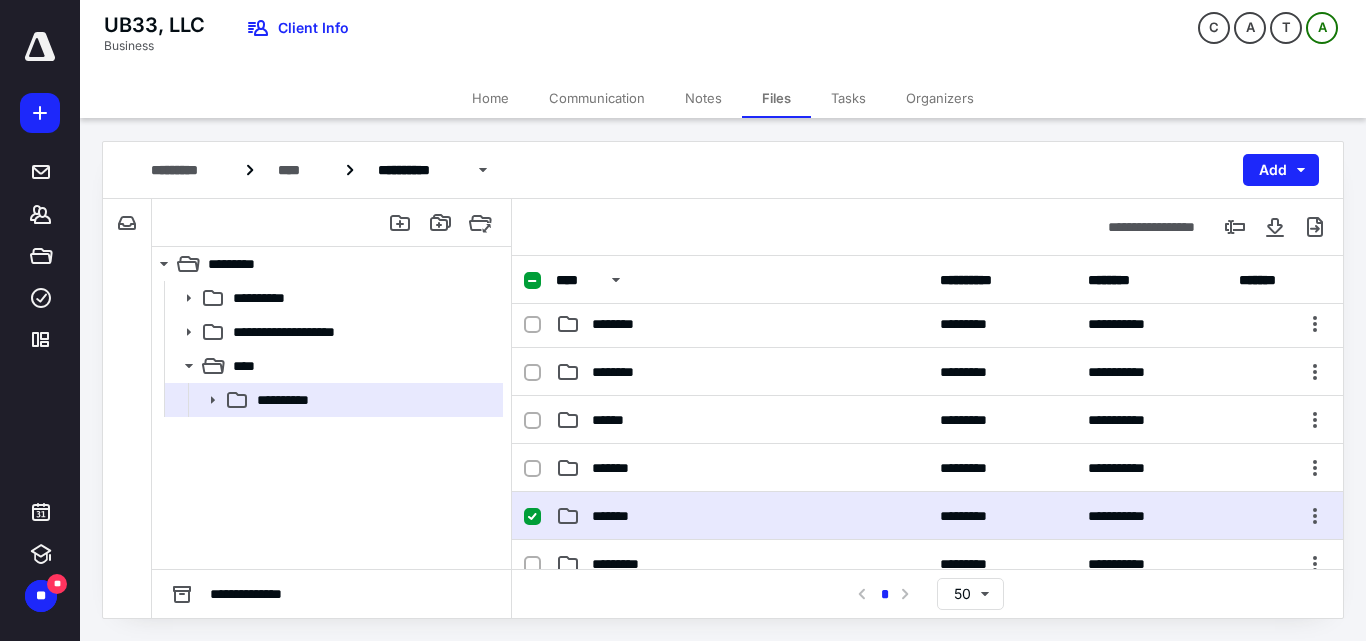 click on "*******" at bounding box center [742, 516] 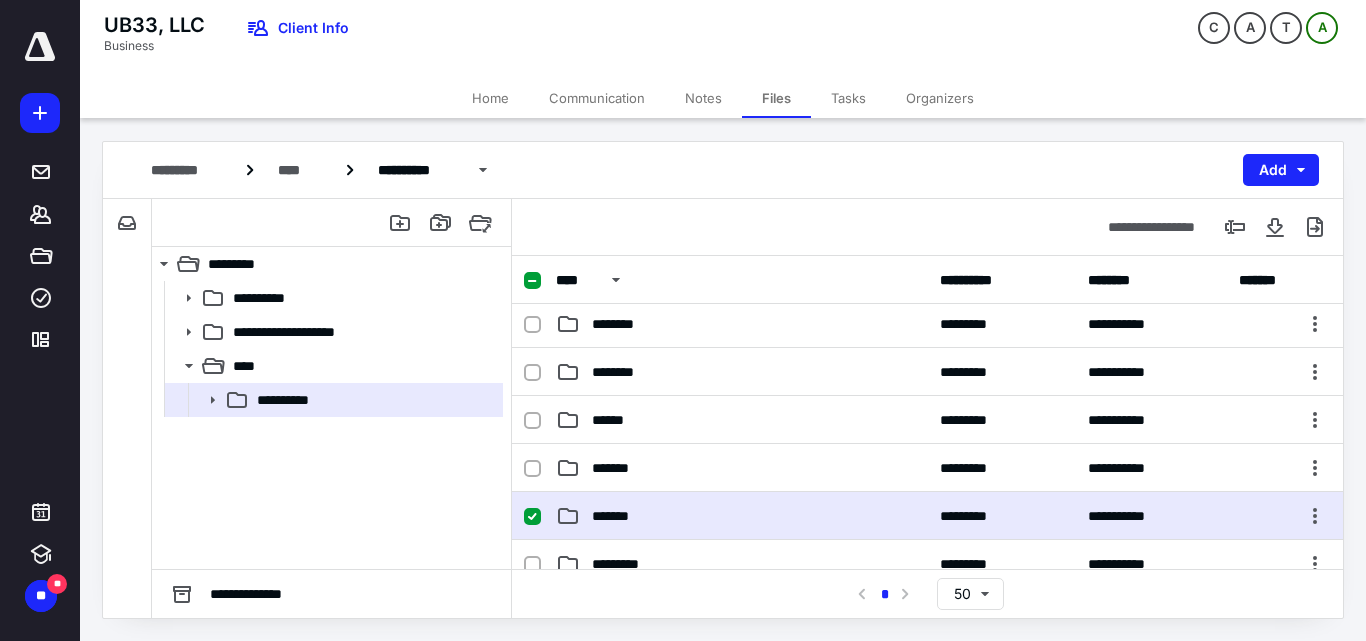 scroll, scrollTop: 0, scrollLeft: 0, axis: both 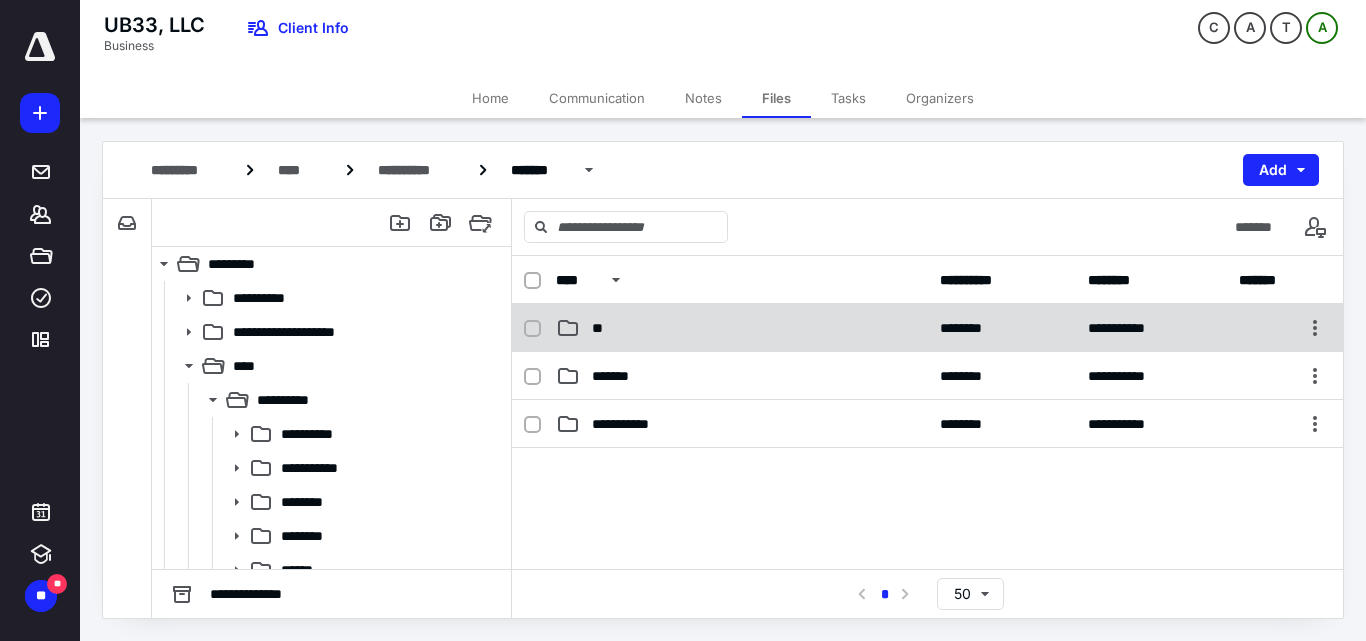 click on "**" at bounding box center [742, 328] 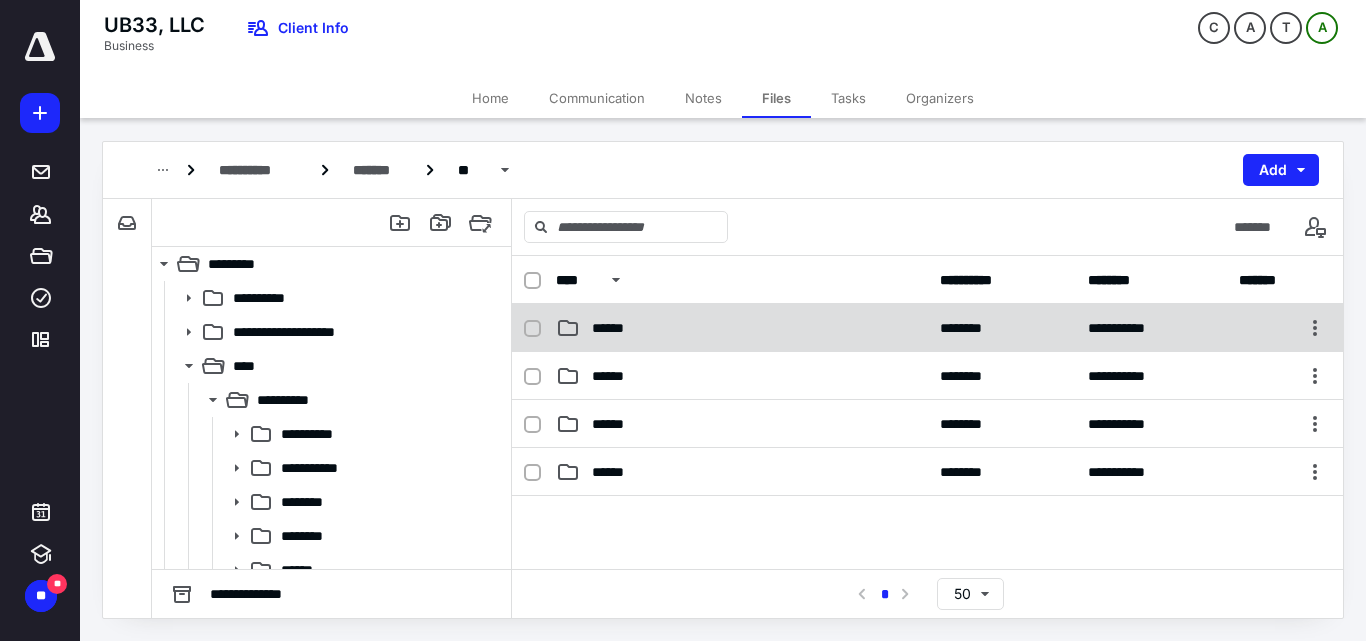 click on "******" at bounding box center [742, 328] 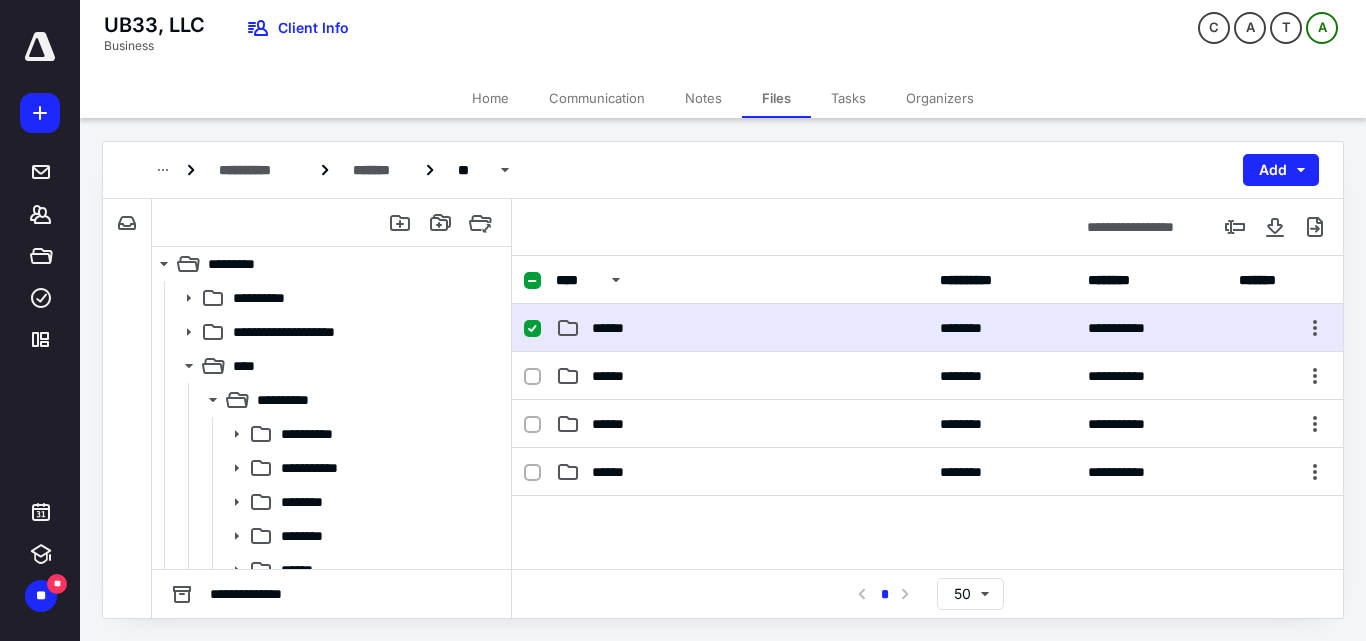 click on "******" at bounding box center [742, 328] 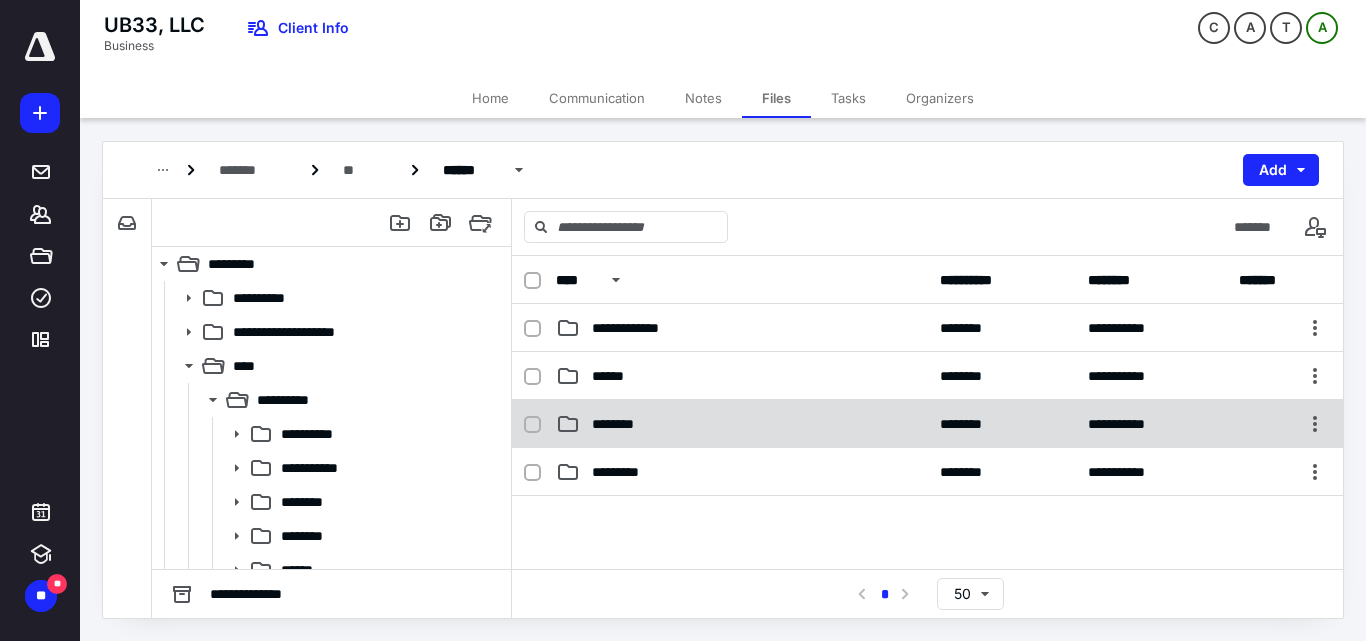 click on "********" at bounding box center (742, 424) 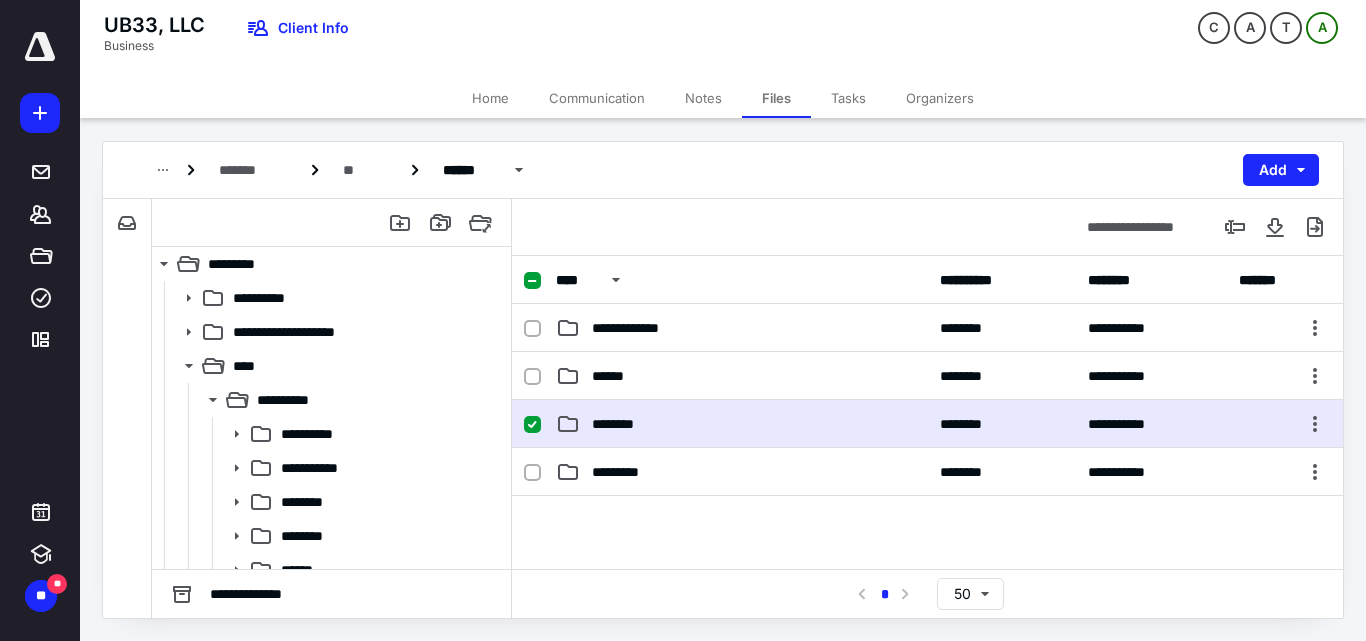 click on "********" at bounding box center [742, 424] 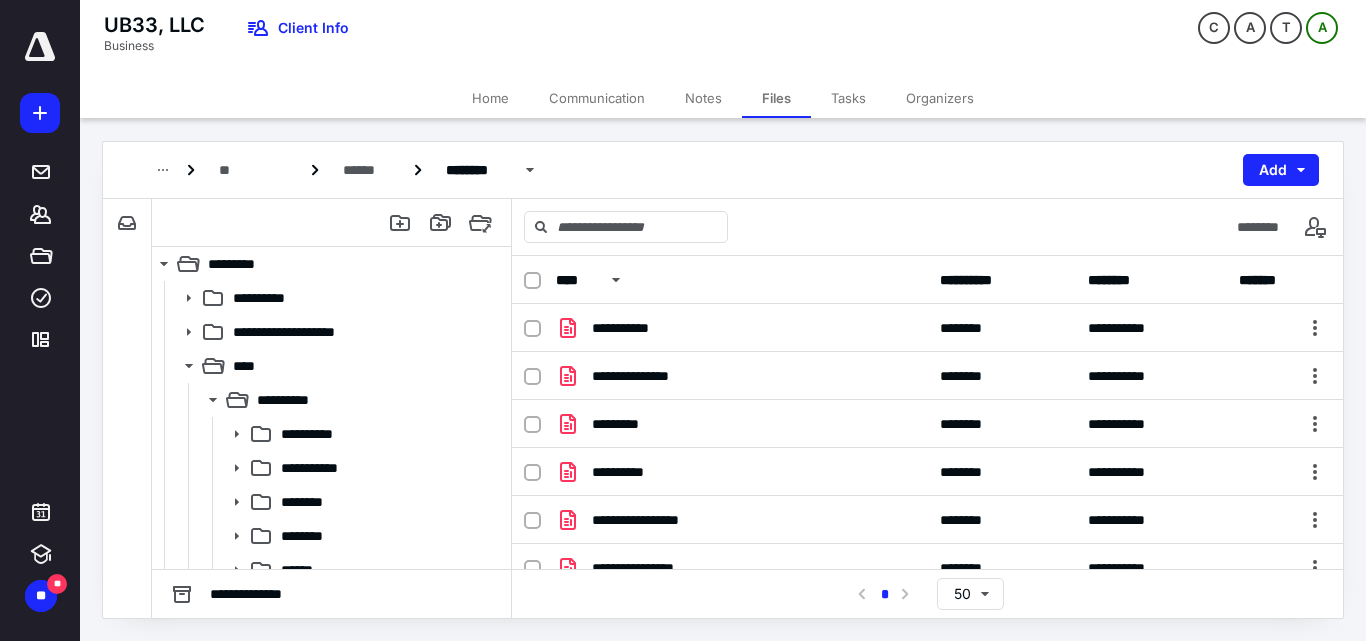 click 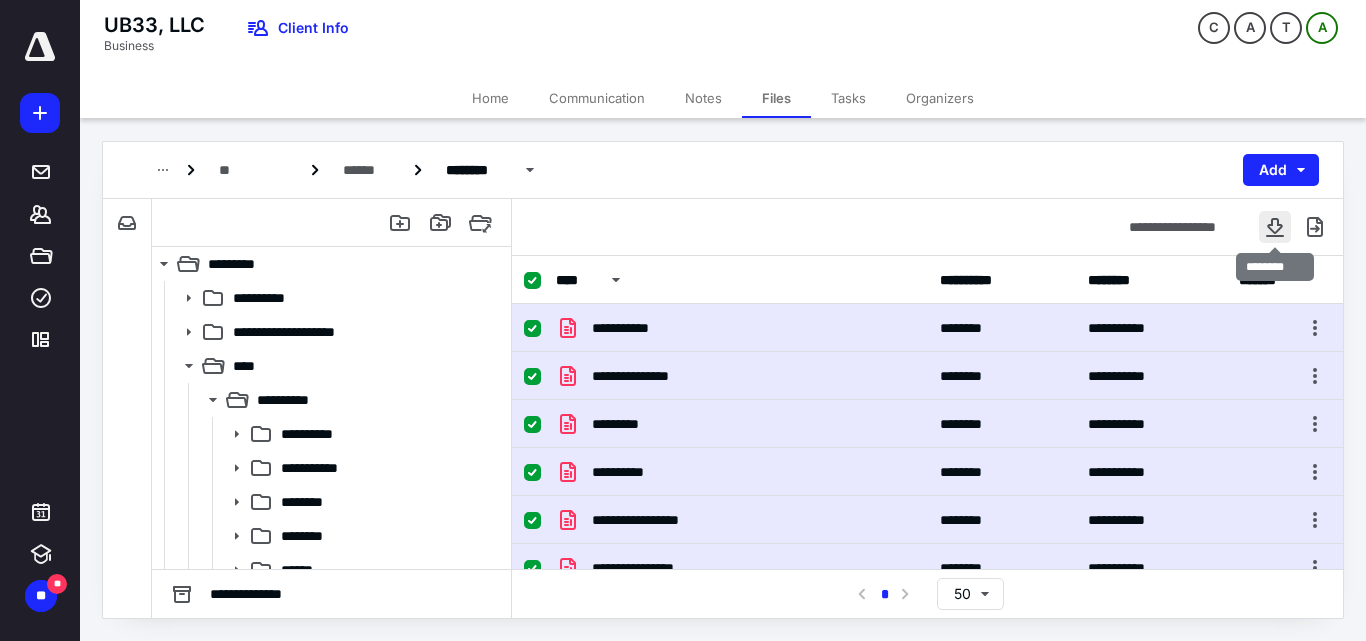 click at bounding box center [1275, 227] 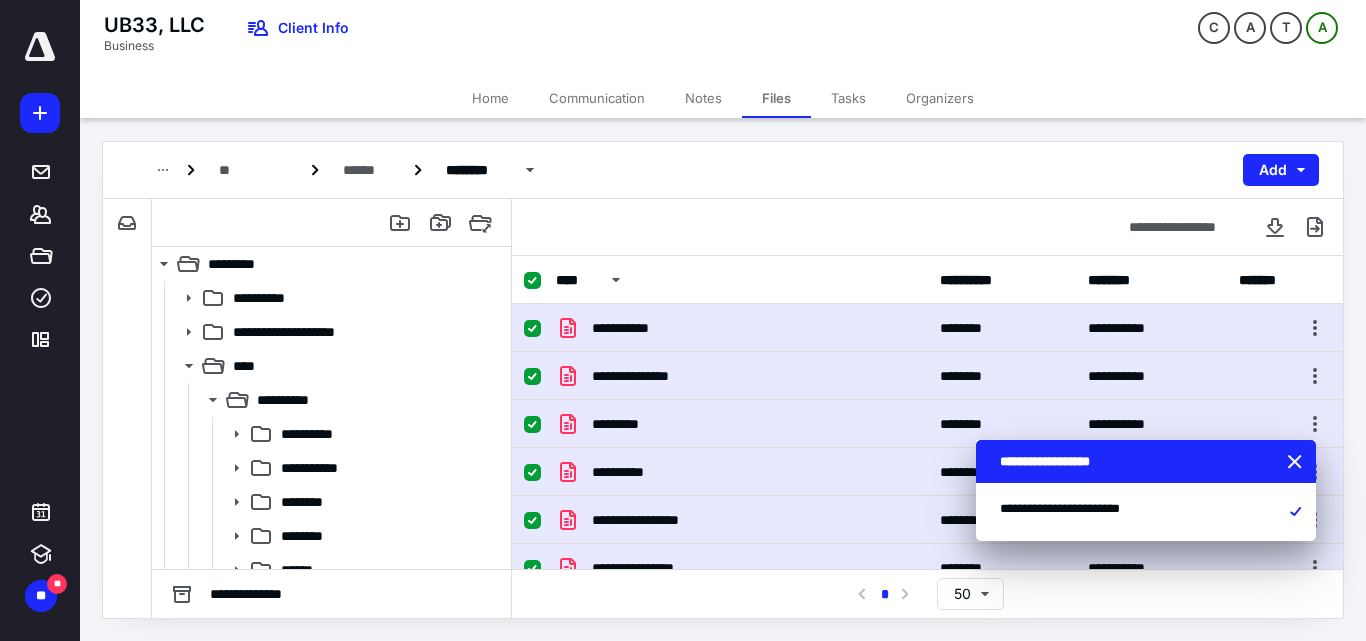 click 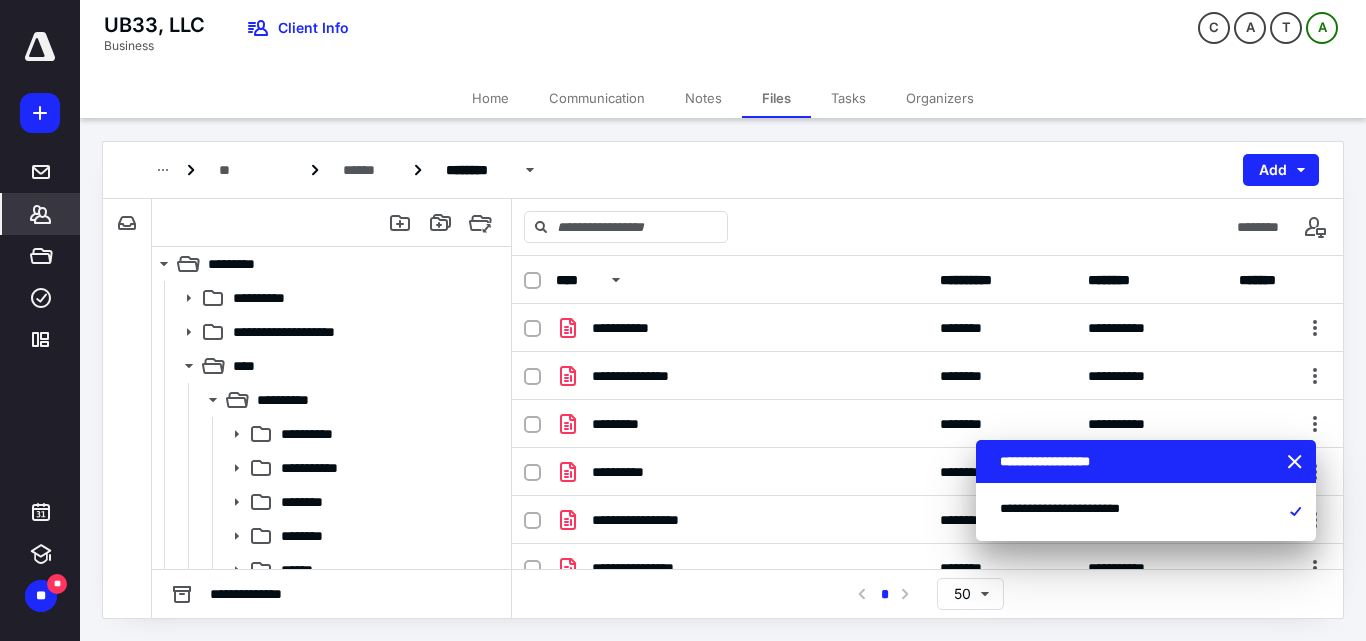 click 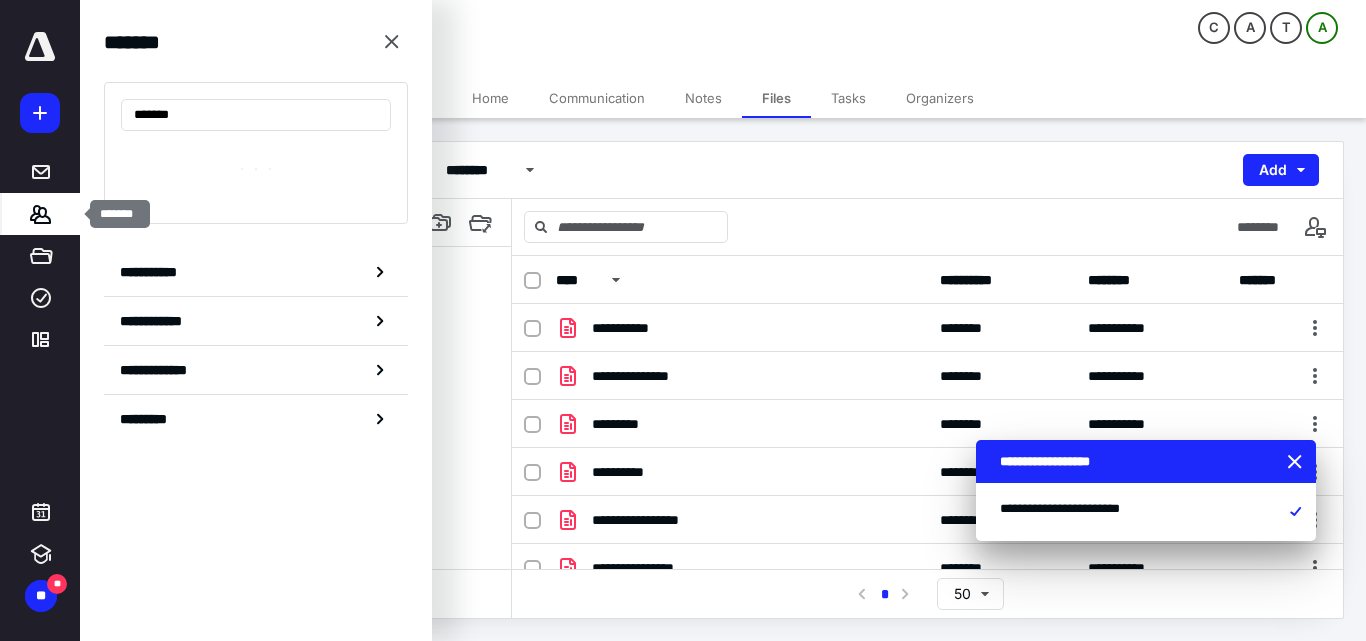 type on "********" 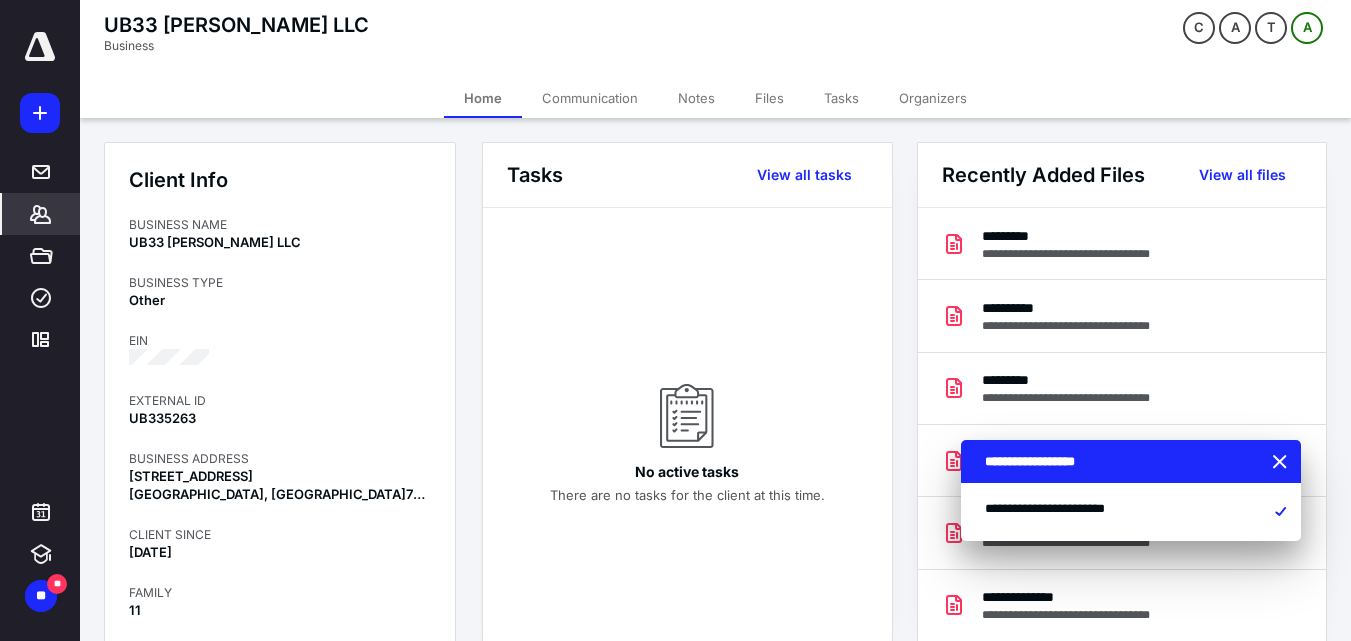 click on "Files" at bounding box center (769, 98) 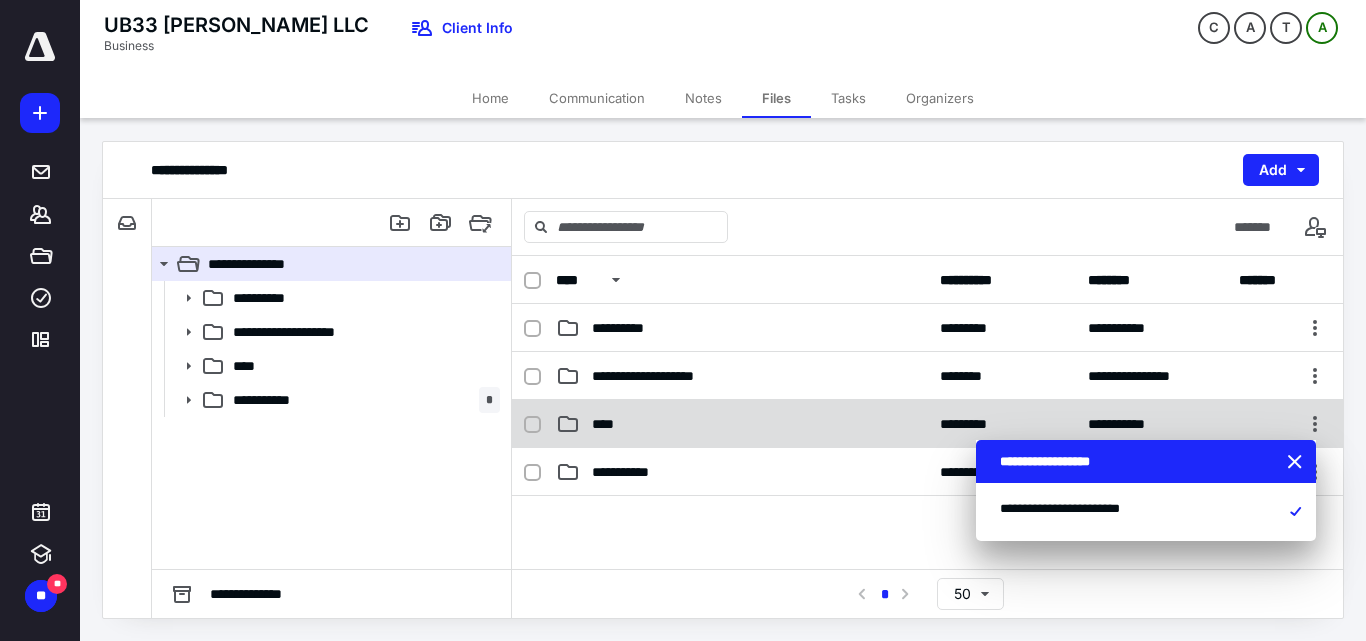 click on "****" at bounding box center (742, 424) 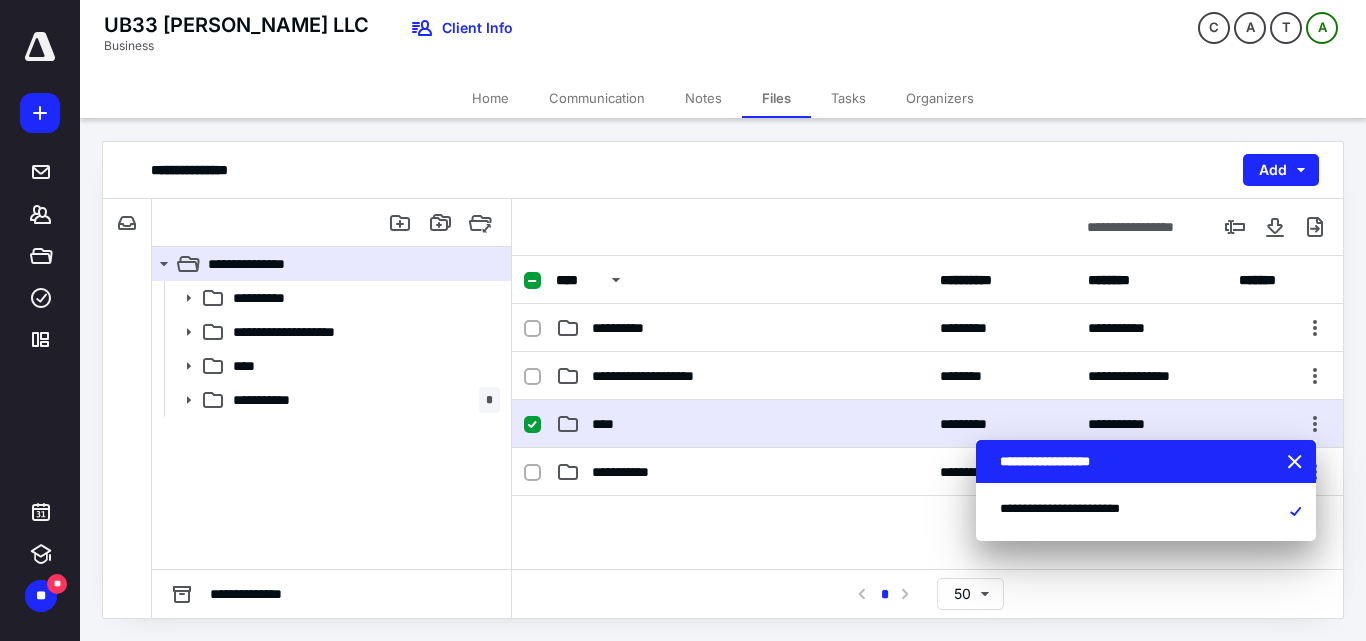 click on "****" at bounding box center [742, 424] 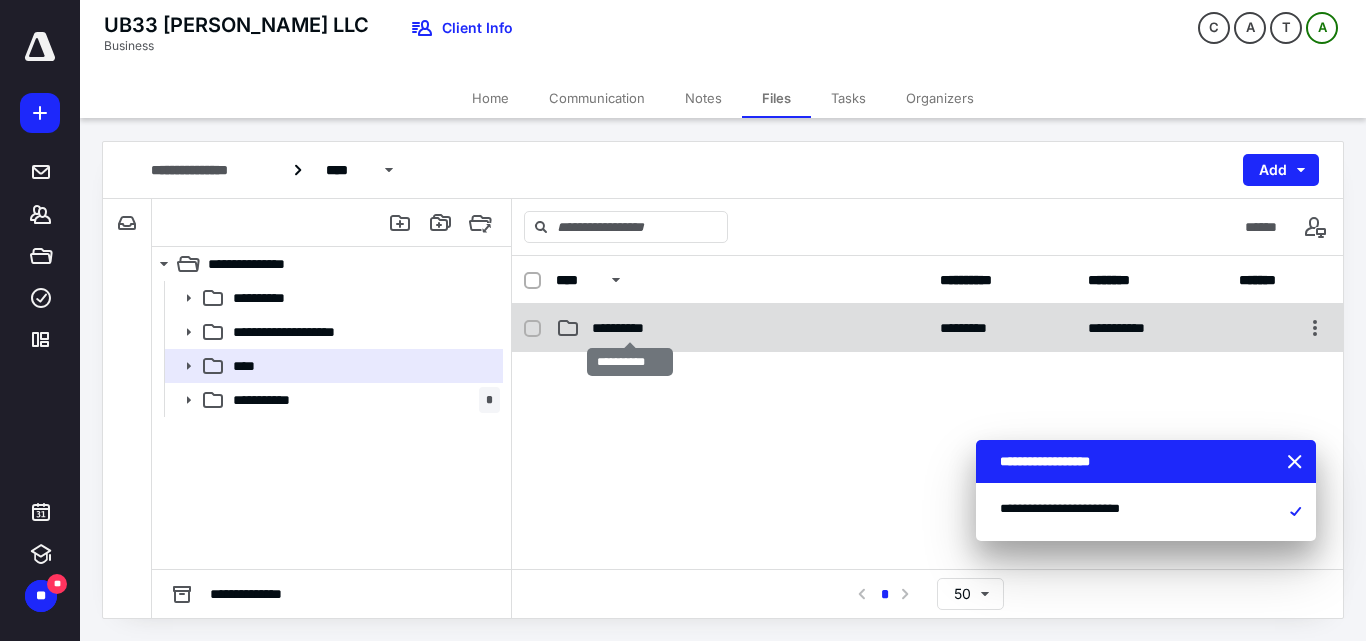 click on "**********" at bounding box center [629, 328] 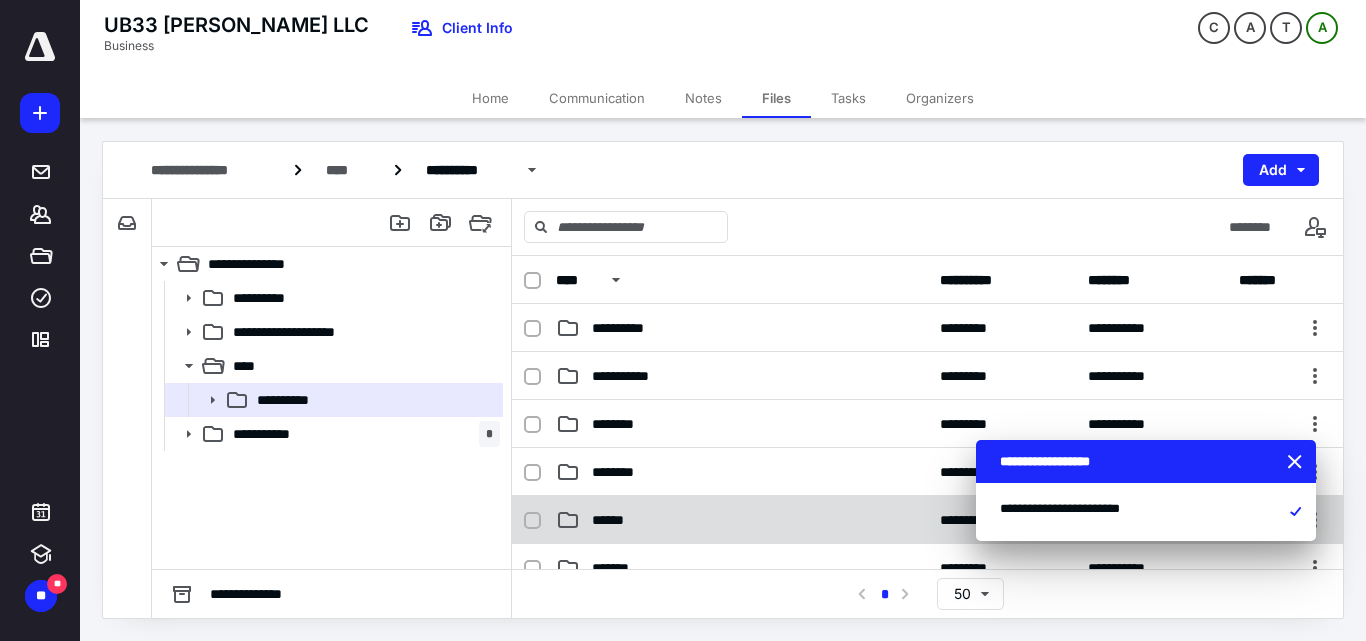 scroll, scrollTop: 100, scrollLeft: 0, axis: vertical 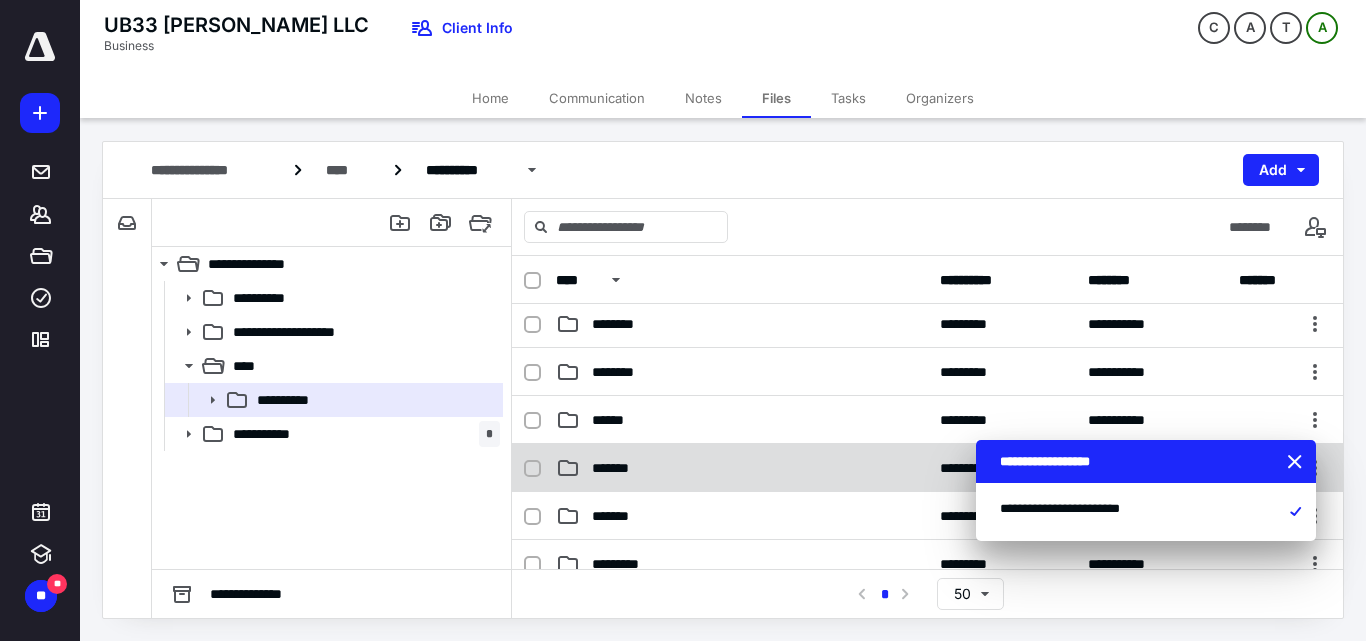 click on "*******" at bounding box center (742, 468) 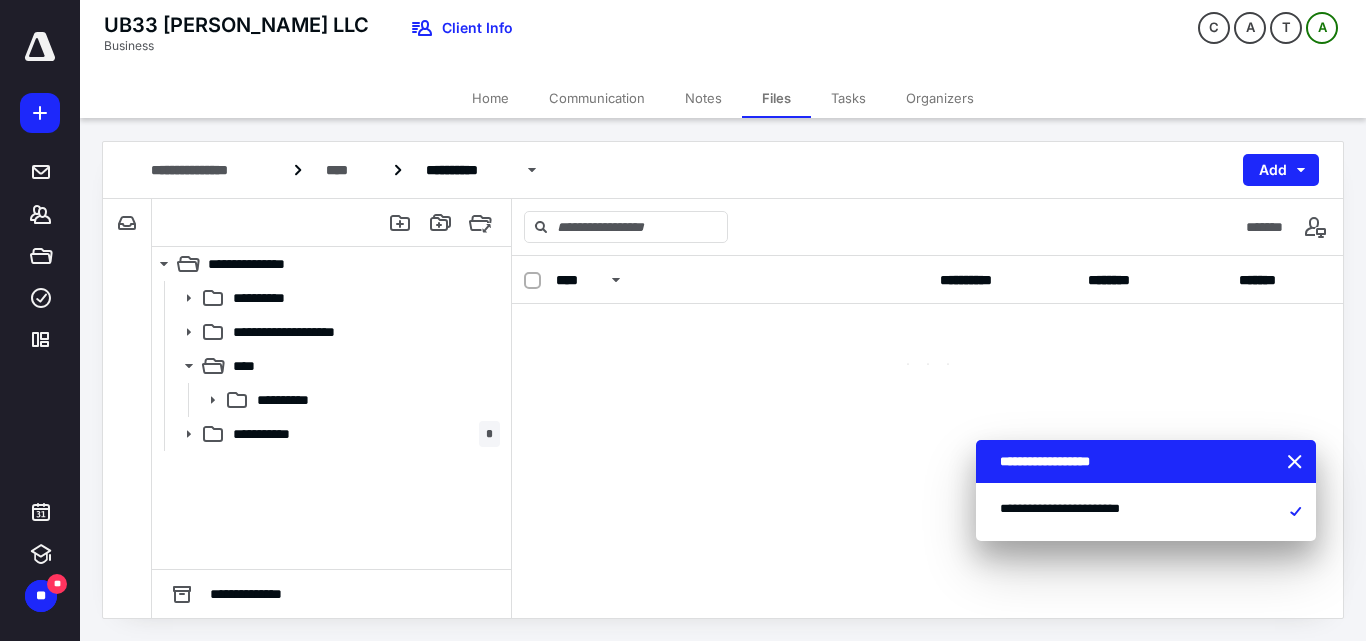 scroll, scrollTop: 0, scrollLeft: 0, axis: both 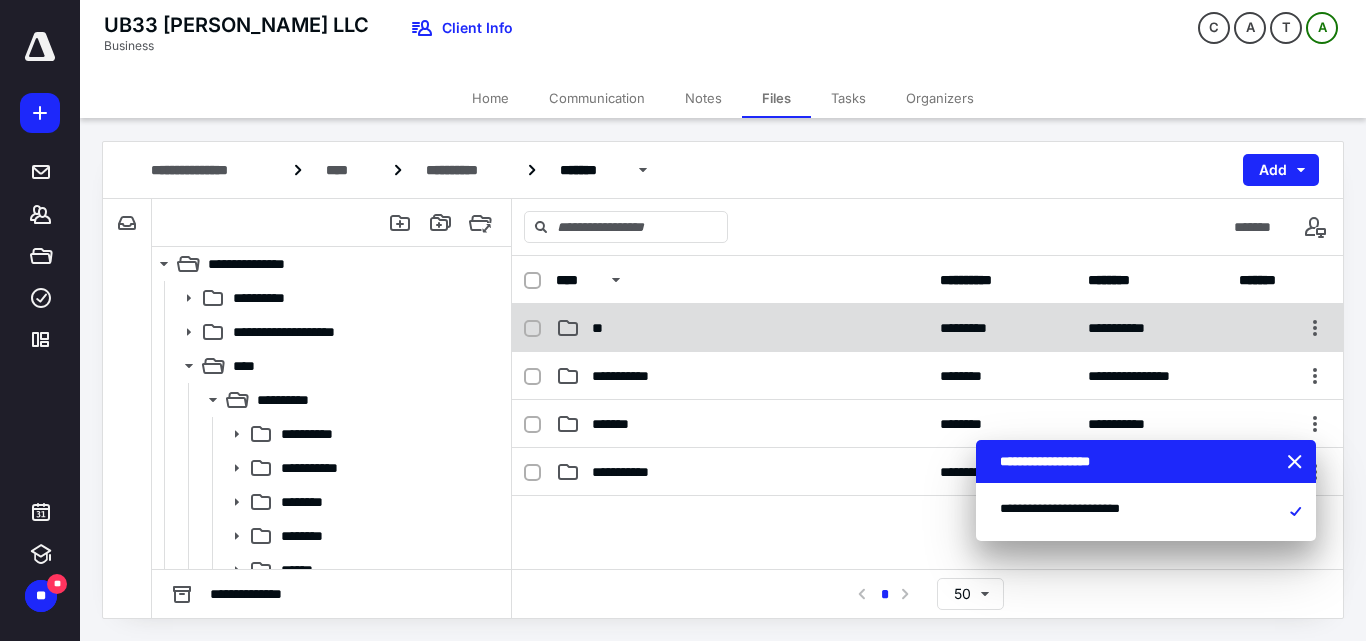 click on "**" at bounding box center (742, 328) 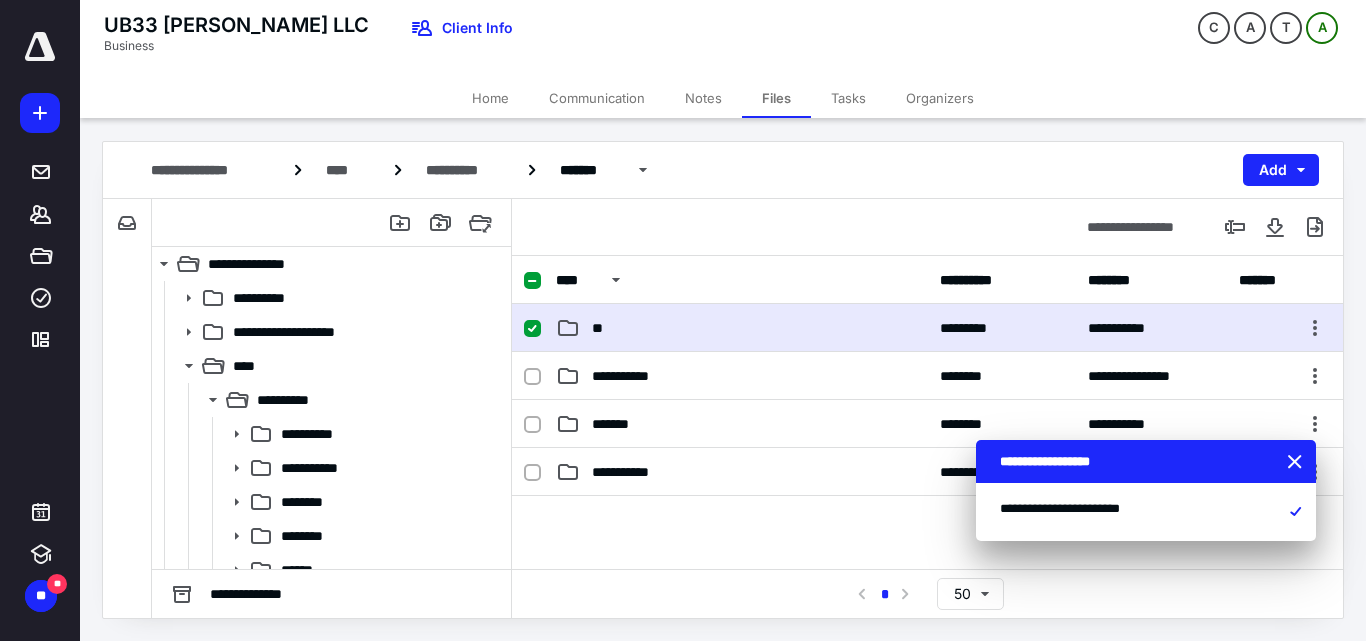 click on "**" at bounding box center (742, 328) 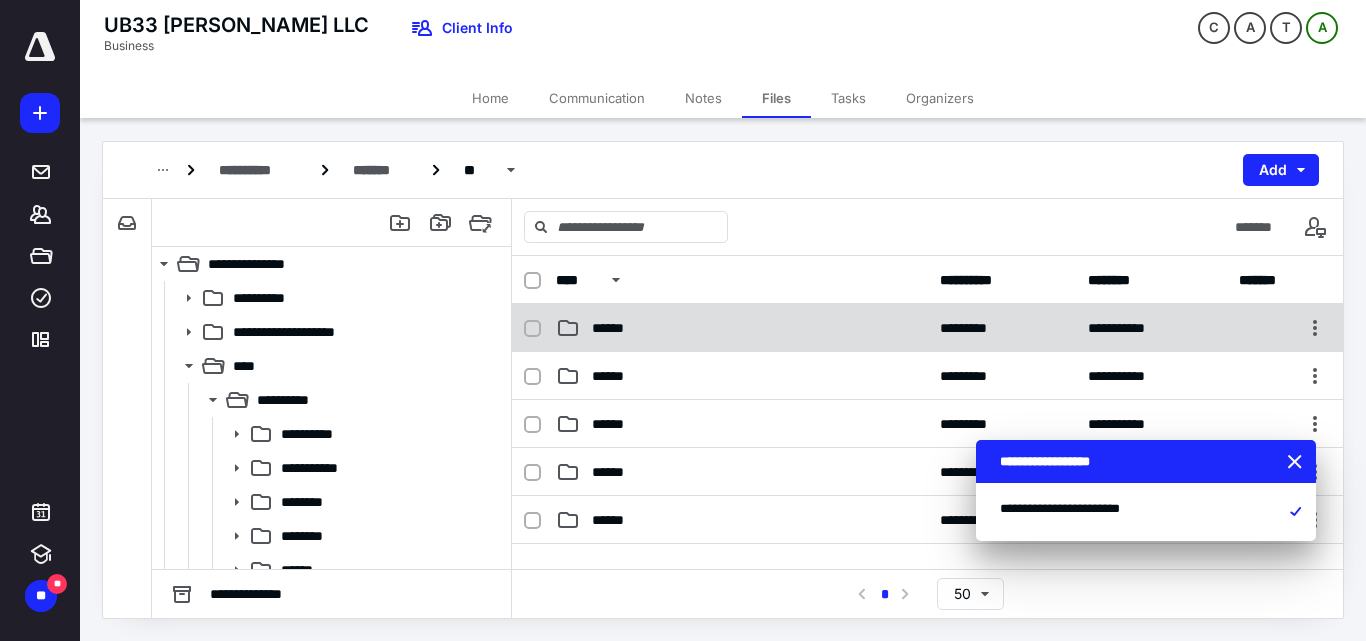 click on "******" at bounding box center (742, 328) 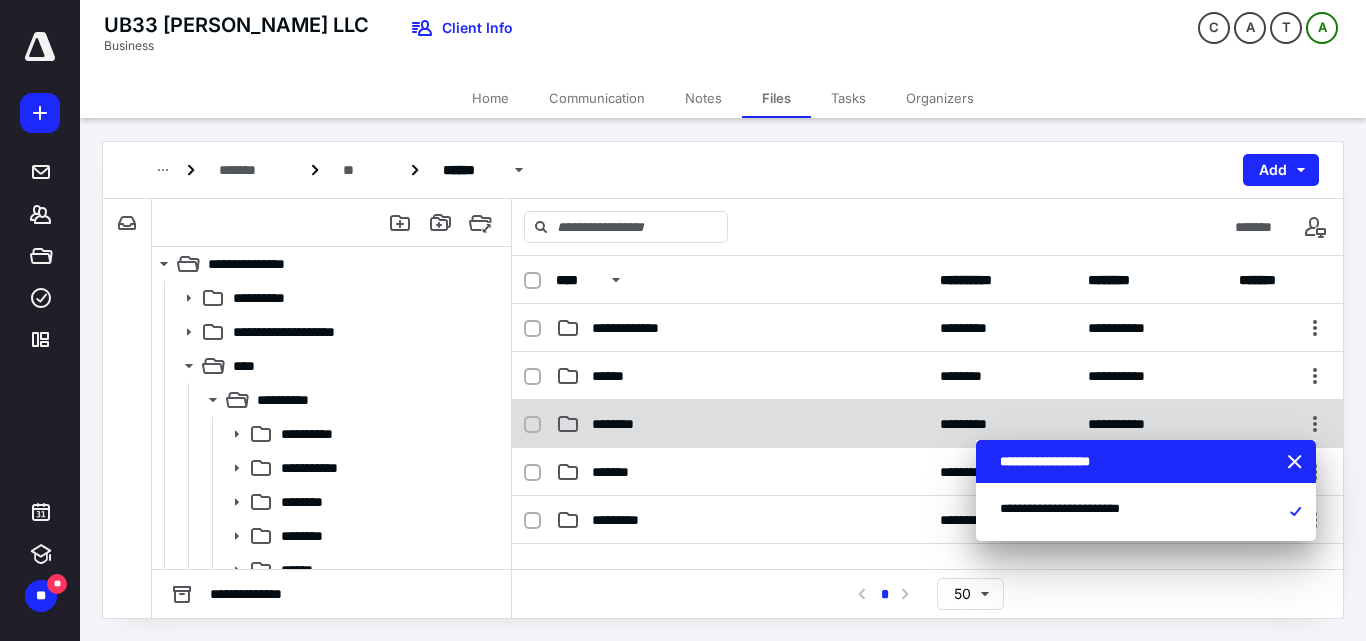 click on "********" at bounding box center (742, 424) 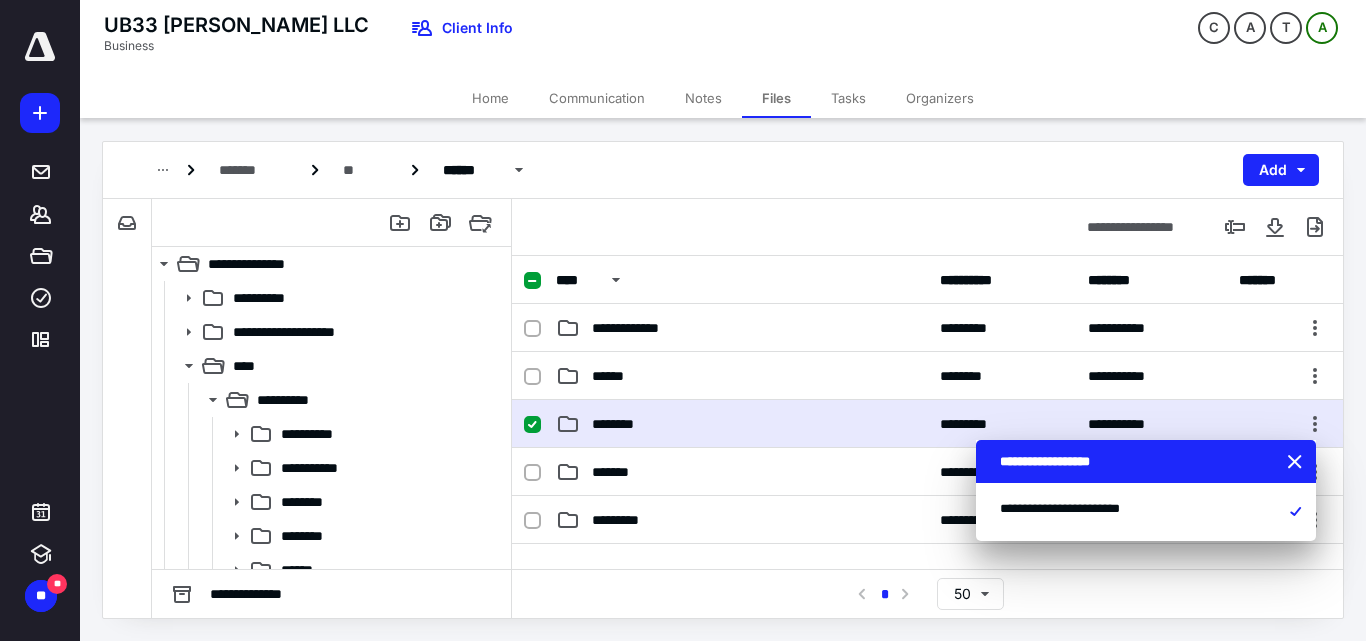 click on "********" at bounding box center (742, 424) 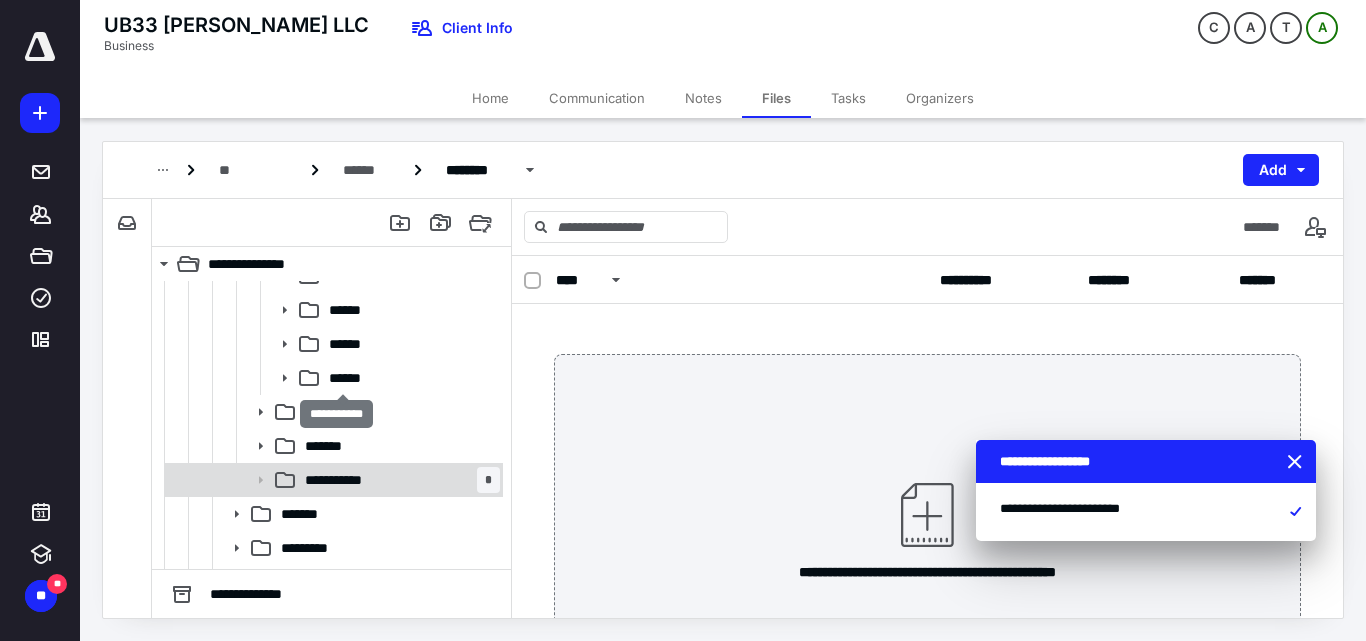 scroll, scrollTop: 700, scrollLeft: 0, axis: vertical 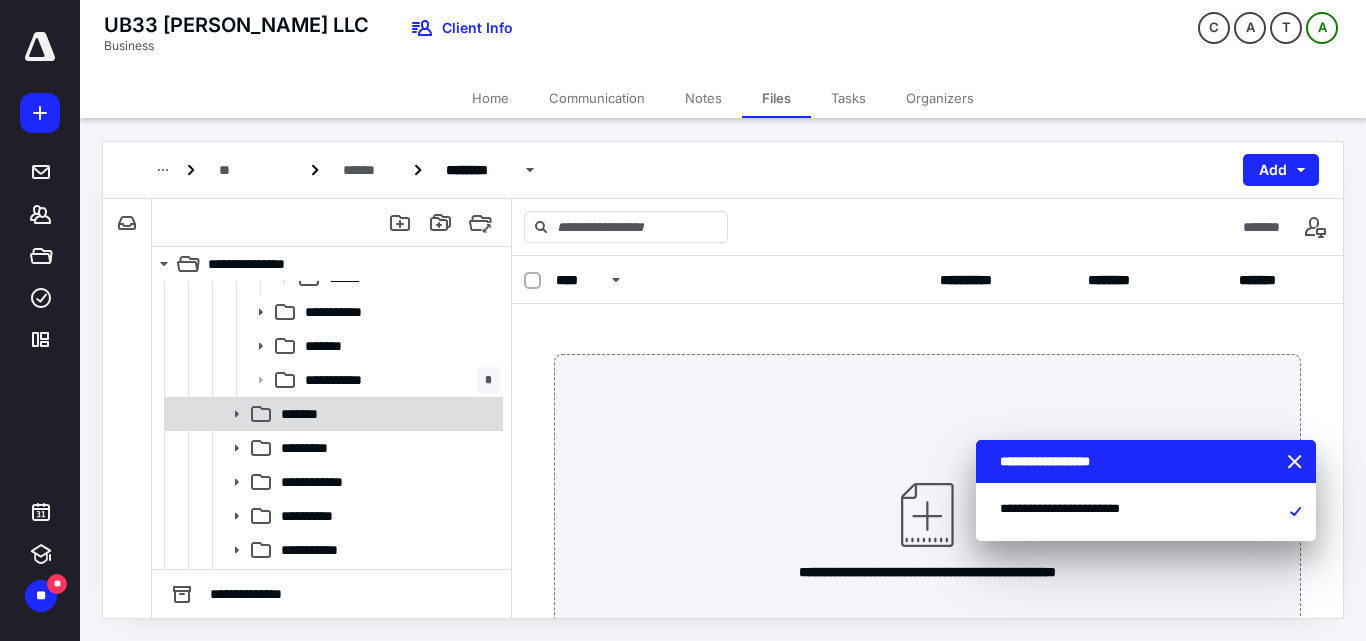 click on "*******" at bounding box center (386, 414) 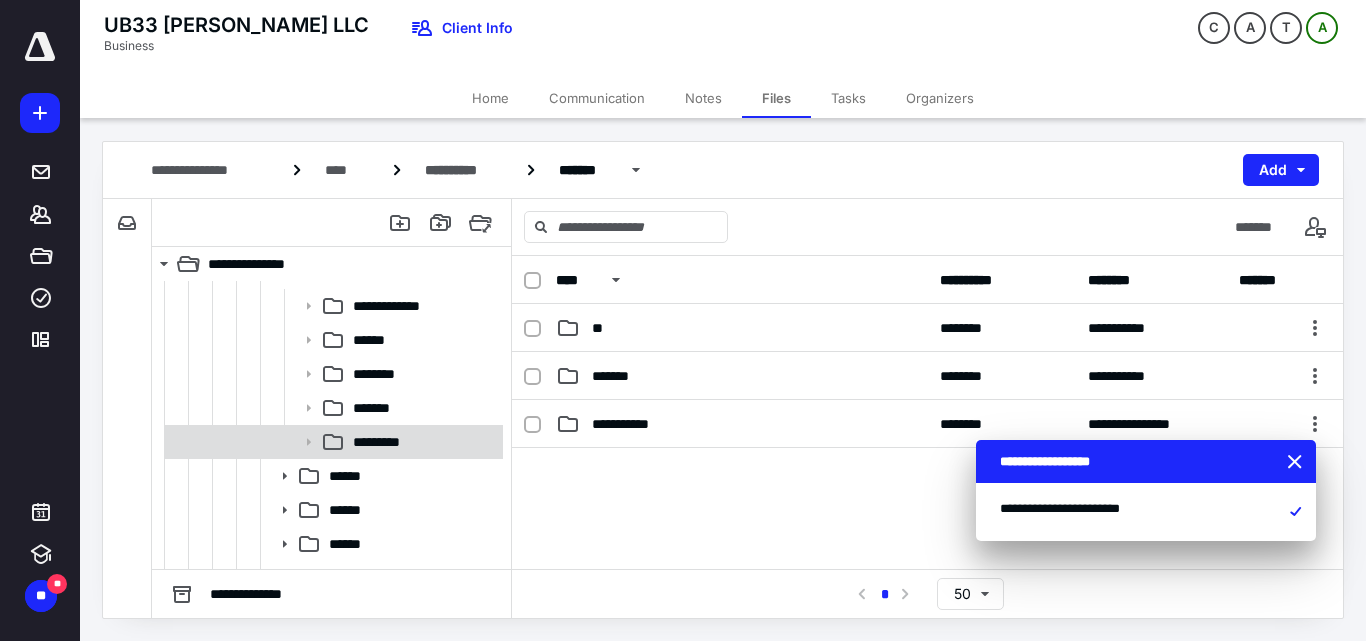scroll, scrollTop: 100, scrollLeft: 0, axis: vertical 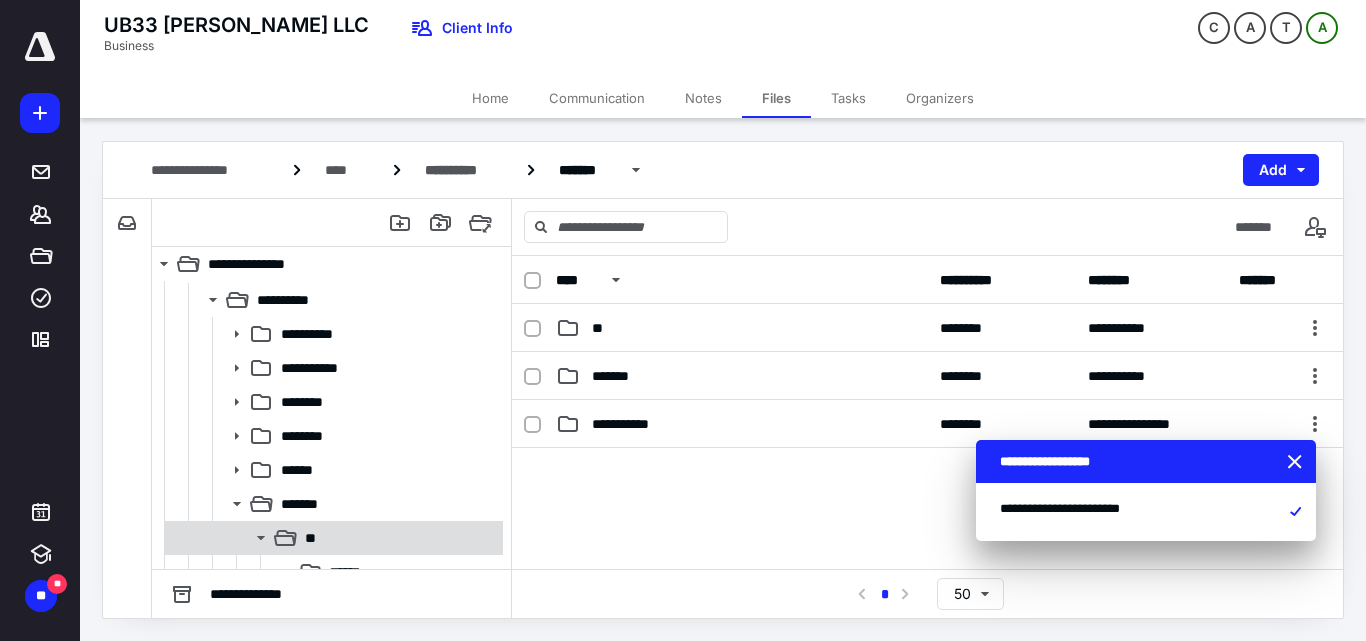 click 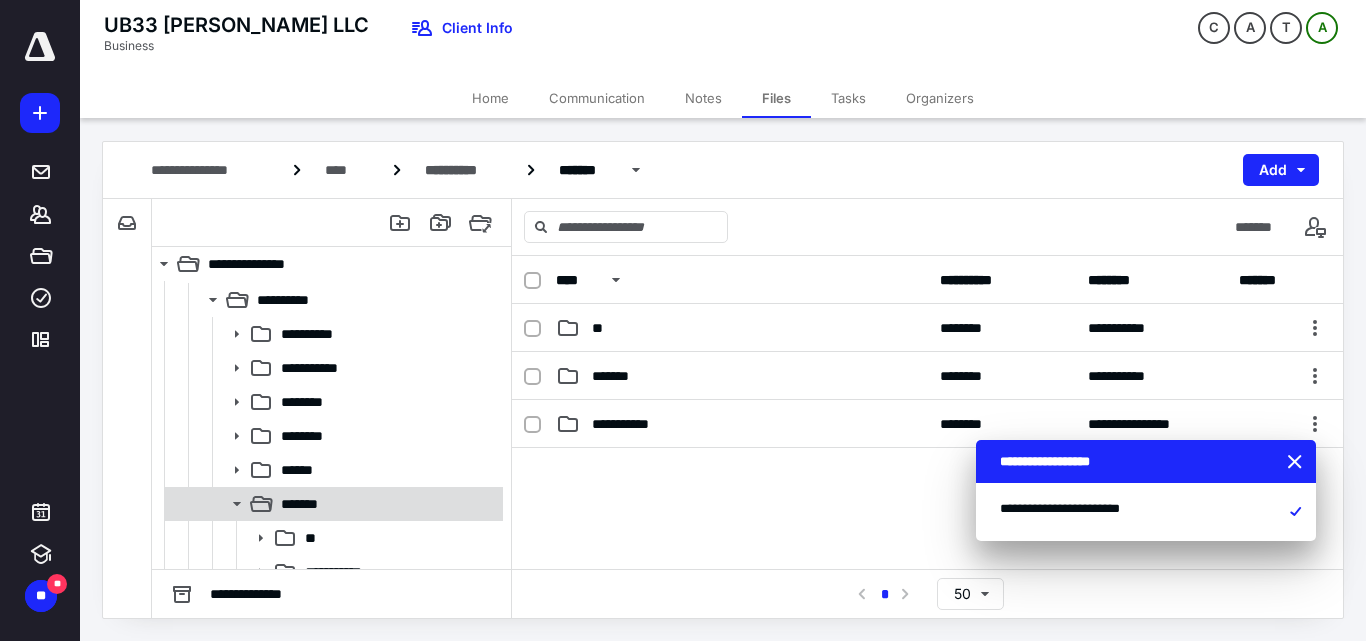 click 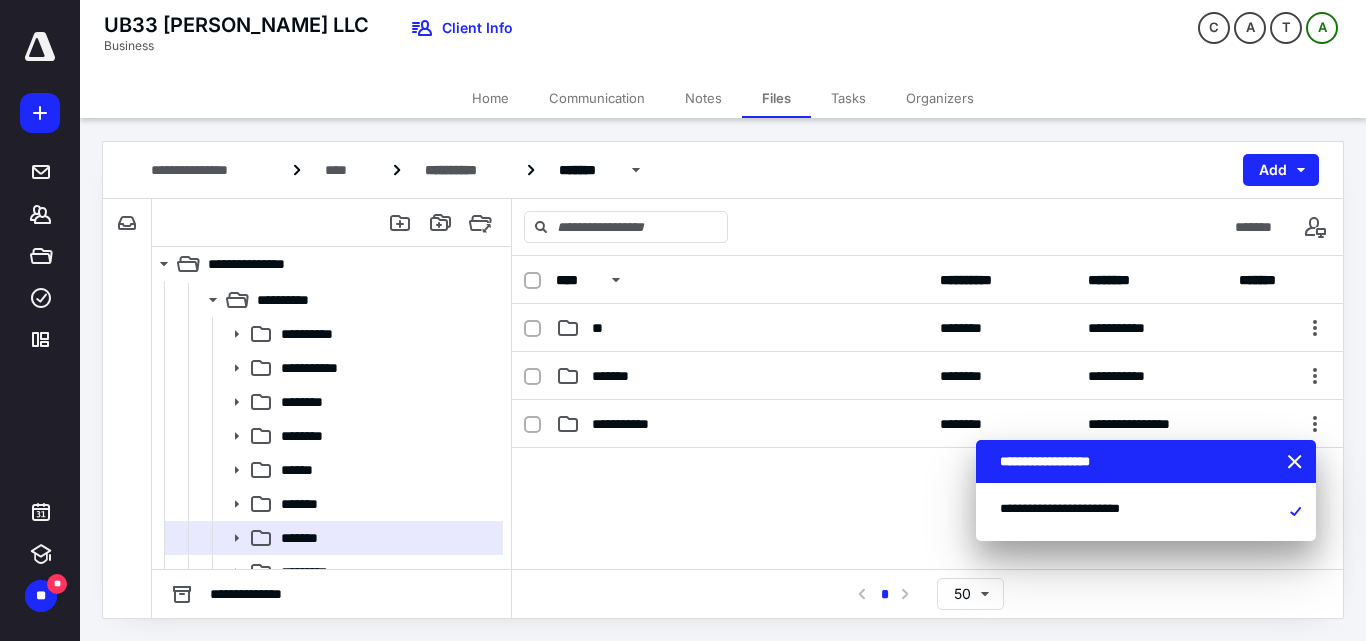scroll, scrollTop: 179, scrollLeft: 0, axis: vertical 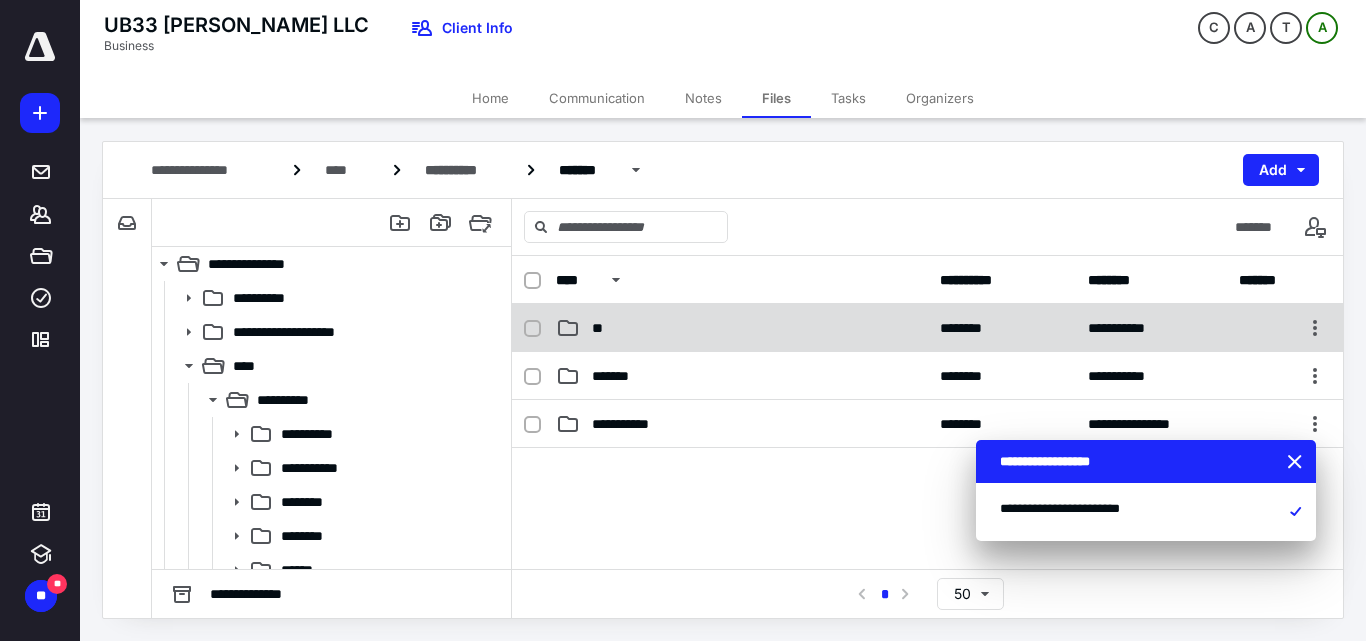 click on "**" at bounding box center (742, 328) 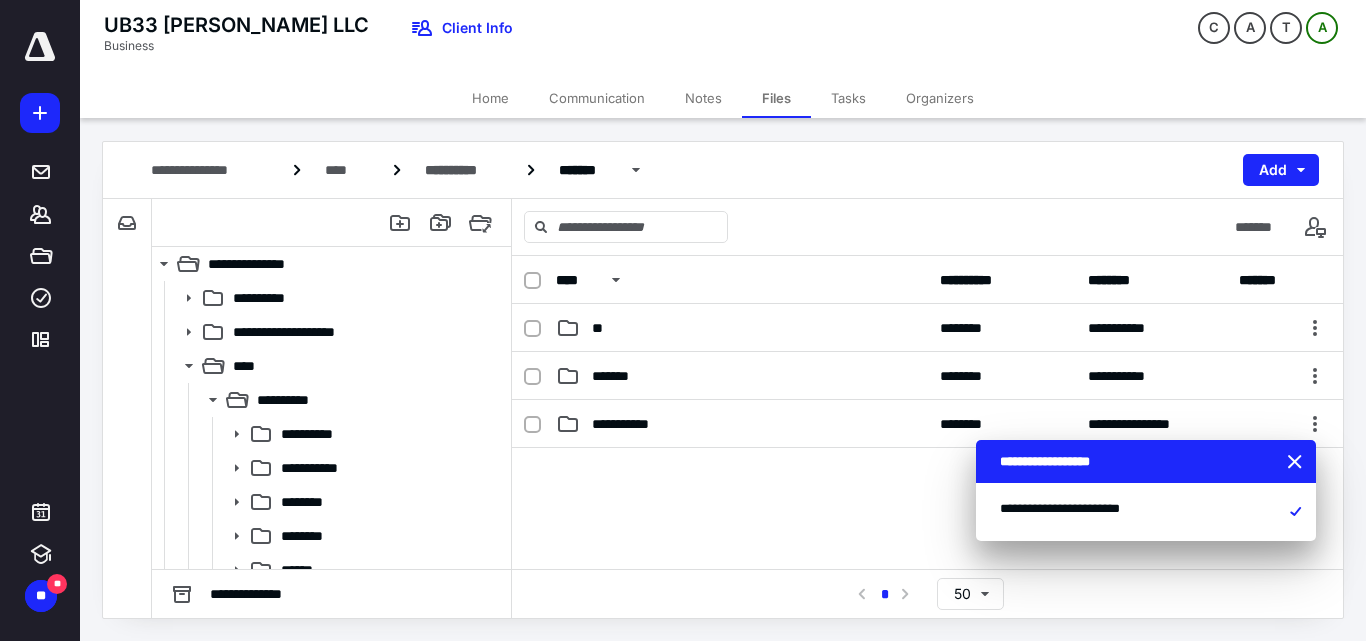 click on "**" at bounding box center [742, 328] 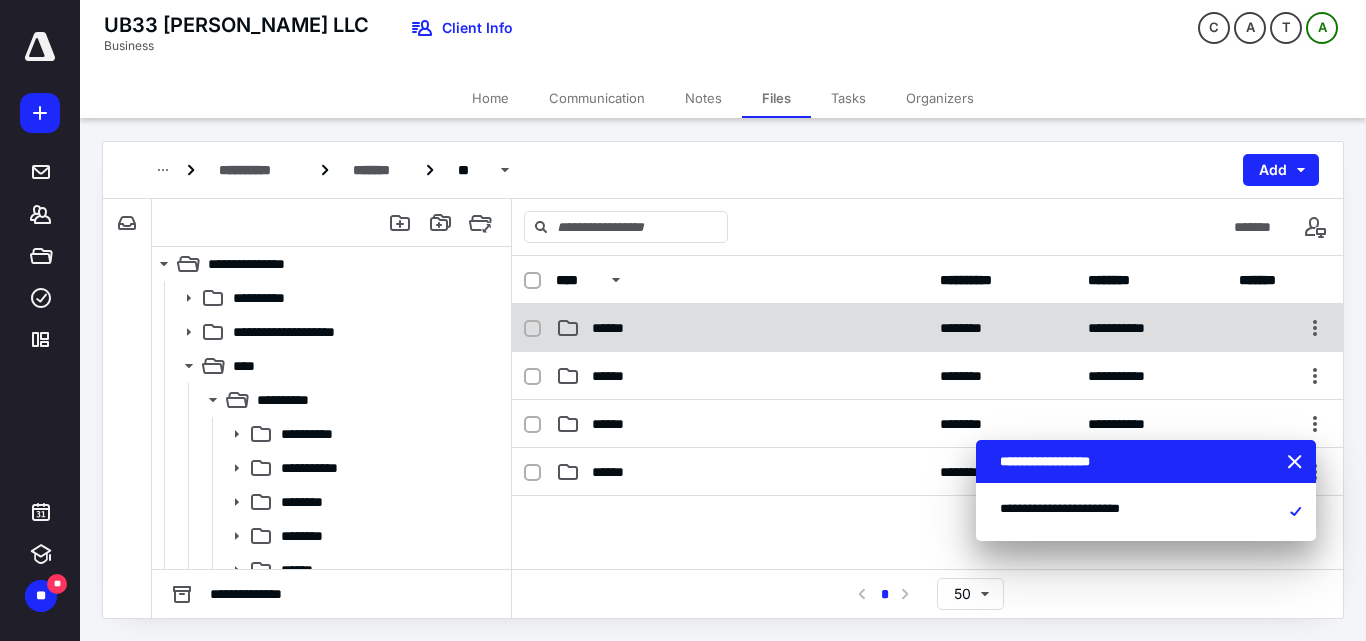 click on "******" at bounding box center (615, 328) 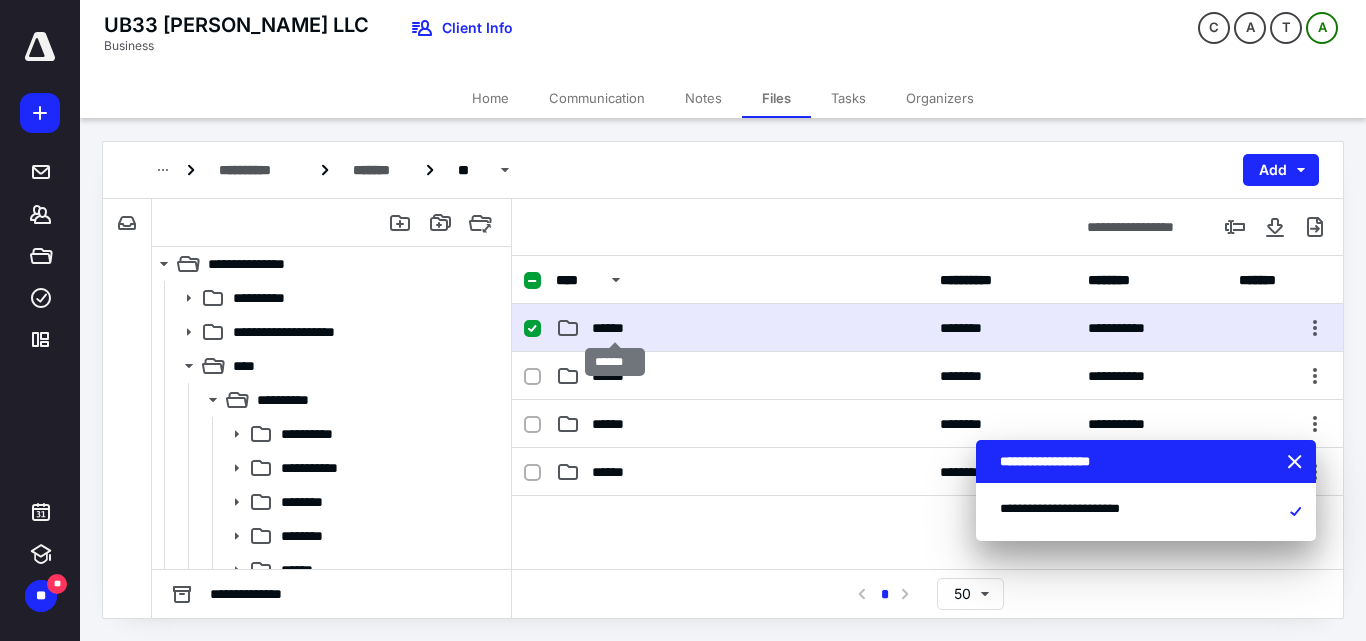 click on "******" at bounding box center (615, 328) 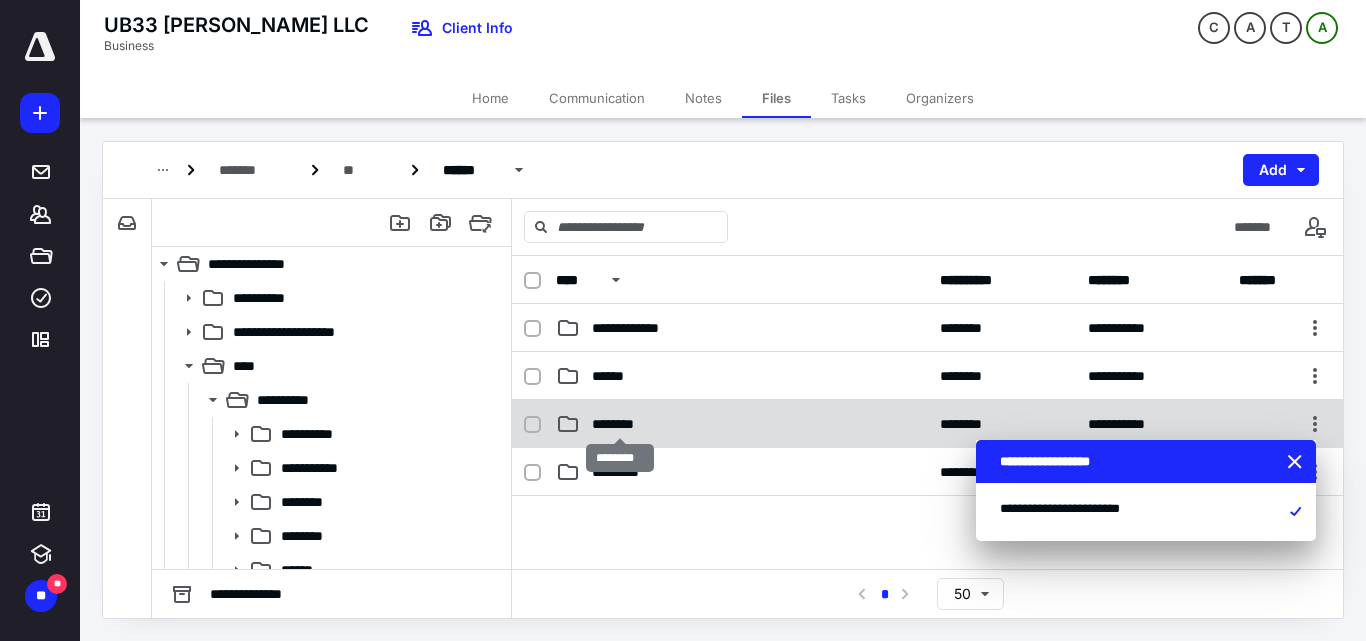 click on "********" at bounding box center [619, 424] 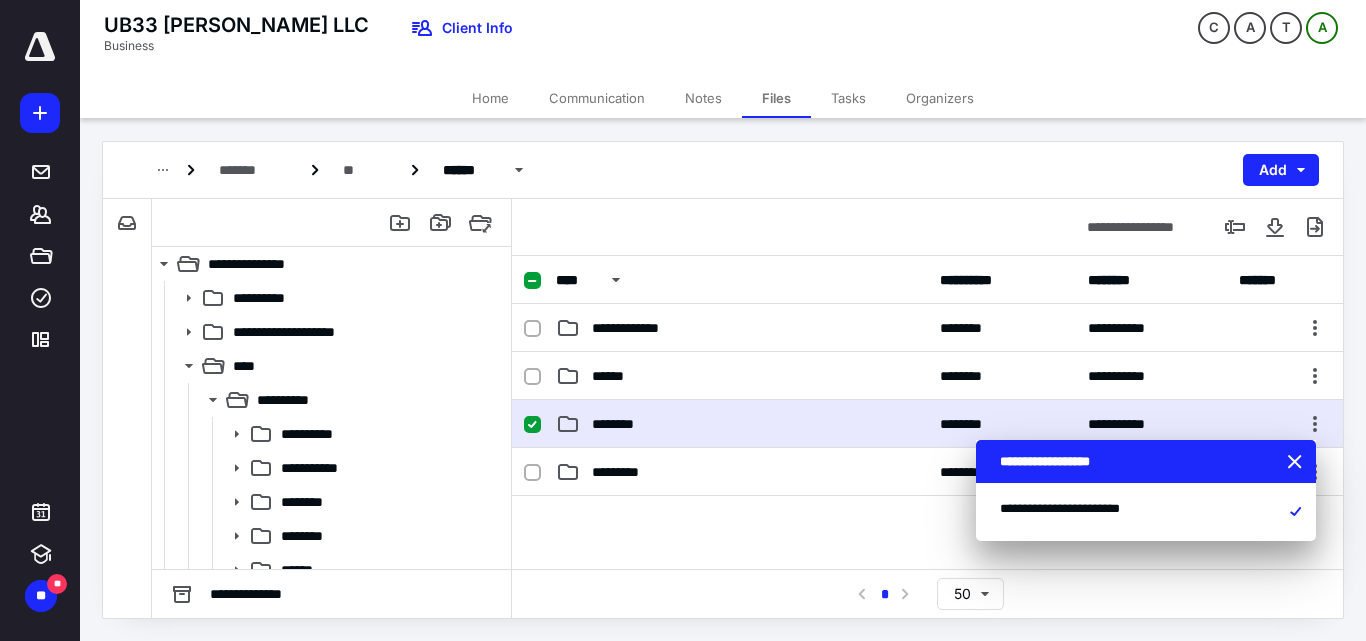 click 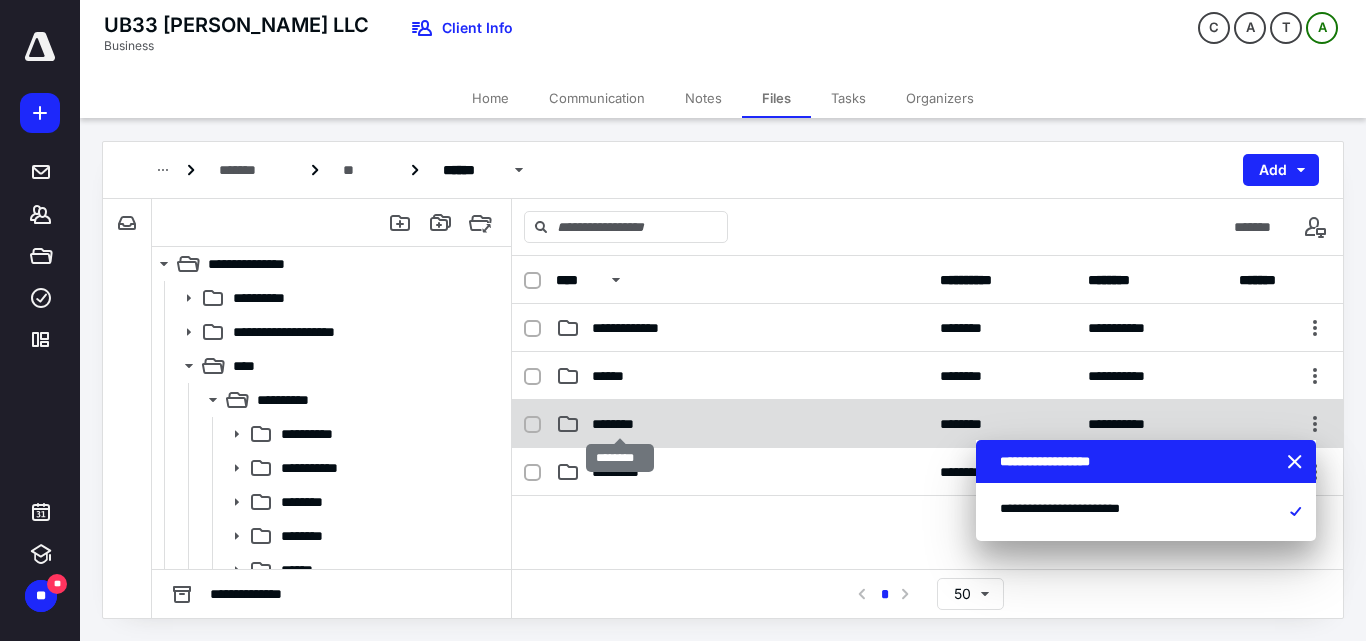 click on "********" at bounding box center (619, 424) 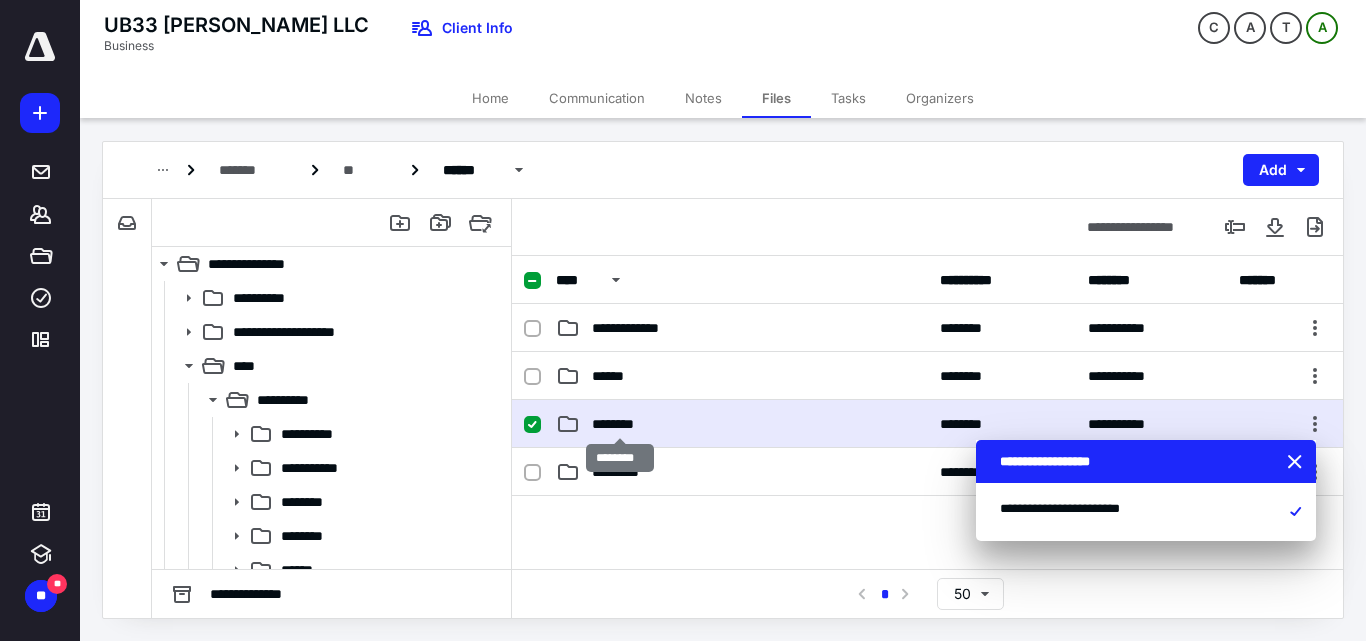 click on "********" at bounding box center (619, 424) 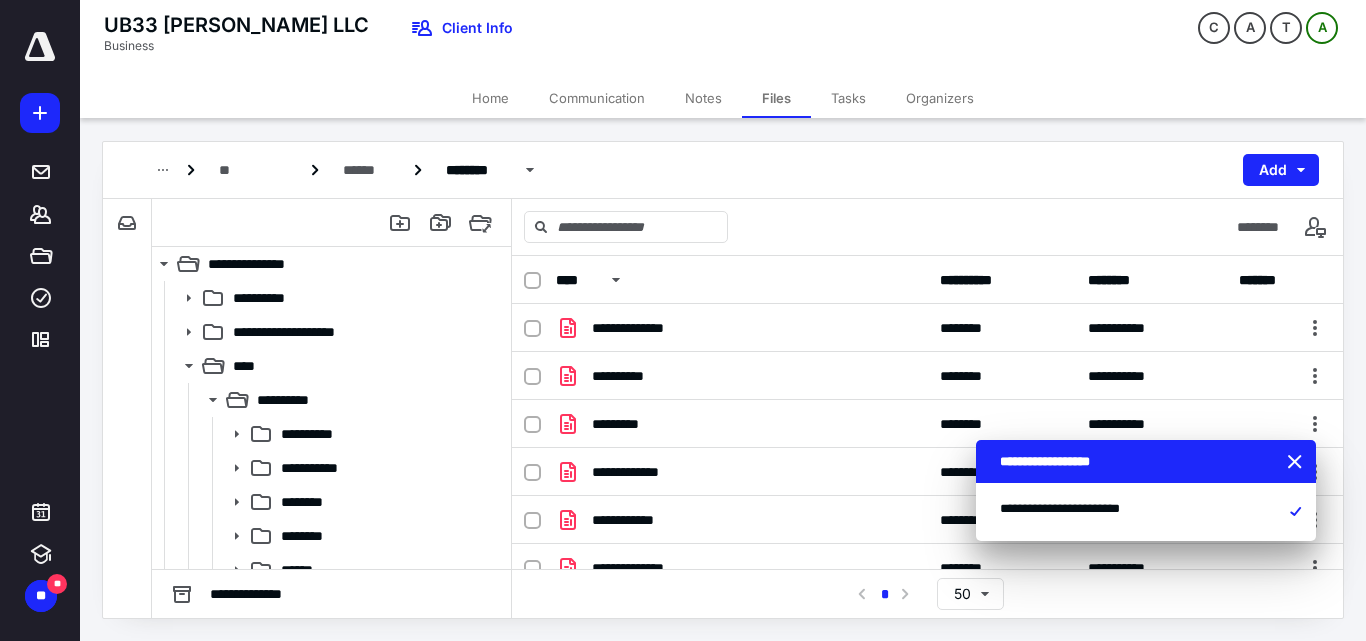 click 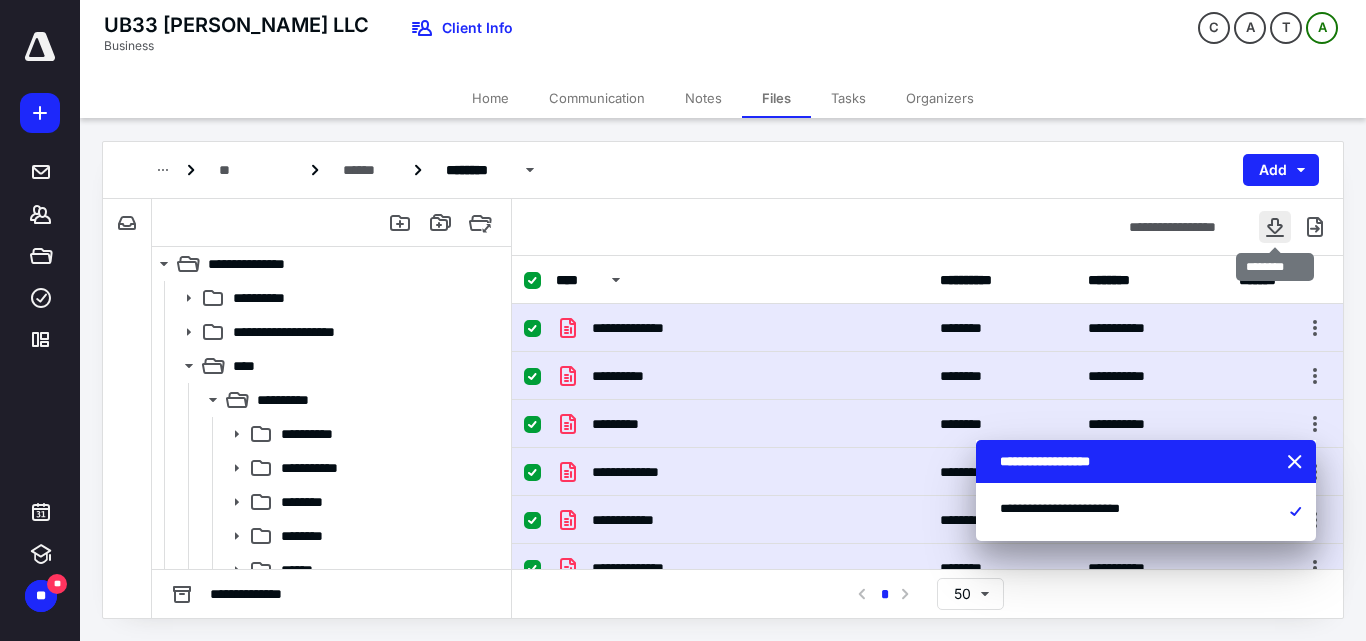 click at bounding box center (1275, 227) 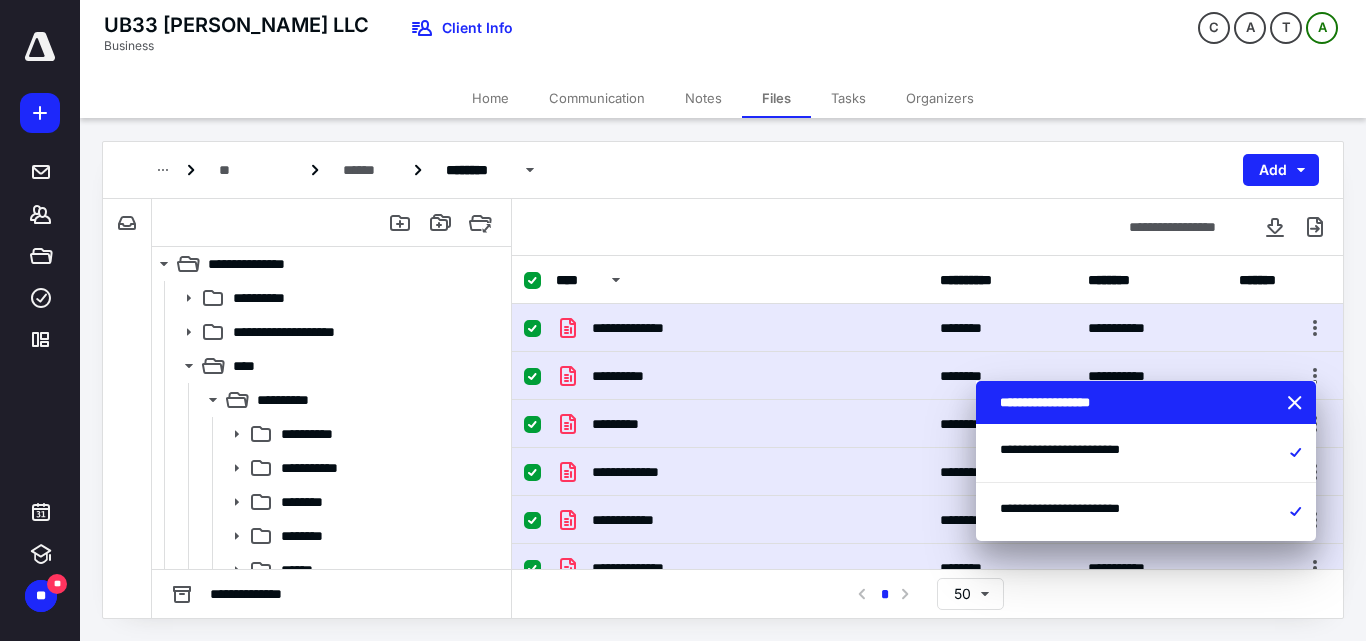 click 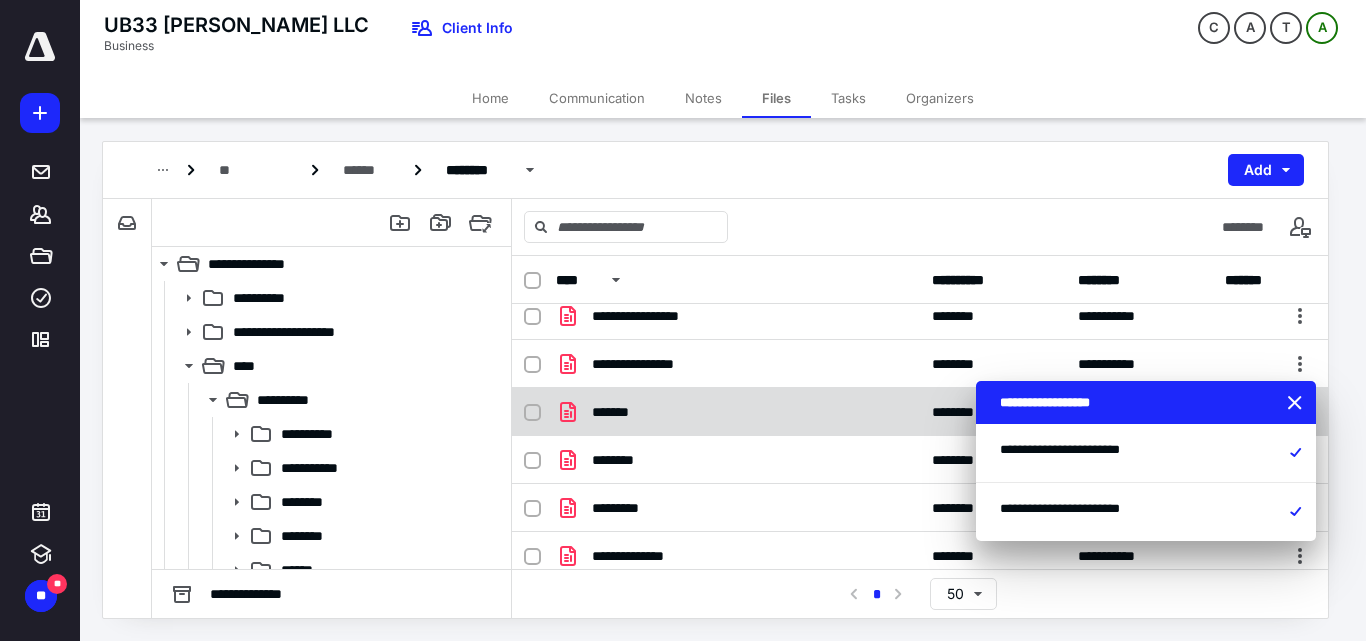scroll, scrollTop: 0, scrollLeft: 0, axis: both 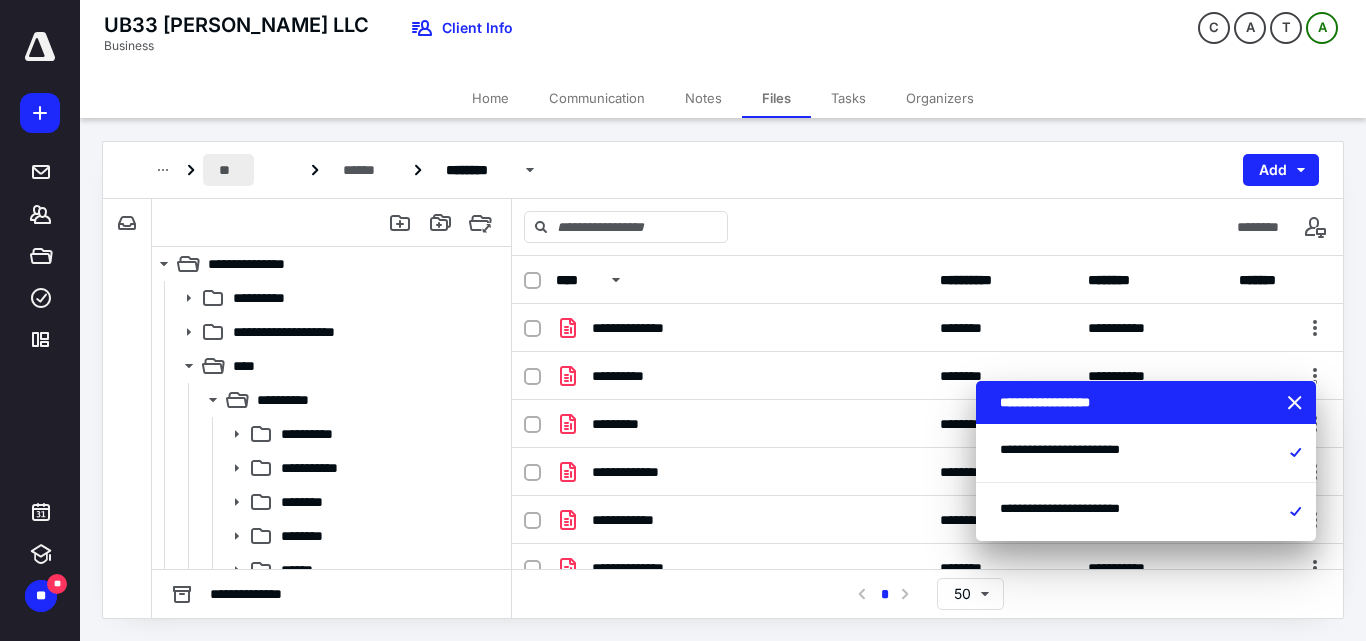 drag, startPoint x: 265, startPoint y: 166, endPoint x: 243, endPoint y: 168, distance: 22.090721 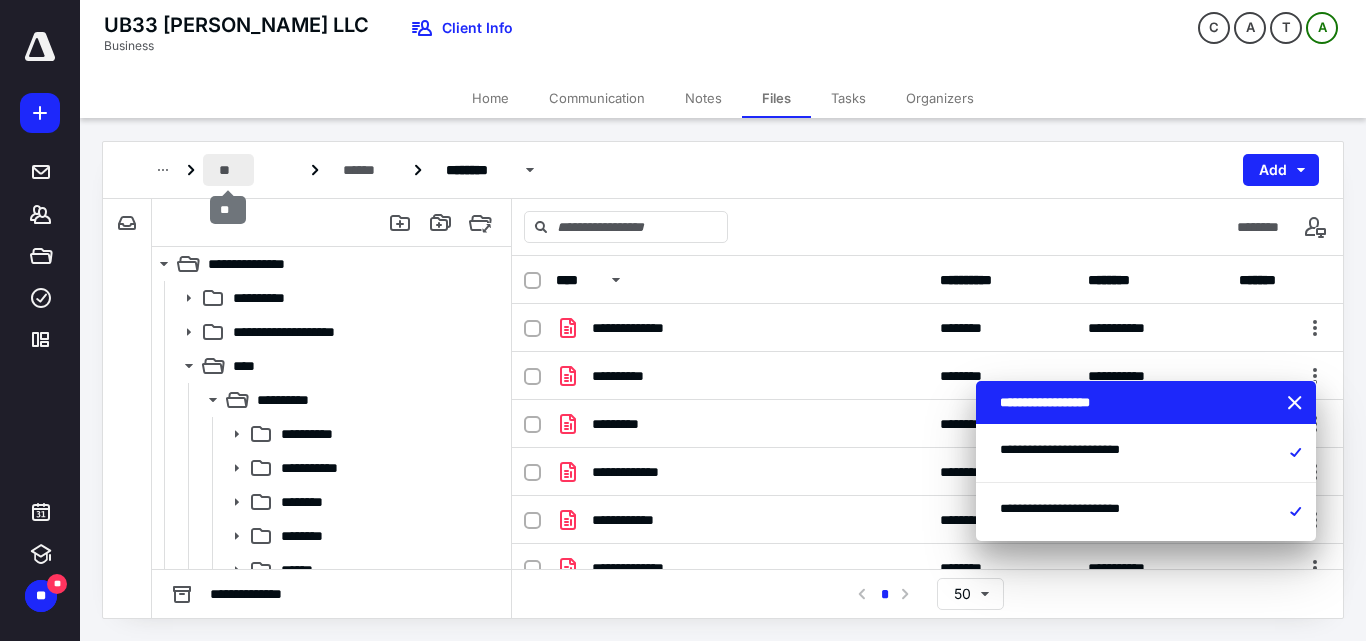 click on "**" at bounding box center (228, 170) 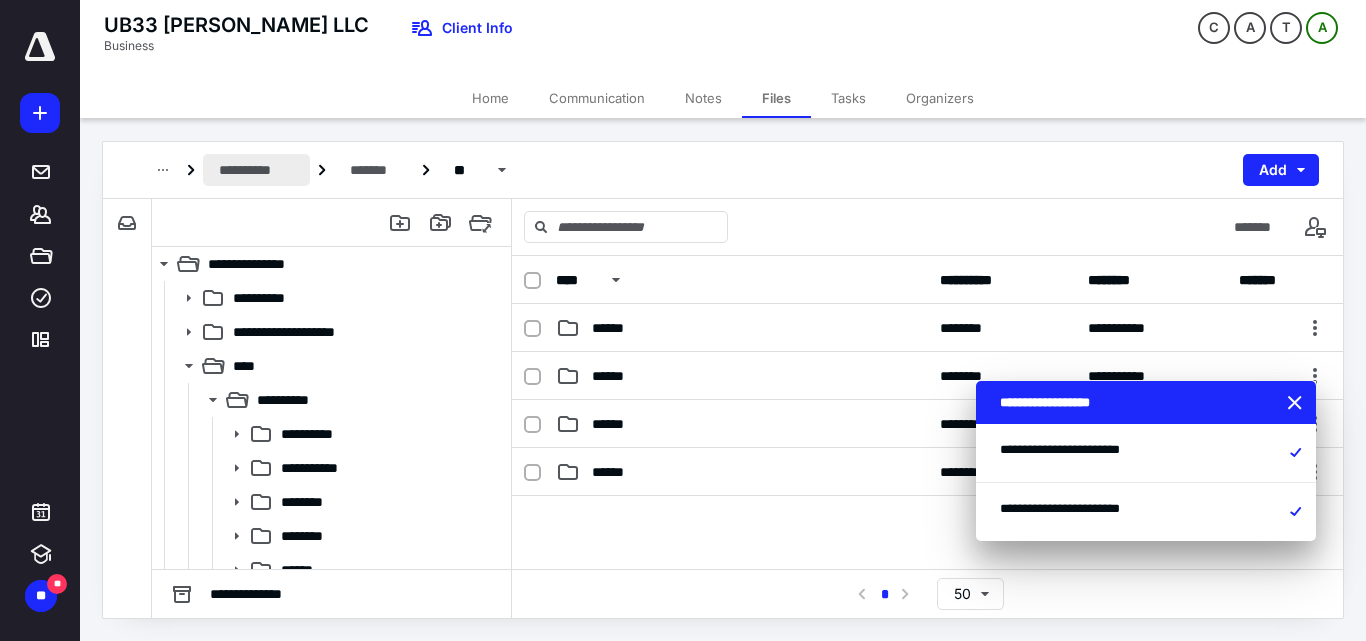 click on "**********" at bounding box center [256, 170] 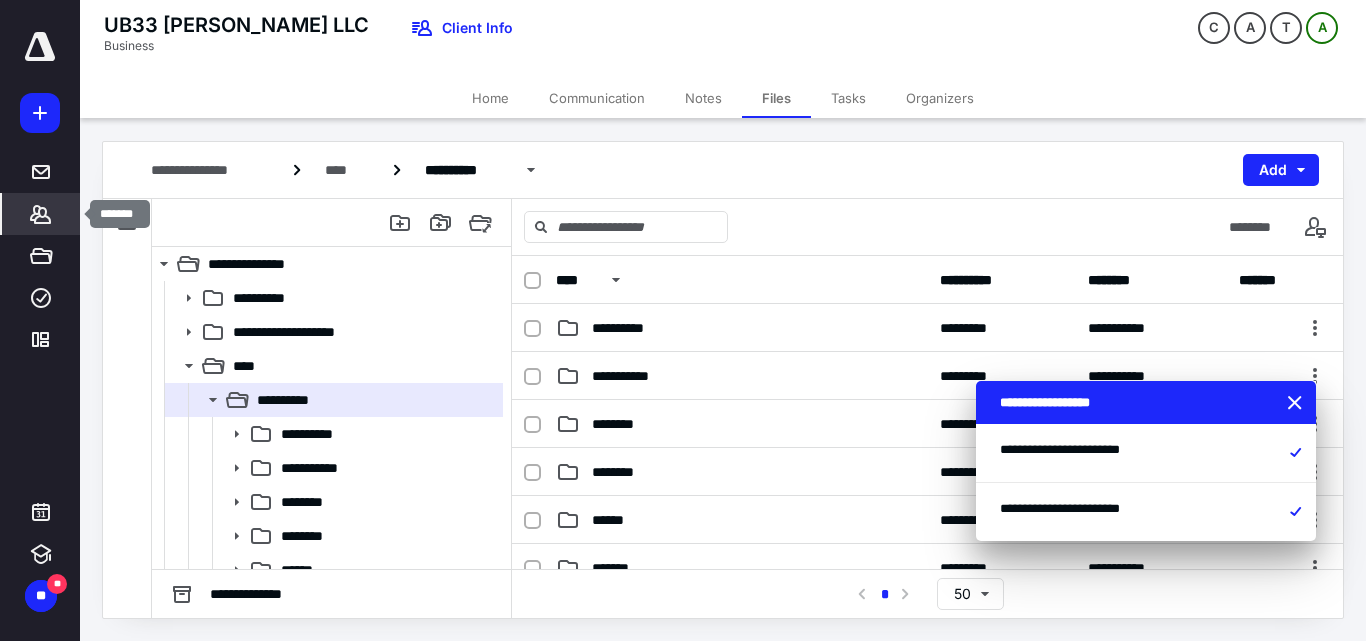 click 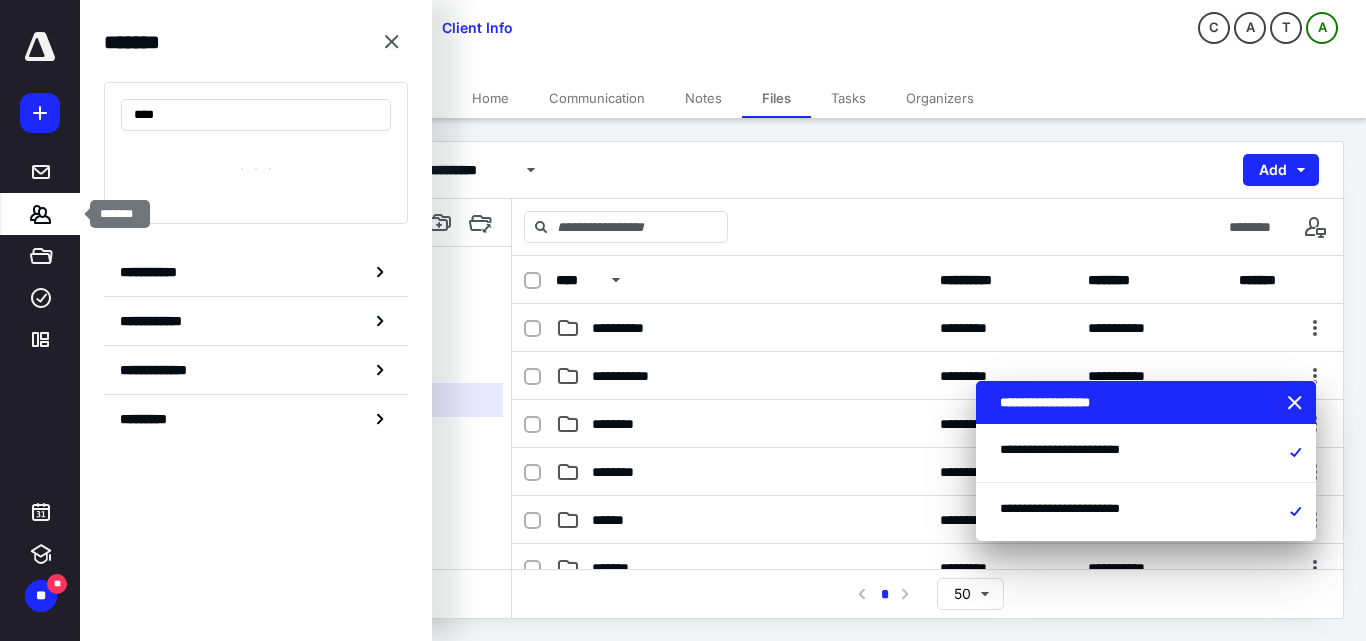 type on "*****" 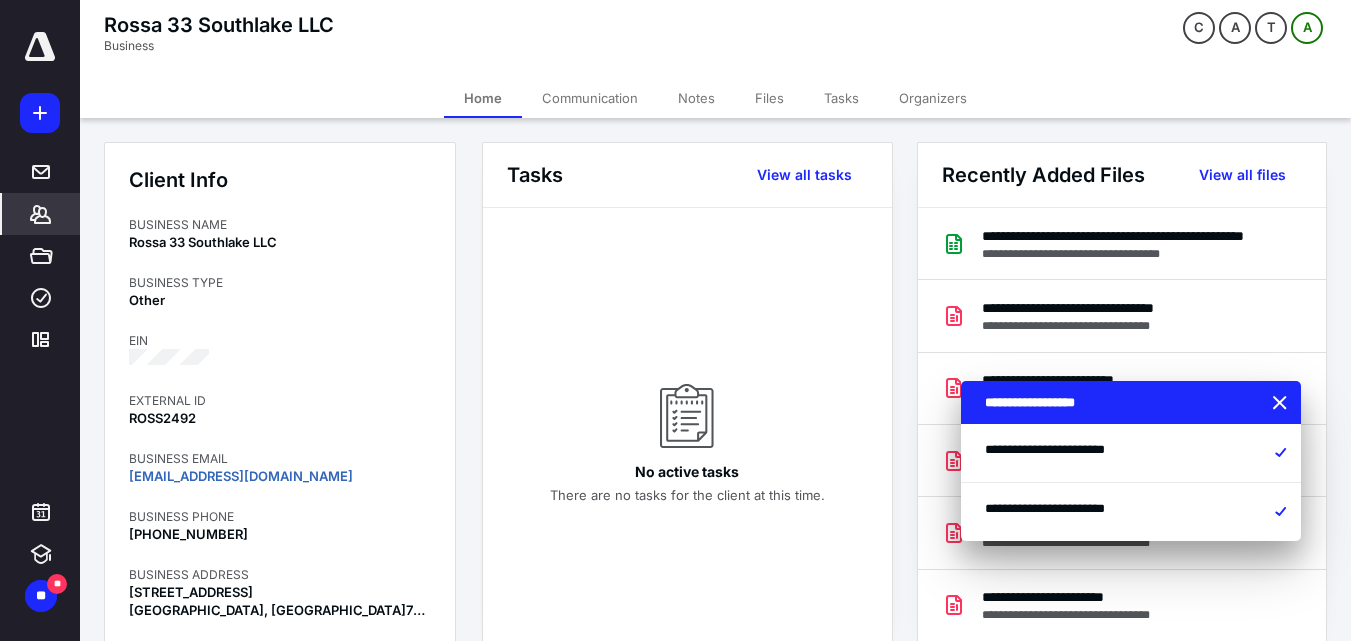 click on "Files" at bounding box center [769, 98] 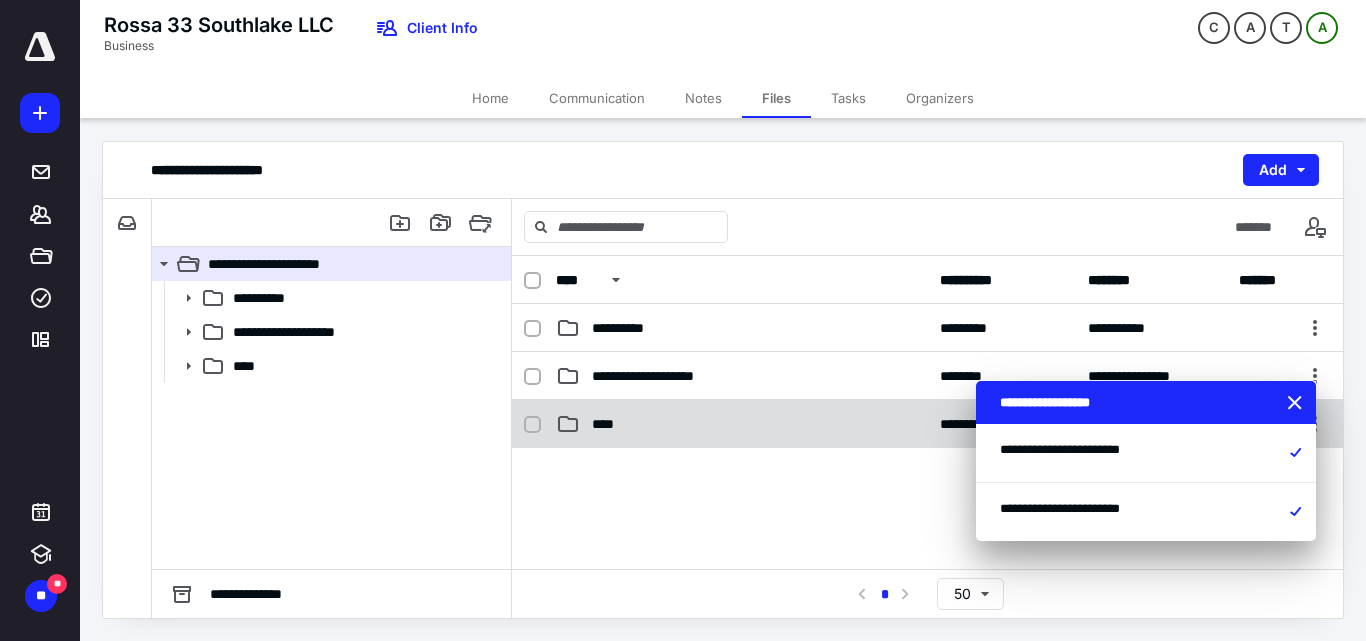 click on "**********" at bounding box center [927, 424] 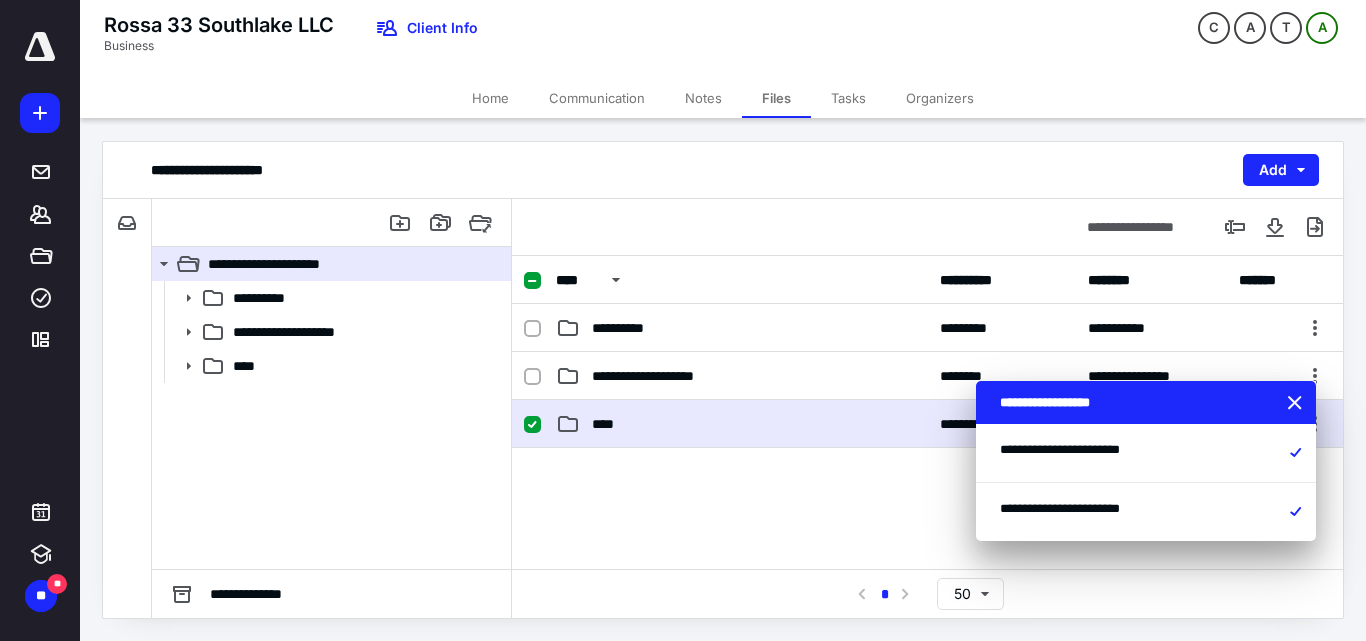 click on "**********" at bounding box center (927, 424) 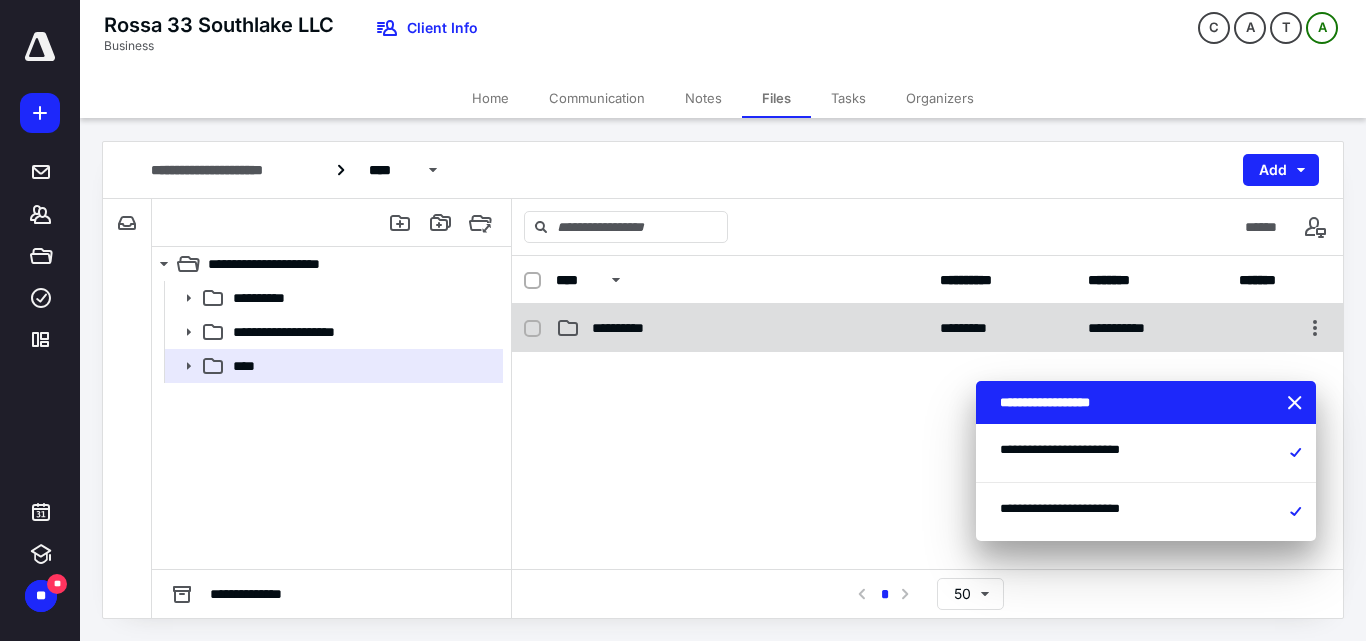 click on "**********" at bounding box center (629, 328) 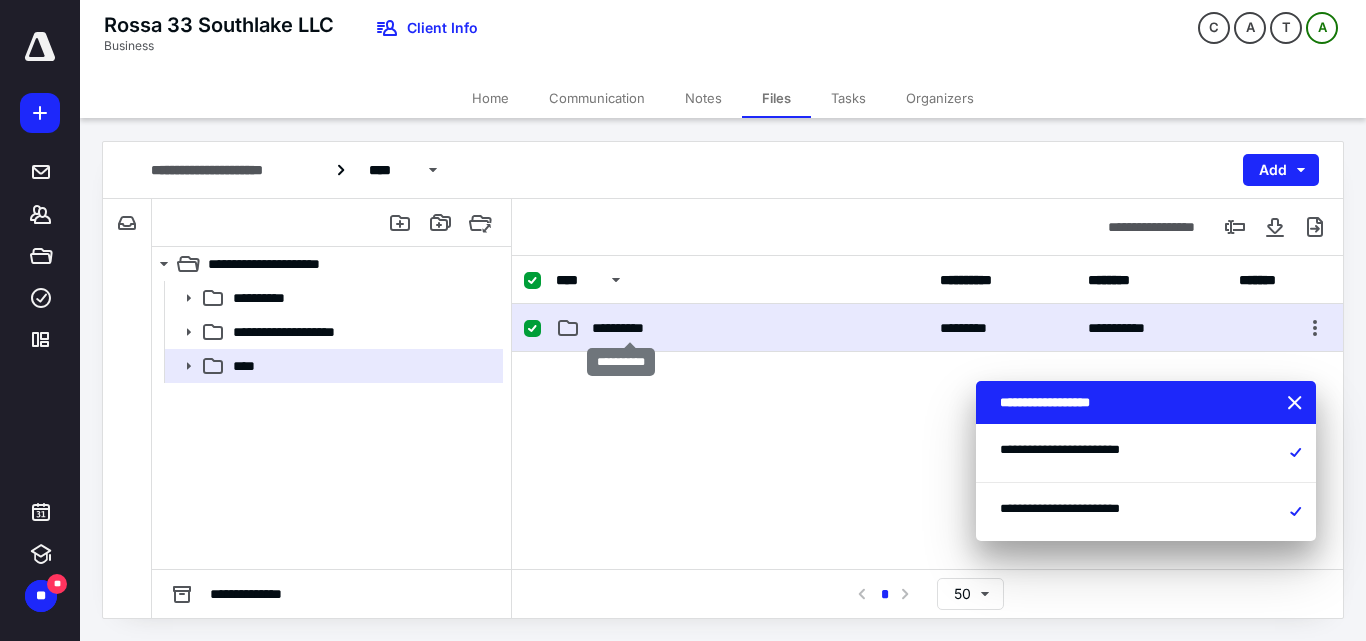 click on "**********" at bounding box center [629, 328] 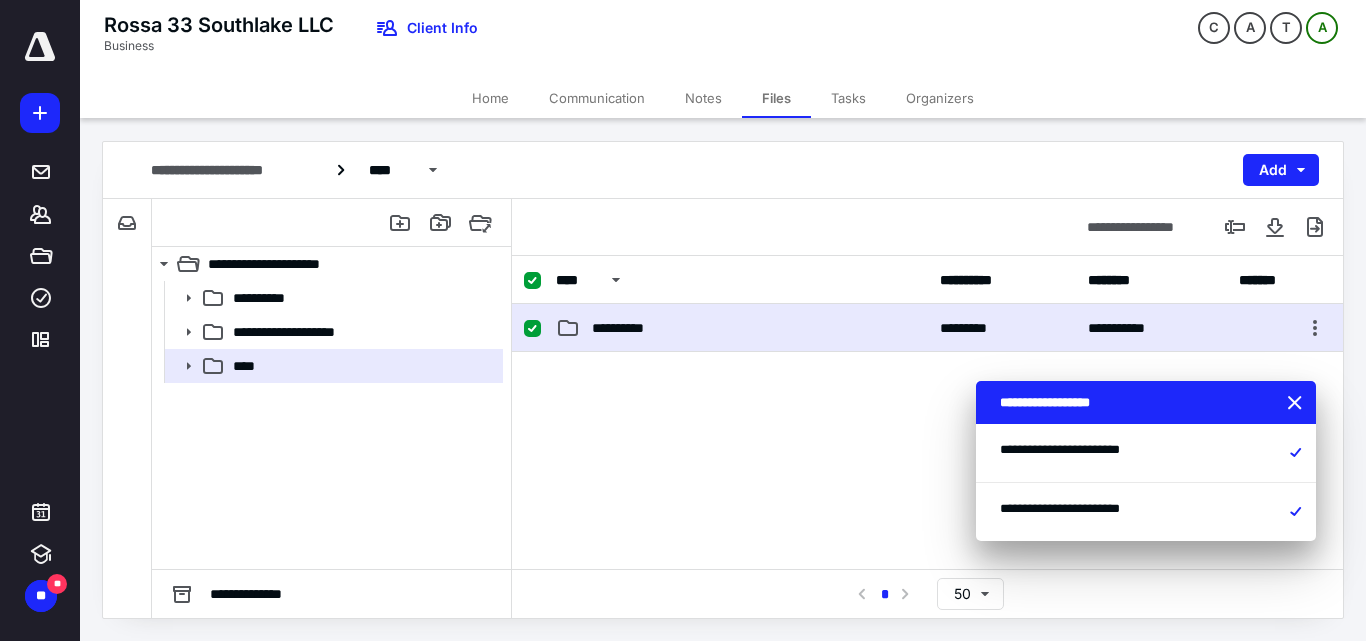 click on "**********" at bounding box center [927, 328] 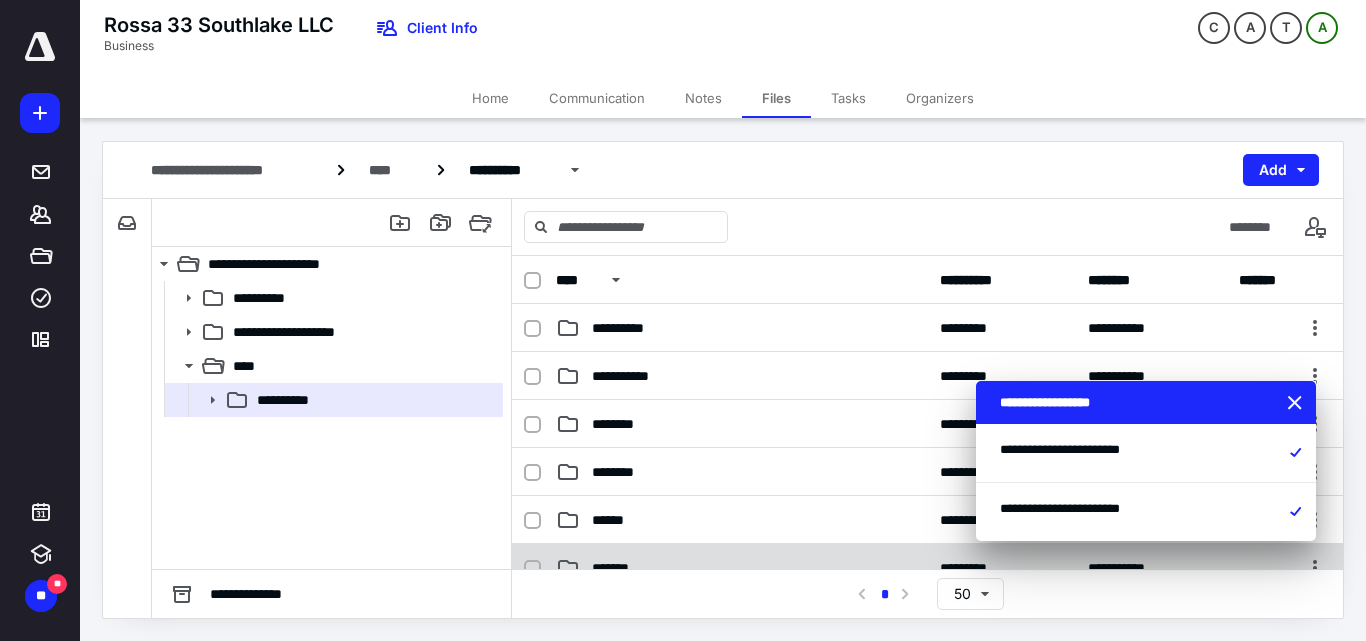 scroll, scrollTop: 100, scrollLeft: 0, axis: vertical 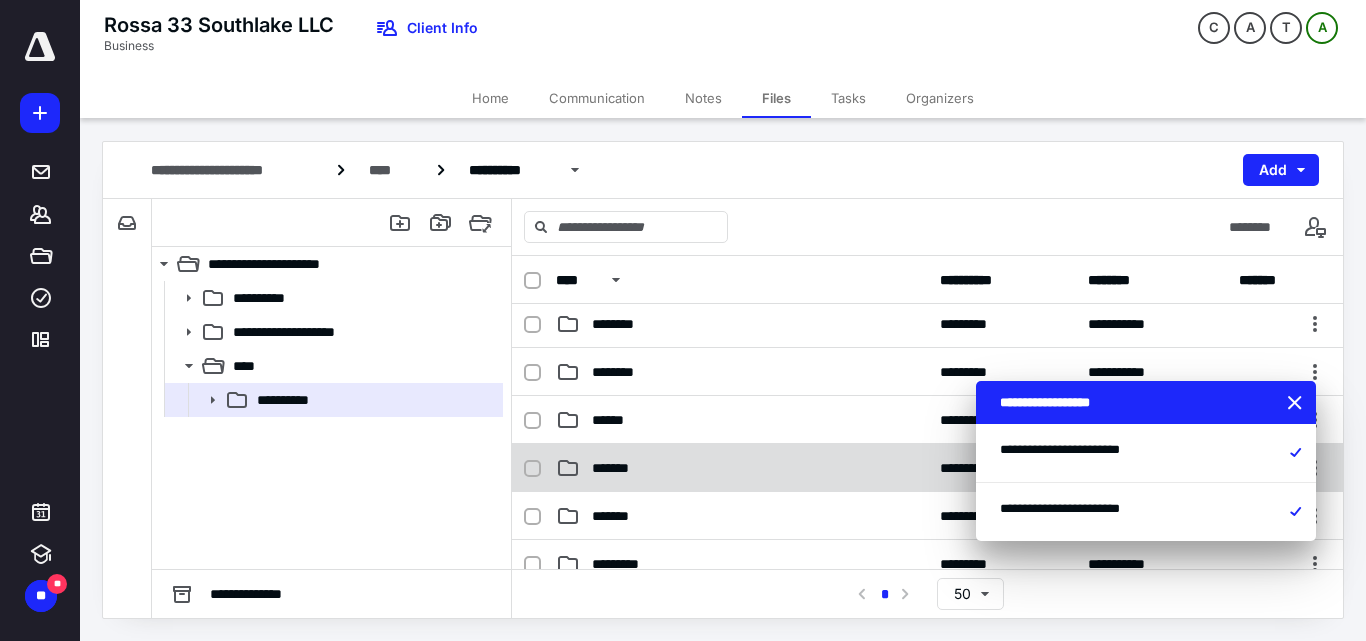 click on "*******" at bounding box center (742, 468) 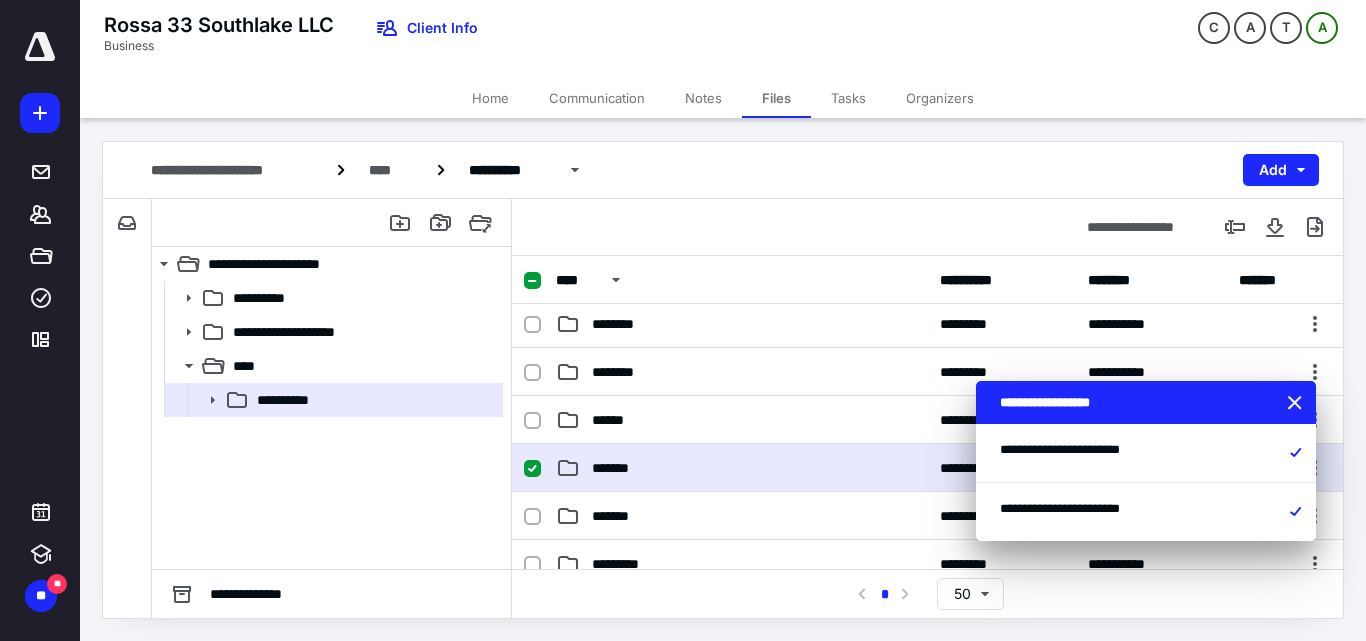 click on "*******" at bounding box center (742, 468) 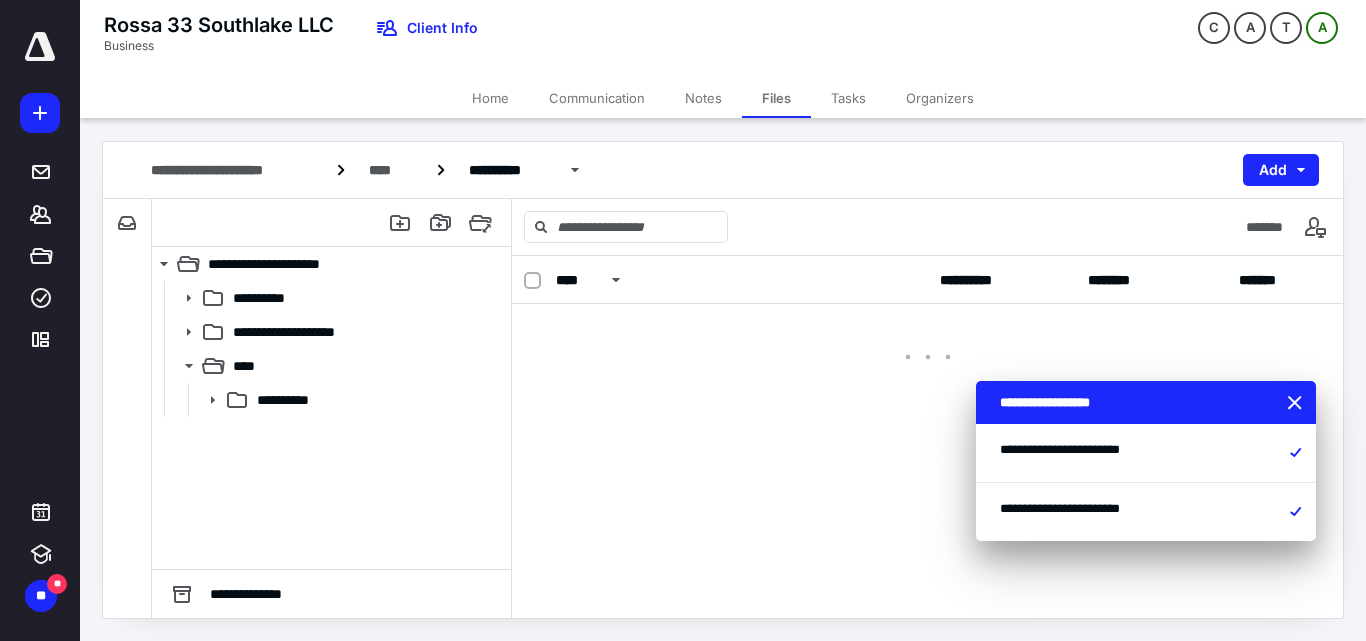 scroll, scrollTop: 0, scrollLeft: 0, axis: both 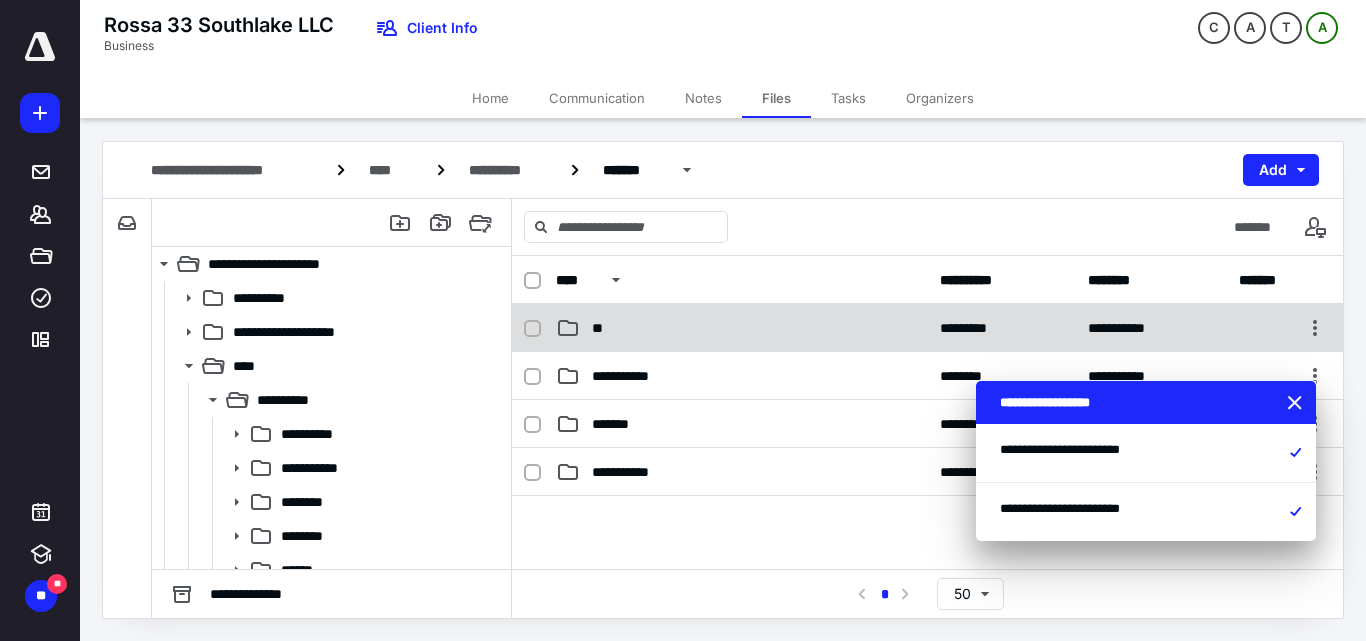 click on "**" at bounding box center [742, 328] 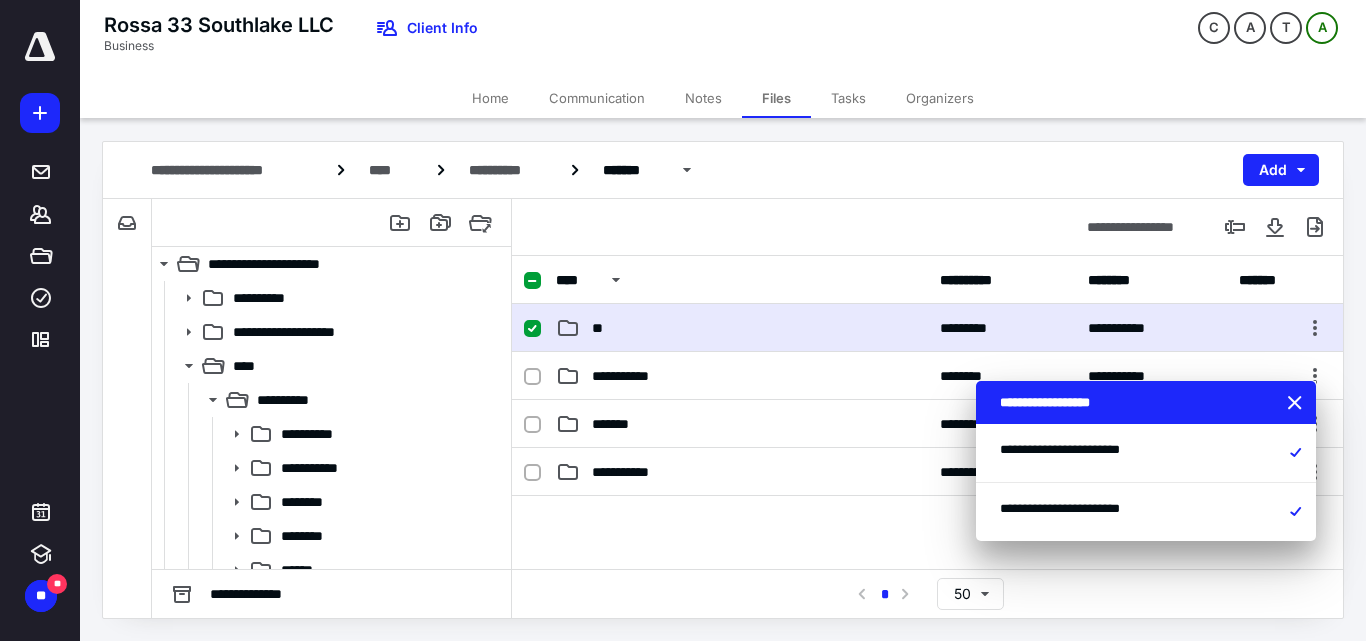 click on "**" at bounding box center (742, 328) 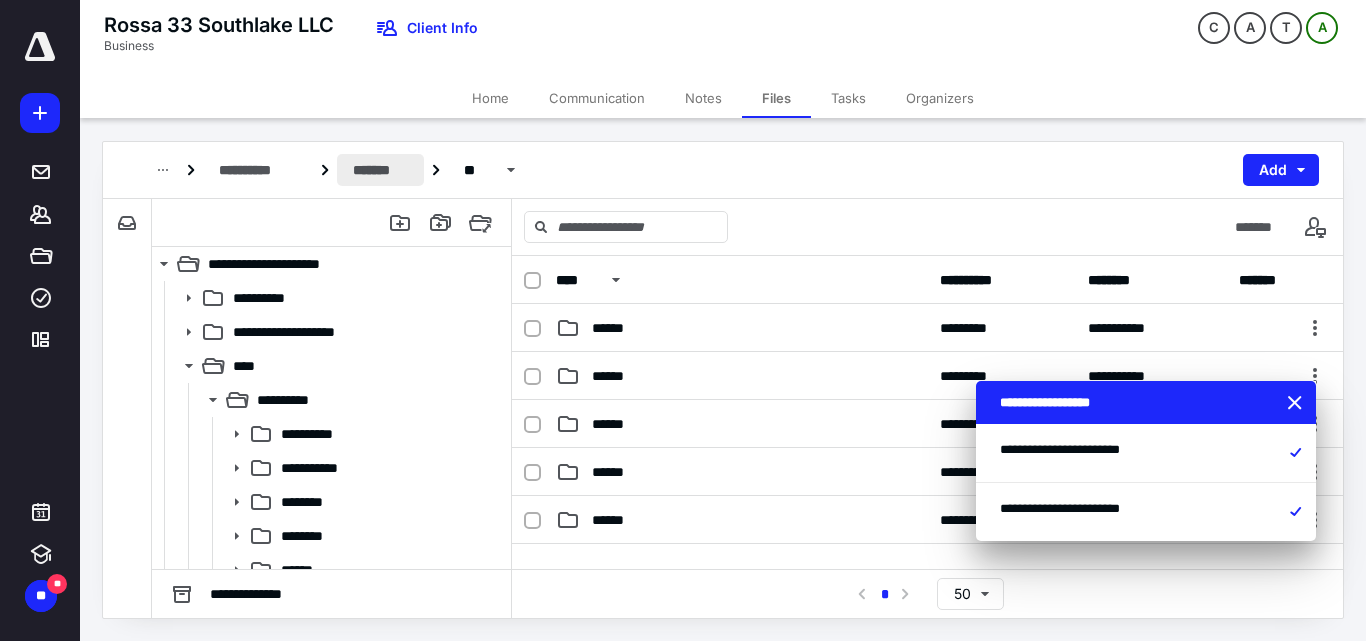 click on "*******" at bounding box center [380, 170] 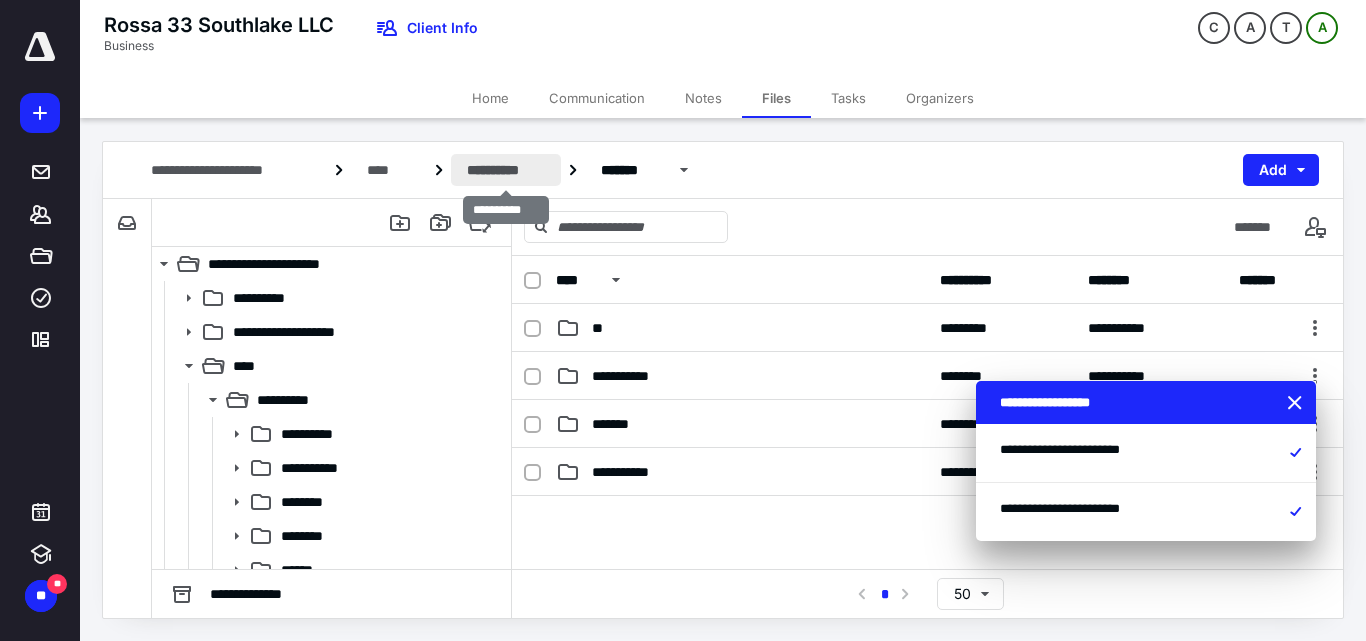 click on "**********" at bounding box center [506, 170] 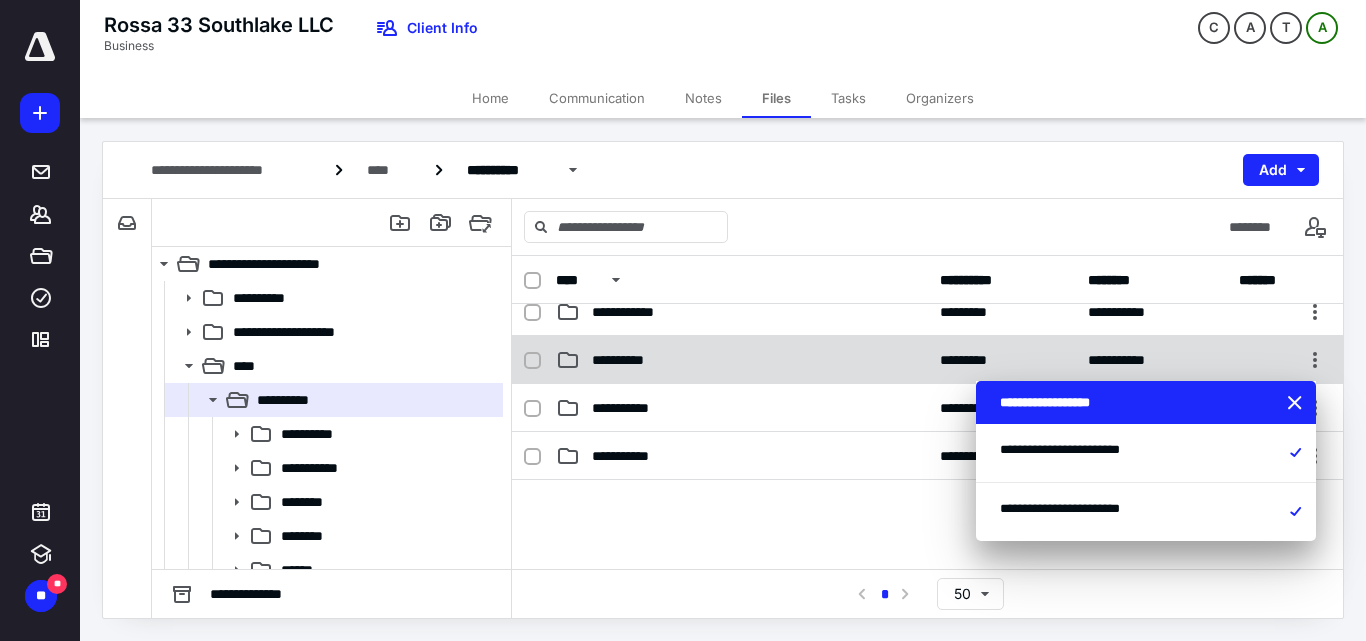 scroll, scrollTop: 300, scrollLeft: 0, axis: vertical 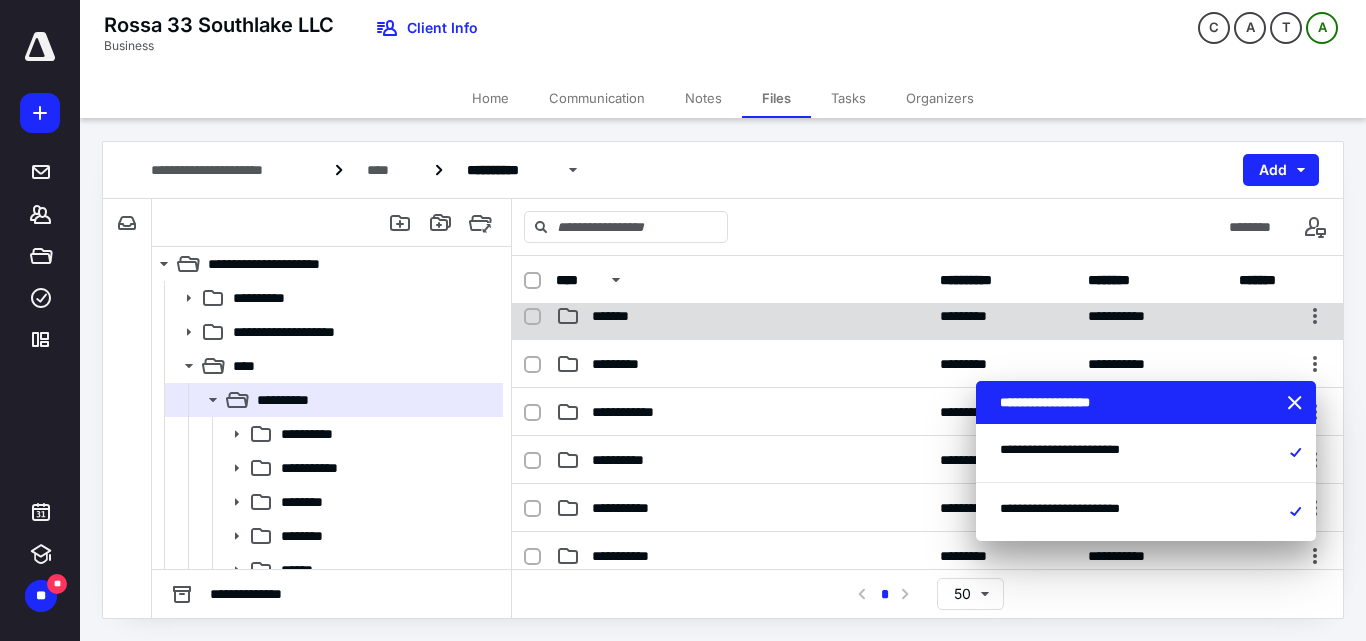 click on "*******" at bounding box center [742, 316] 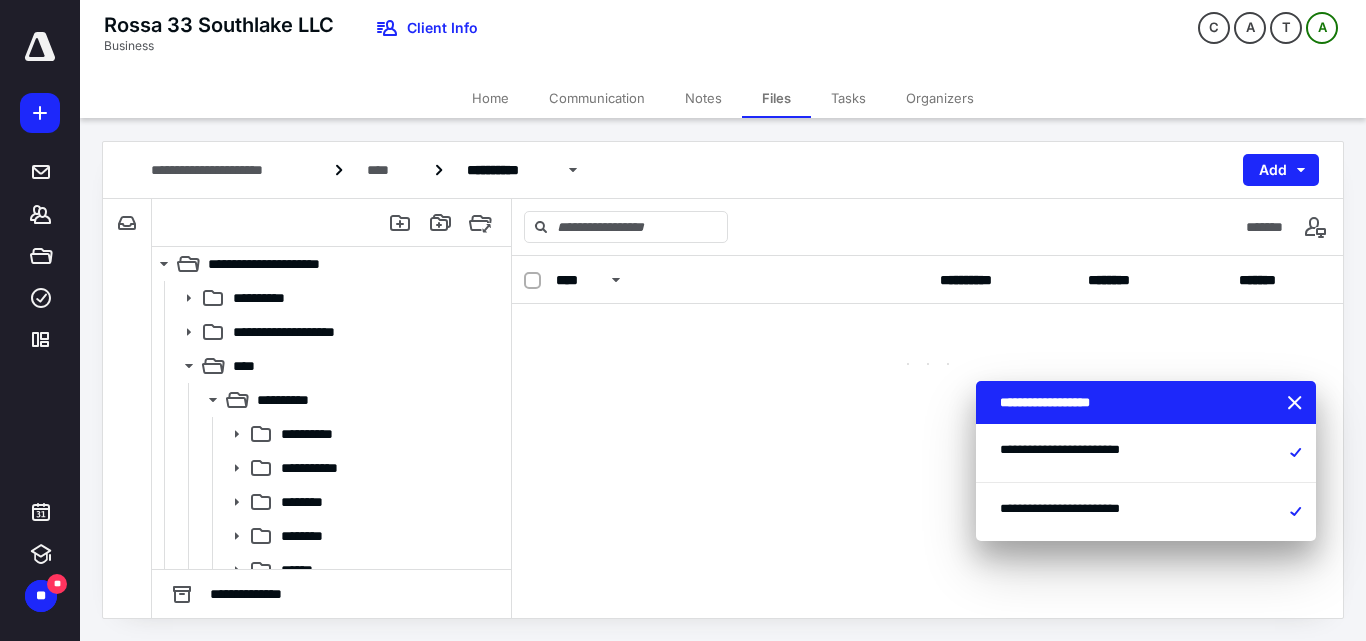 scroll, scrollTop: 0, scrollLeft: 0, axis: both 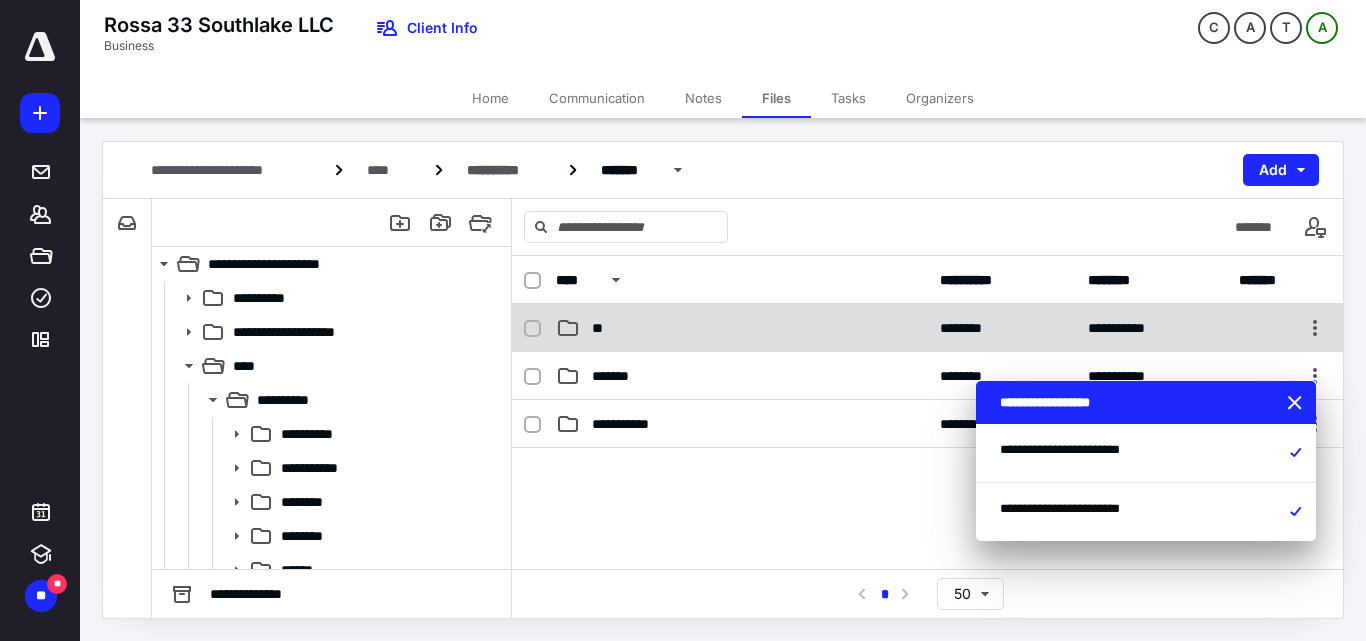 click on "**" at bounding box center (742, 328) 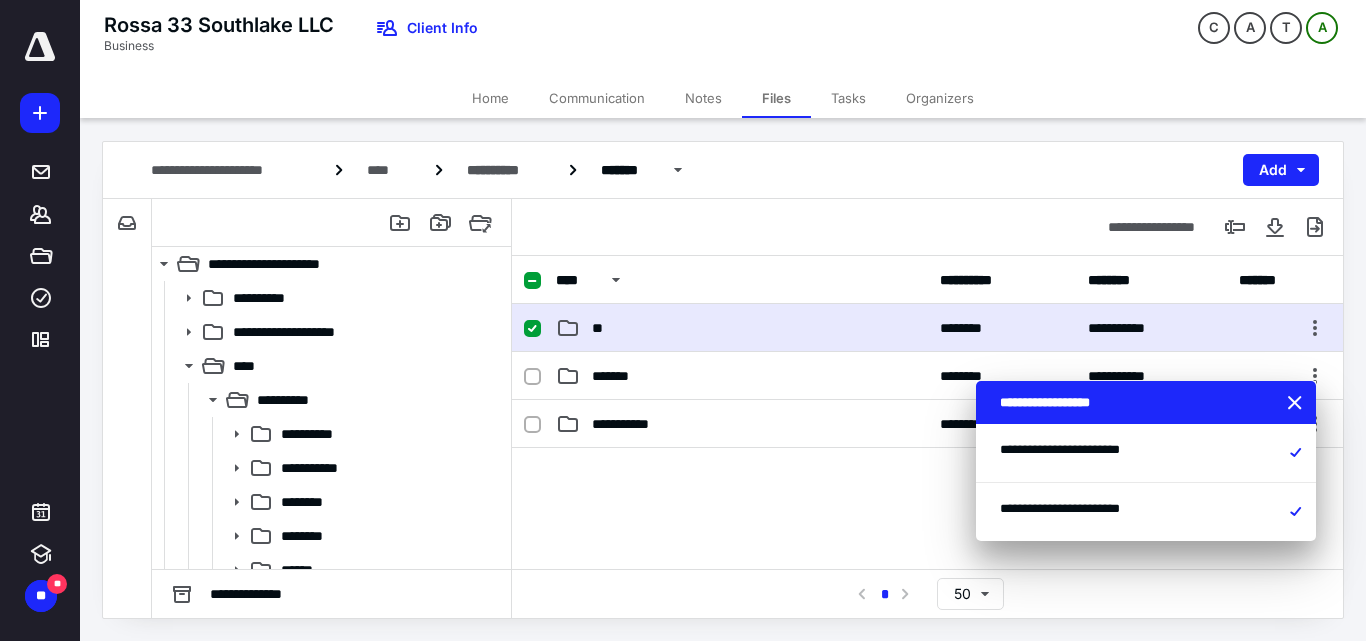 click on "**" at bounding box center (742, 328) 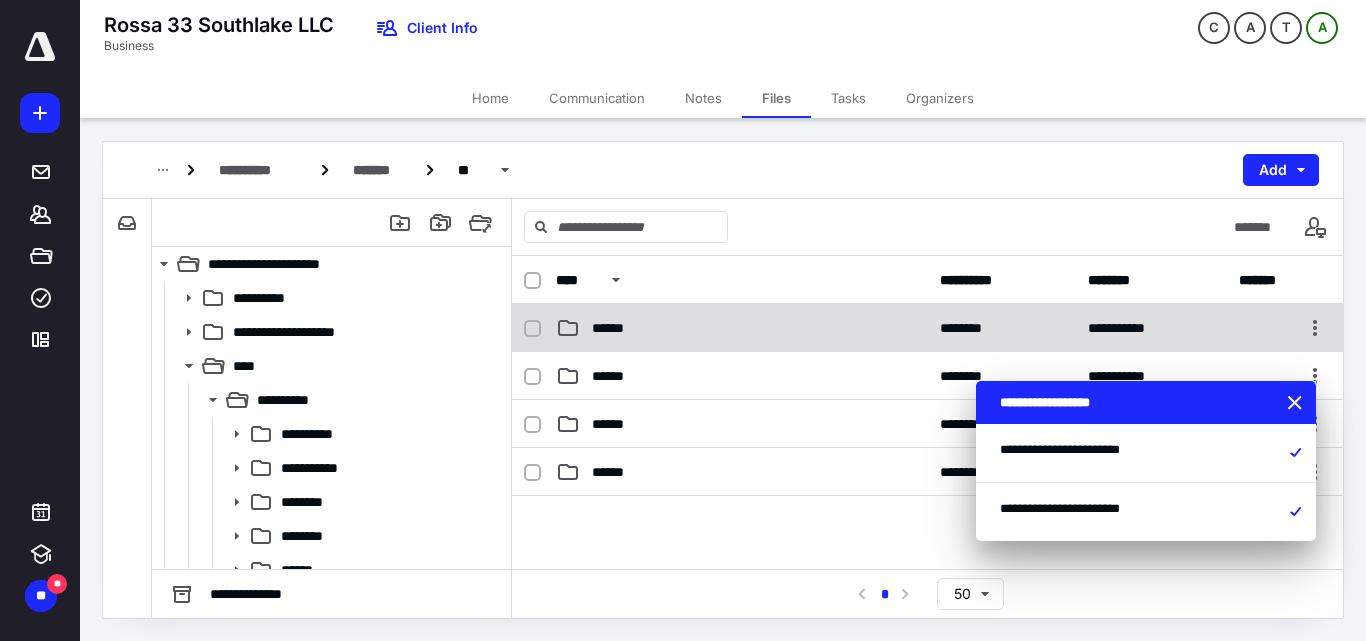 click on "******" at bounding box center (742, 328) 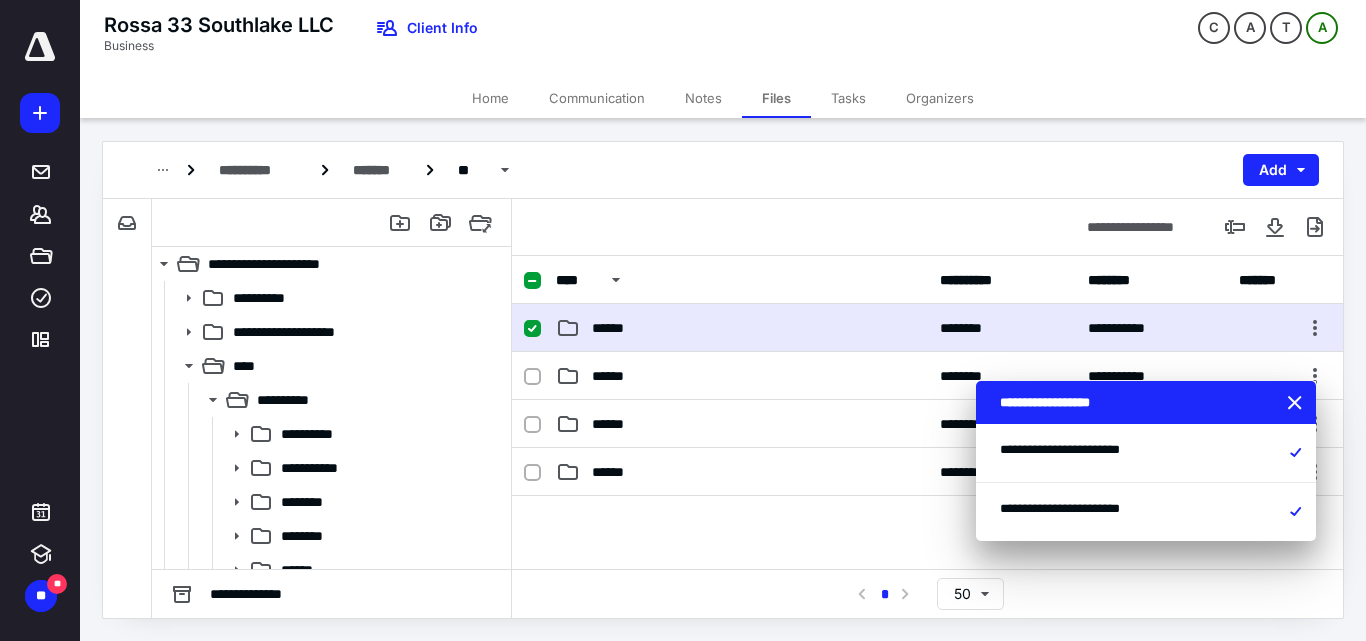 click on "******" at bounding box center (742, 328) 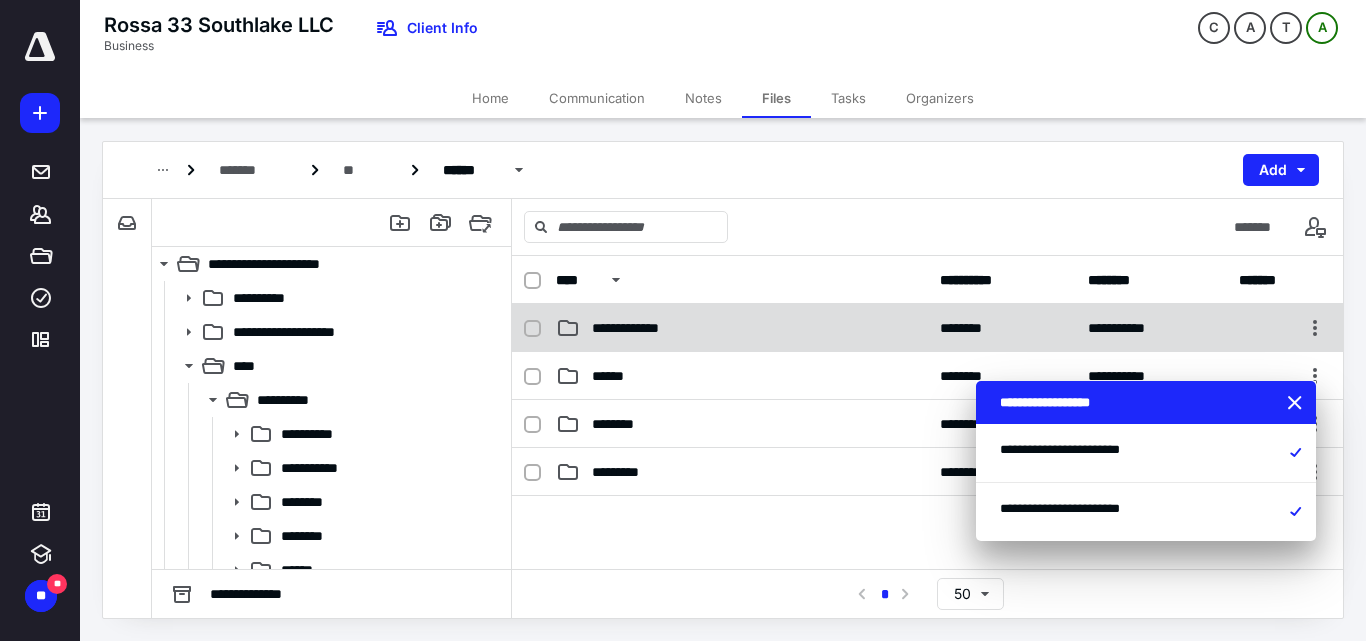 click on "**********" at bounding box center [742, 328] 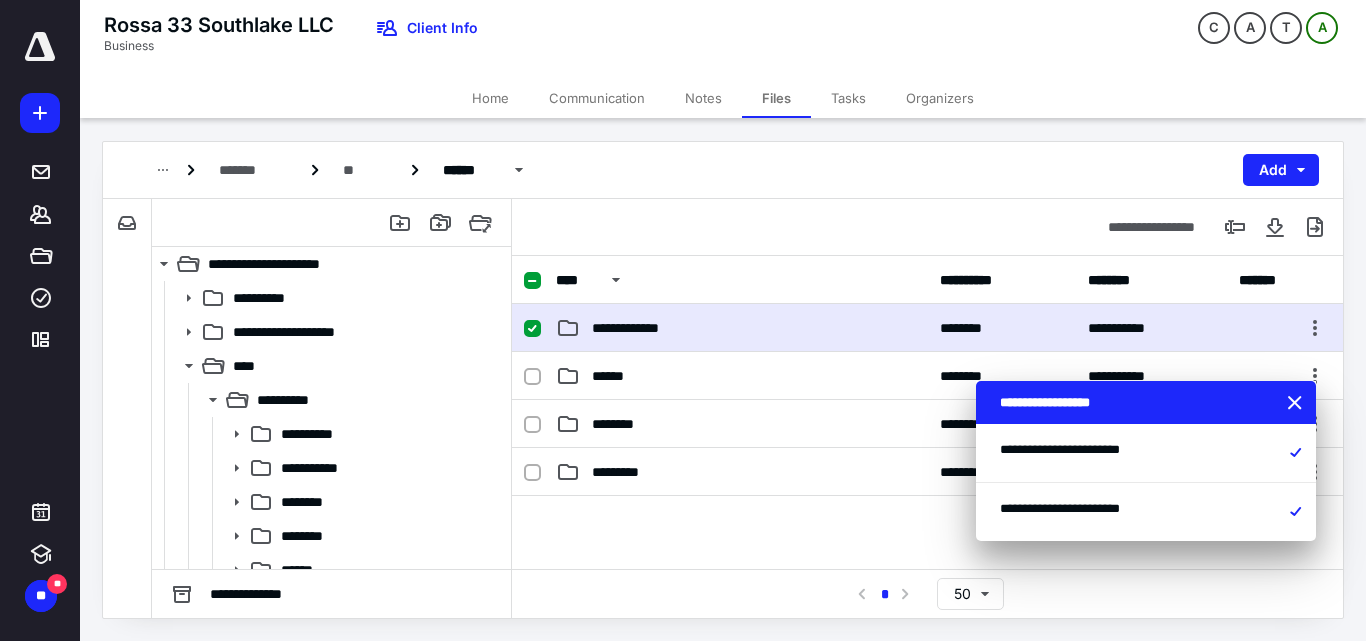 click on "**********" at bounding box center [742, 328] 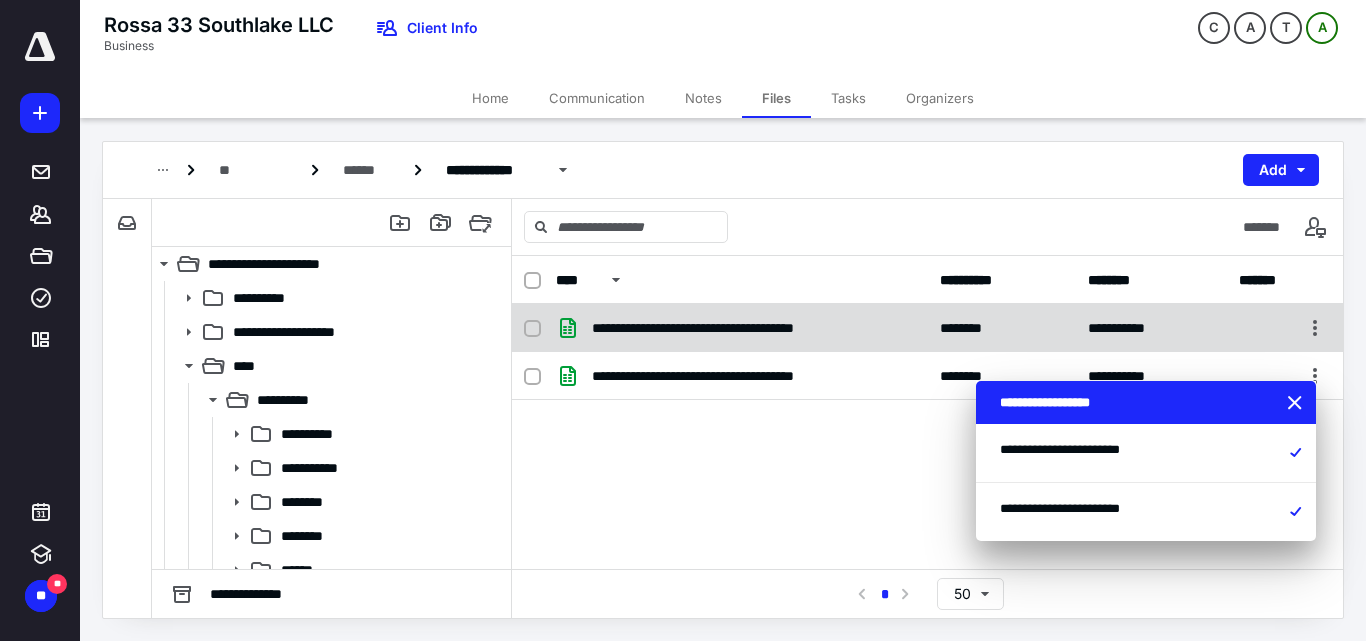 click at bounding box center (532, 329) 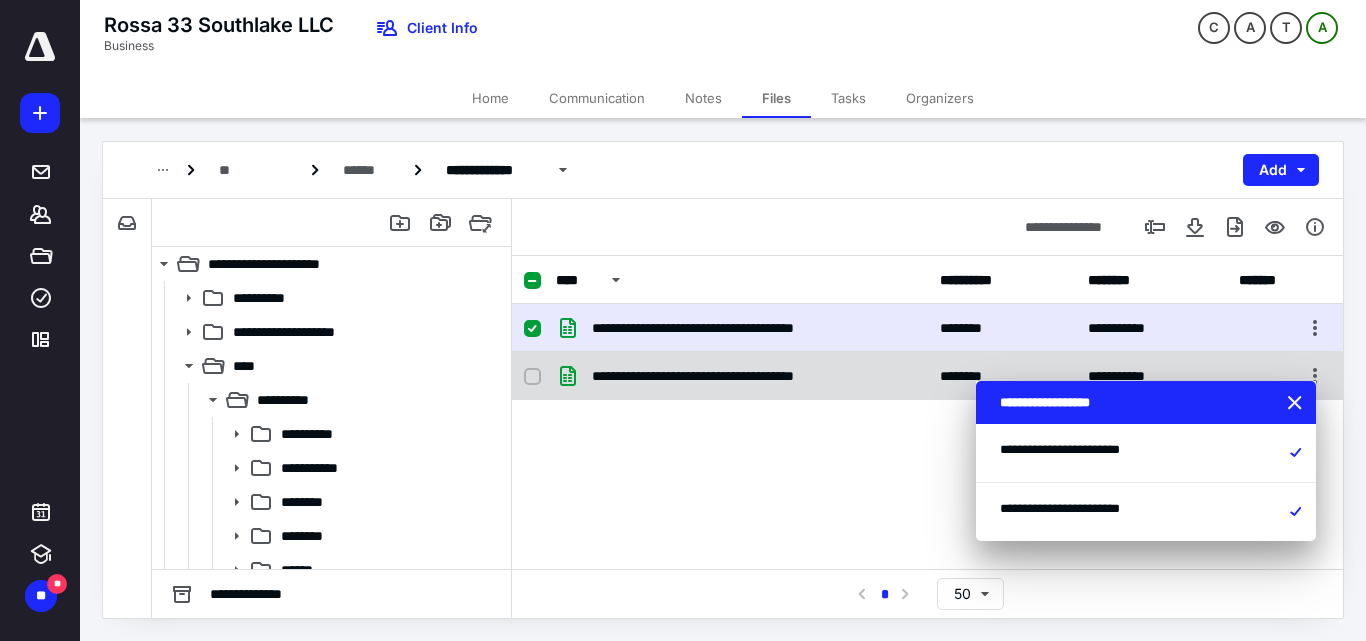 click at bounding box center [532, 377] 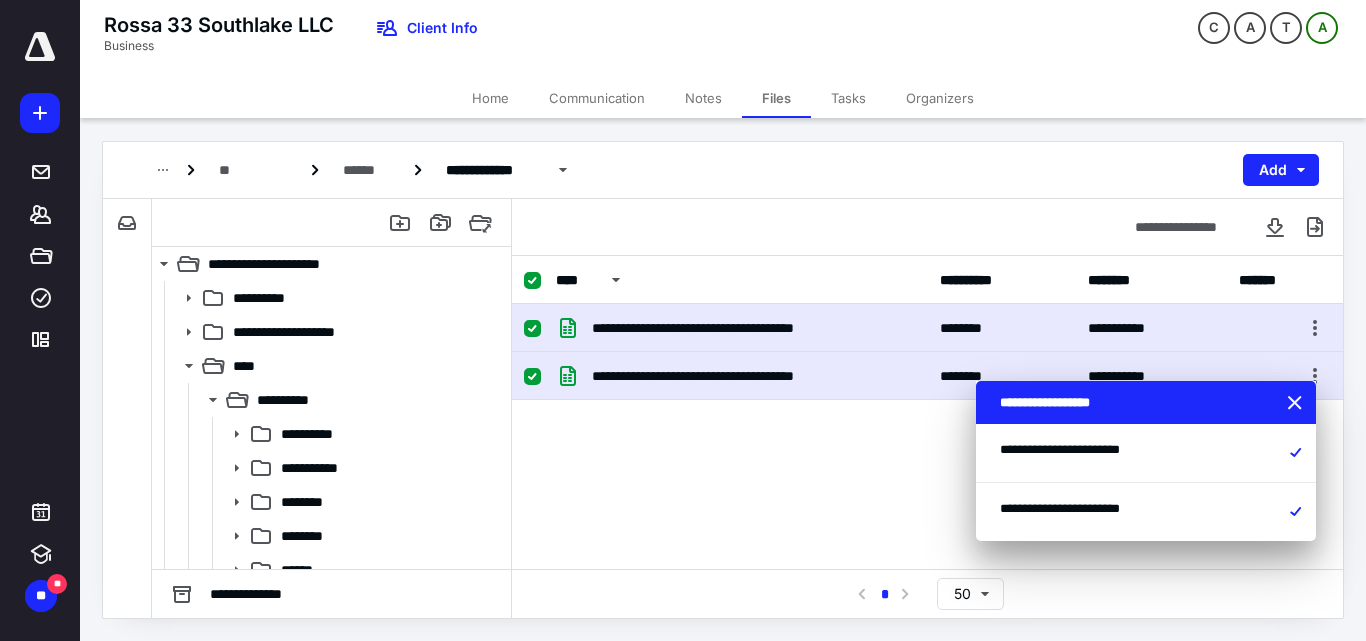 click at bounding box center (532, 281) 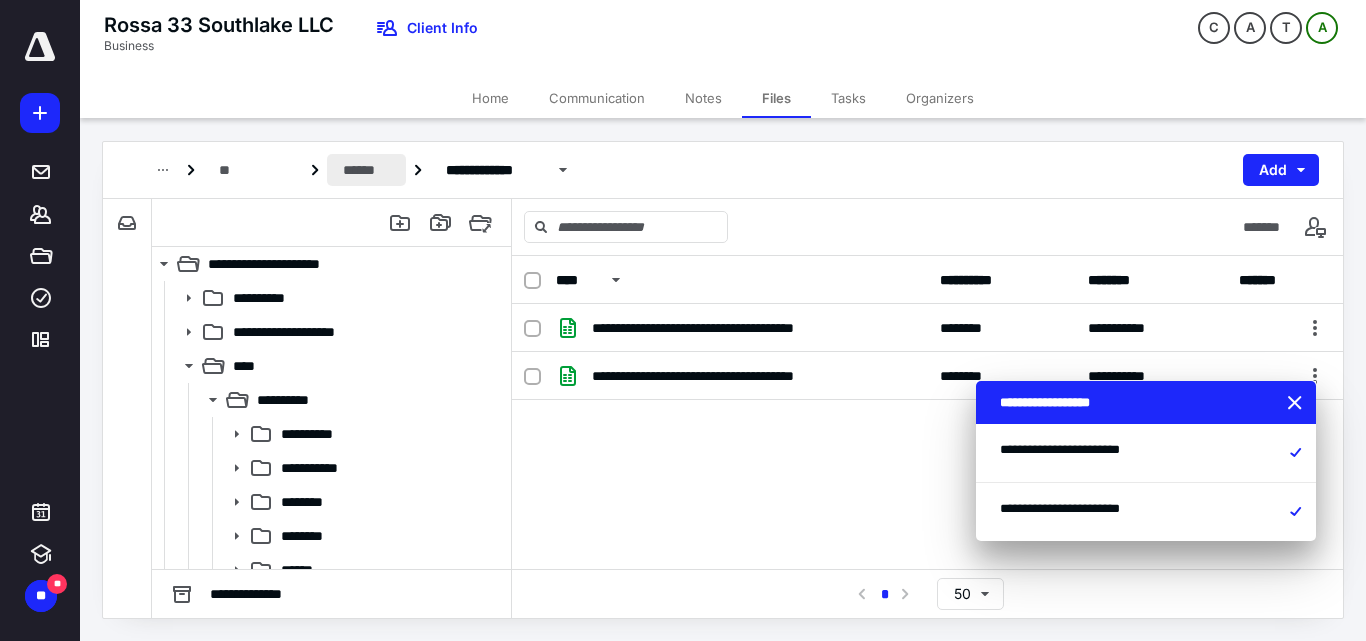 click on "******" at bounding box center (366, 170) 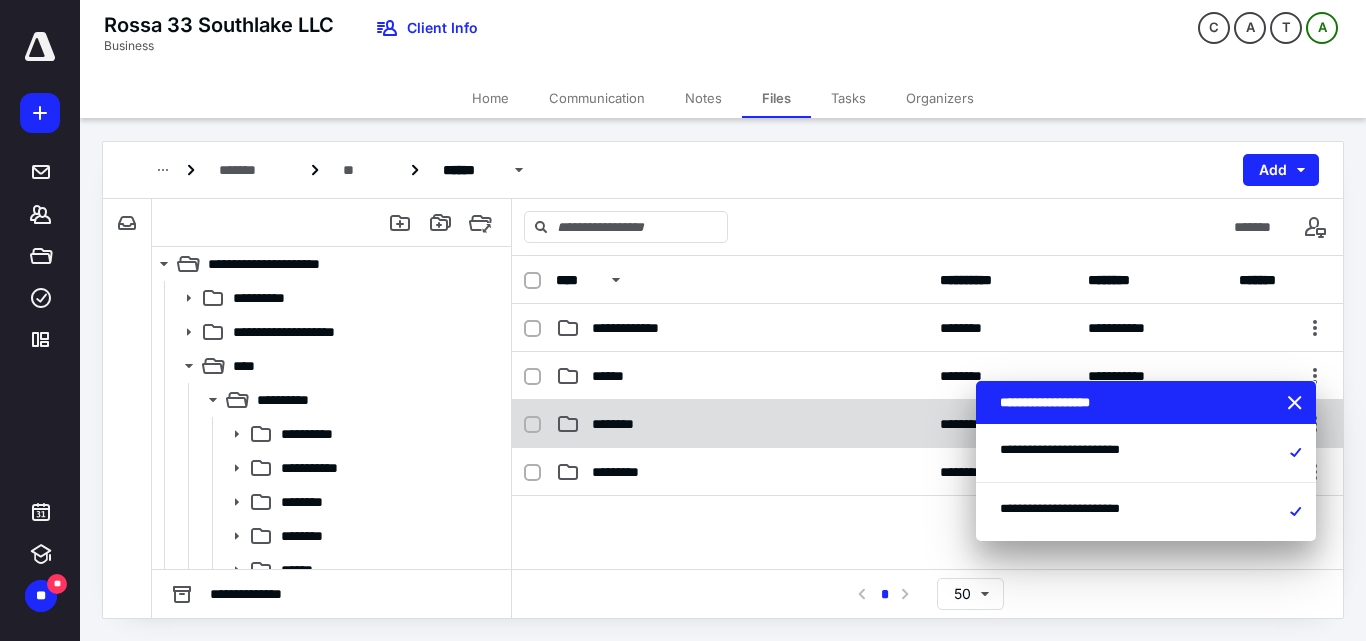 click on "********" at bounding box center (619, 424) 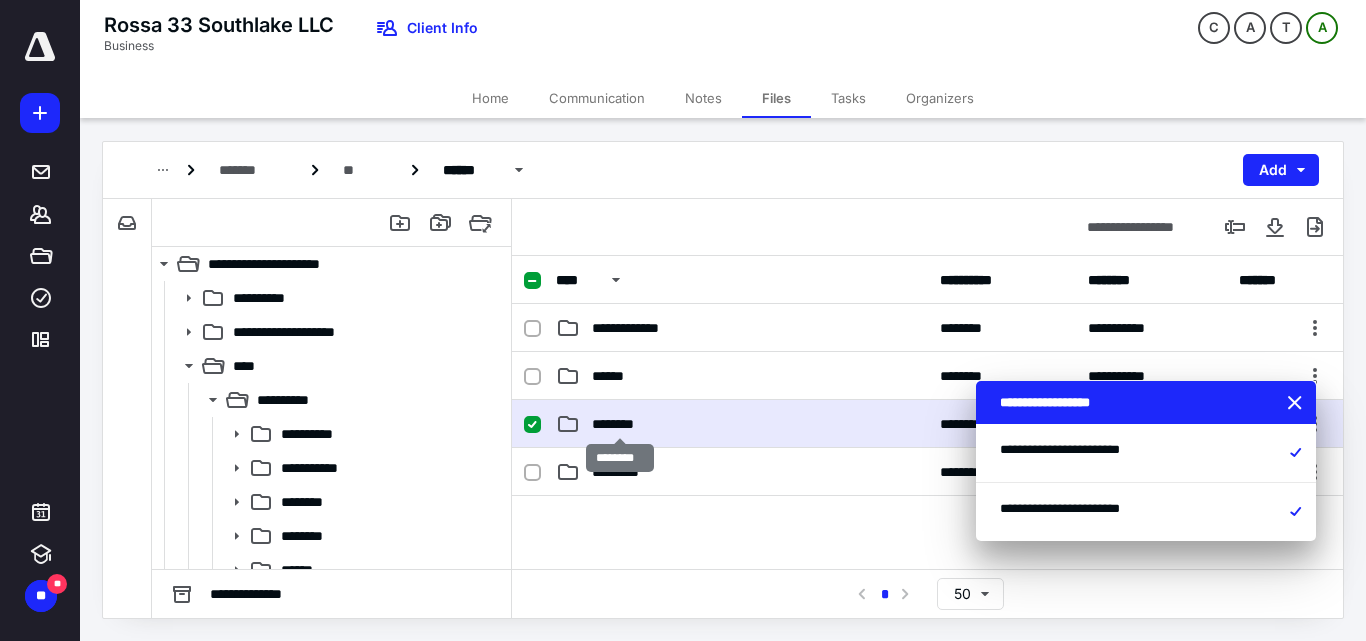 click on "********" at bounding box center (619, 424) 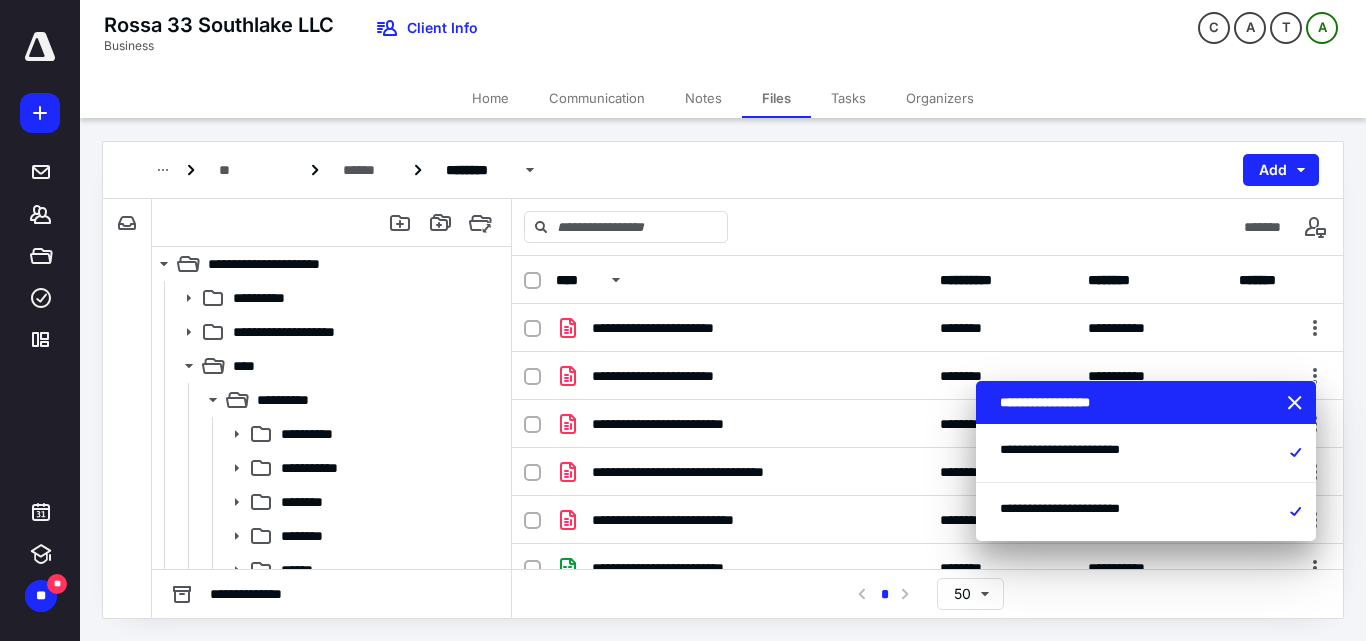 click 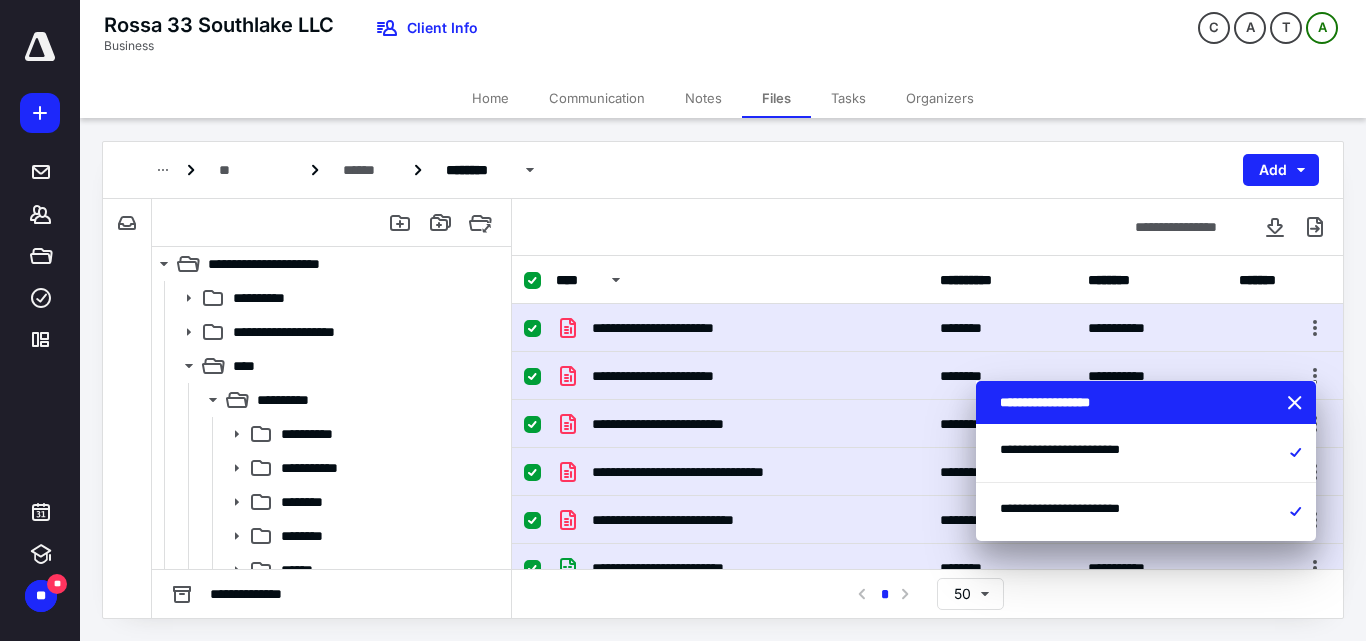 scroll, scrollTop: 71, scrollLeft: 0, axis: vertical 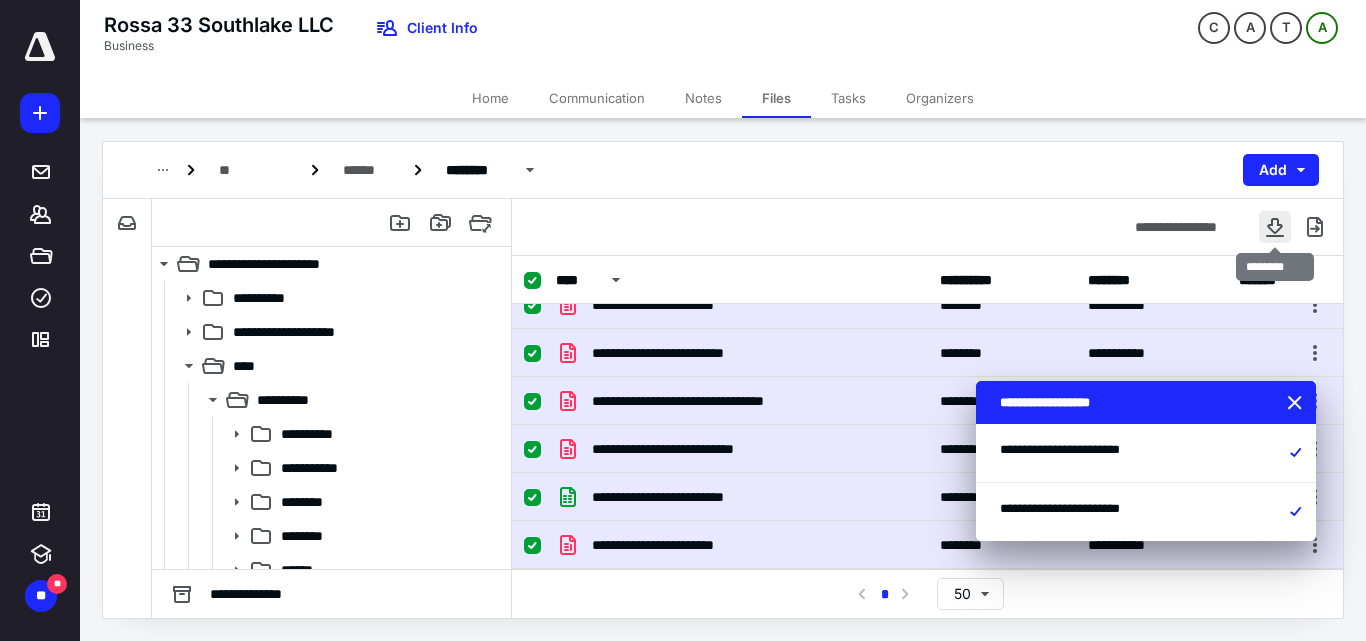 click at bounding box center (1275, 227) 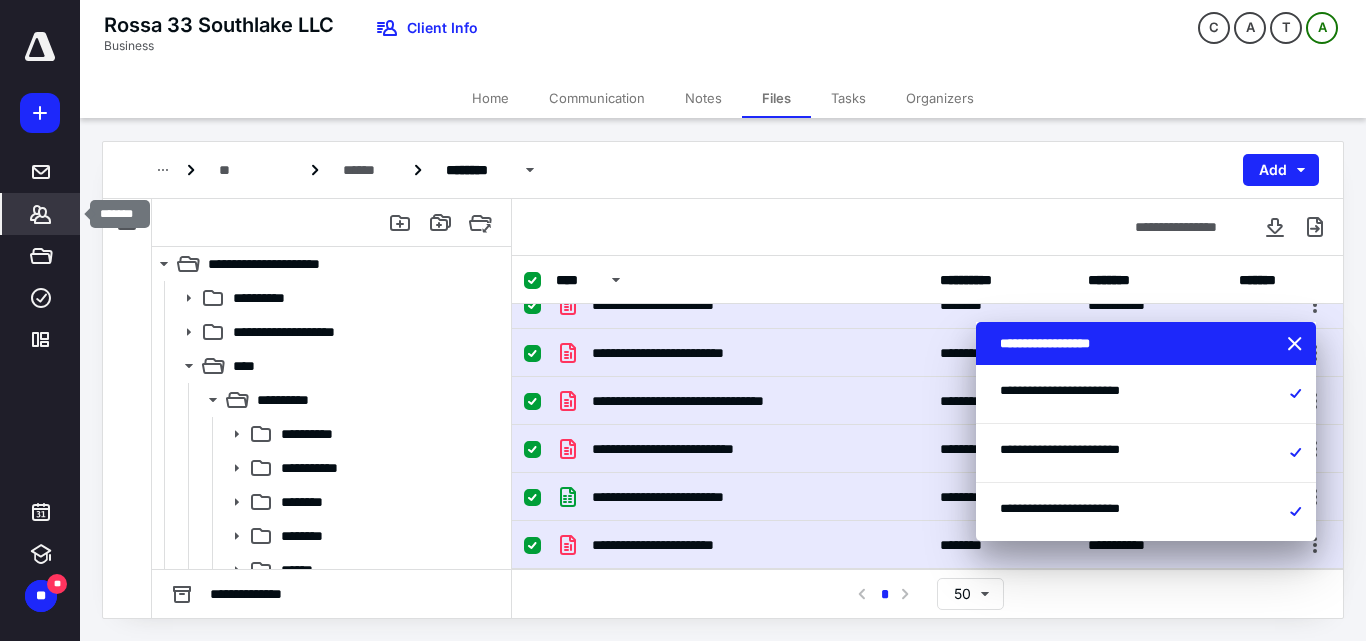 click 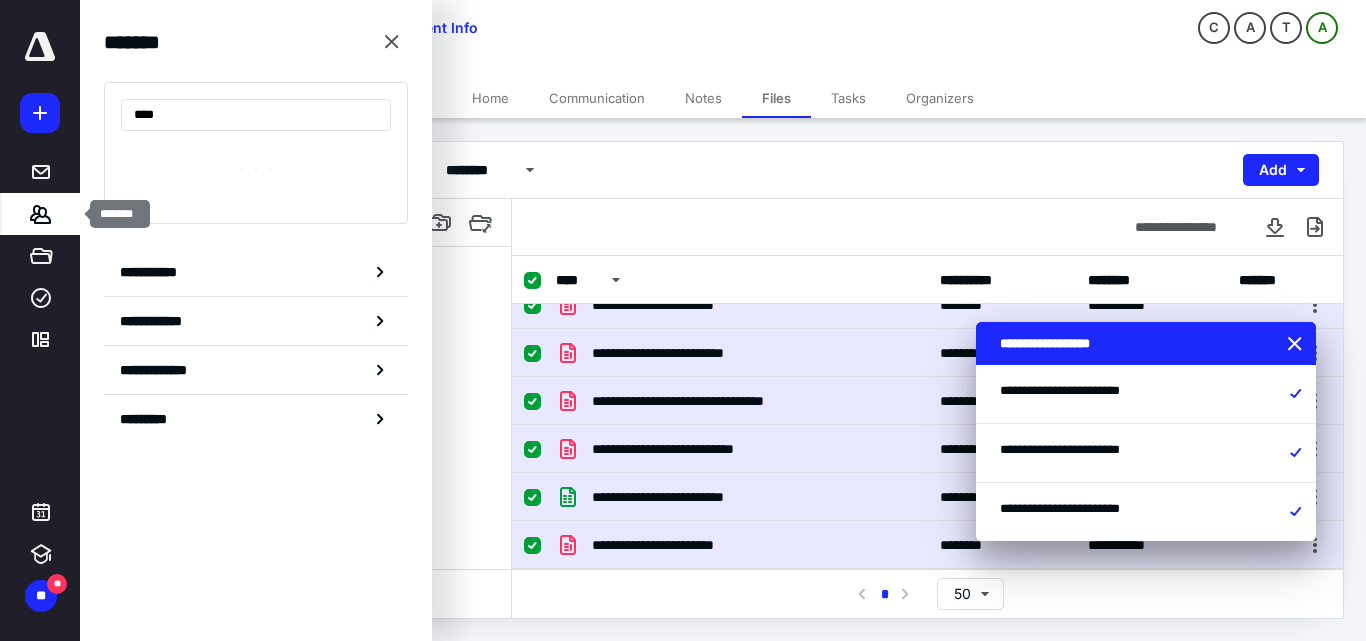 type on "*****" 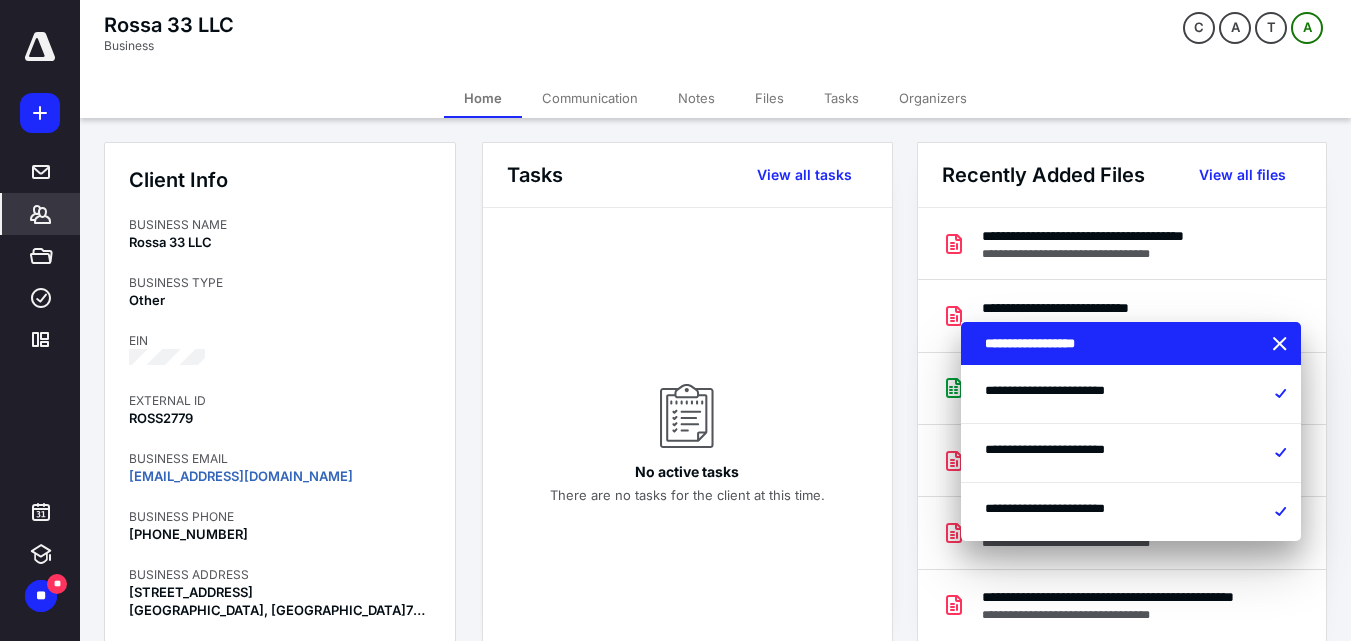 click on "Files" at bounding box center (769, 98) 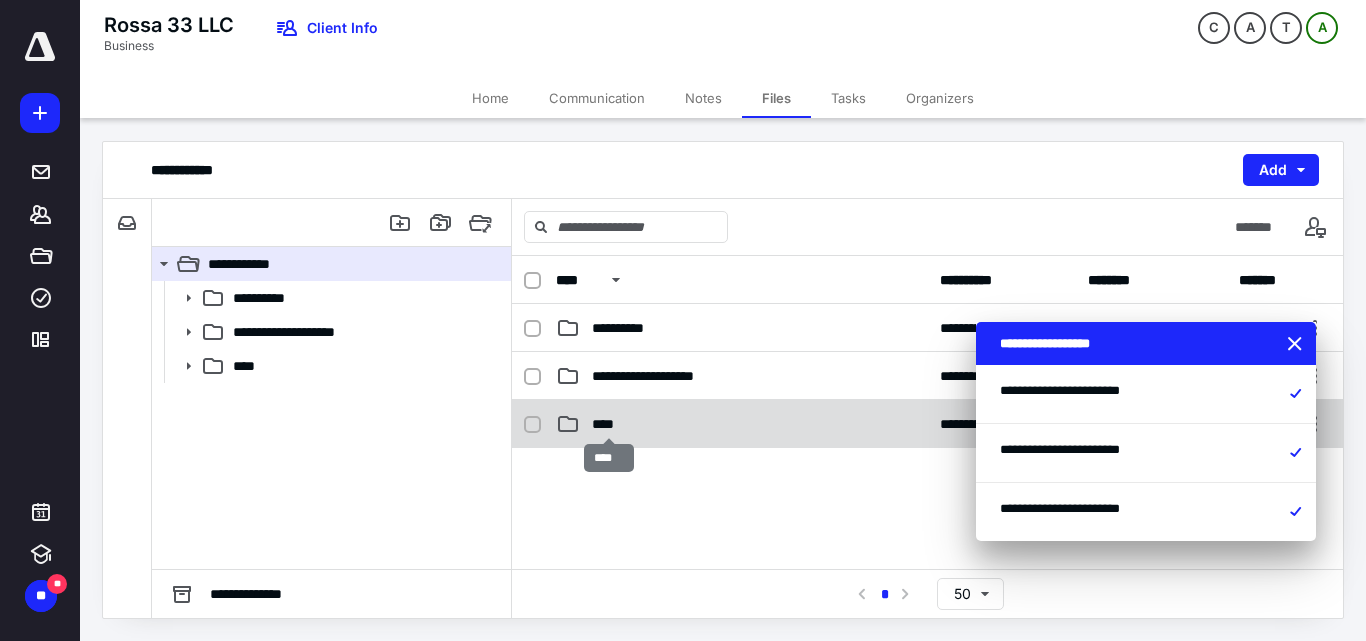 click on "****" at bounding box center [609, 424] 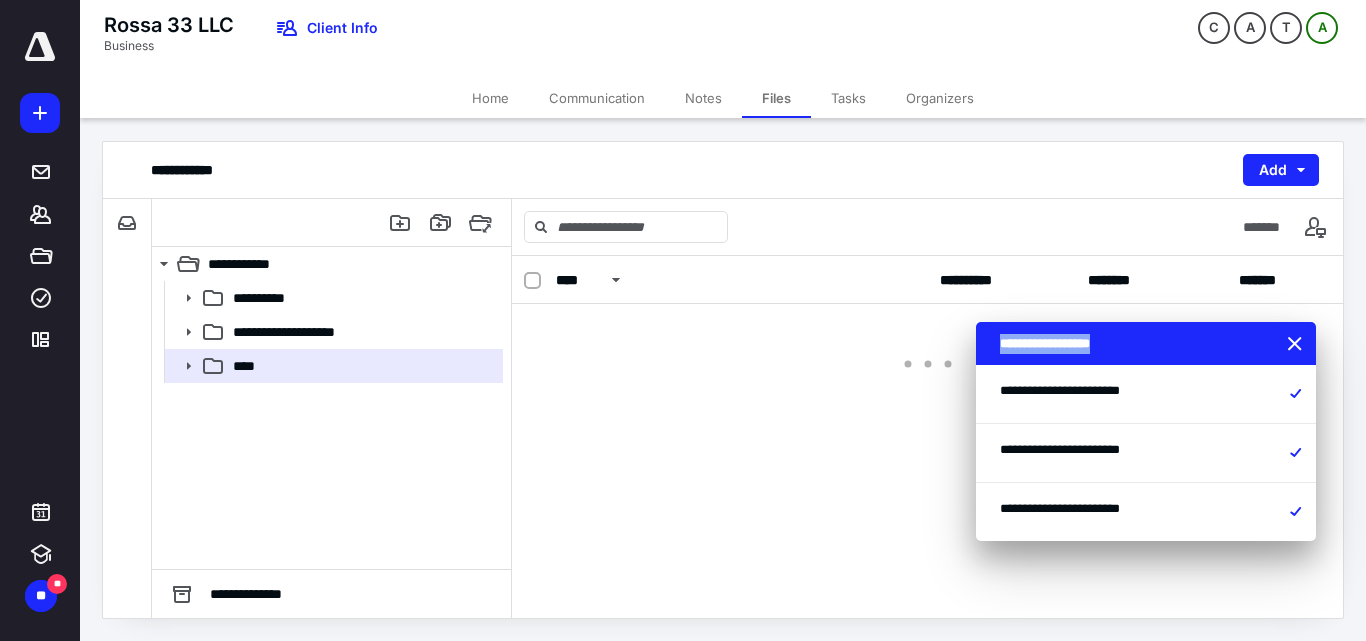 click on "**********" at bounding box center (927, 437) 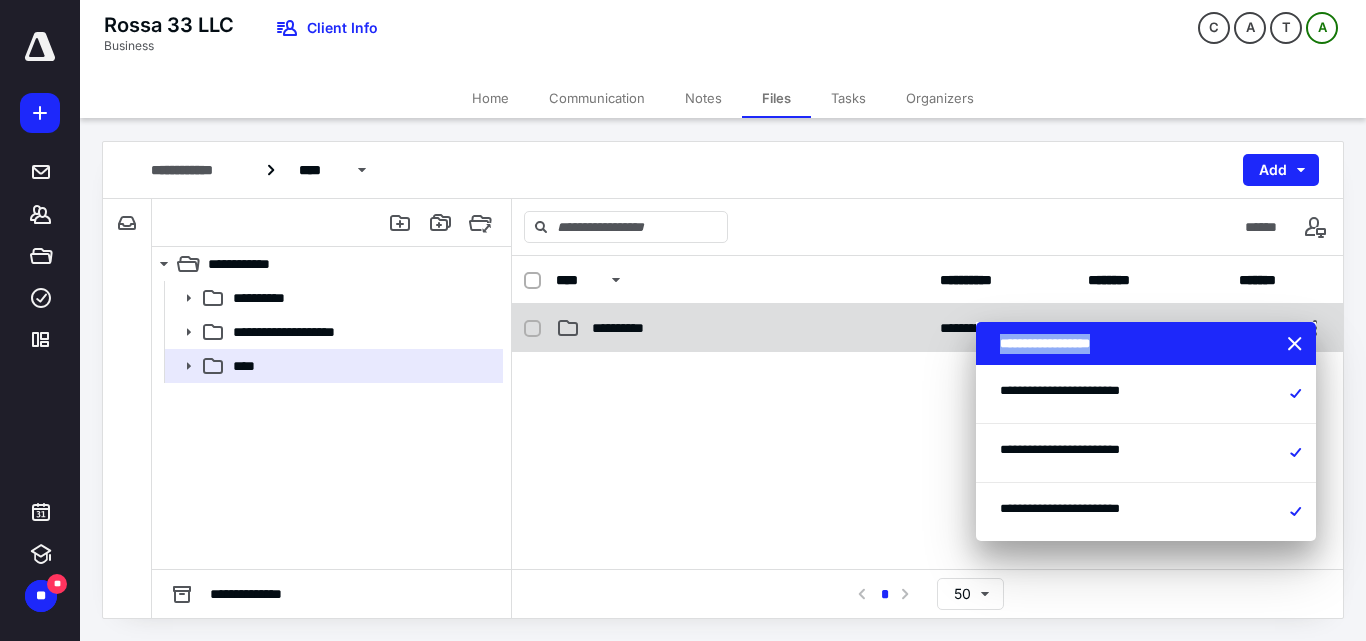 click on "**********" at bounding box center [742, 328] 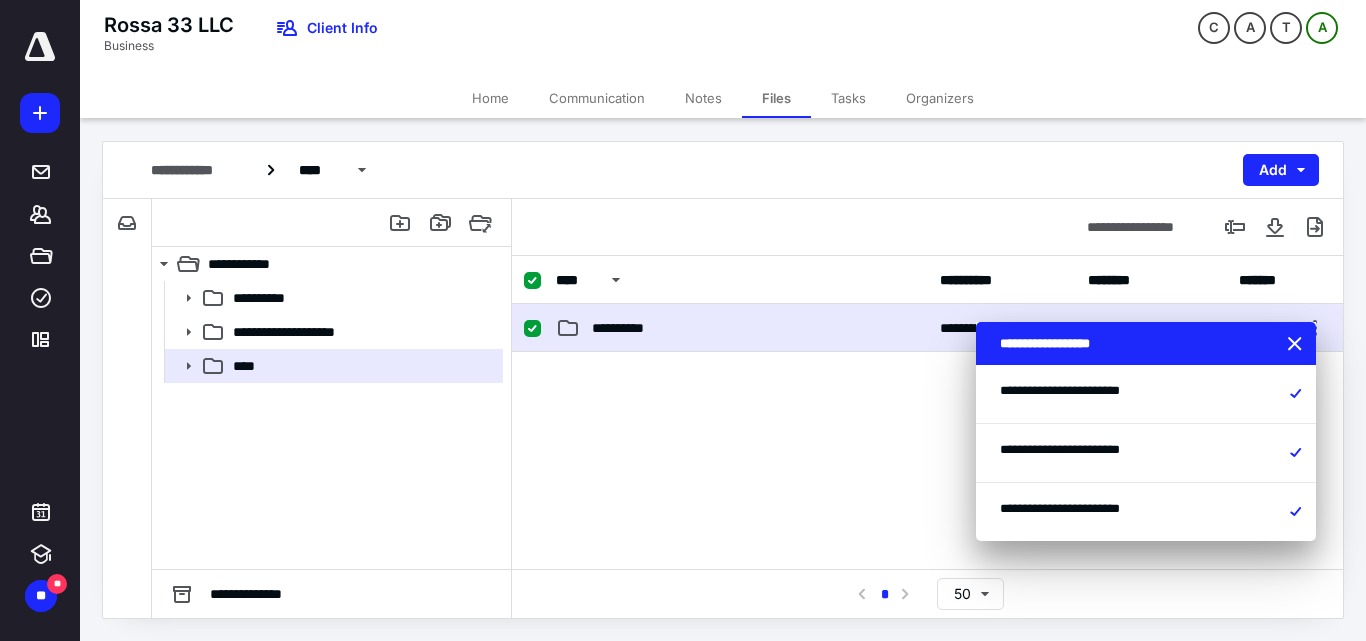 click on "**********" at bounding box center (742, 328) 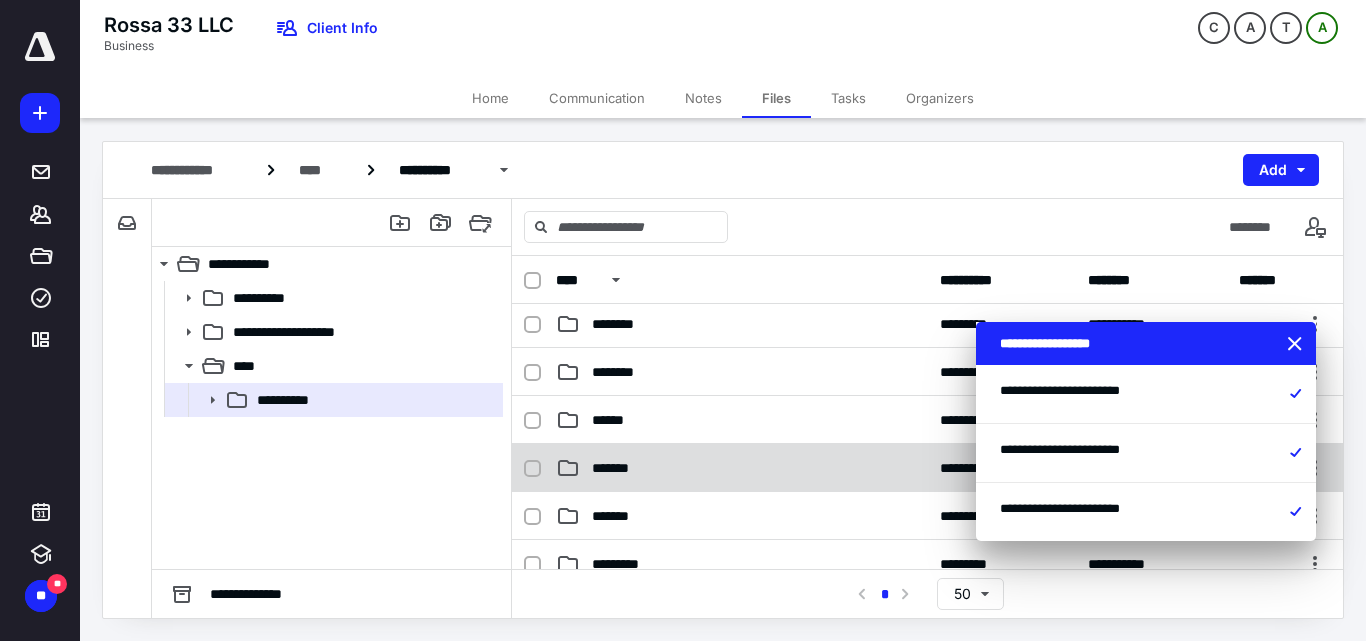 scroll, scrollTop: 200, scrollLeft: 0, axis: vertical 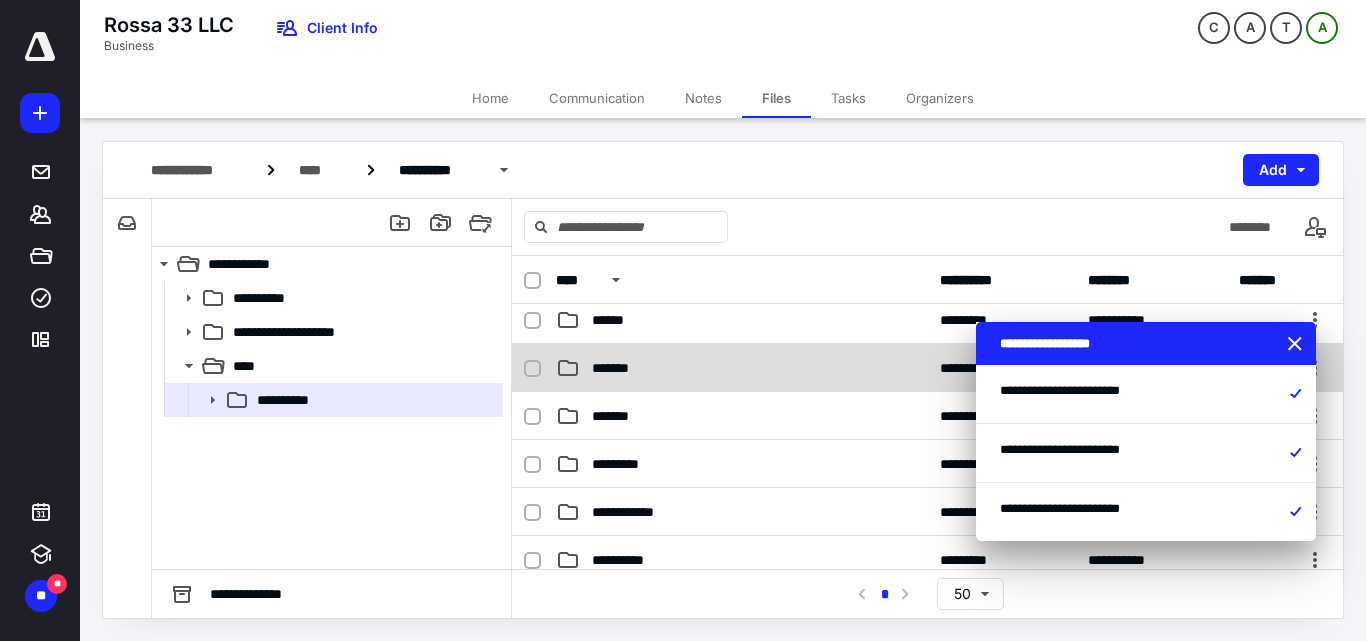 click on "*******" at bounding box center [742, 368] 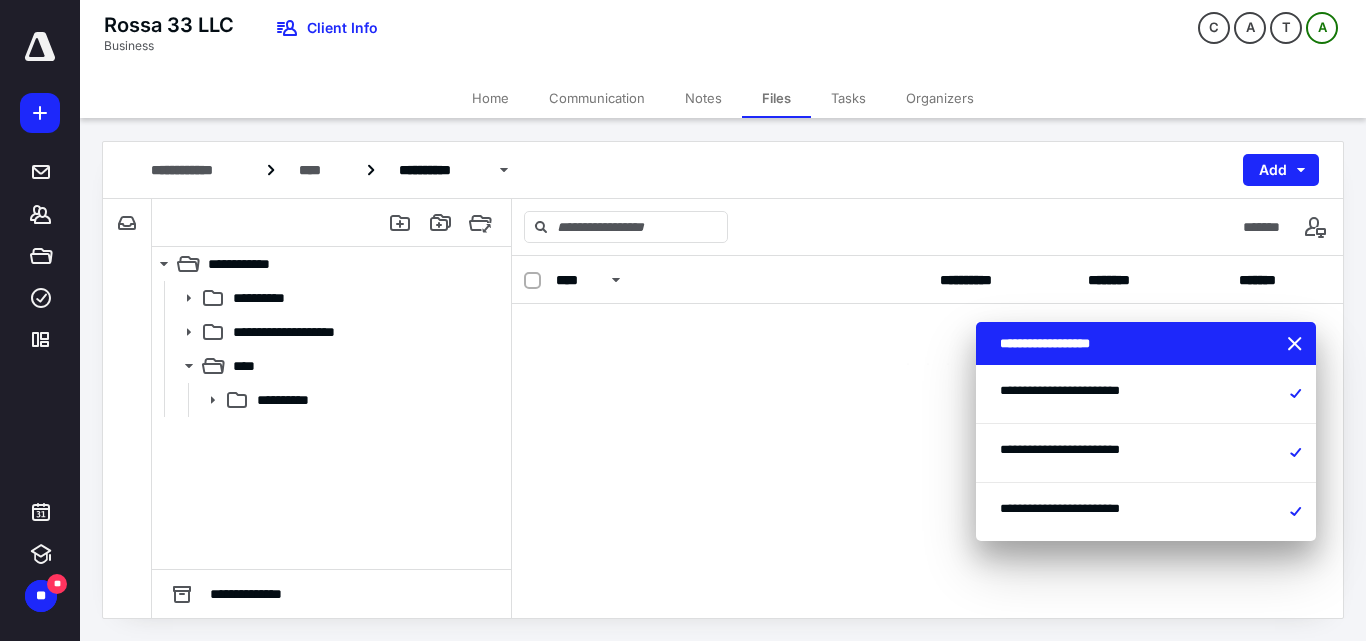 scroll, scrollTop: 0, scrollLeft: 0, axis: both 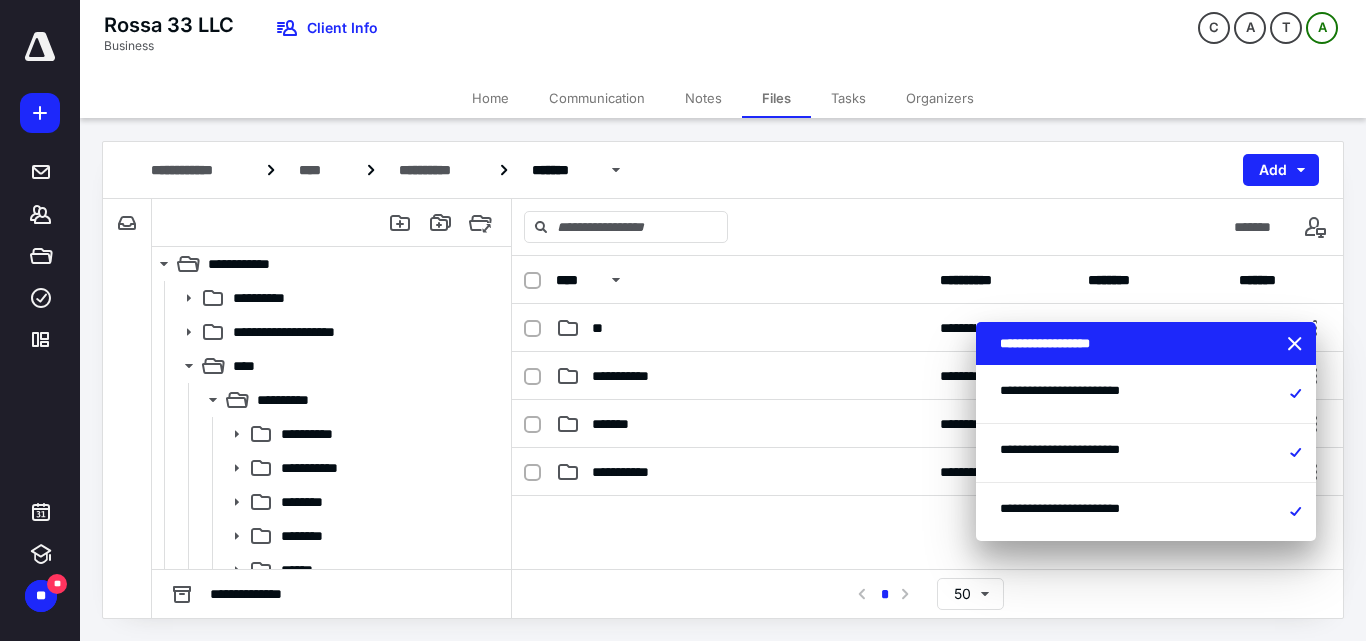 click on "**********" at bounding box center [723, 170] 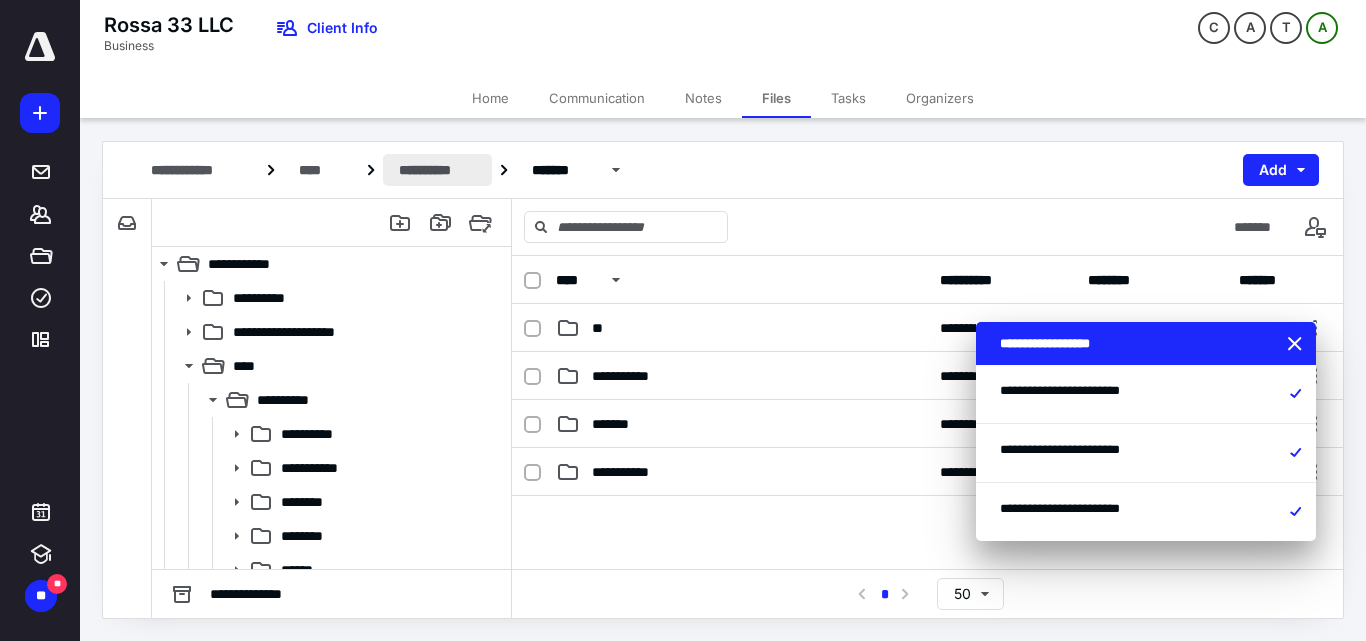 click on "**********" at bounding box center [438, 170] 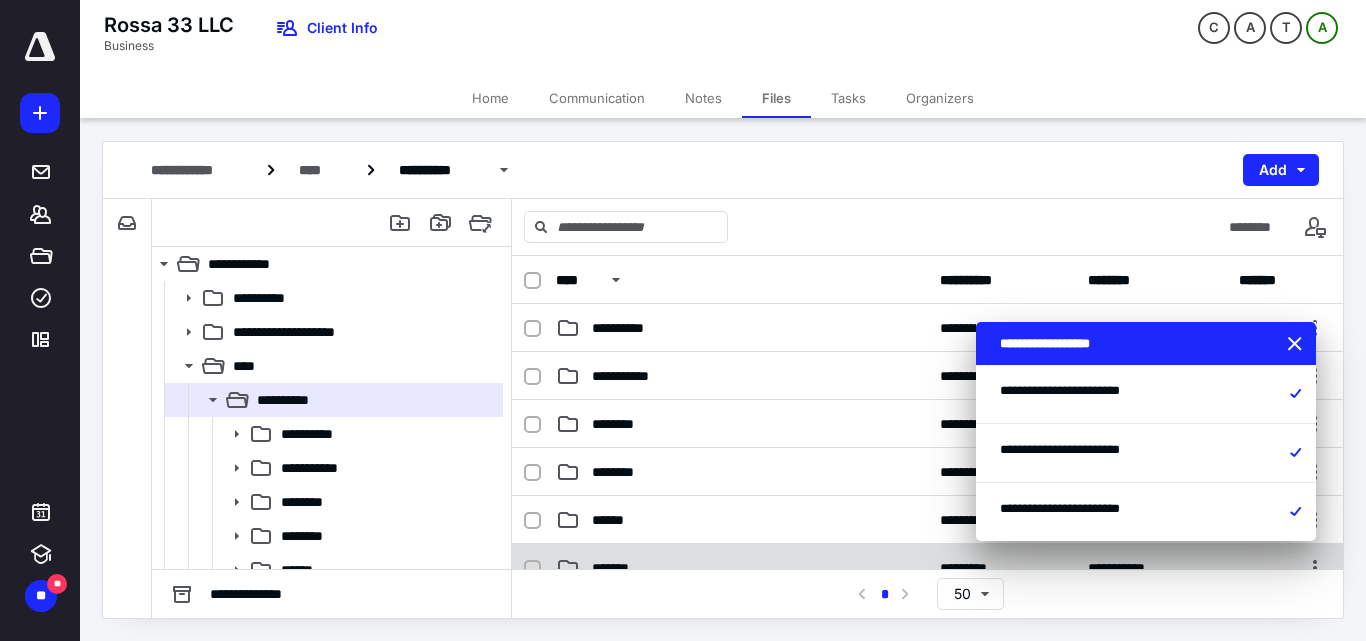 click on "*******" at bounding box center [619, 568] 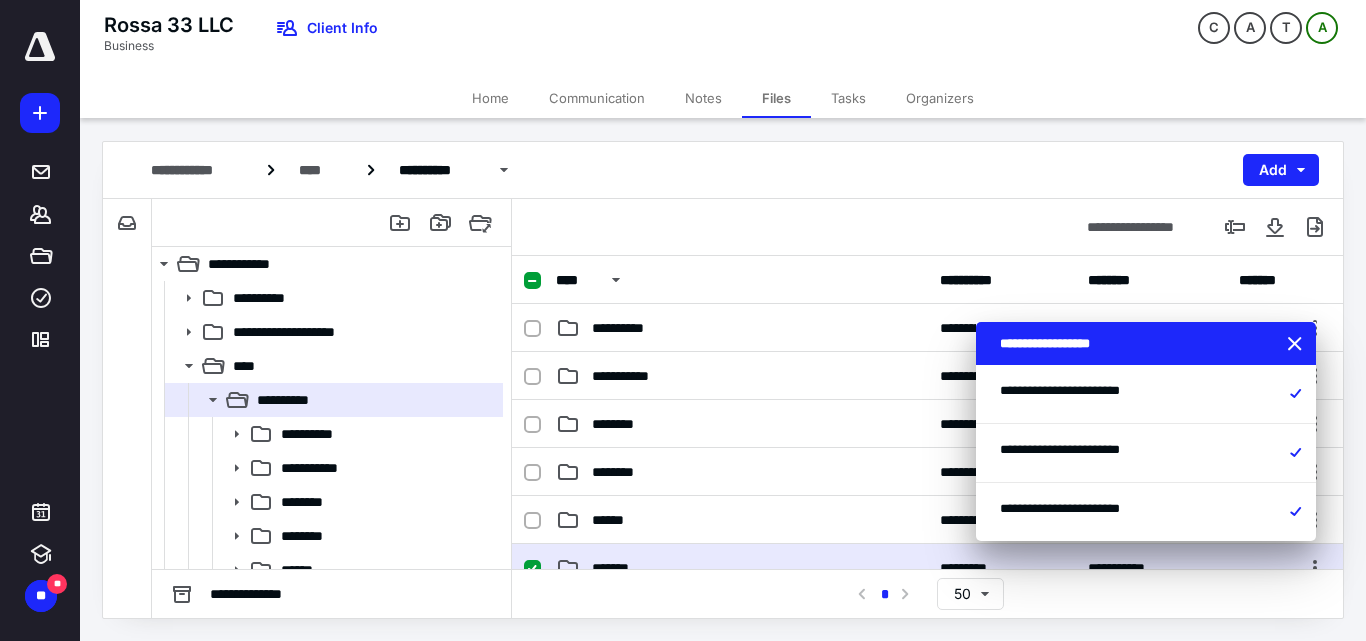 scroll, scrollTop: 300, scrollLeft: 0, axis: vertical 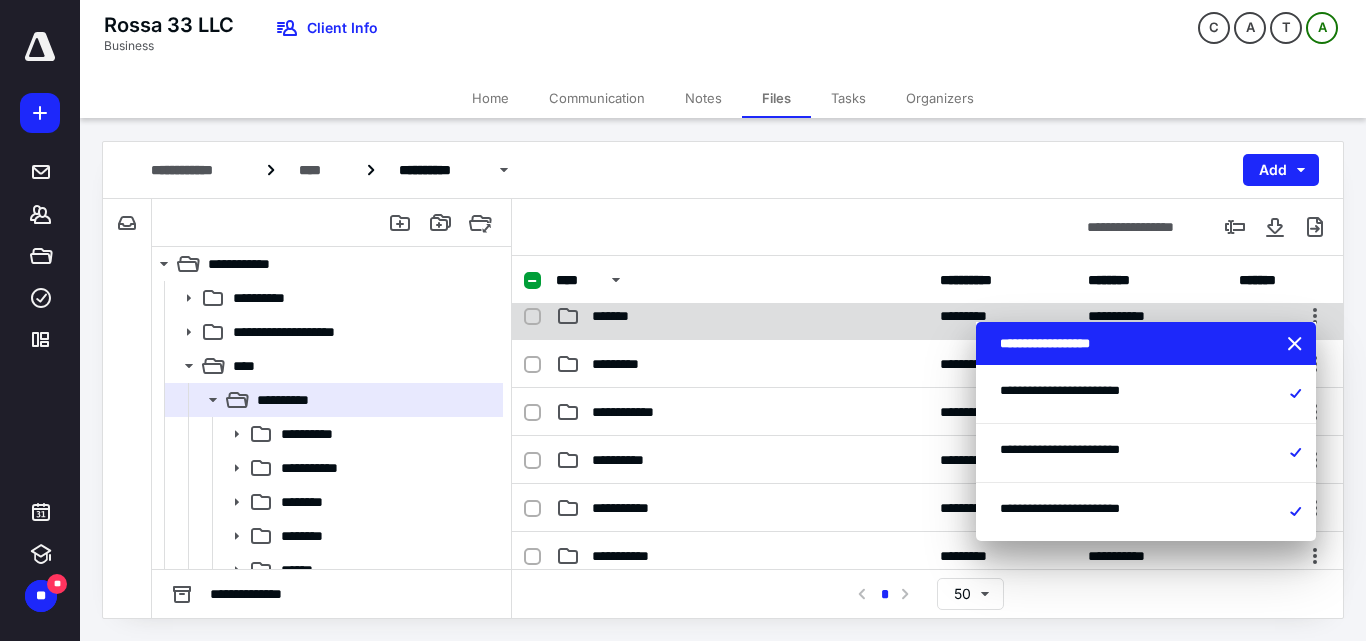 click on "*******" at bounding box center [742, 316] 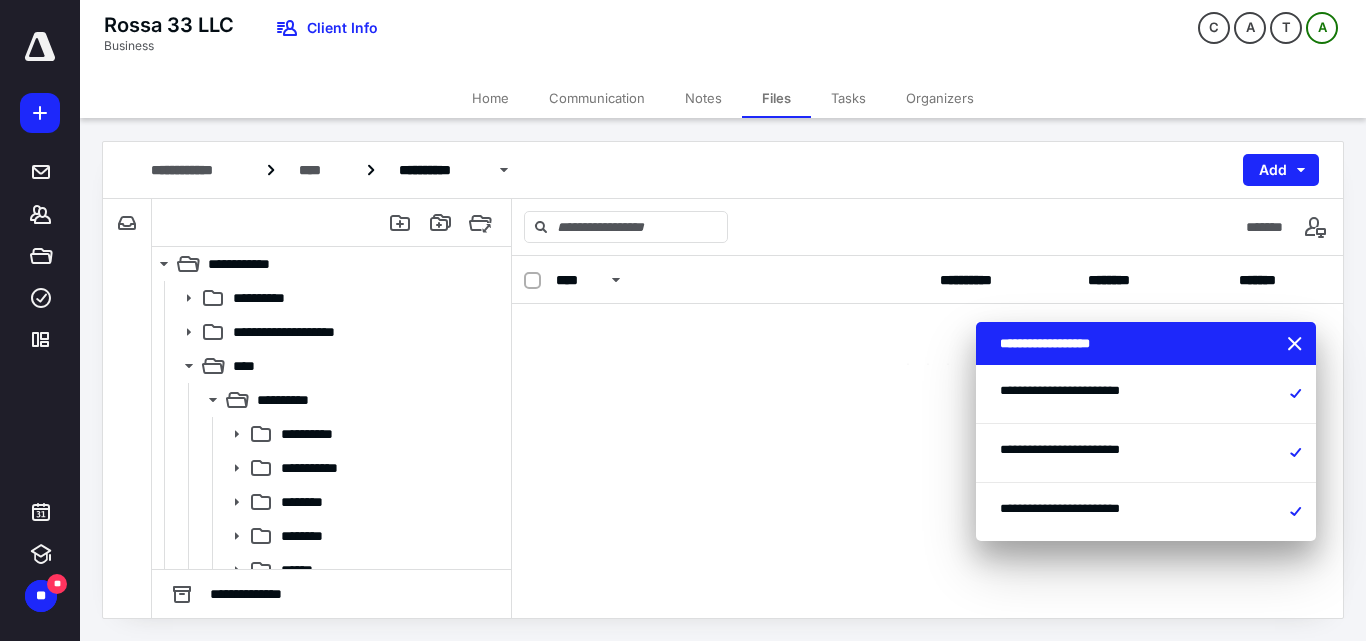 scroll, scrollTop: 0, scrollLeft: 0, axis: both 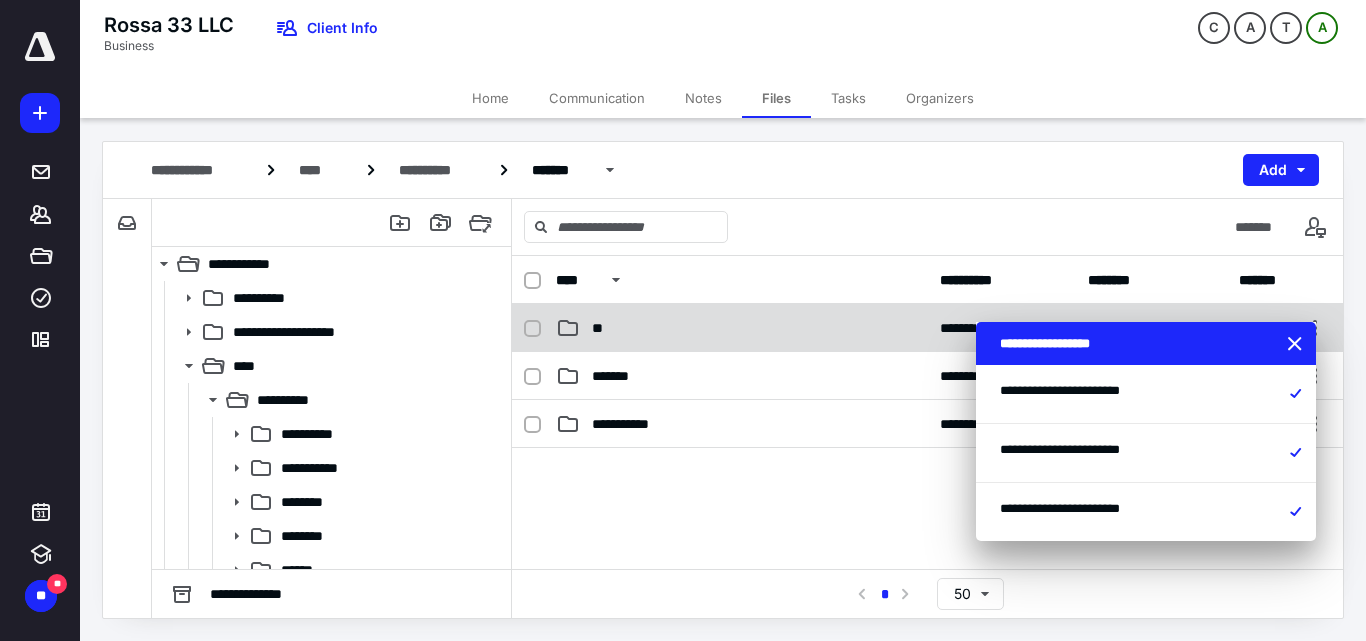 click on "**" at bounding box center (742, 328) 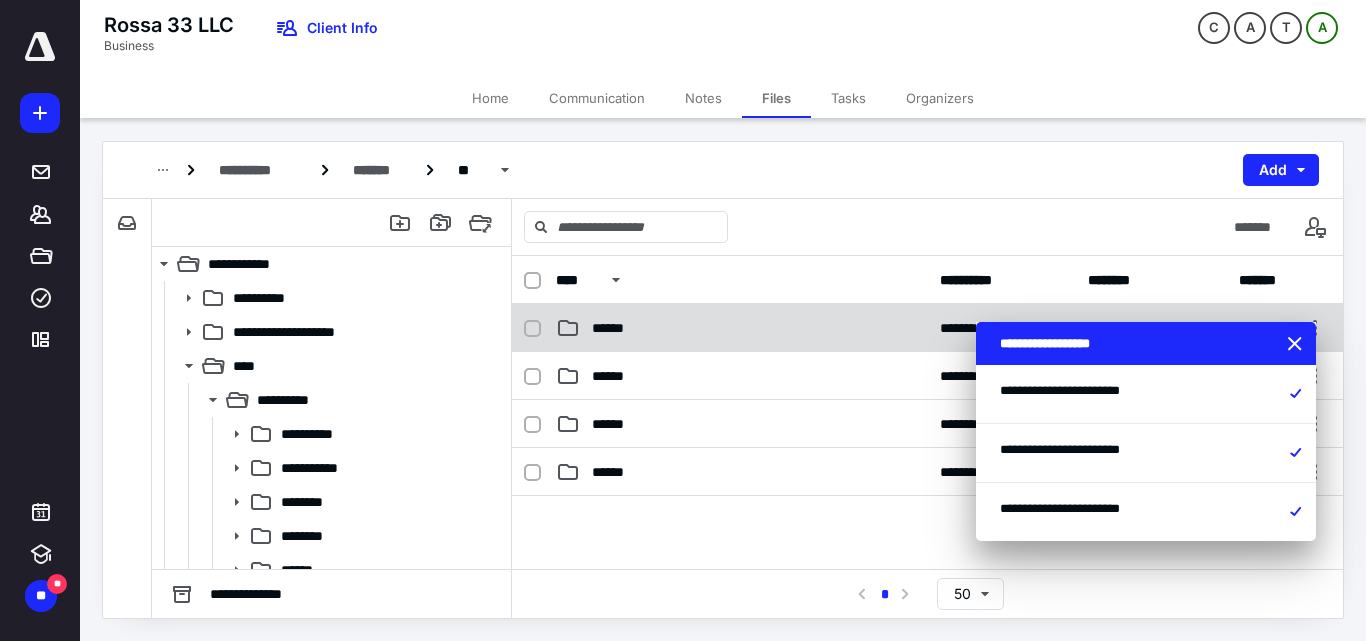 click on "******" at bounding box center (742, 328) 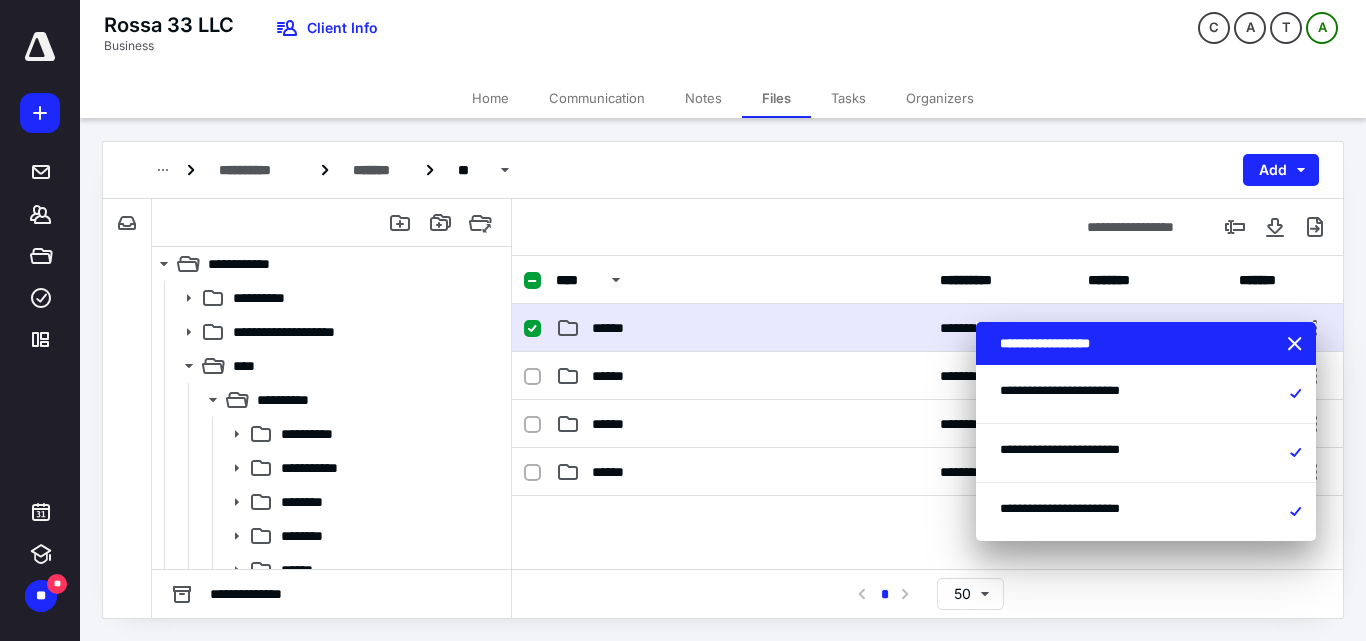 click on "******" at bounding box center [742, 328] 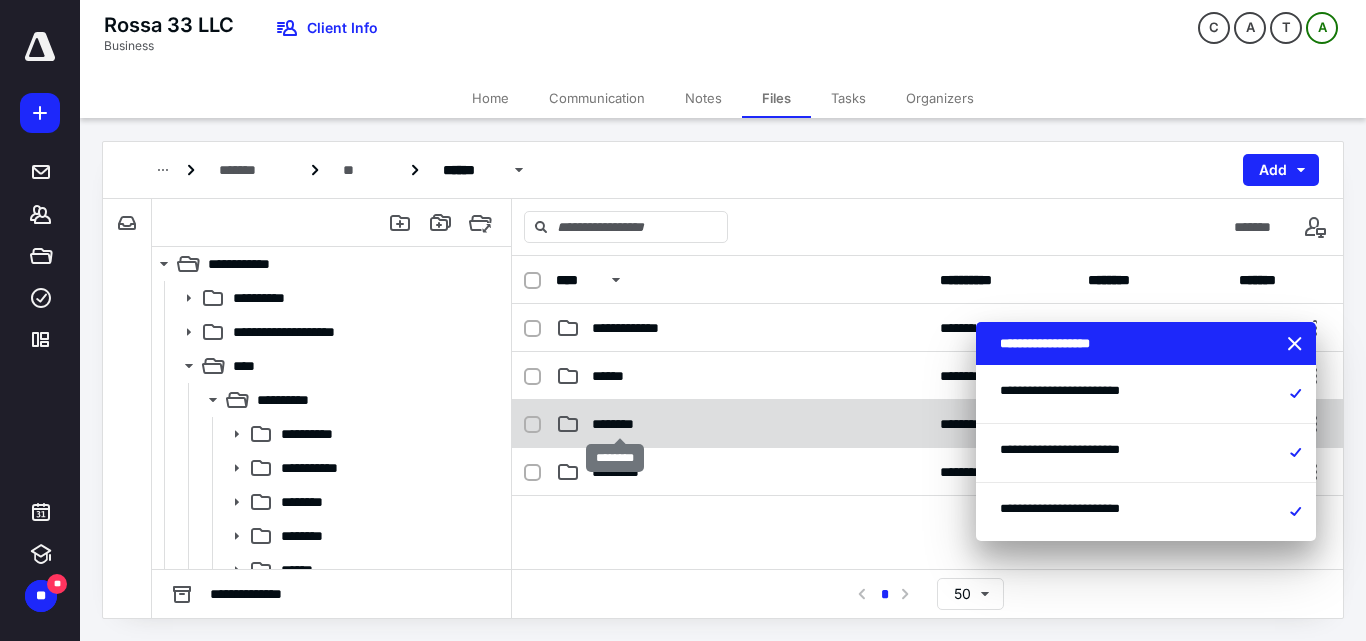 click on "********" at bounding box center (619, 424) 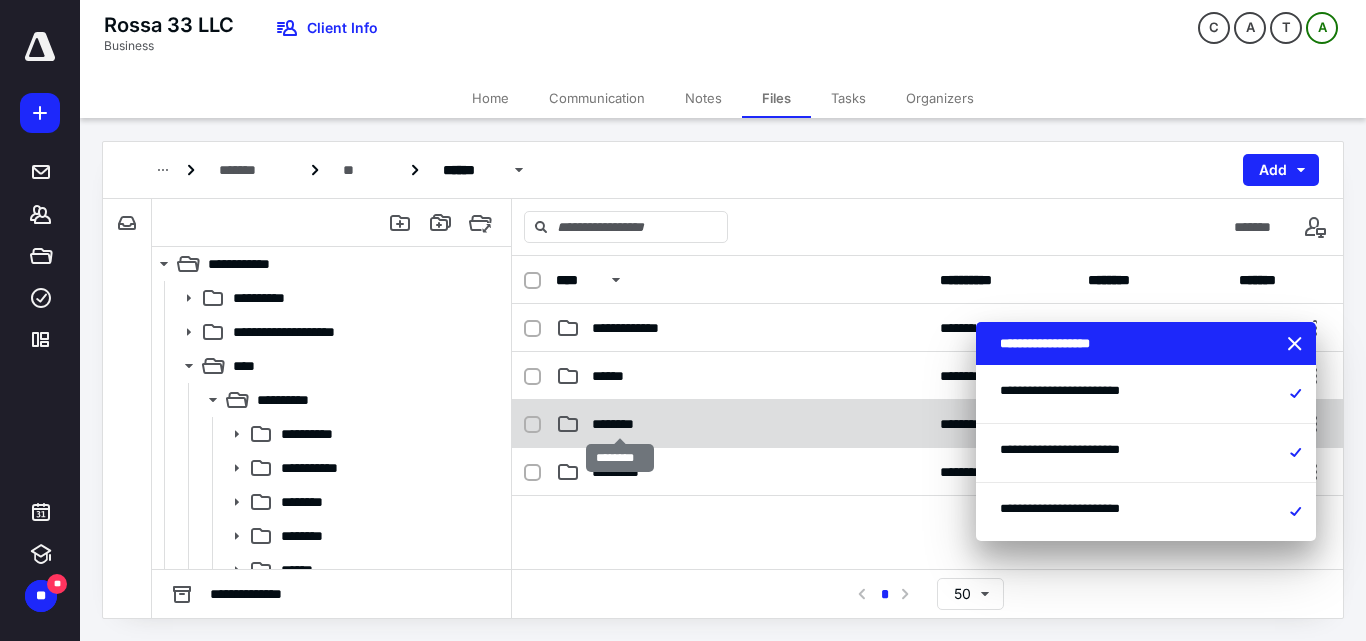 click on "********" at bounding box center [619, 424] 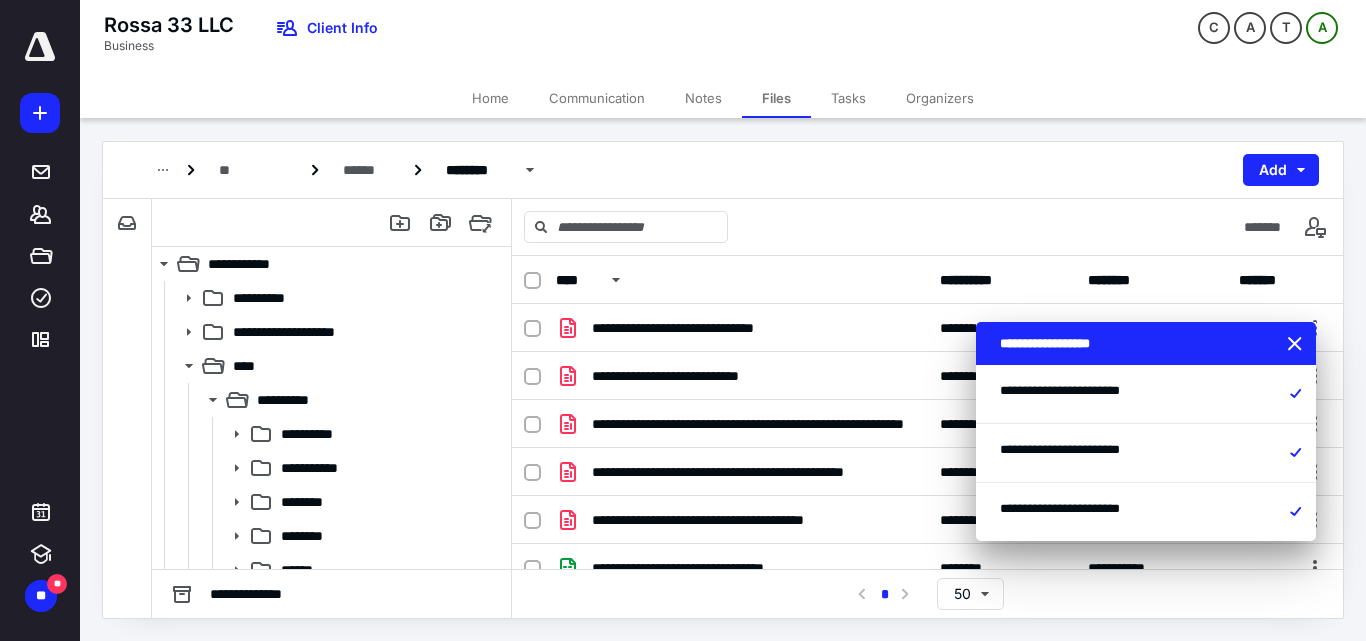 click 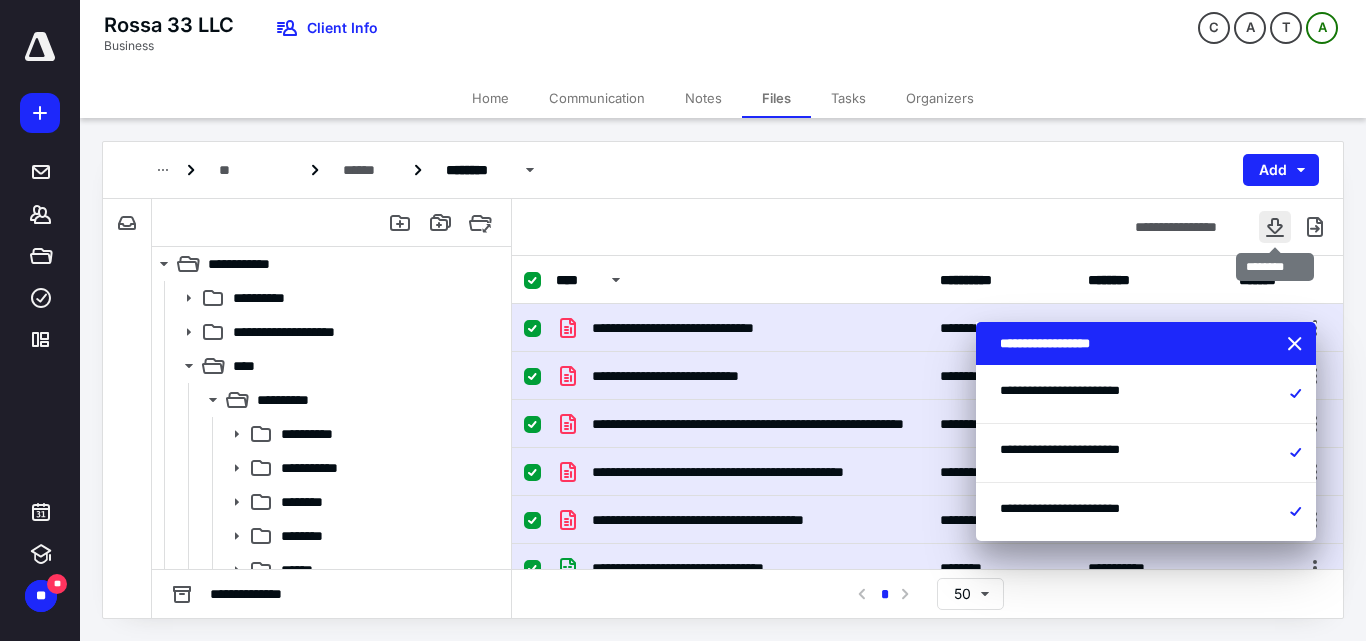 click at bounding box center (1275, 227) 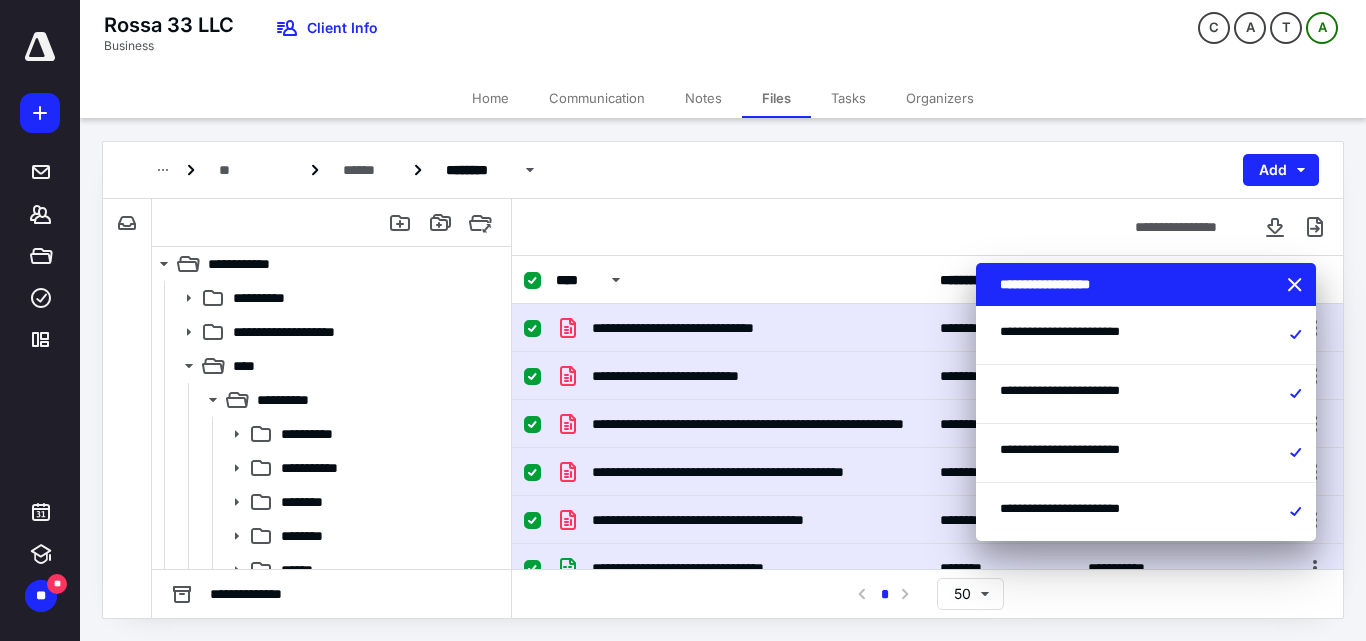 click at bounding box center [1297, 286] 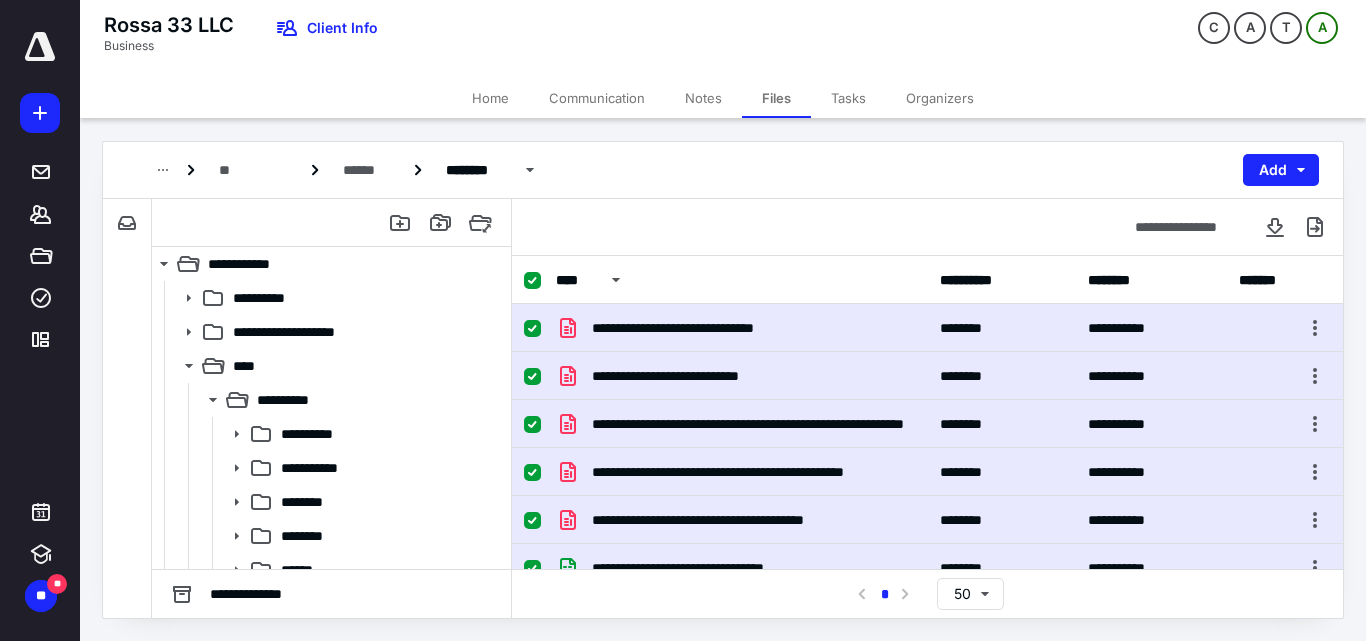 click 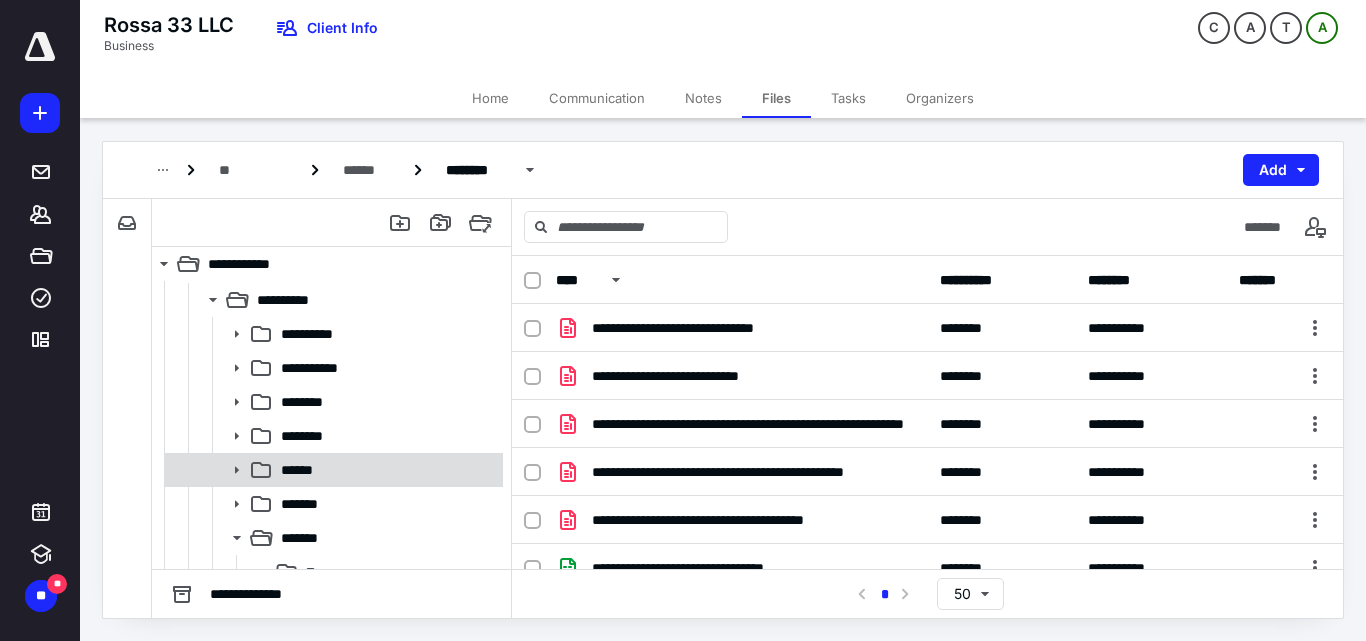 scroll, scrollTop: 200, scrollLeft: 0, axis: vertical 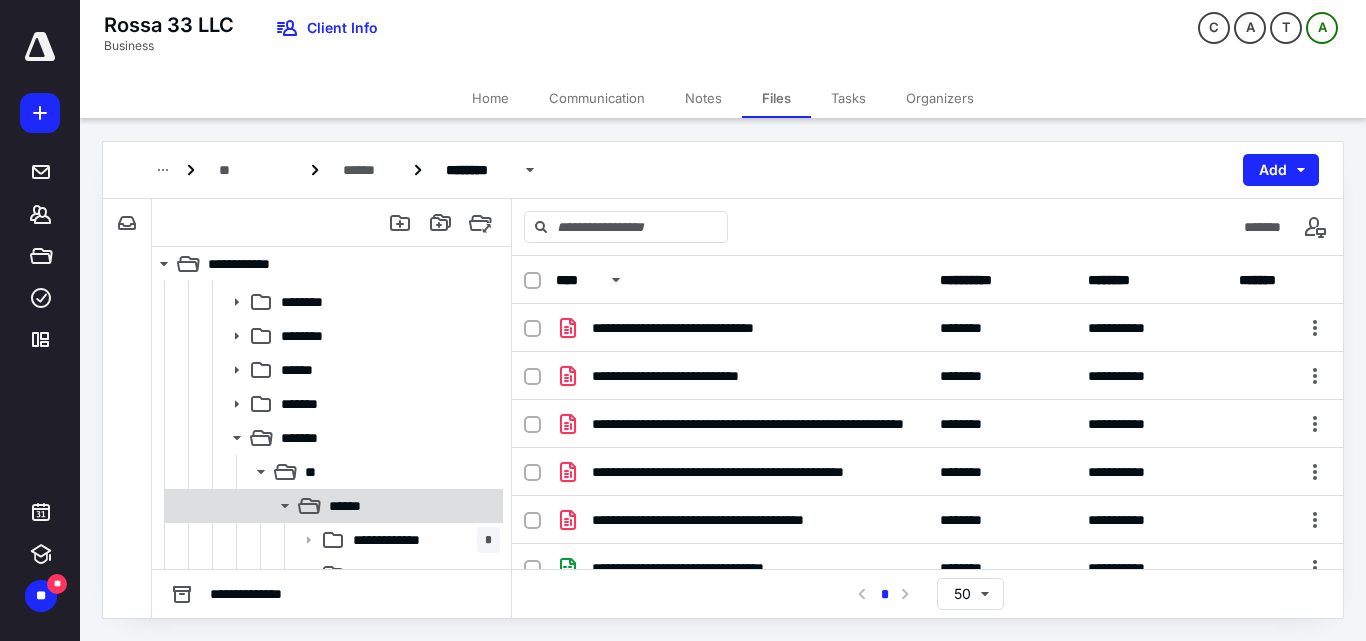click 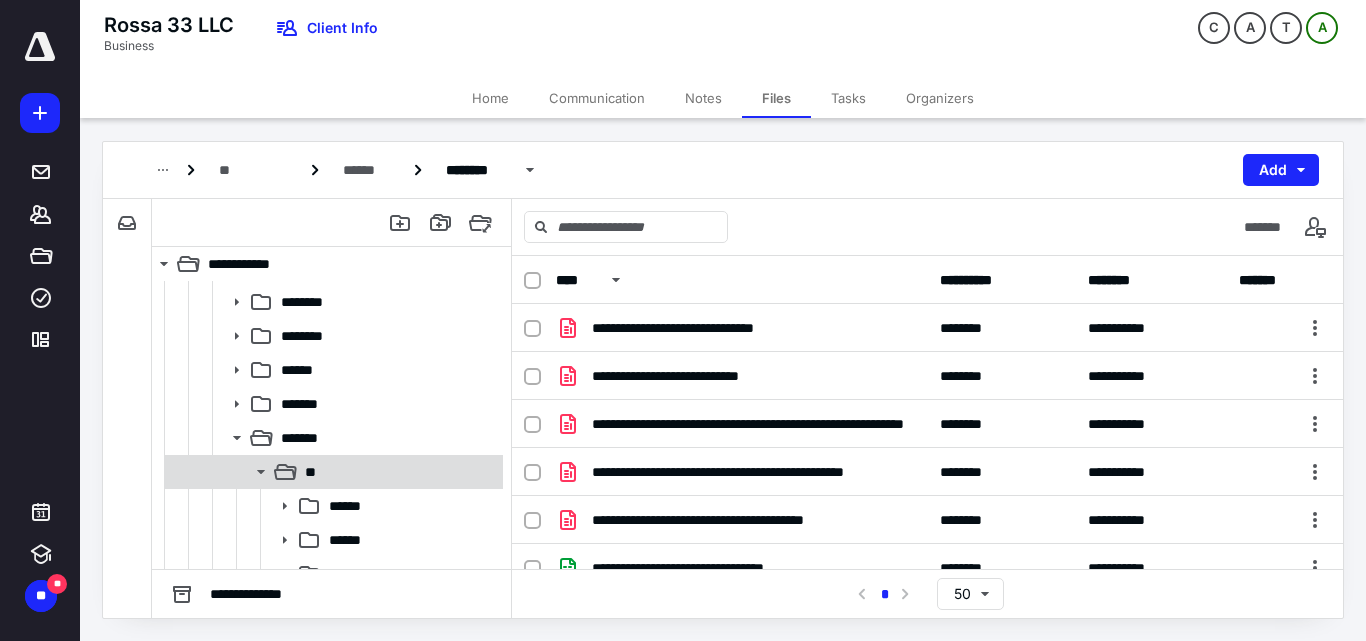 click 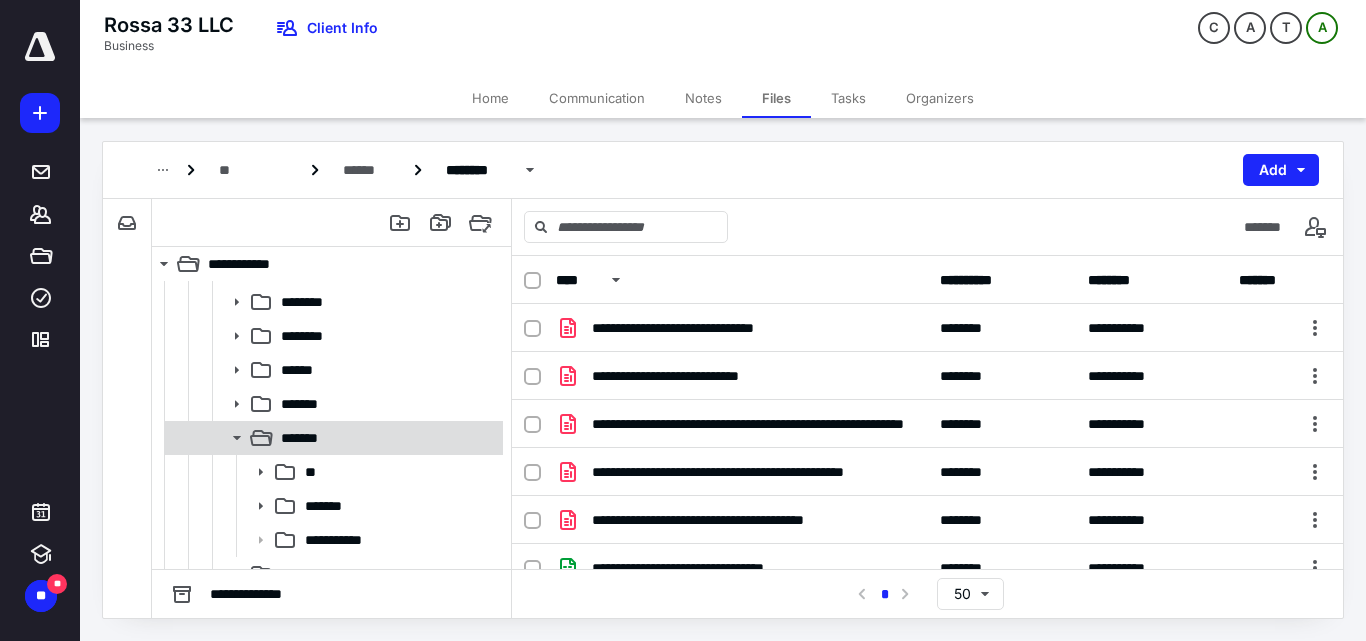 click 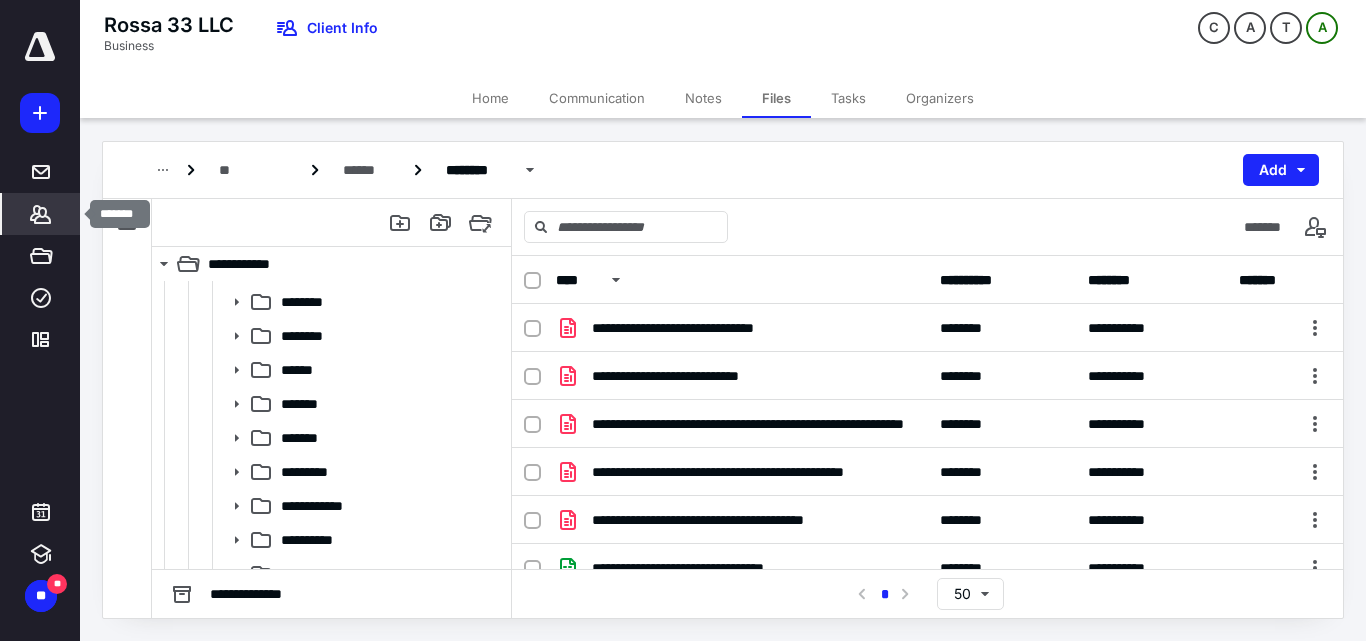 click 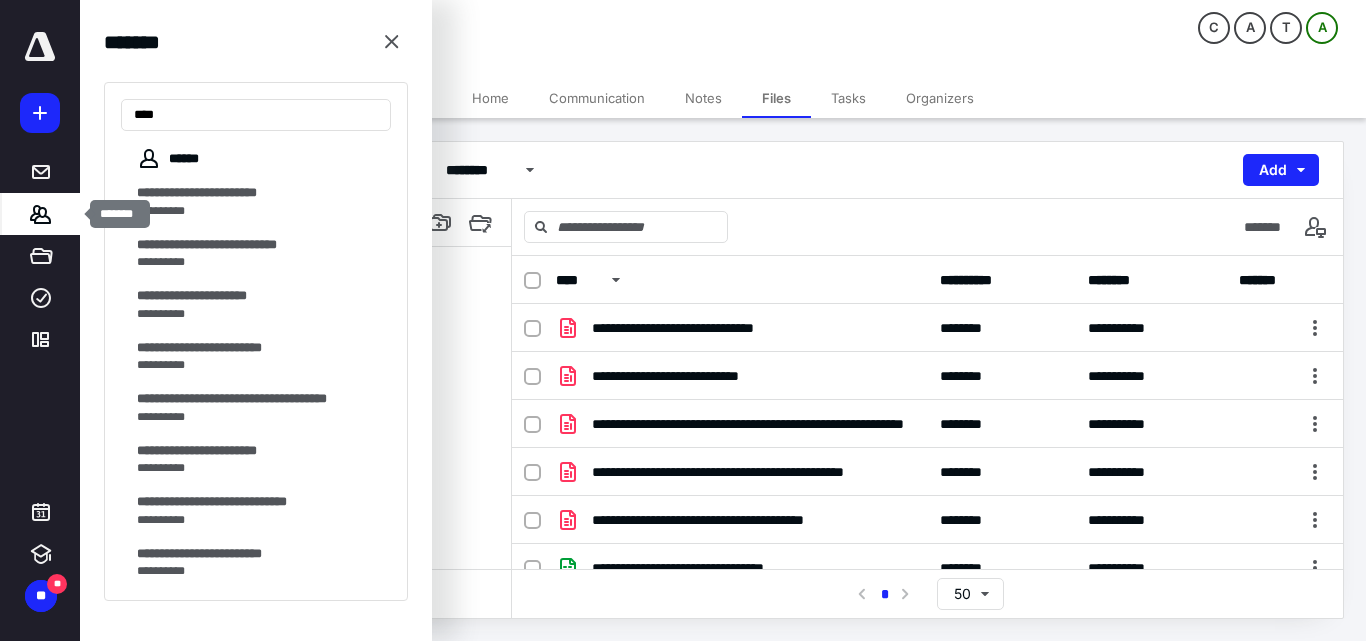 type on "*****" 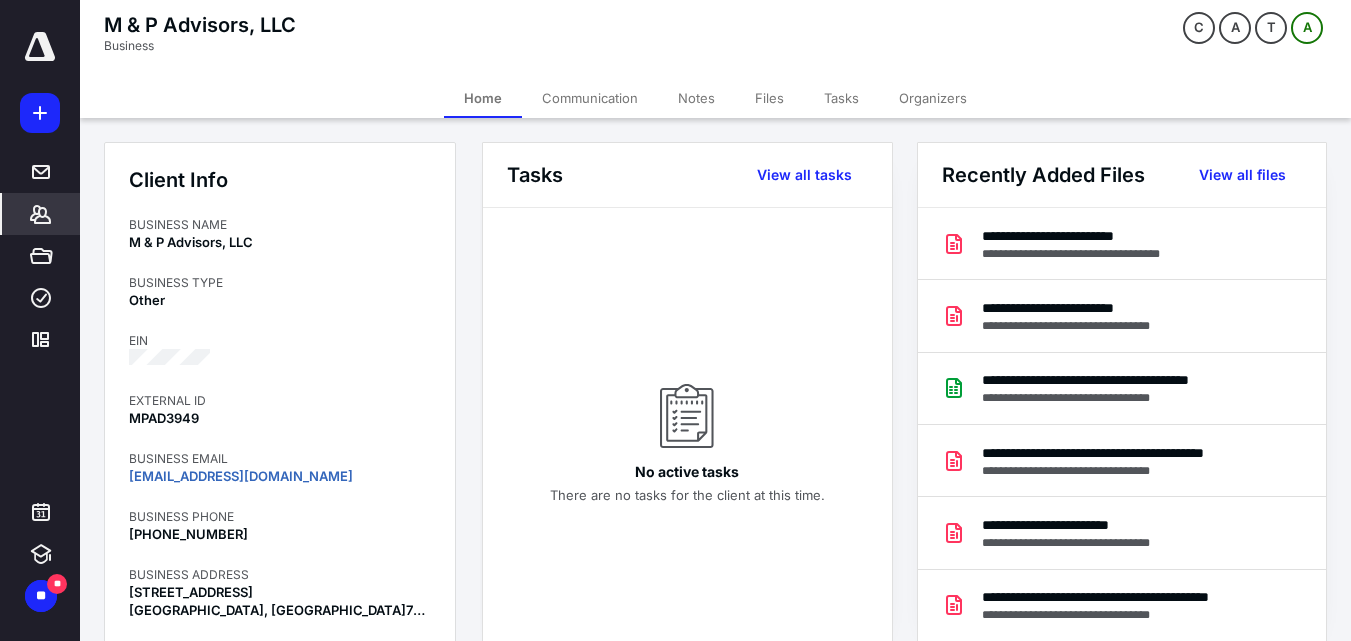 click on "Files" at bounding box center [769, 98] 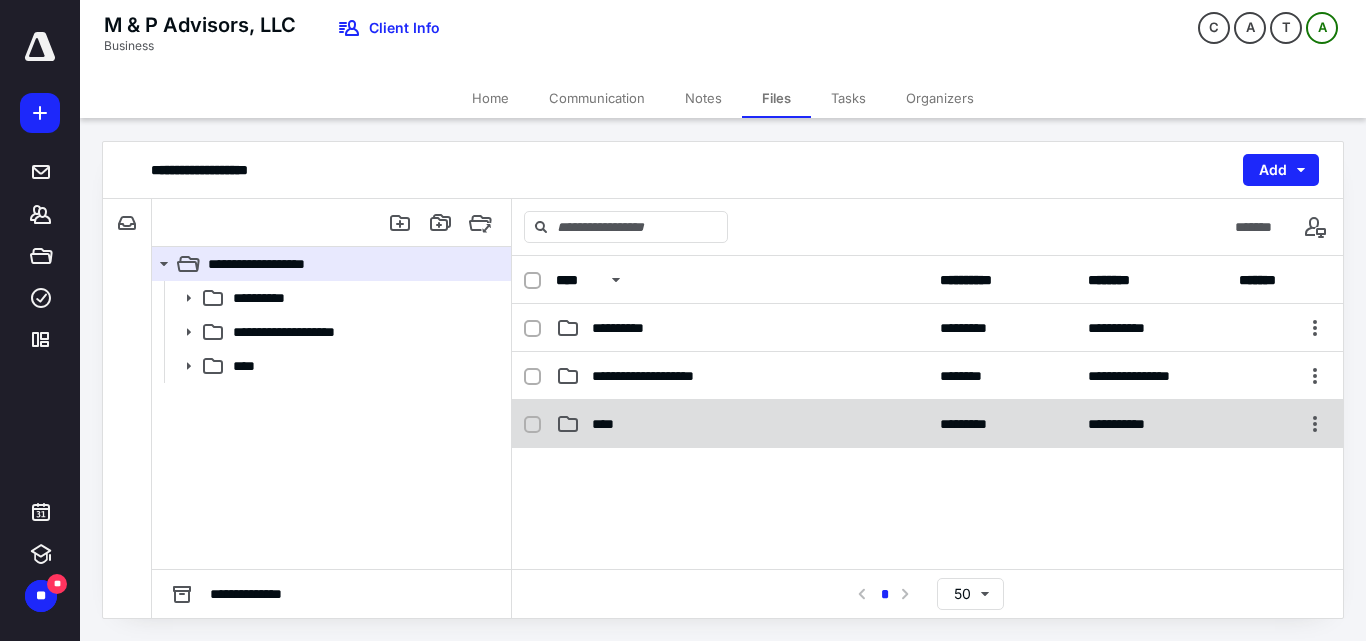 click on "****" at bounding box center [742, 424] 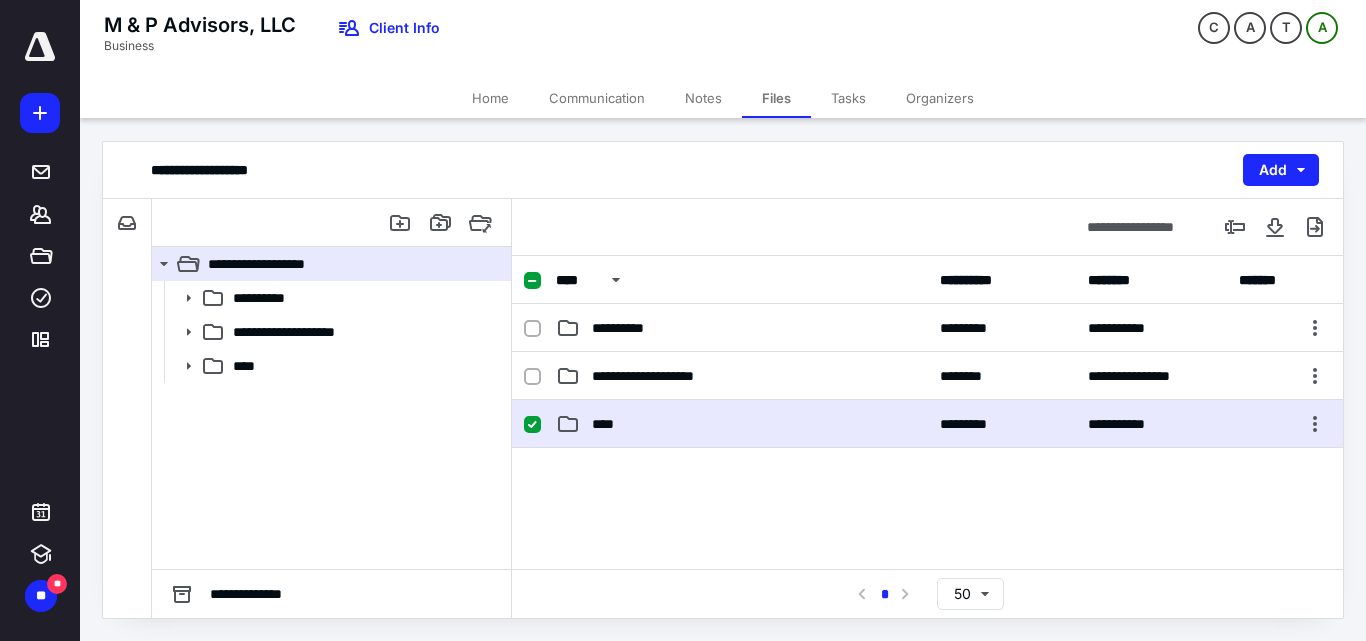 click on "****" at bounding box center (742, 424) 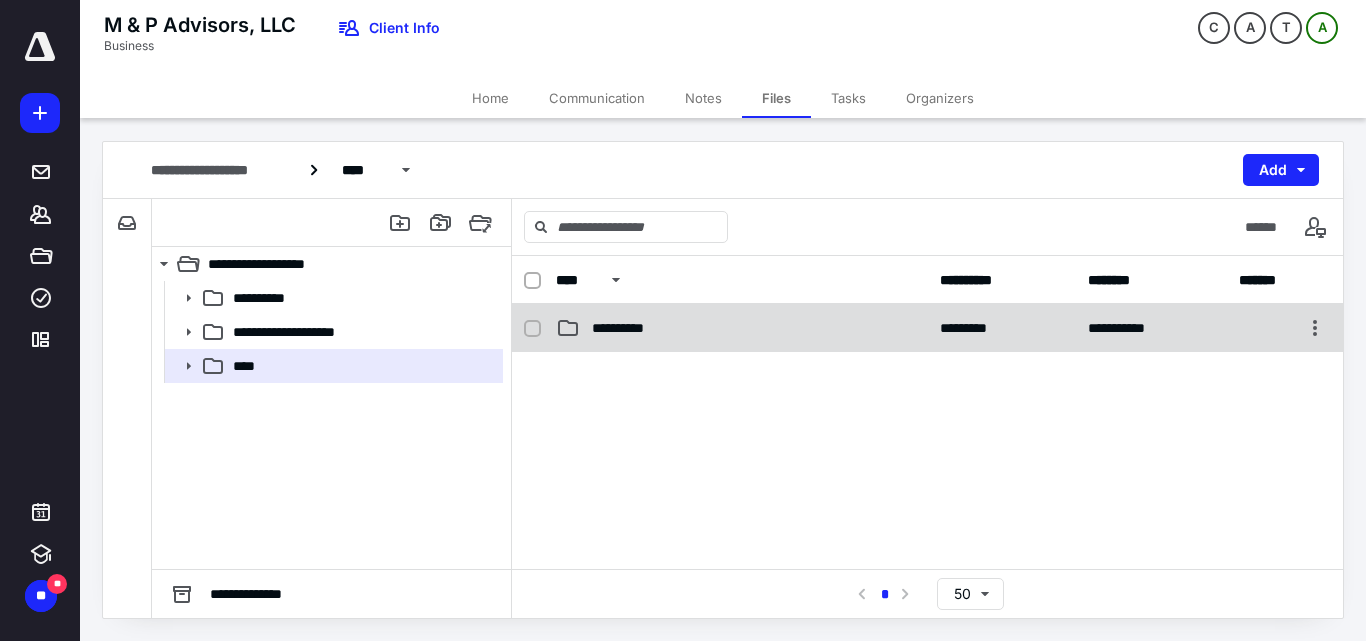 click on "**********" at bounding box center [927, 328] 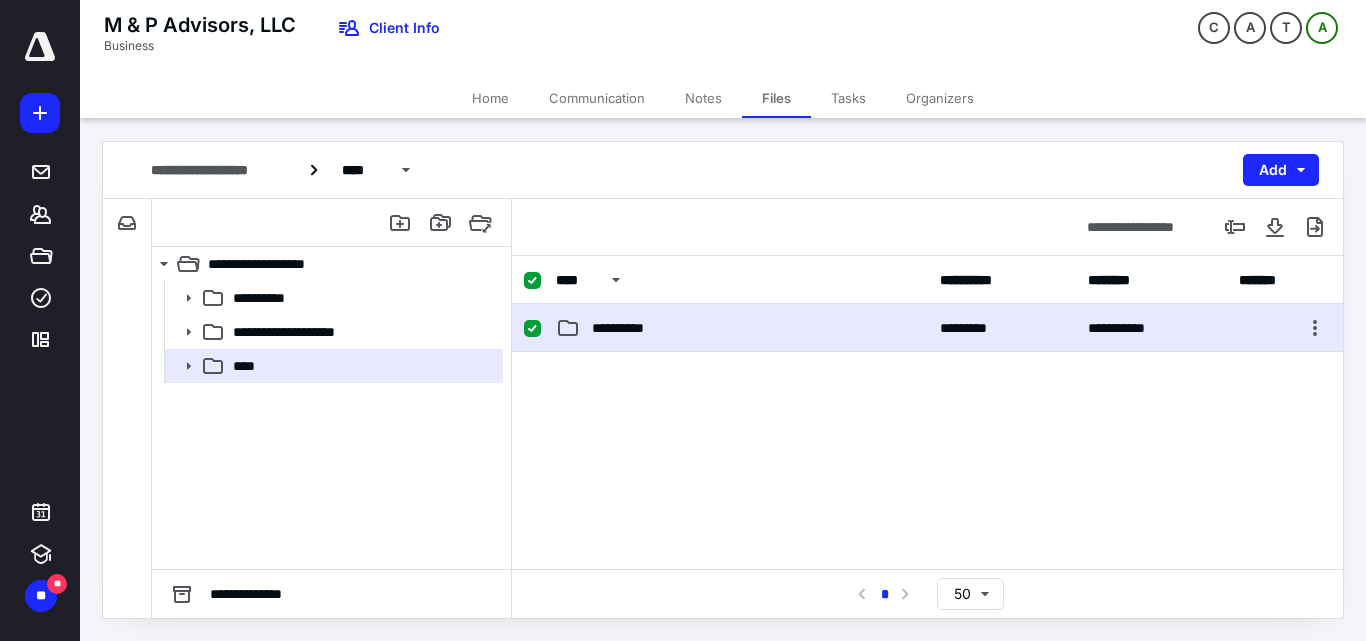 click on "**********" at bounding box center [927, 328] 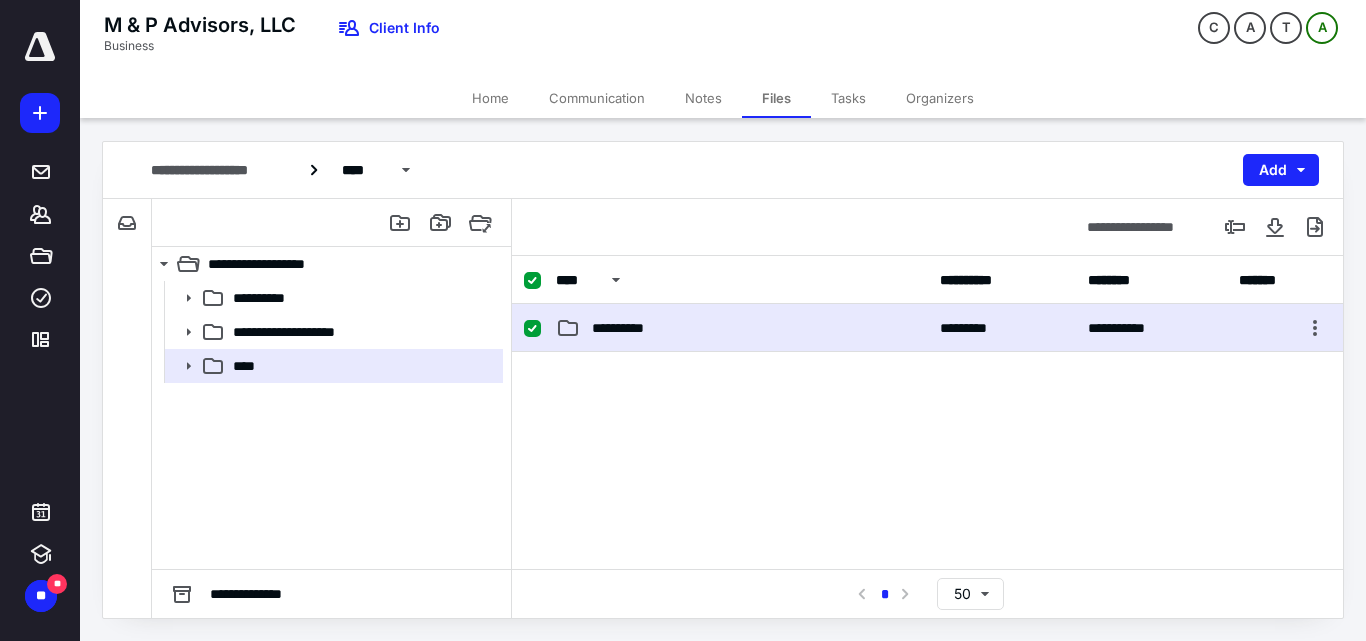 checkbox on "false" 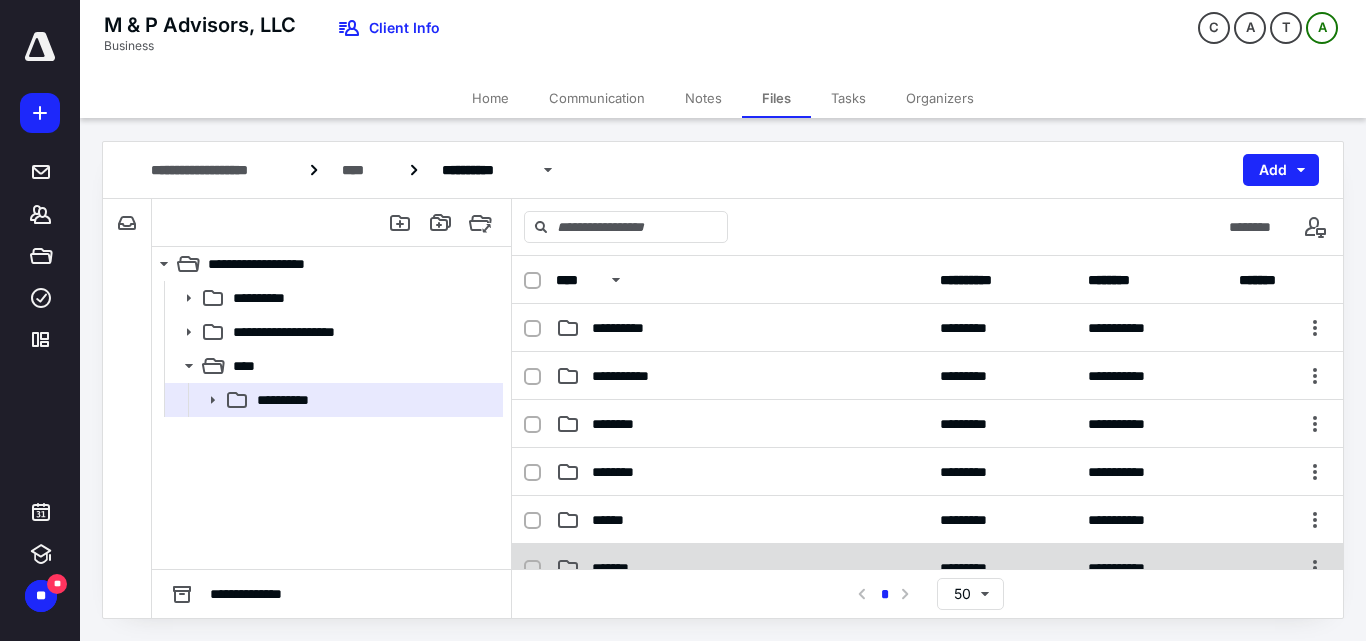 scroll, scrollTop: 100, scrollLeft: 0, axis: vertical 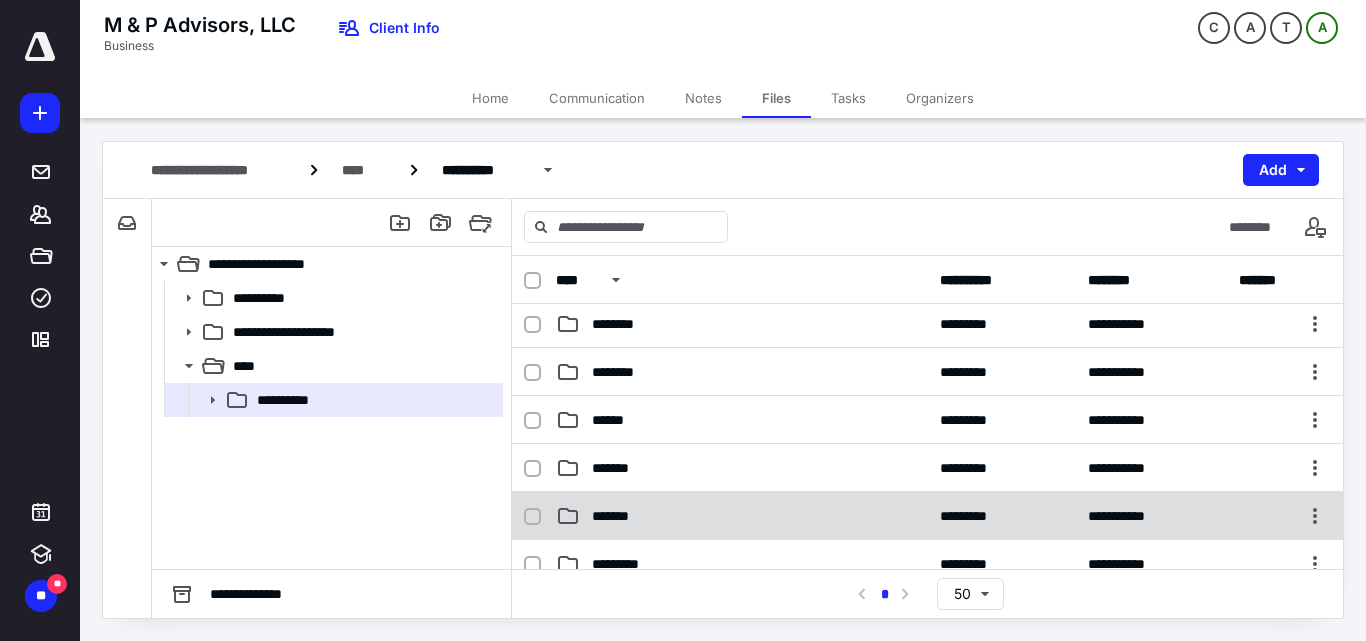 click on "*******" at bounding box center [742, 516] 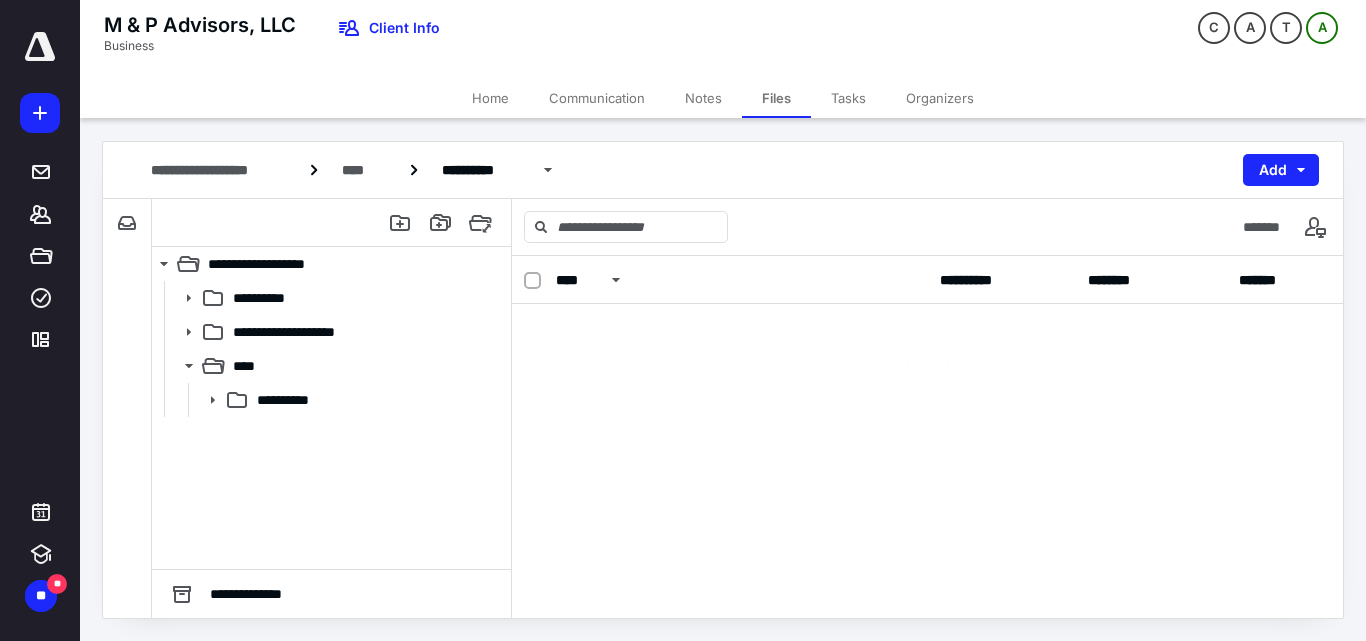 scroll, scrollTop: 0, scrollLeft: 0, axis: both 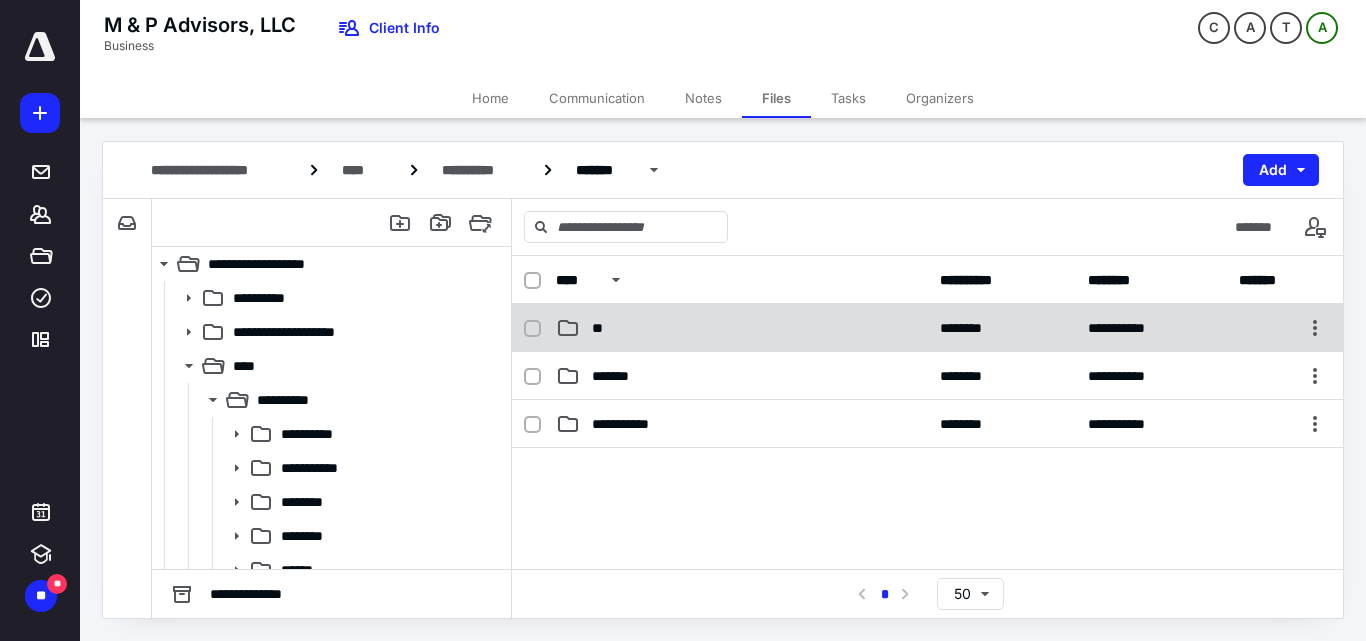 click on "**" at bounding box center (742, 328) 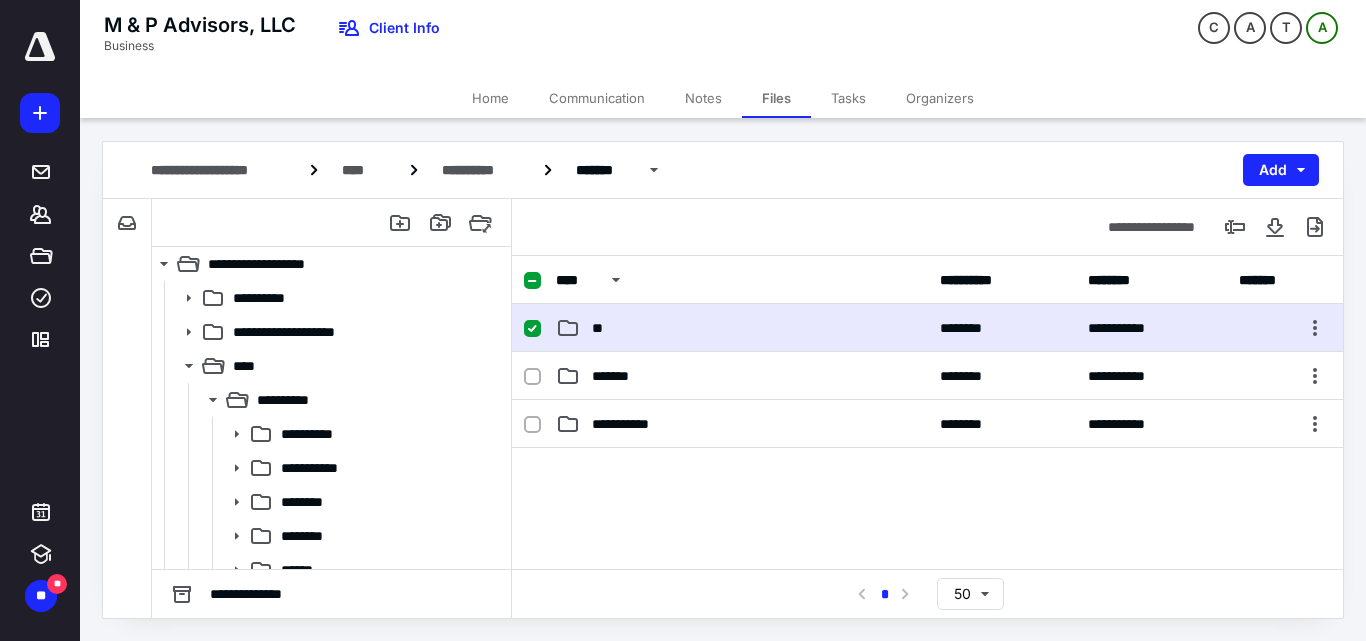 click on "**" at bounding box center (742, 328) 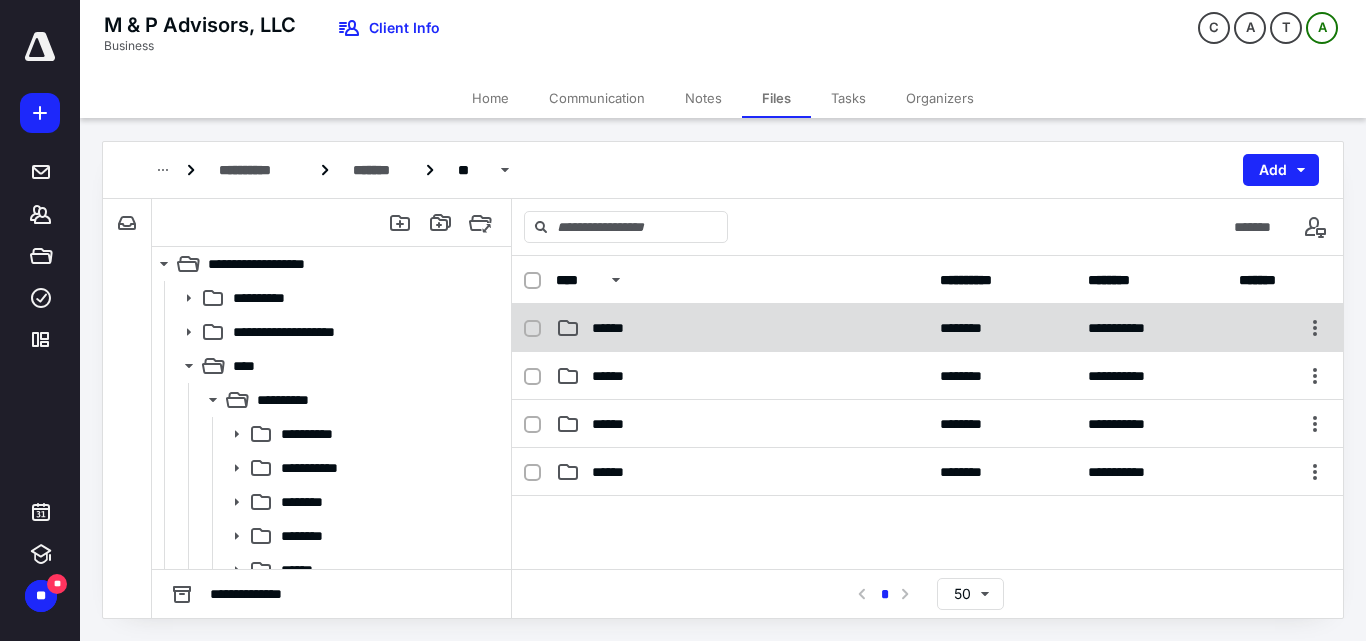 click on "******" at bounding box center (742, 328) 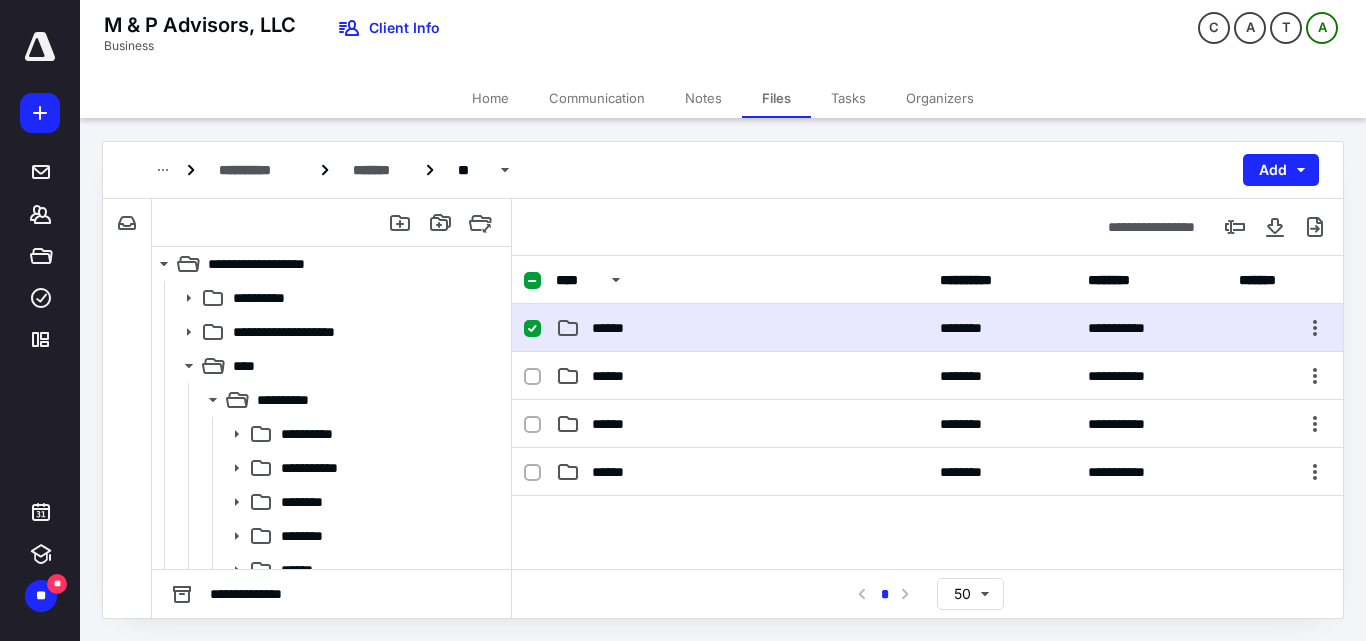 click on "******" at bounding box center (742, 328) 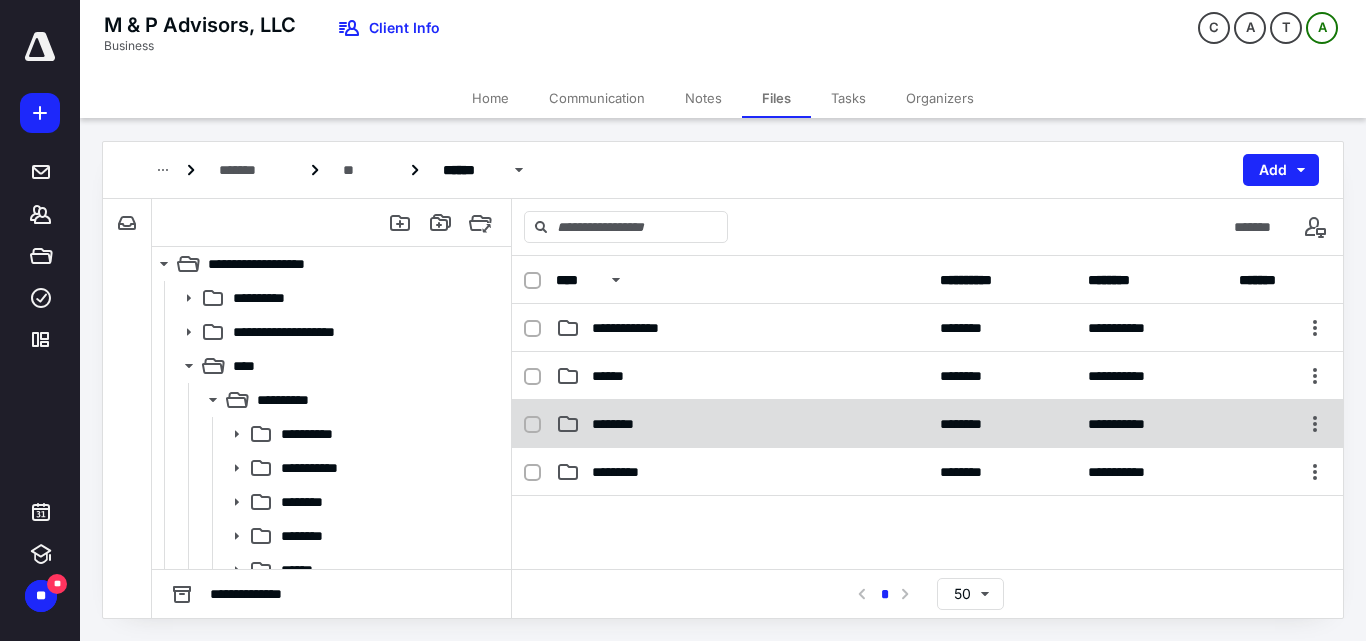 click on "********" at bounding box center [619, 424] 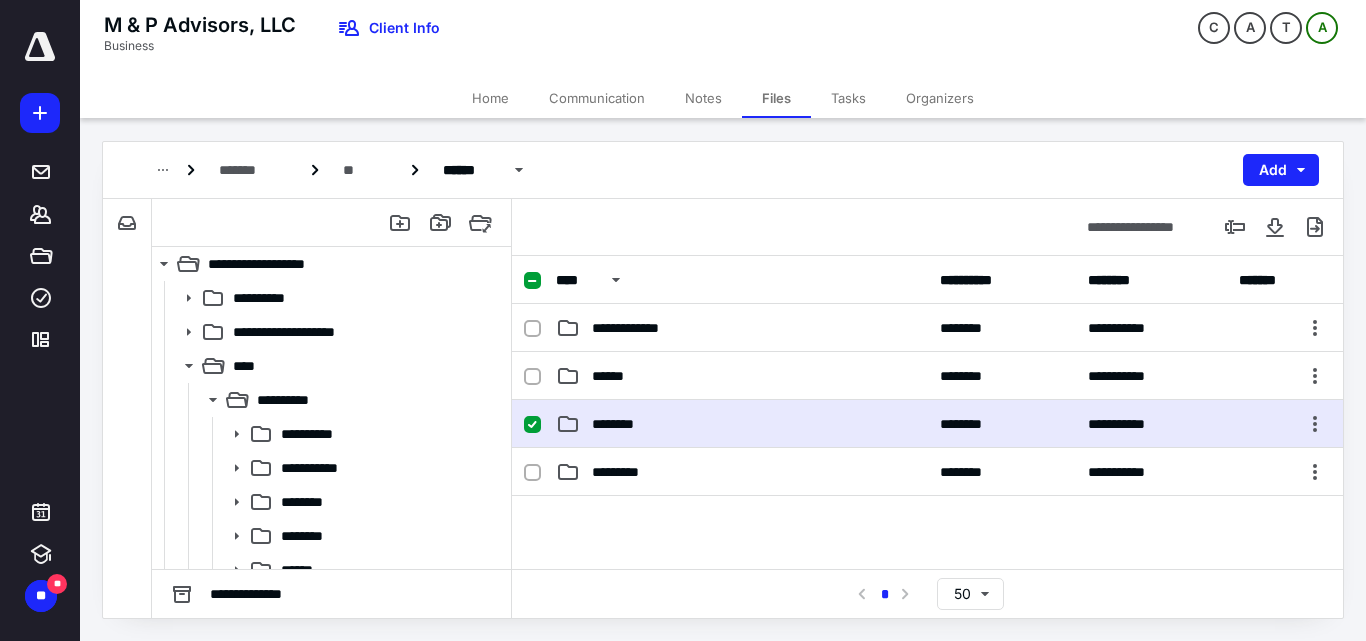 click on "********" at bounding box center (619, 424) 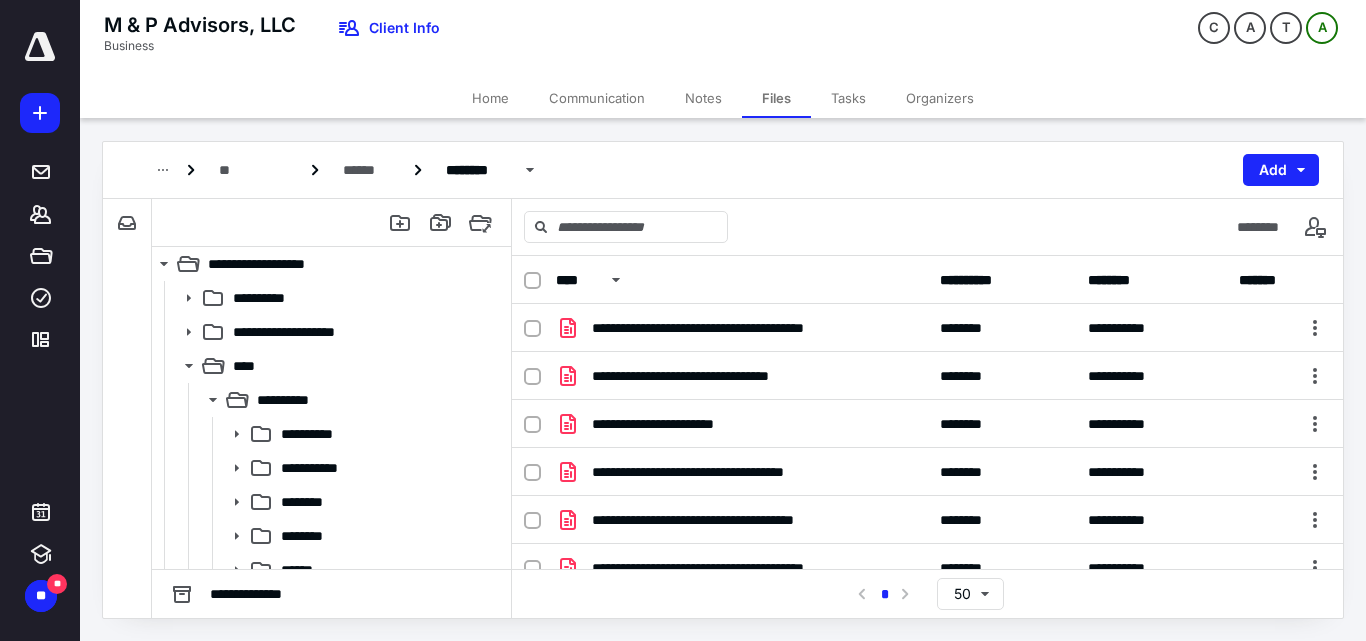 click 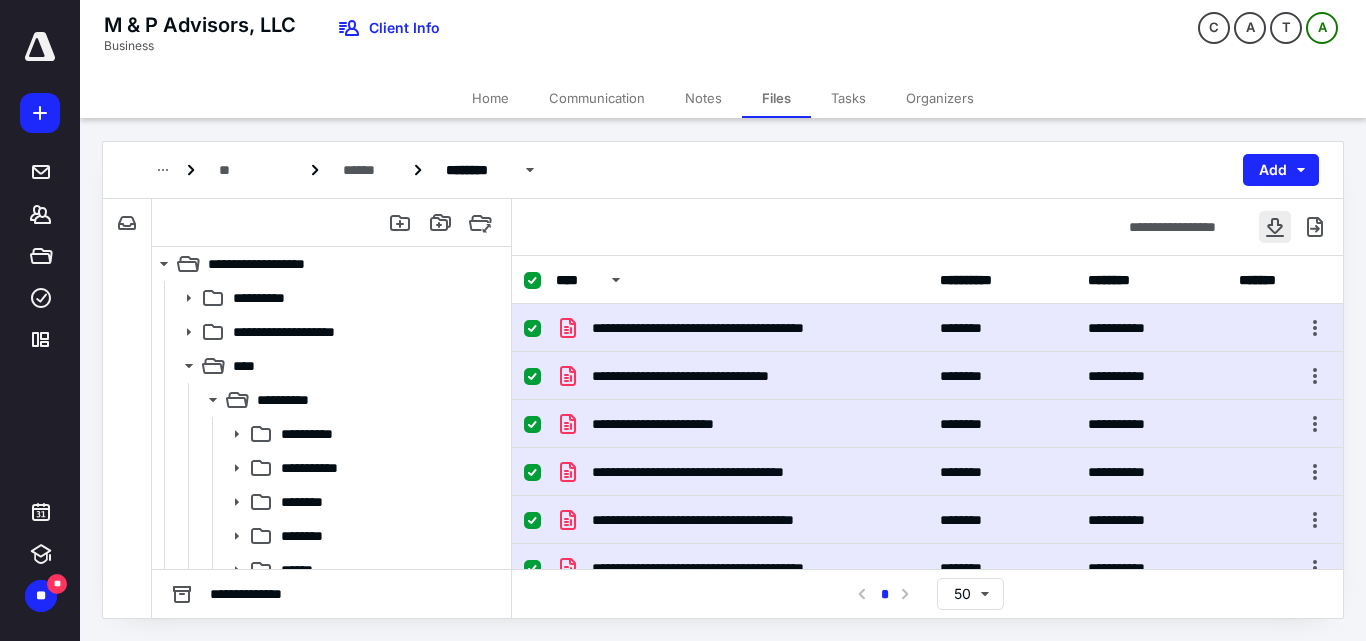click at bounding box center (1275, 227) 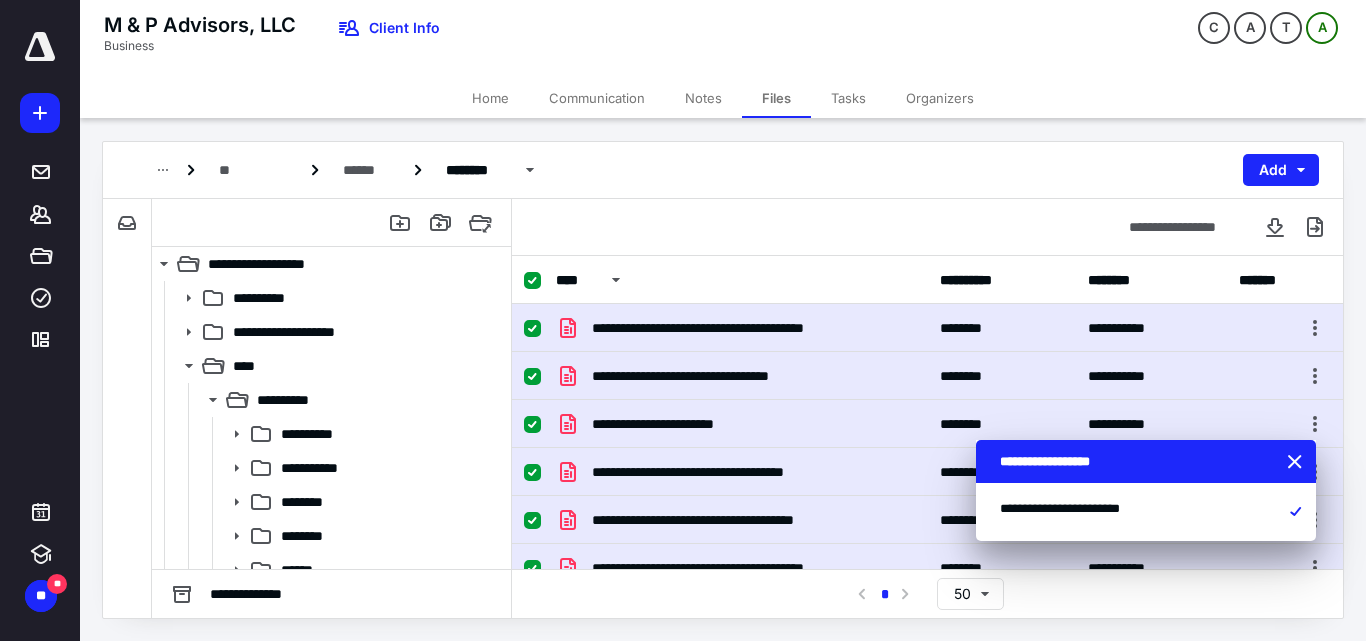 click on "M & P Advisors, LLC Business Client Info C A T A" at bounding box center (723, 39) 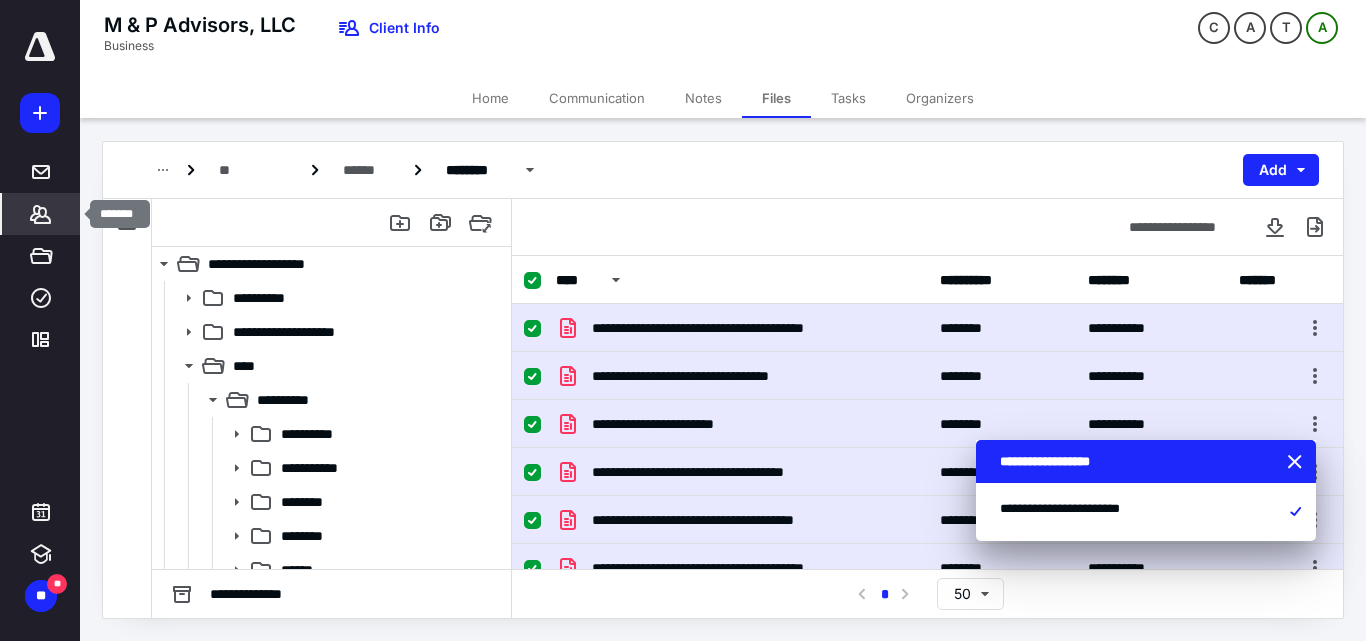 click 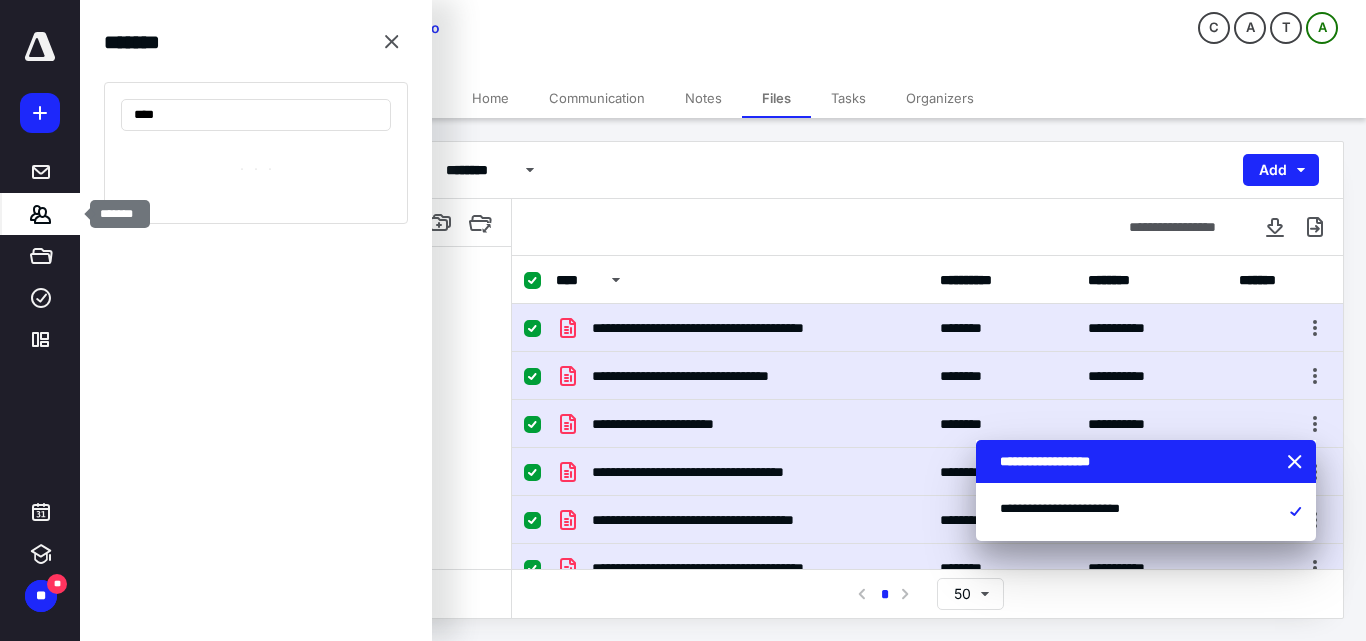 type on "*****" 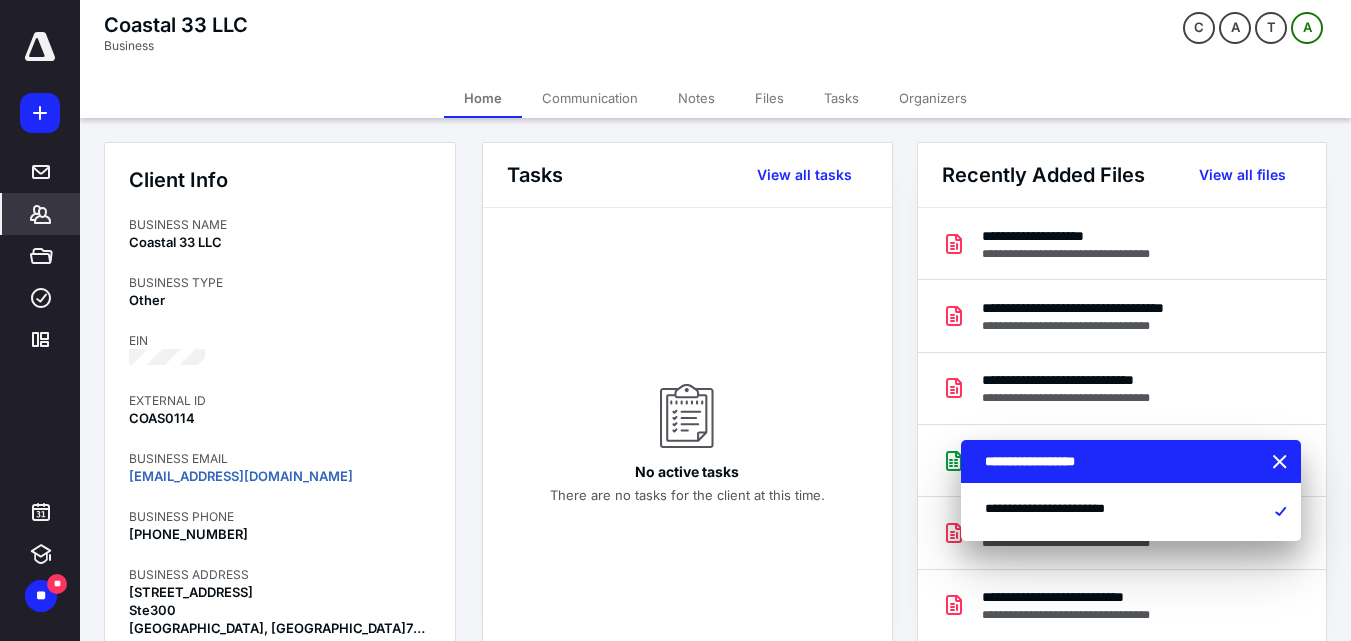 click on "Files" at bounding box center [769, 98] 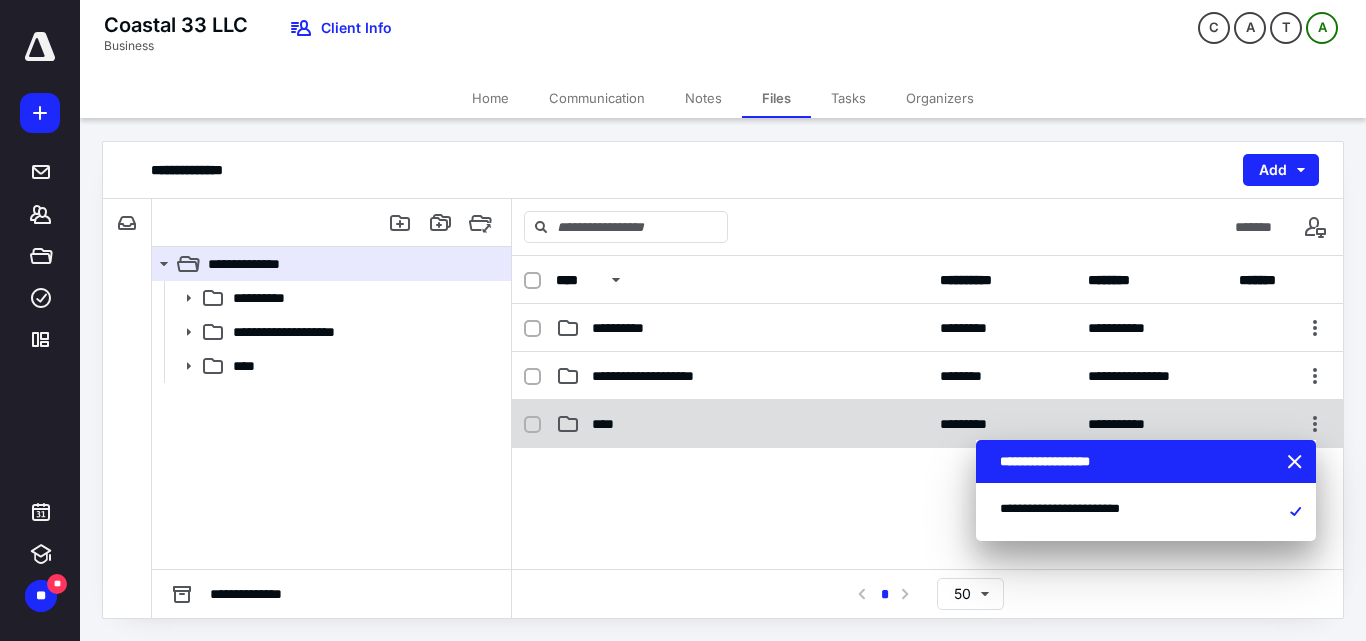 click on "****" at bounding box center (609, 424) 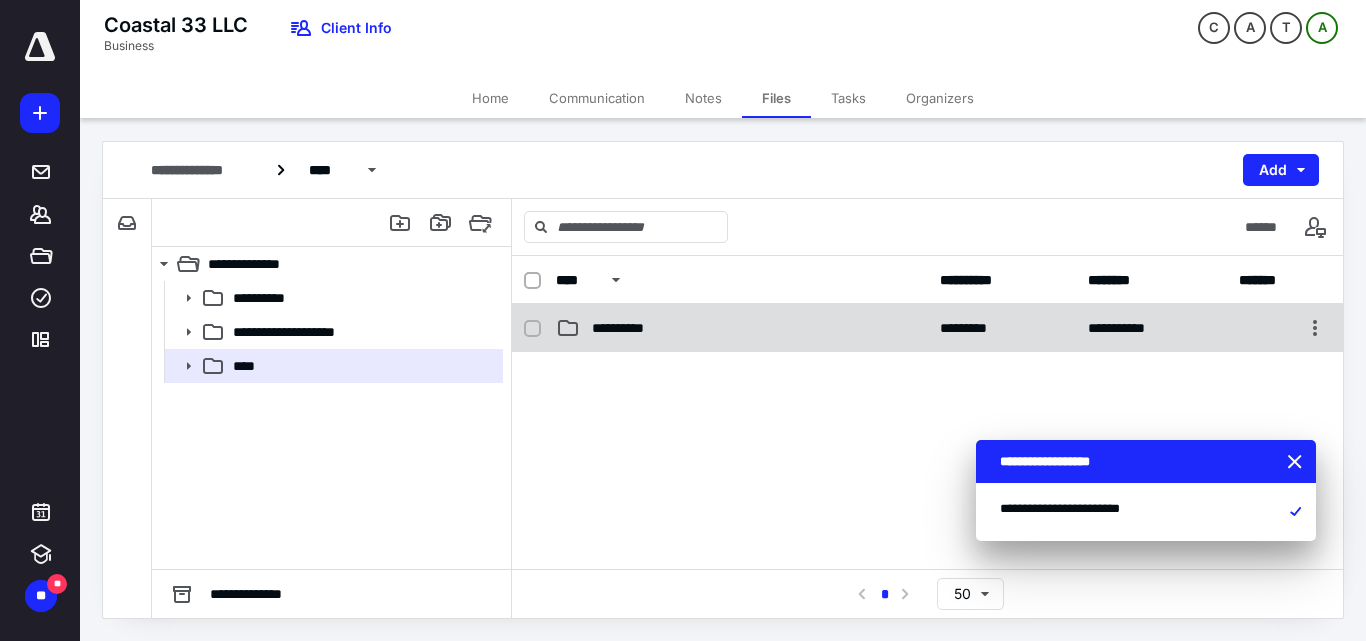 click on "**********" at bounding box center (927, 328) 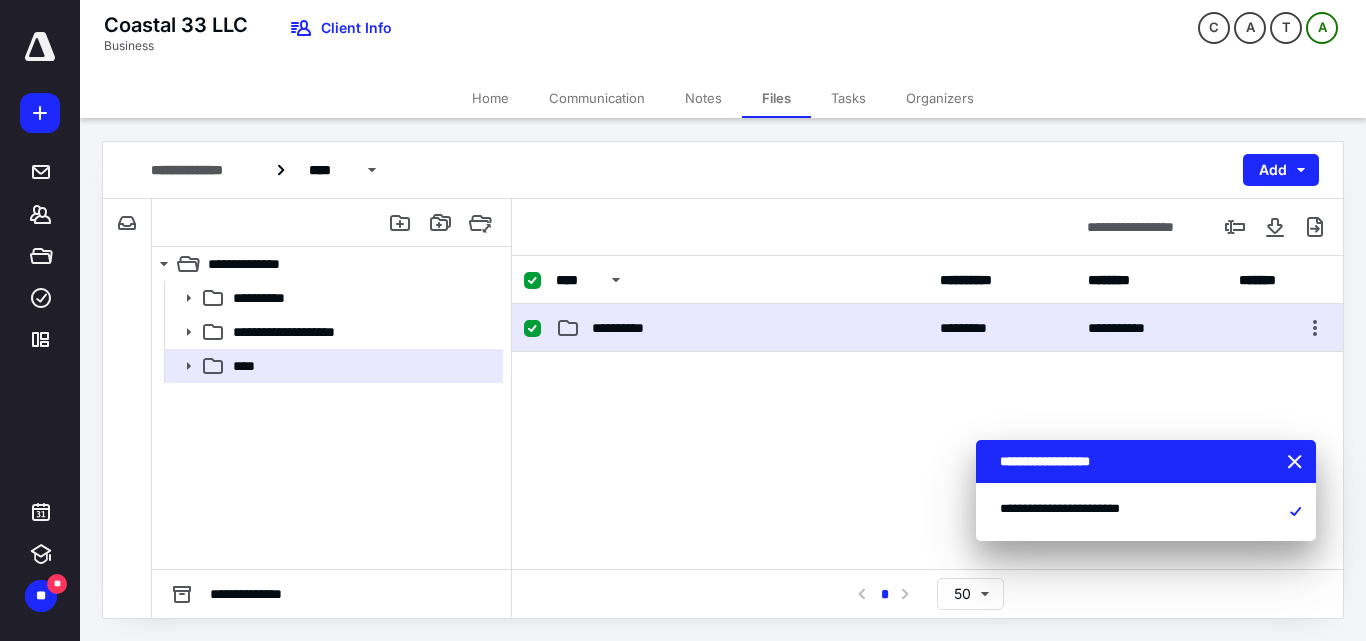 click on "**********" at bounding box center [927, 328] 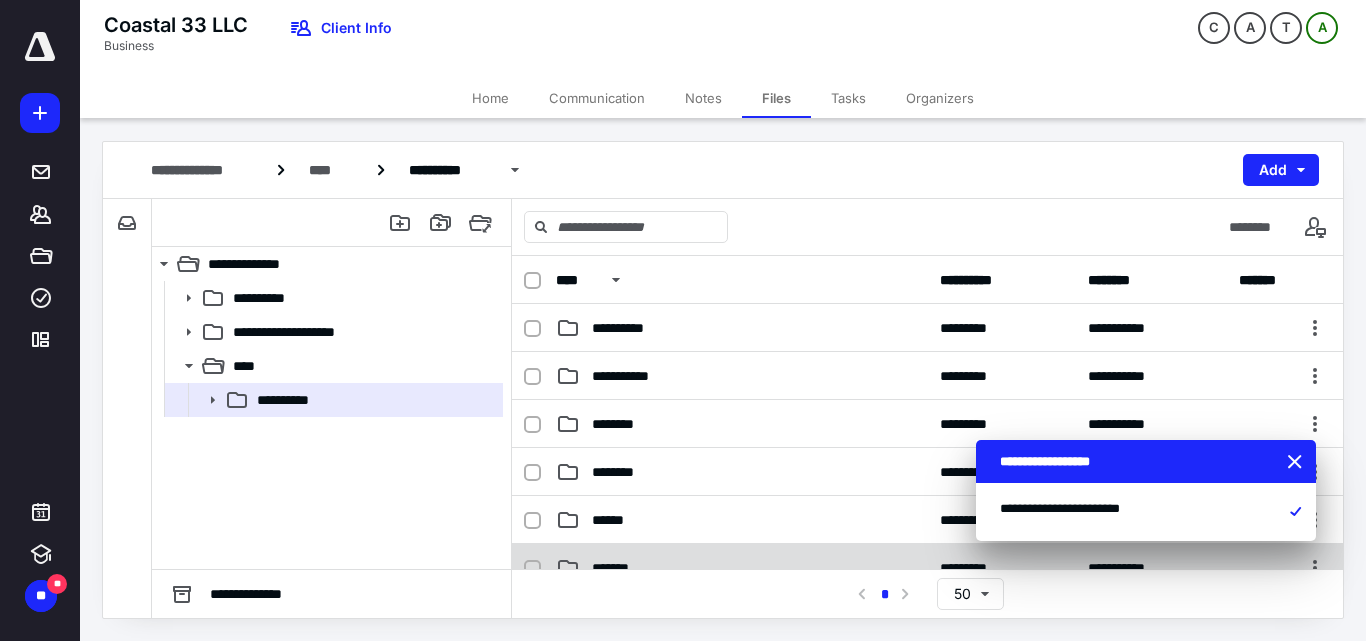 scroll, scrollTop: 100, scrollLeft: 0, axis: vertical 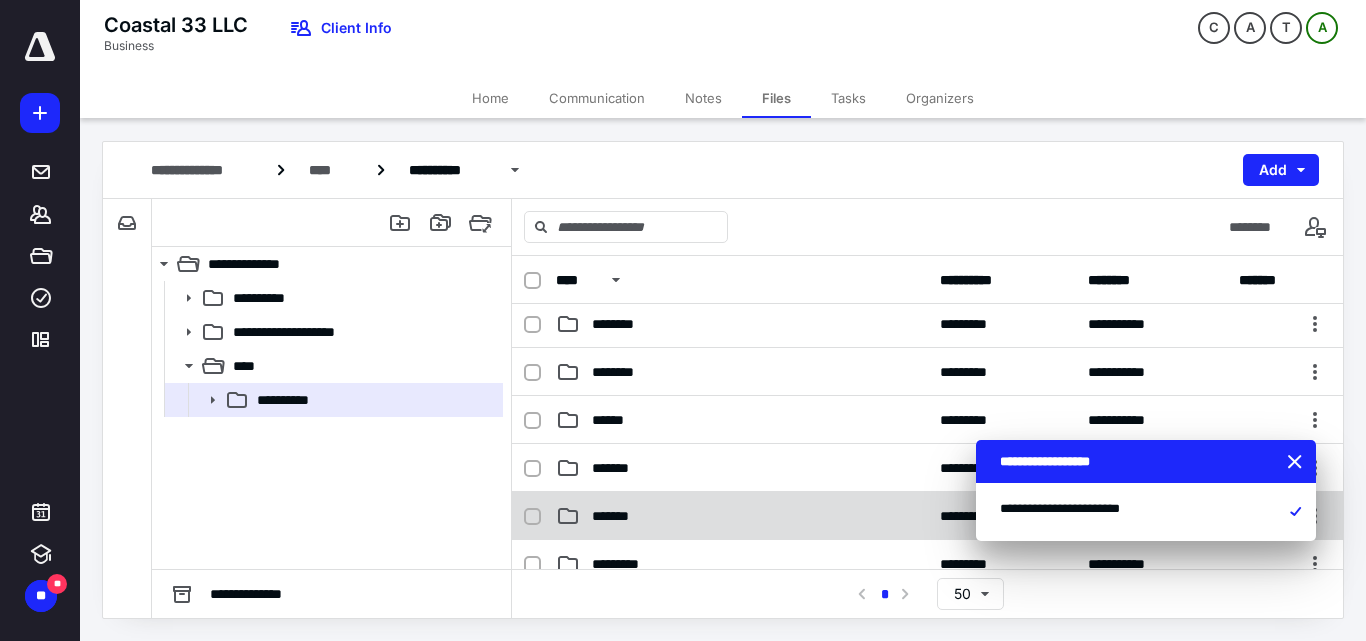 click on "*******" at bounding box center [742, 516] 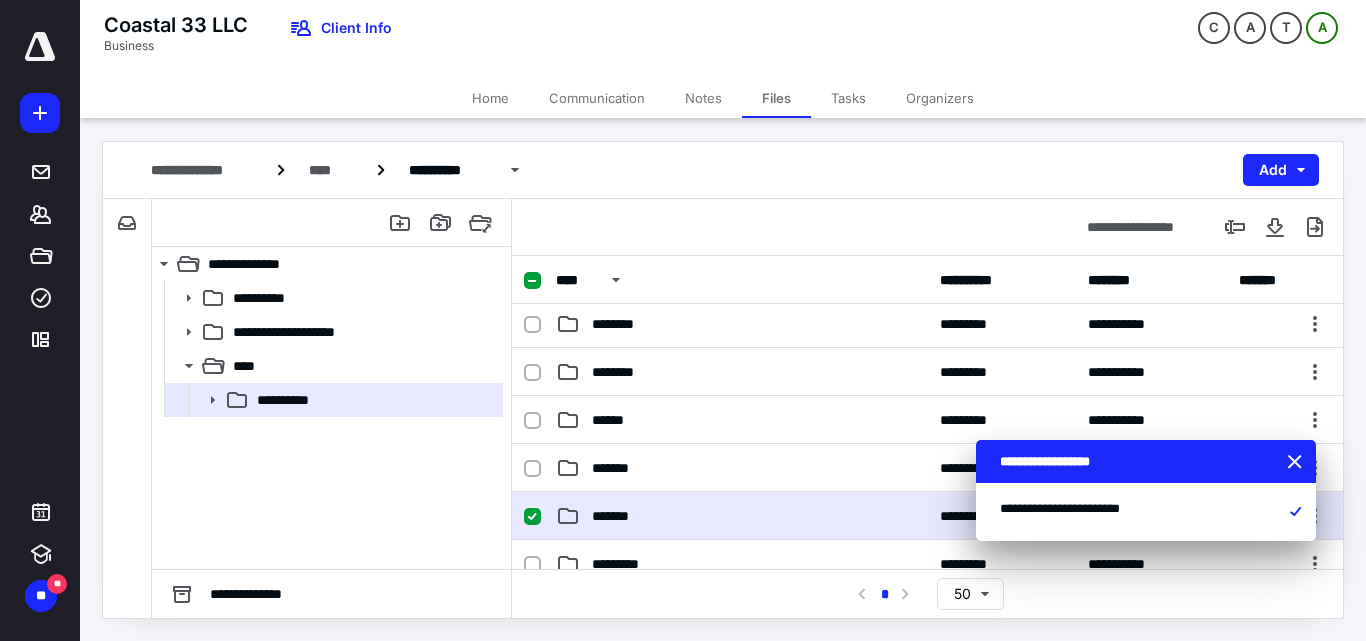 click on "*******" at bounding box center [742, 516] 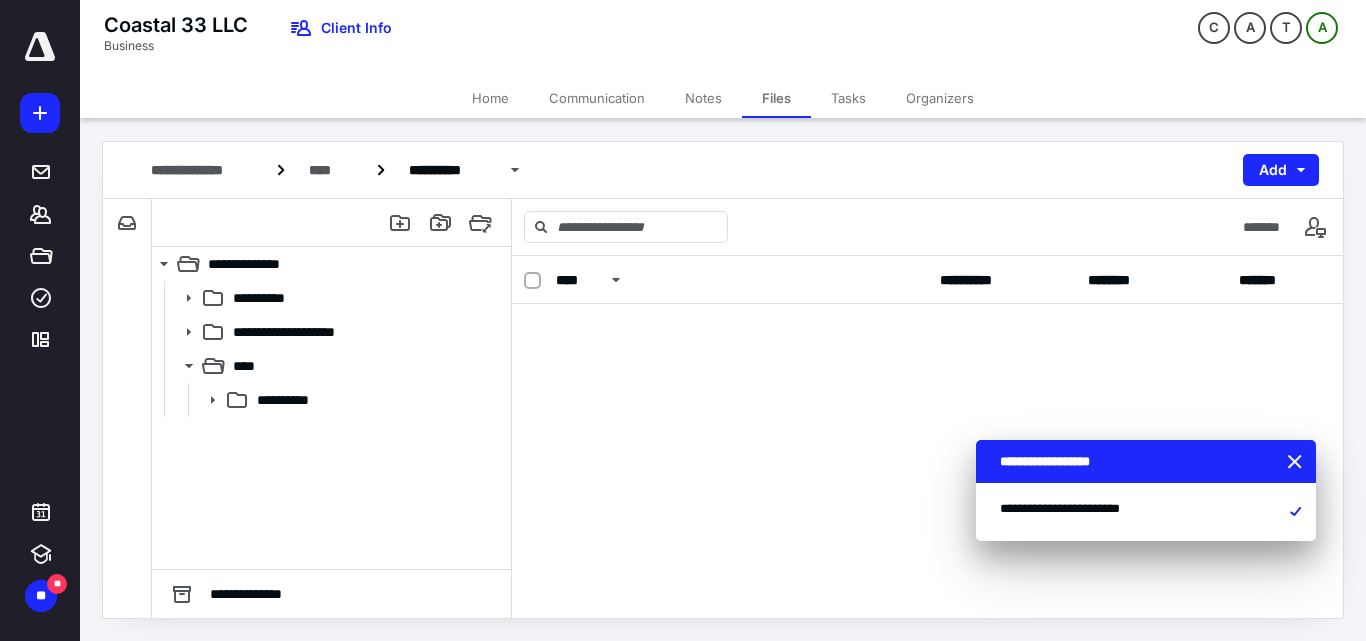 scroll, scrollTop: 0, scrollLeft: 0, axis: both 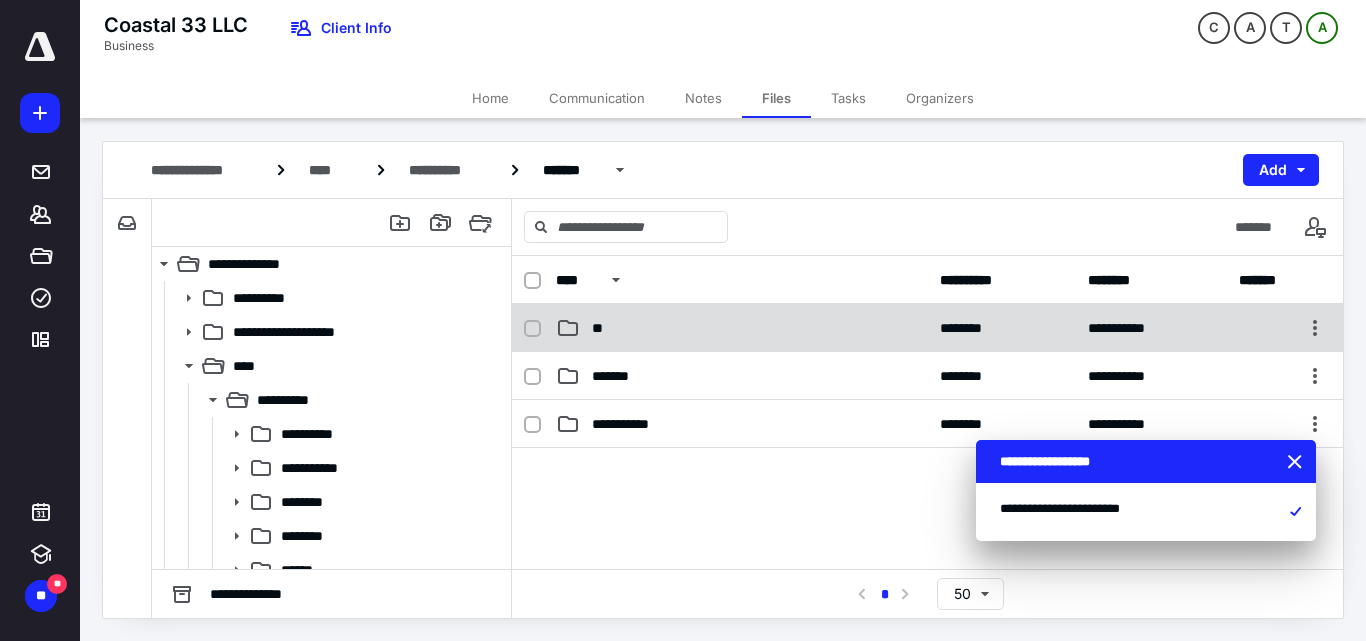 click on "**" at bounding box center [742, 328] 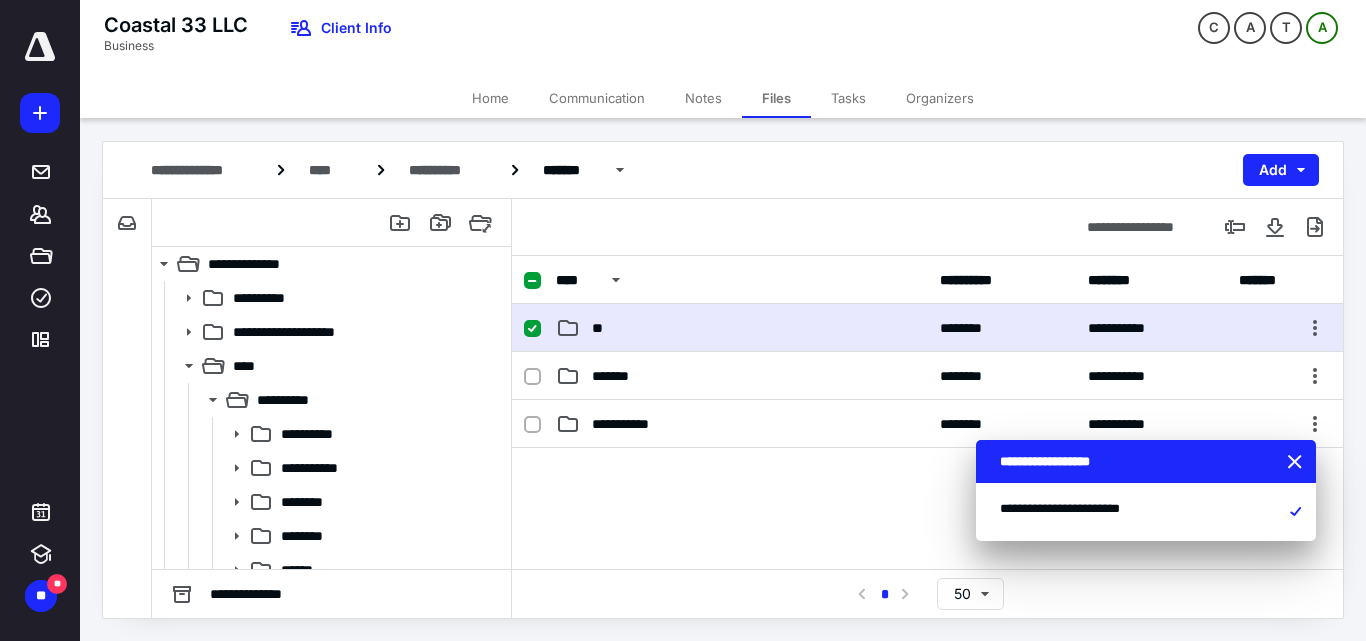 click on "**" at bounding box center (742, 328) 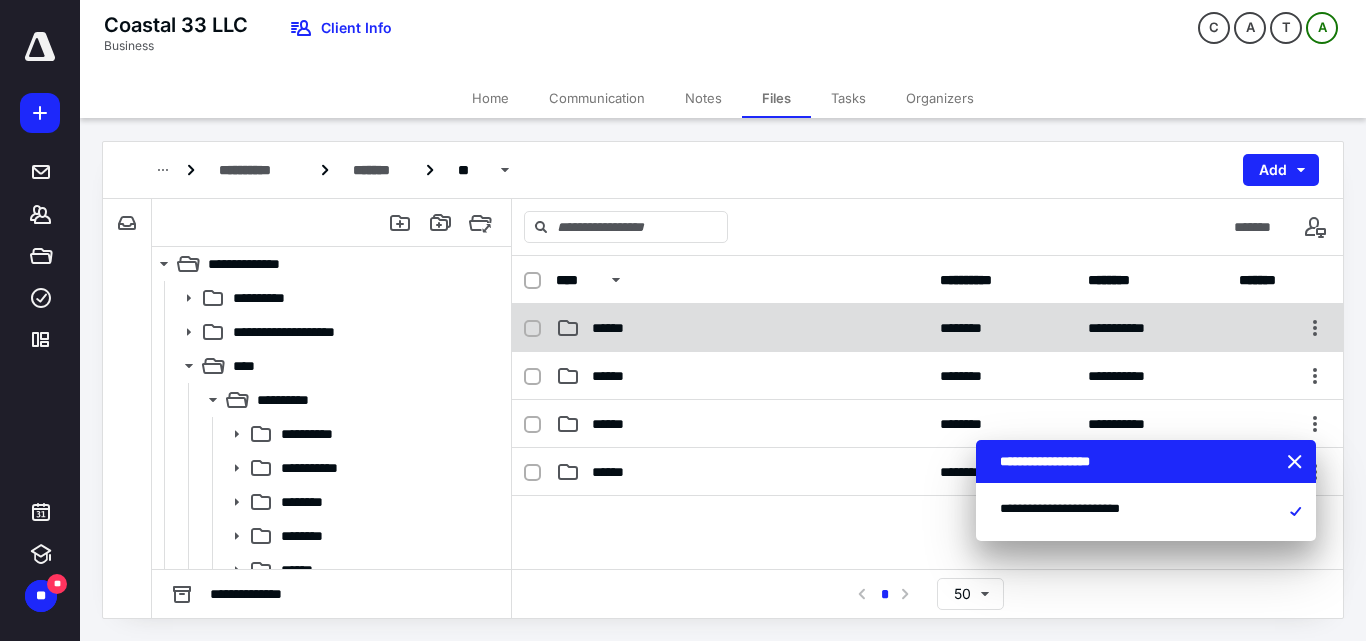click on "******" at bounding box center [742, 328] 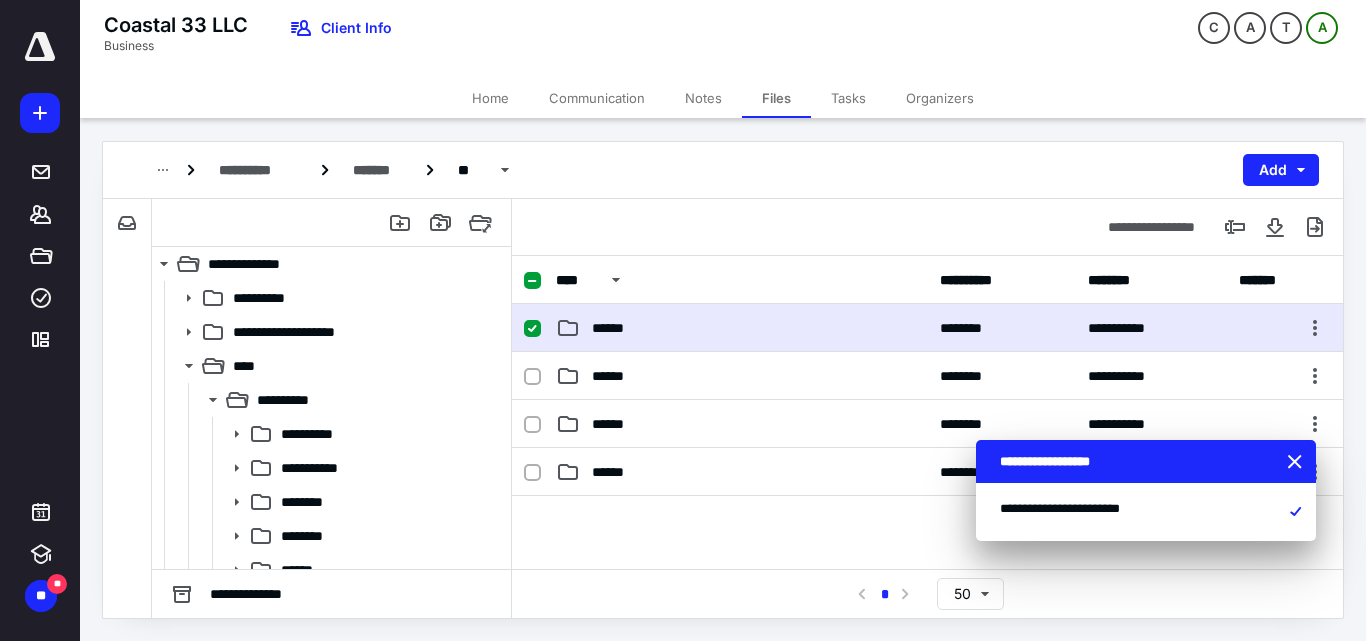 click on "******" at bounding box center [742, 328] 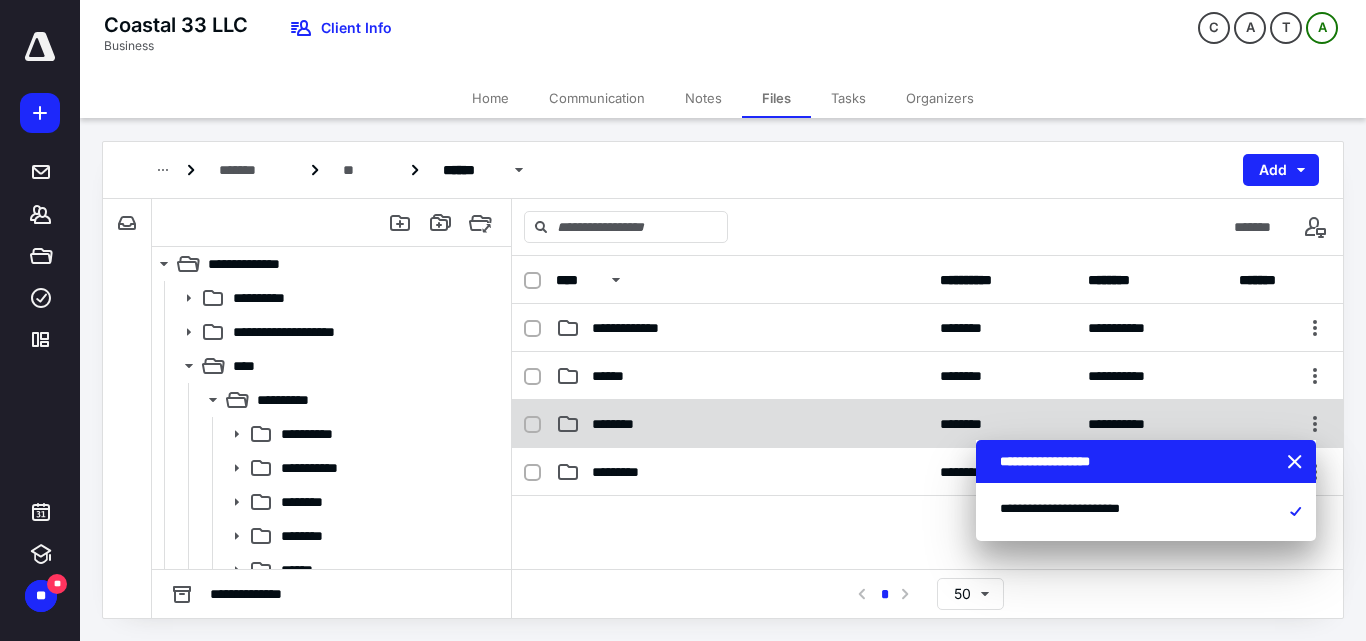 click on "********" at bounding box center (742, 424) 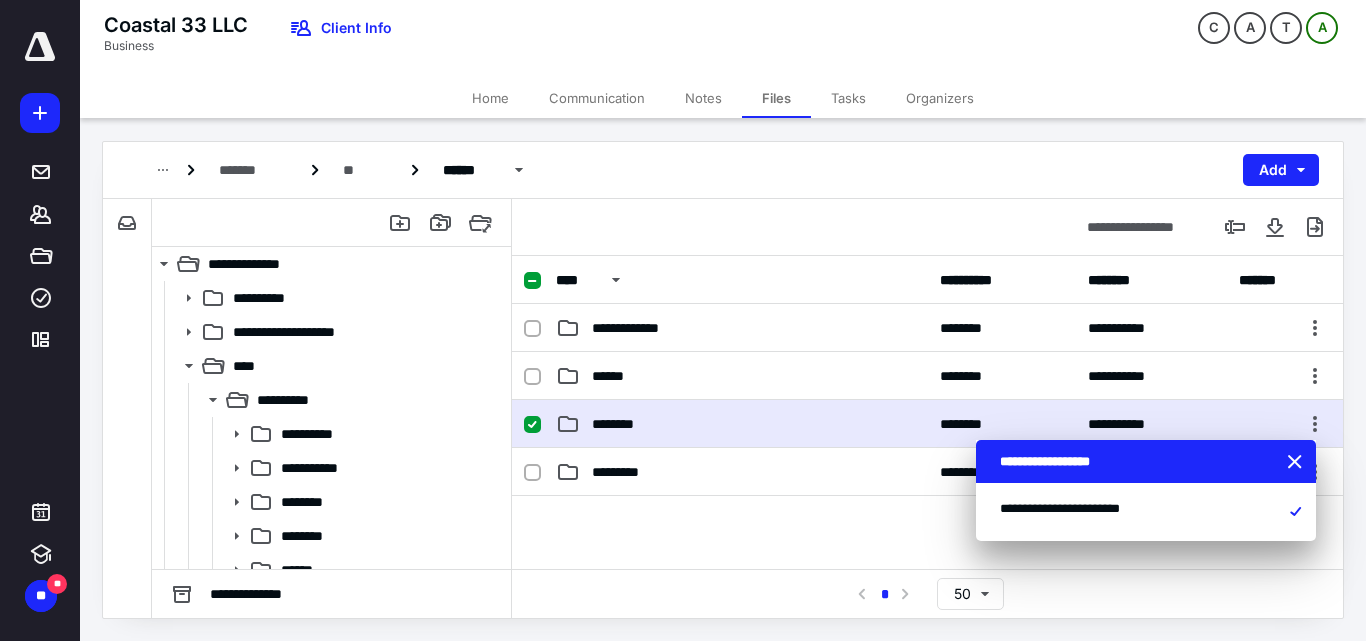 click on "********" at bounding box center (742, 424) 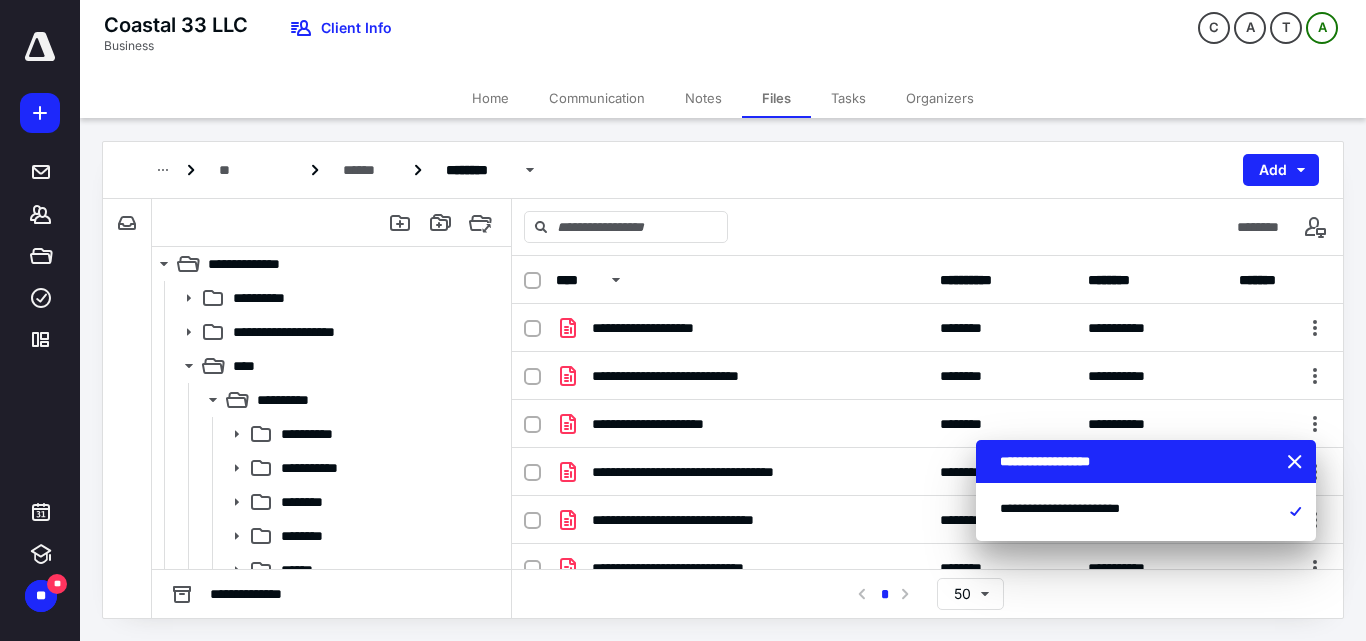 click at bounding box center (532, 281) 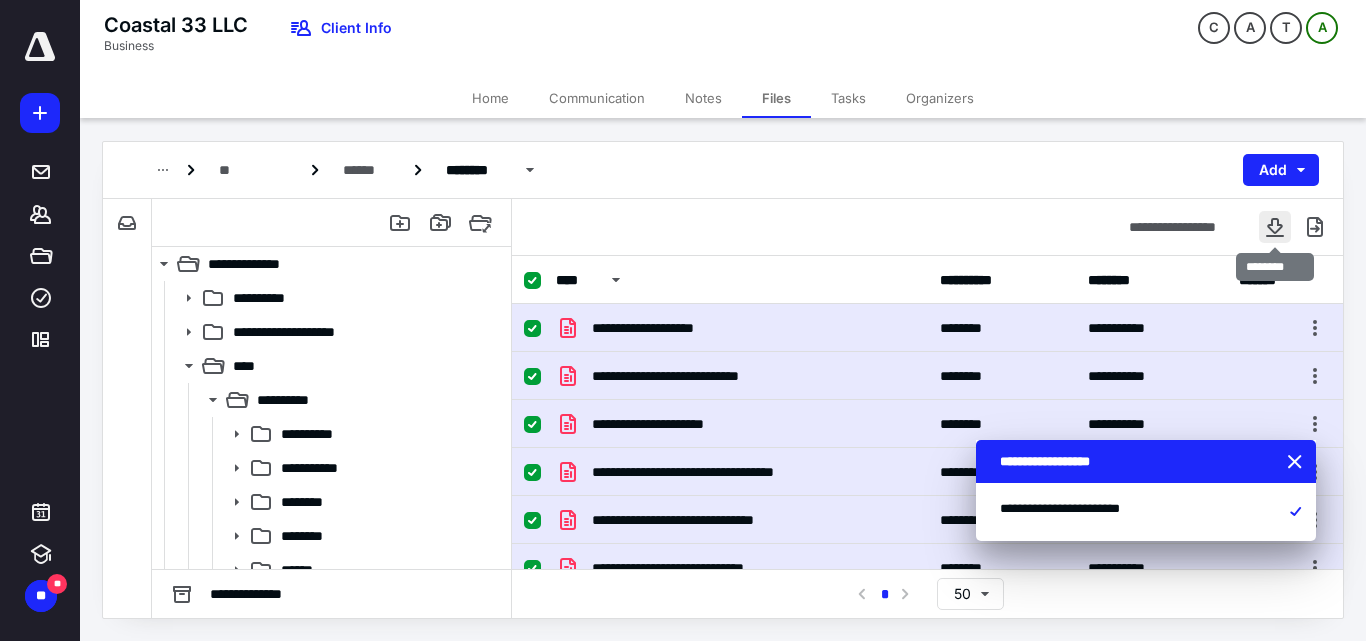 click at bounding box center (1275, 227) 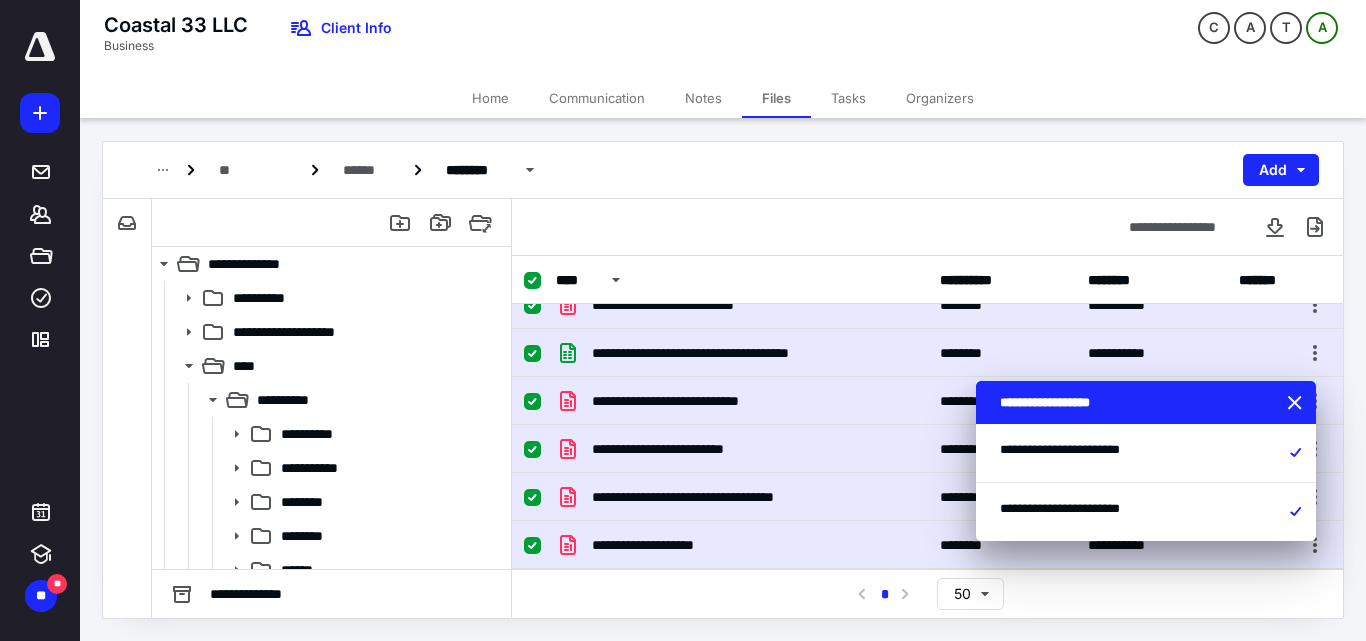 scroll, scrollTop: 0, scrollLeft: 0, axis: both 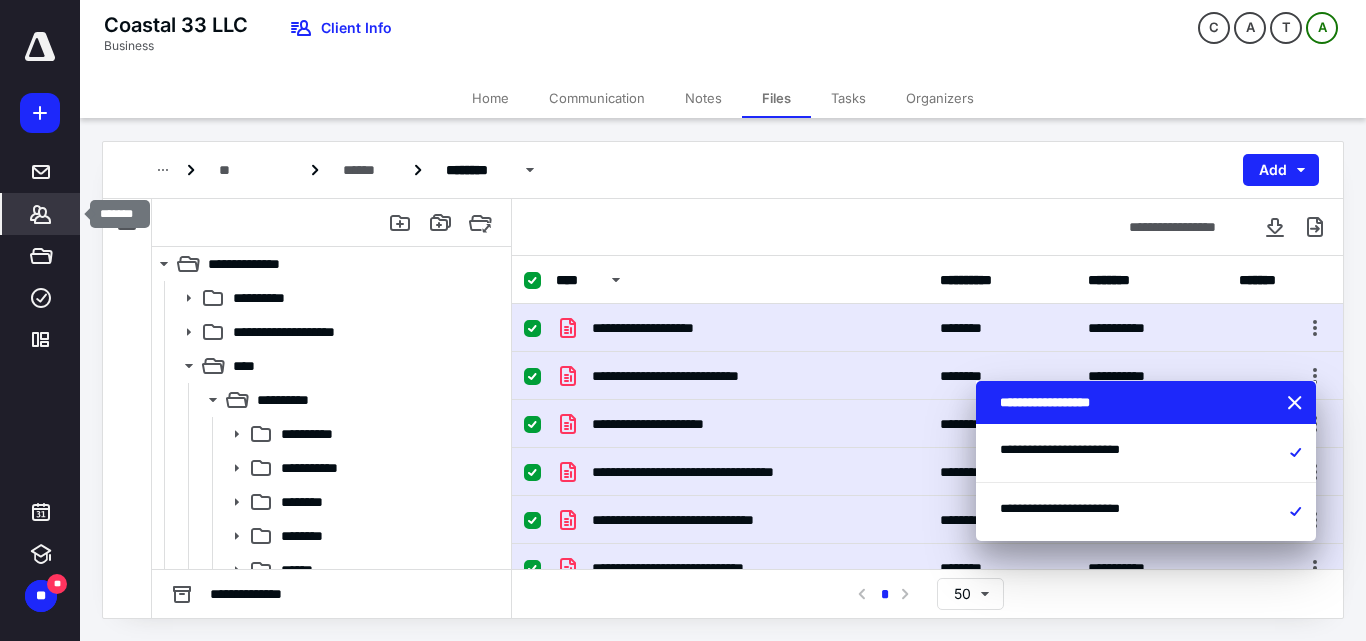 click on "*******" at bounding box center (41, 214) 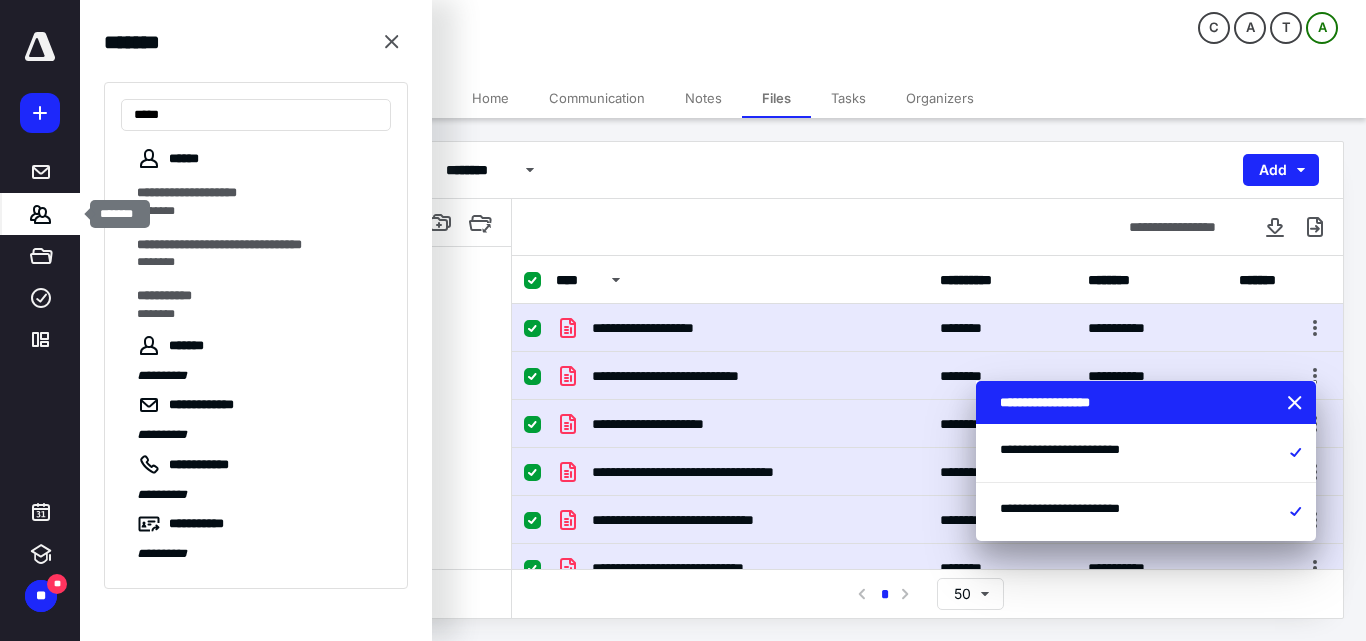 type on "******" 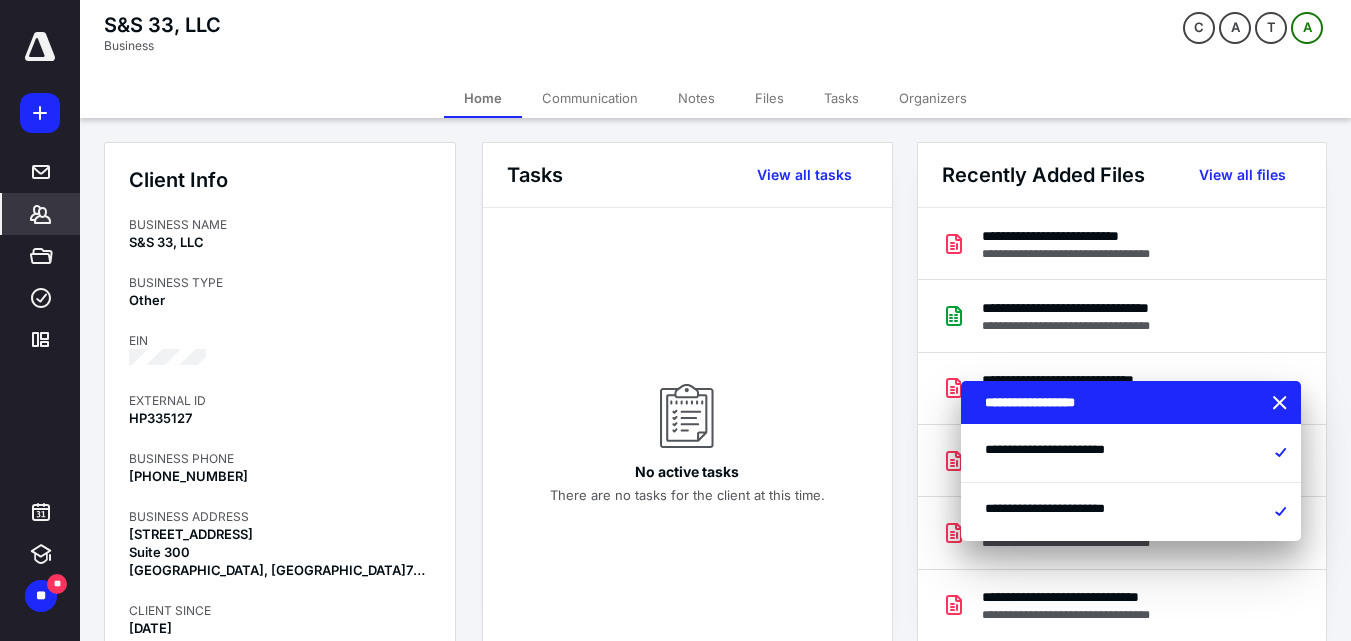 click on "Files" at bounding box center [769, 98] 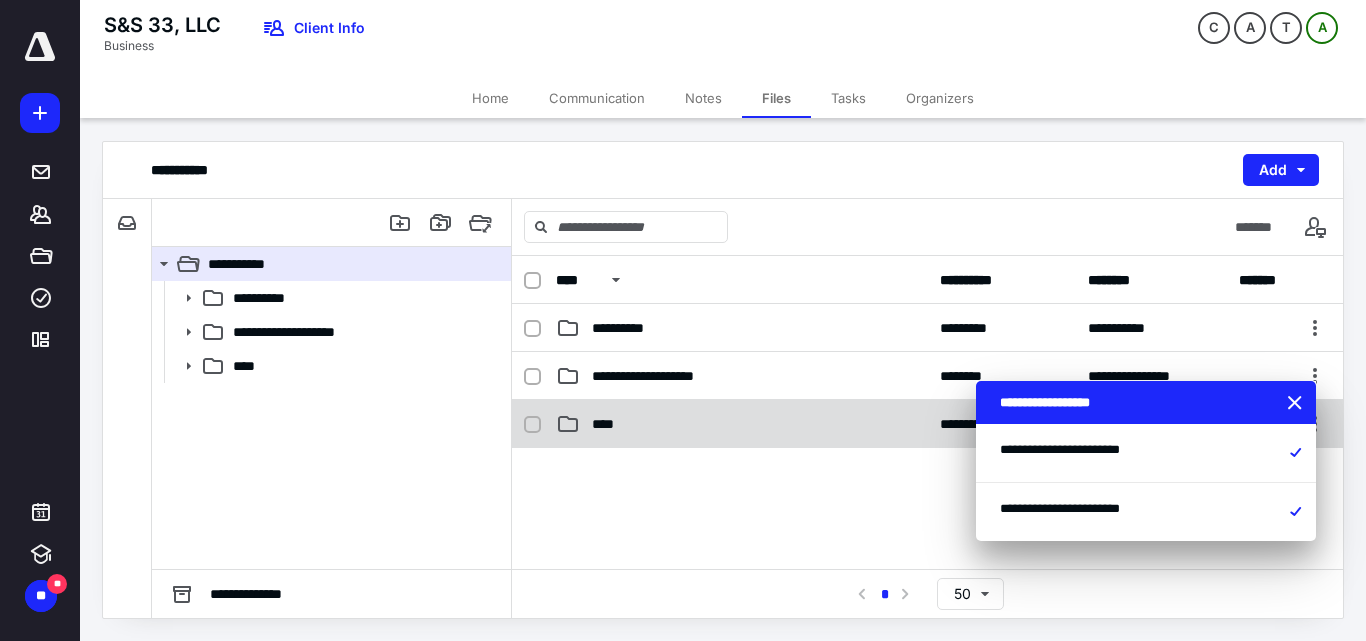 click on "****" at bounding box center [742, 424] 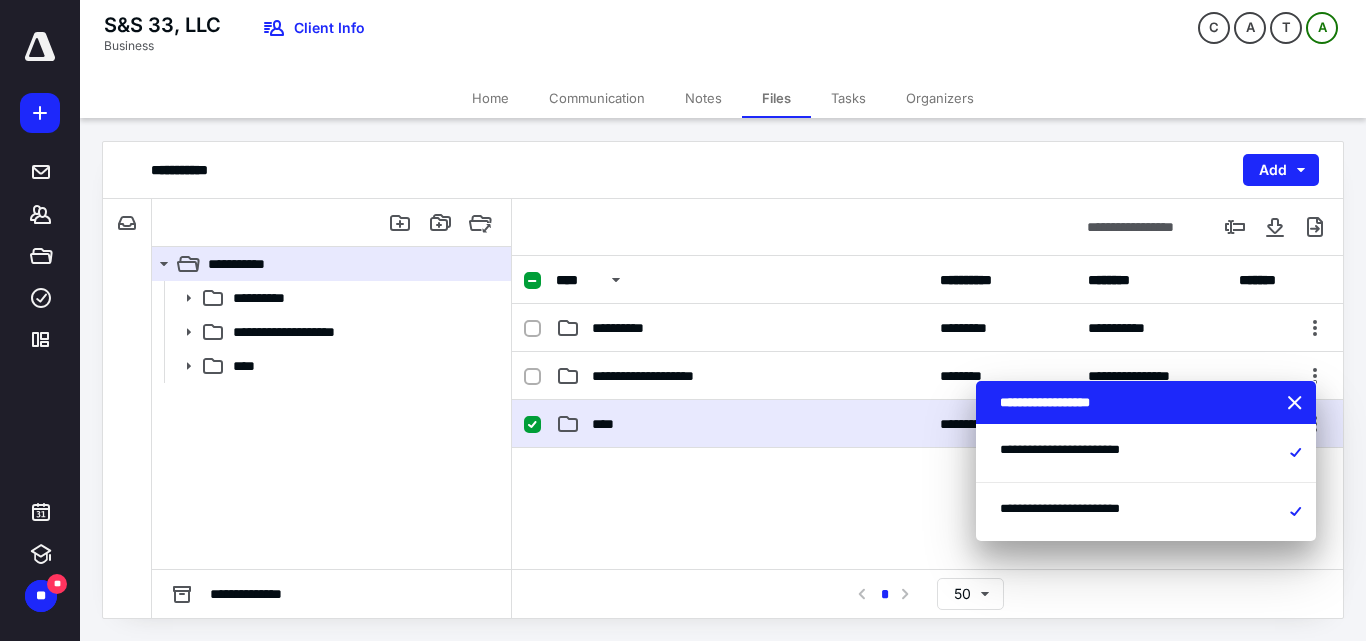 click on "****" at bounding box center [742, 424] 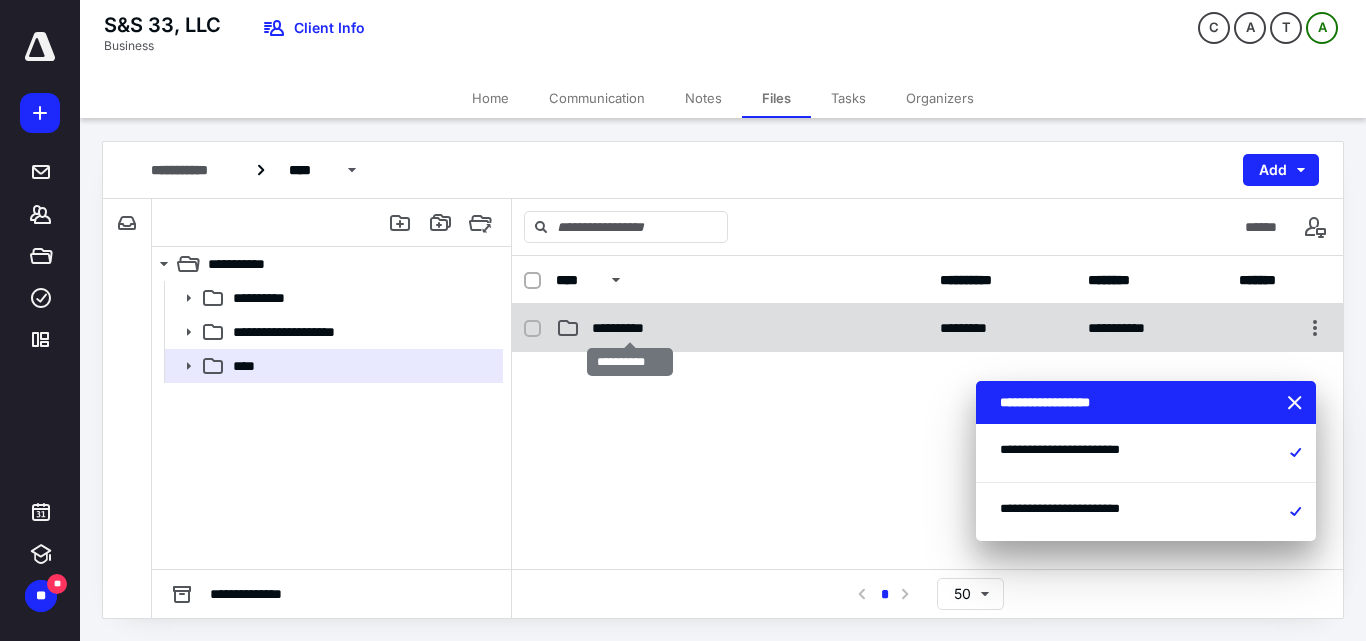 click on "**********" at bounding box center (629, 328) 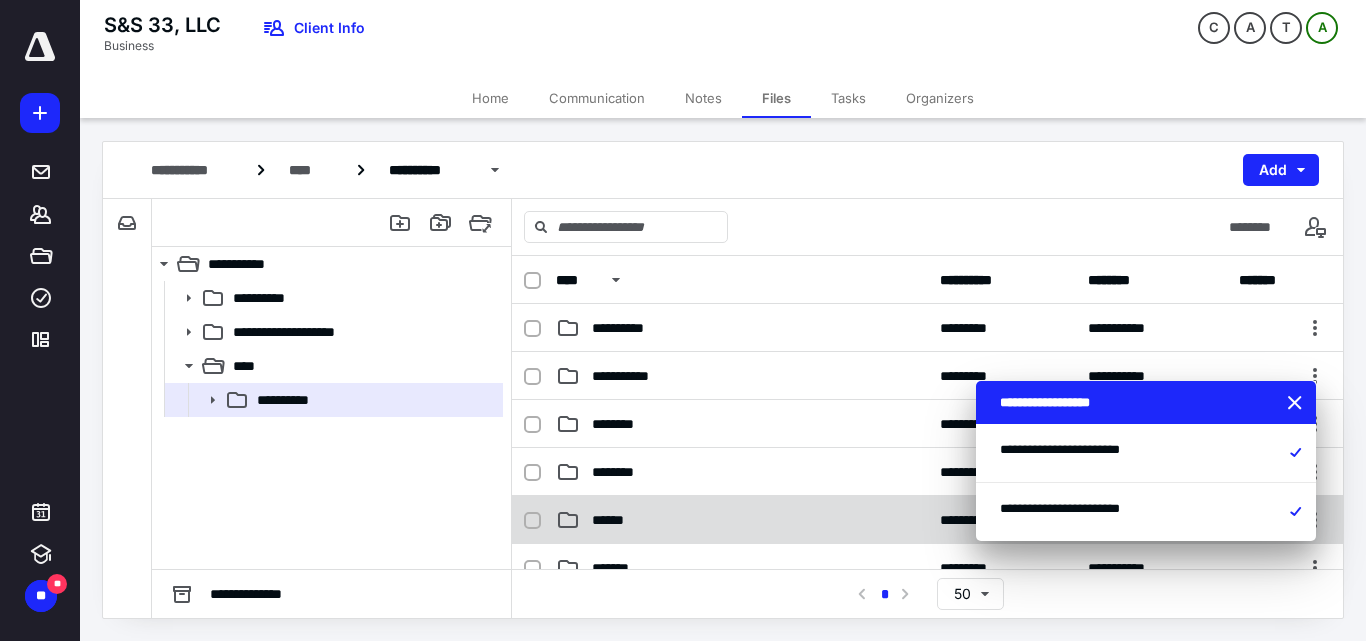 scroll, scrollTop: 100, scrollLeft: 0, axis: vertical 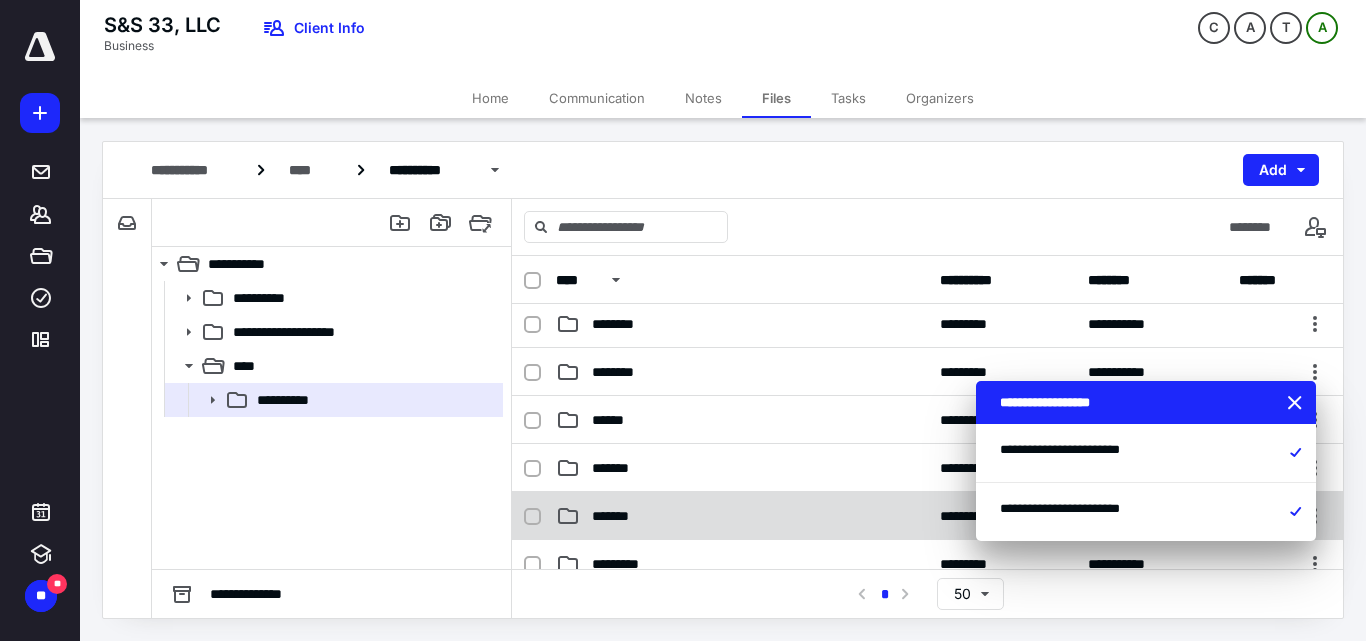 click on "*******" at bounding box center (742, 516) 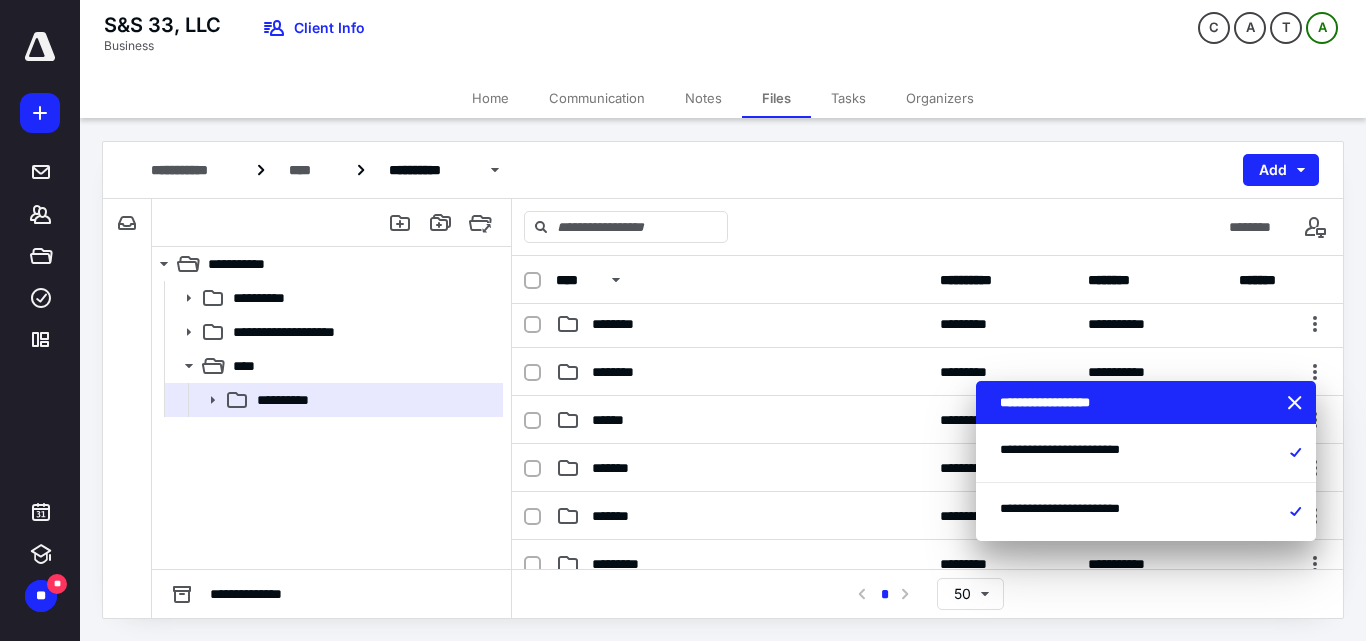 click on "*******" at bounding box center [742, 516] 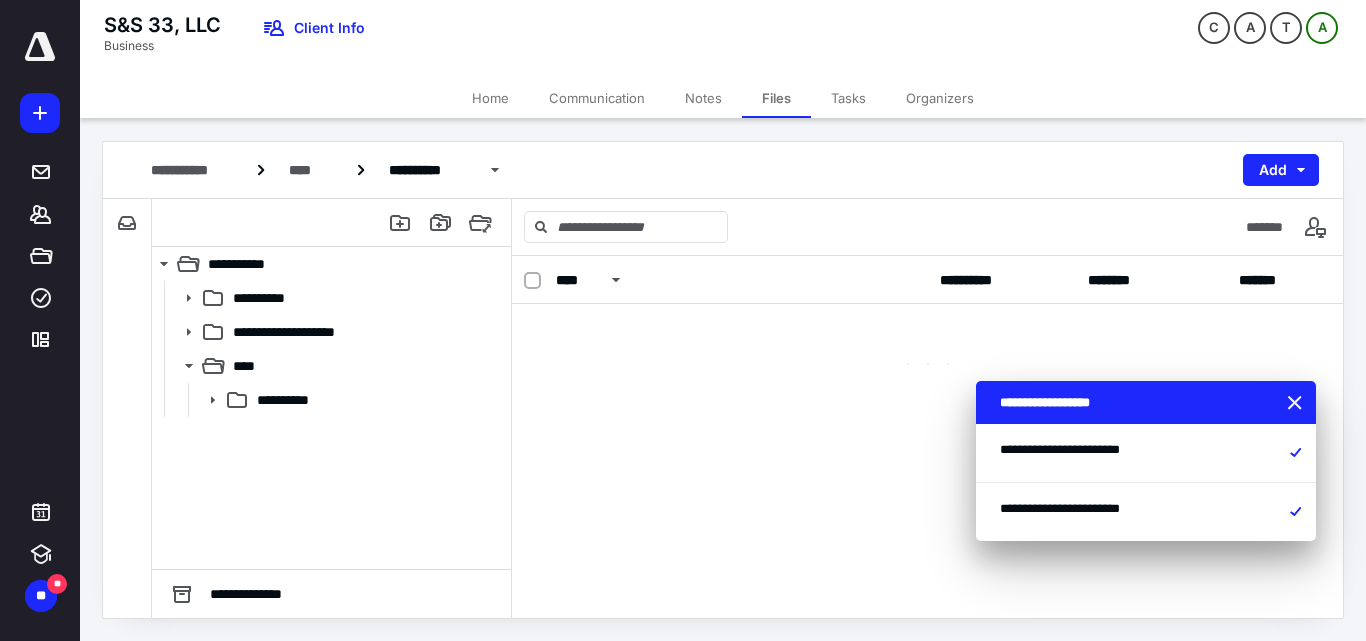 scroll, scrollTop: 0, scrollLeft: 0, axis: both 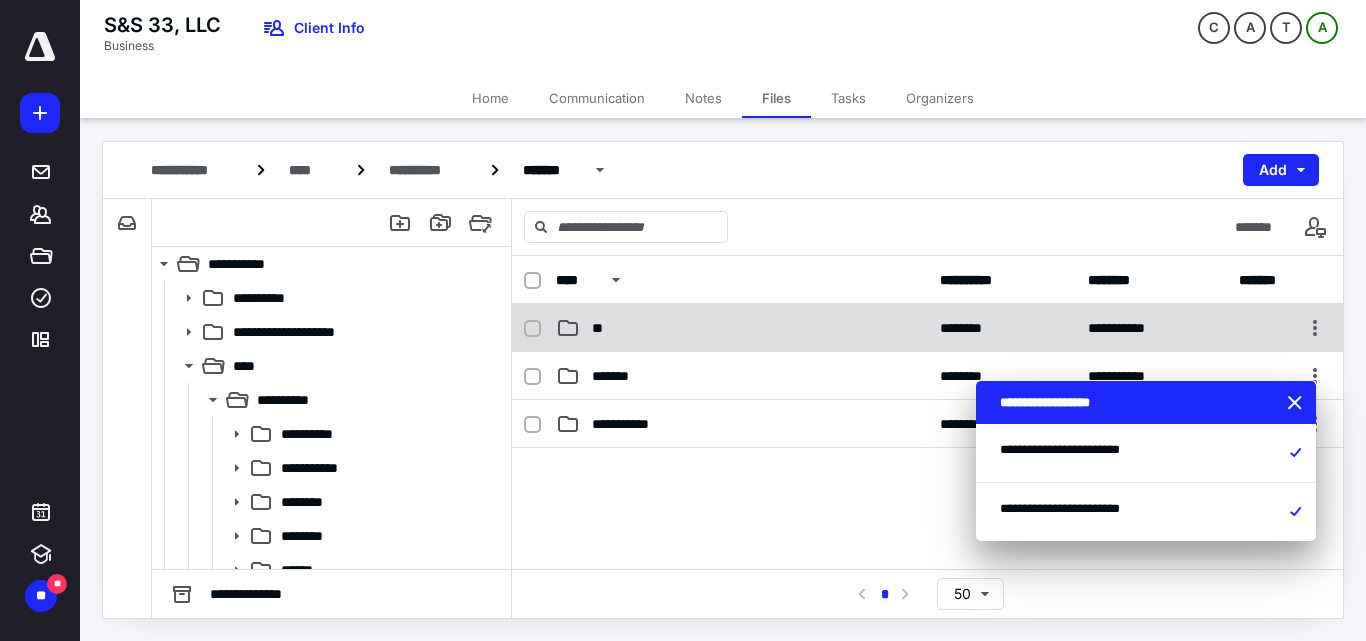 click on "**" at bounding box center [742, 328] 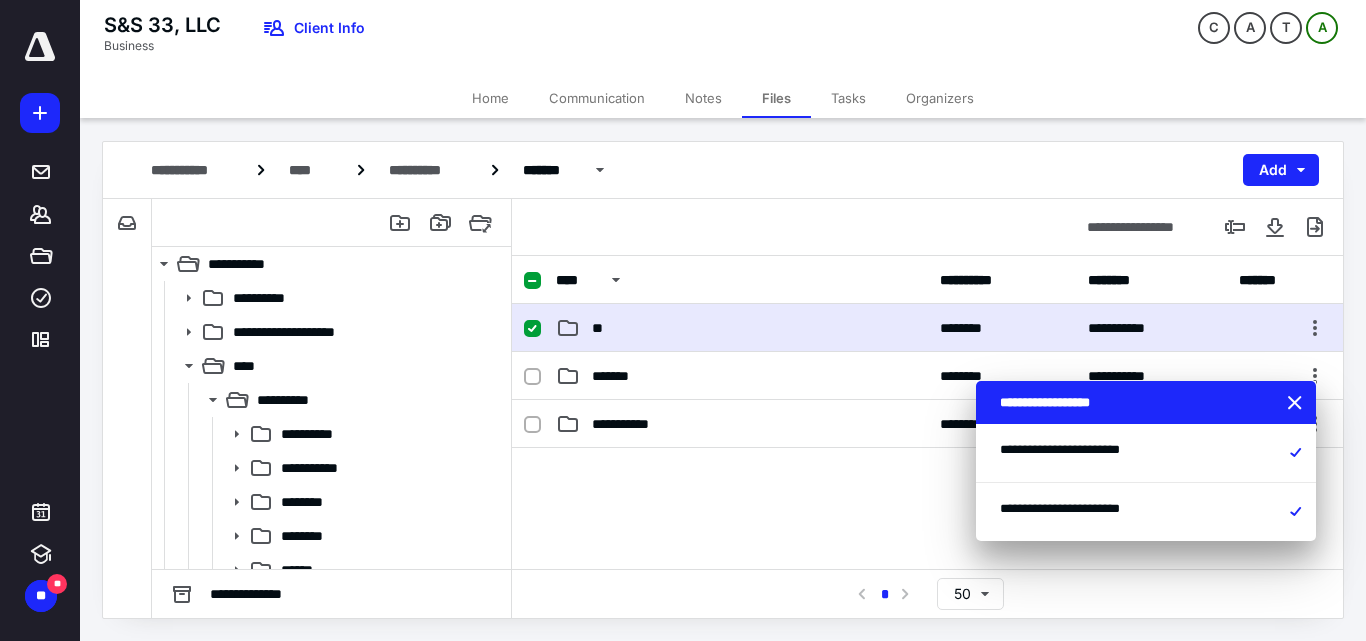 click on "**" at bounding box center (742, 328) 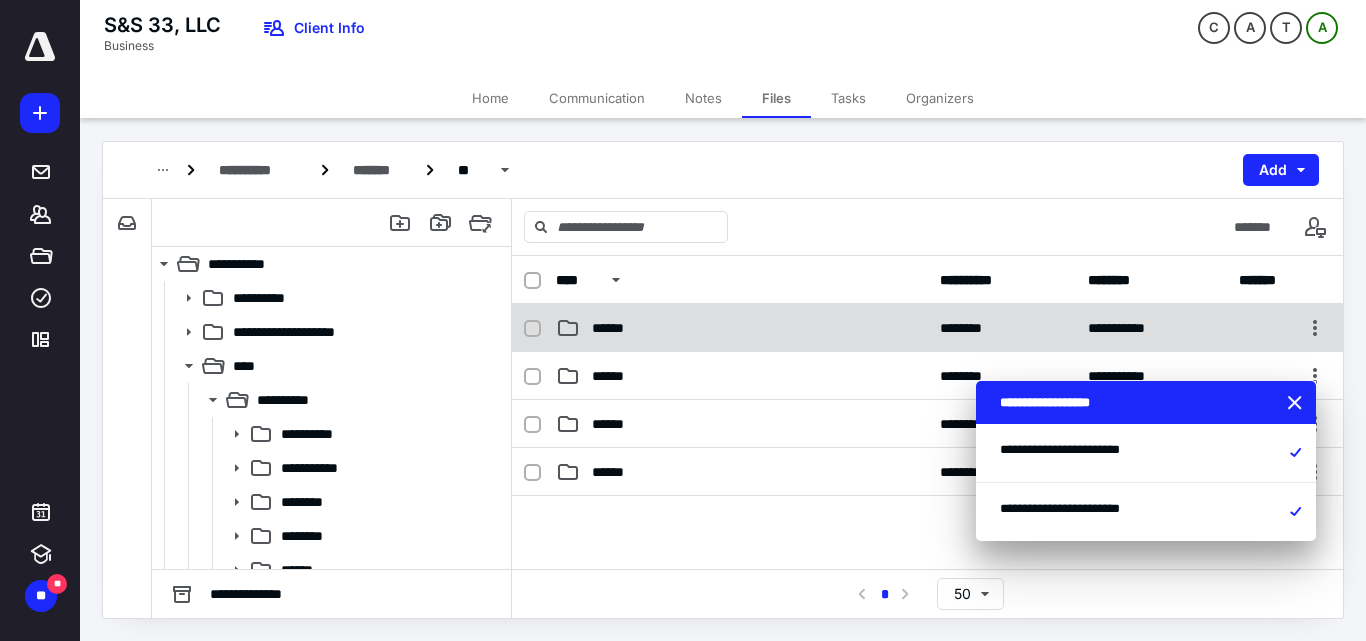 click on "******" at bounding box center (742, 328) 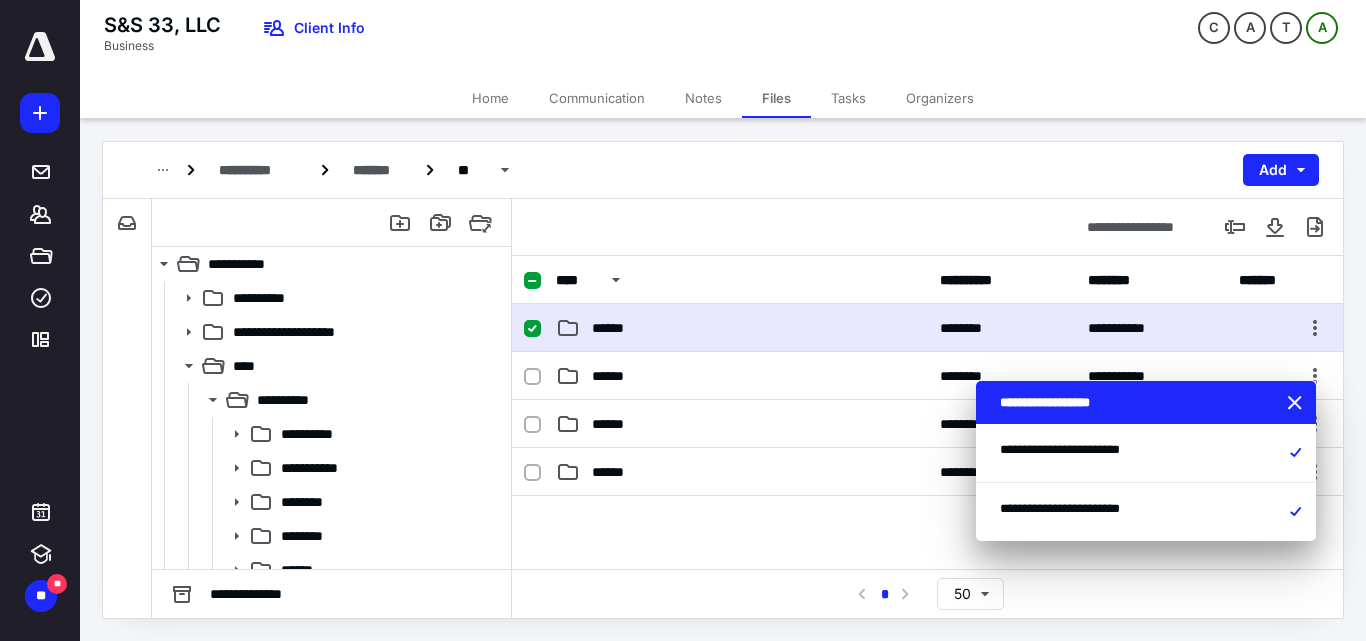 click on "******" at bounding box center [742, 328] 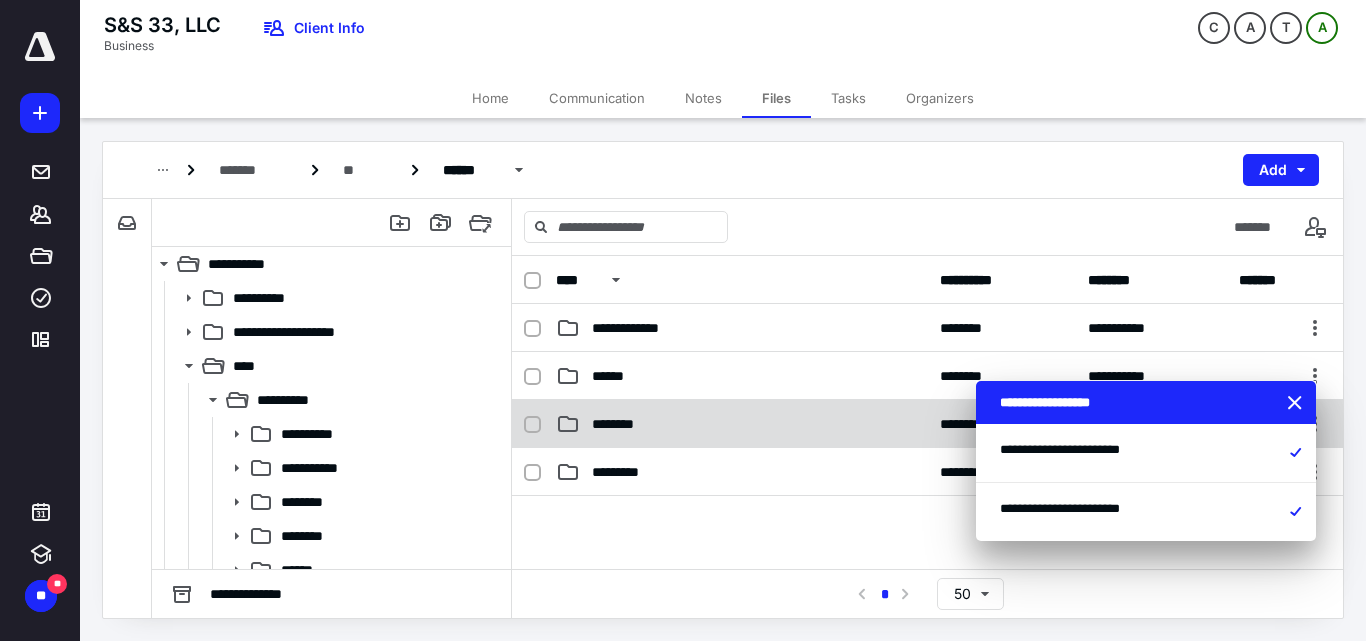 click on "********" at bounding box center [742, 424] 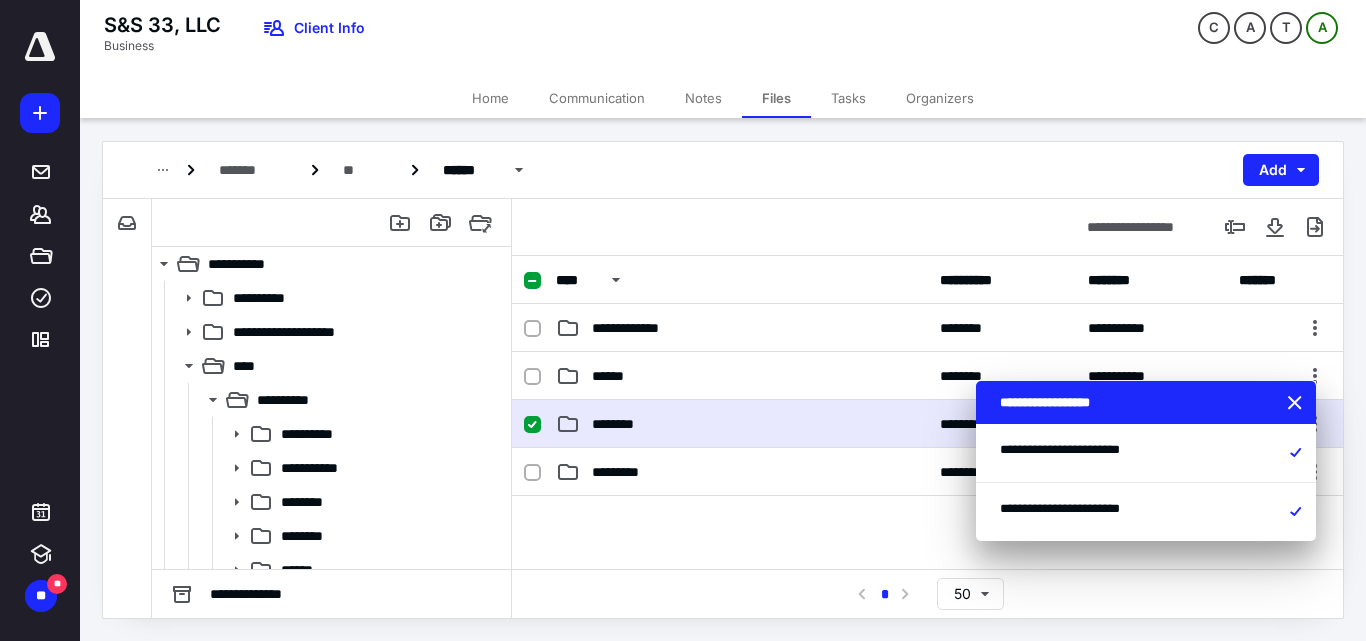 drag, startPoint x: 670, startPoint y: 415, endPoint x: 804, endPoint y: 402, distance: 134.62912 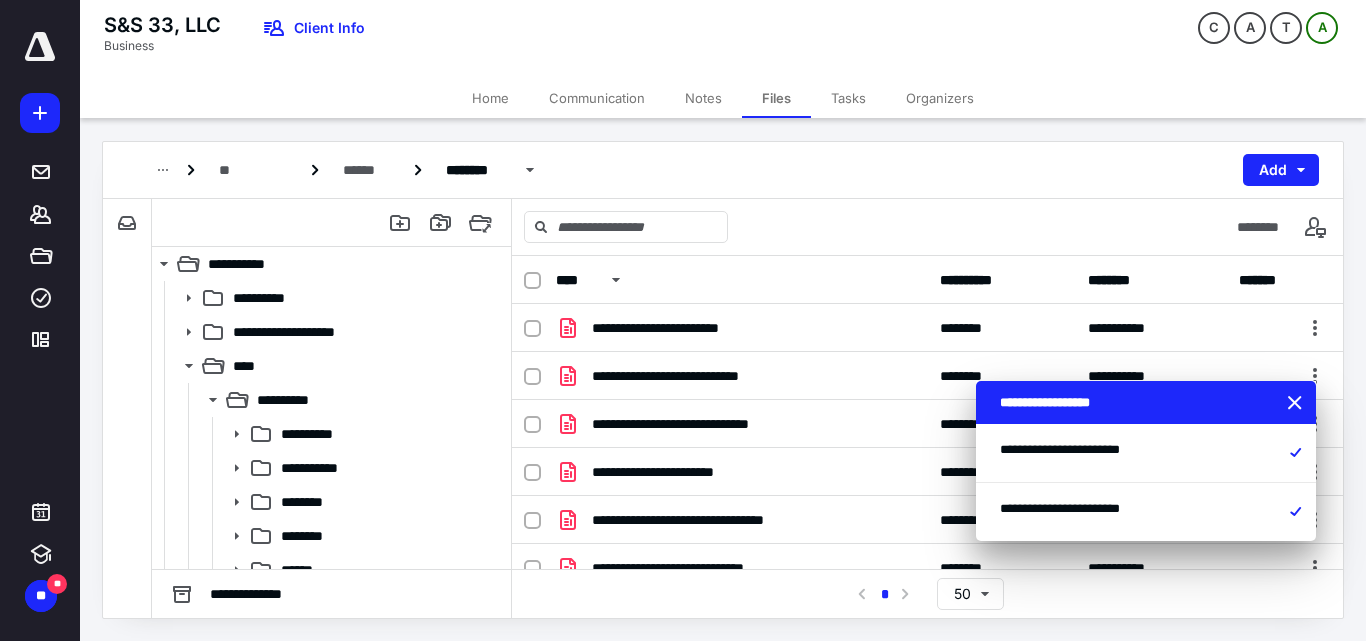 click 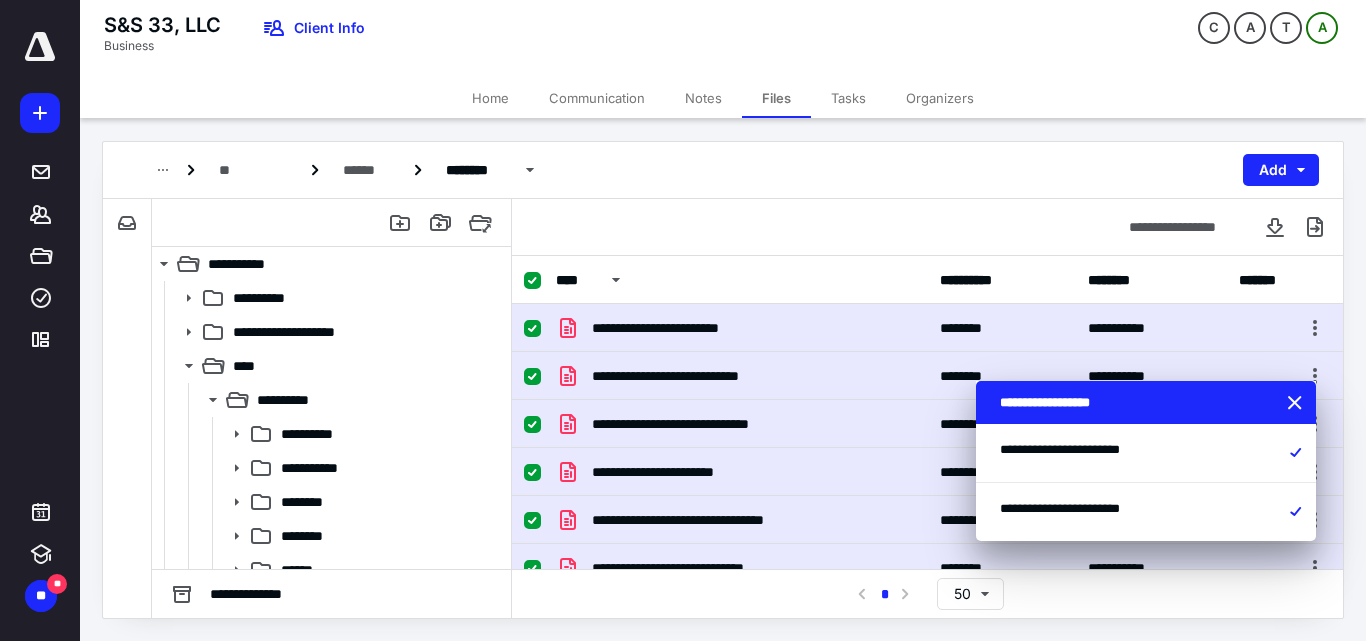 scroll, scrollTop: 407, scrollLeft: 0, axis: vertical 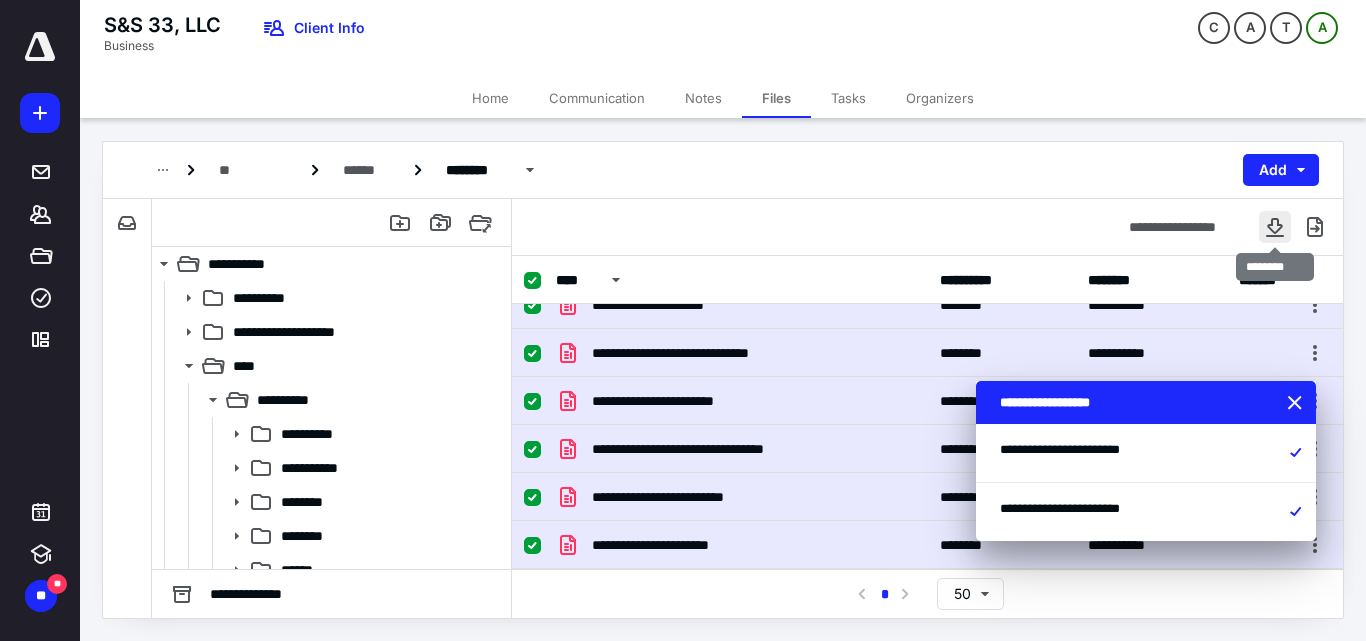 click at bounding box center [1275, 227] 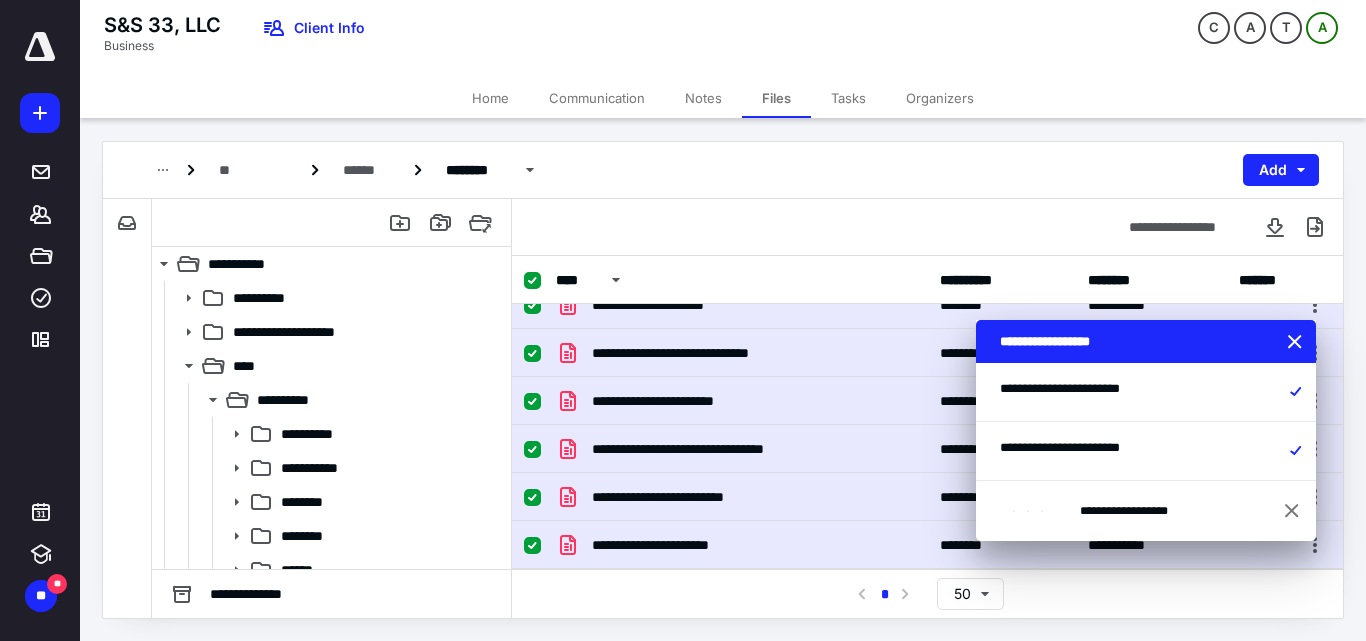 scroll, scrollTop: 0, scrollLeft: 0, axis: both 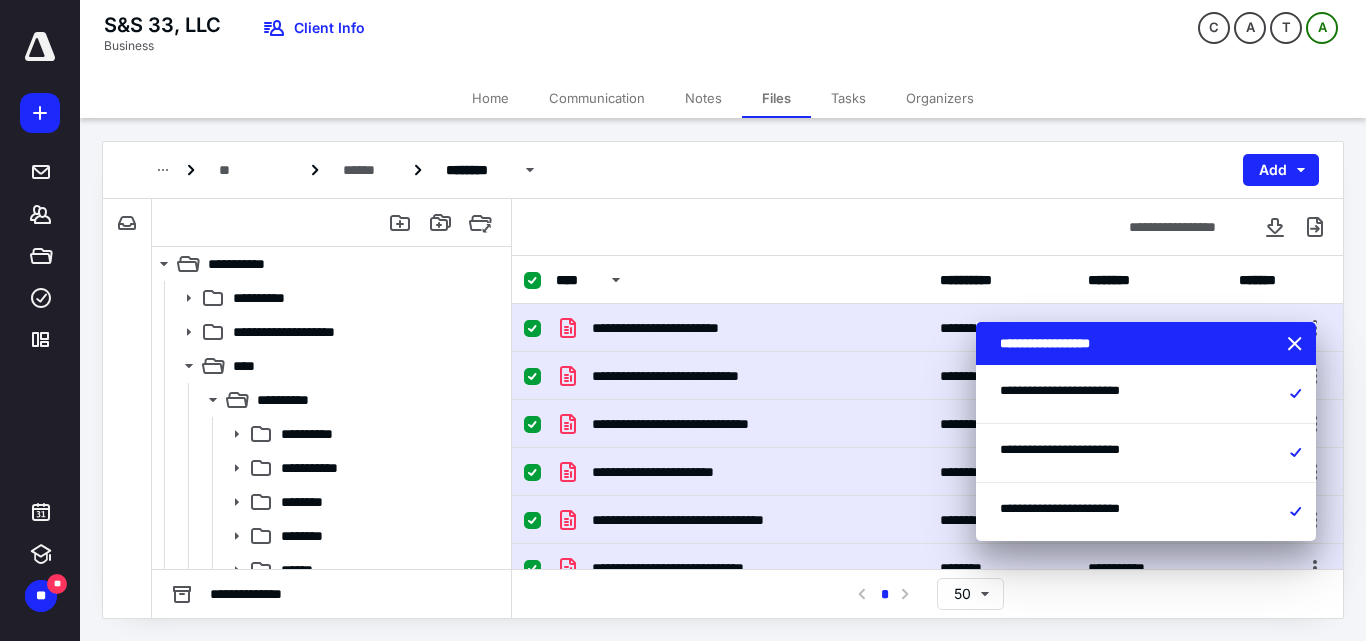 click at bounding box center [532, 281] 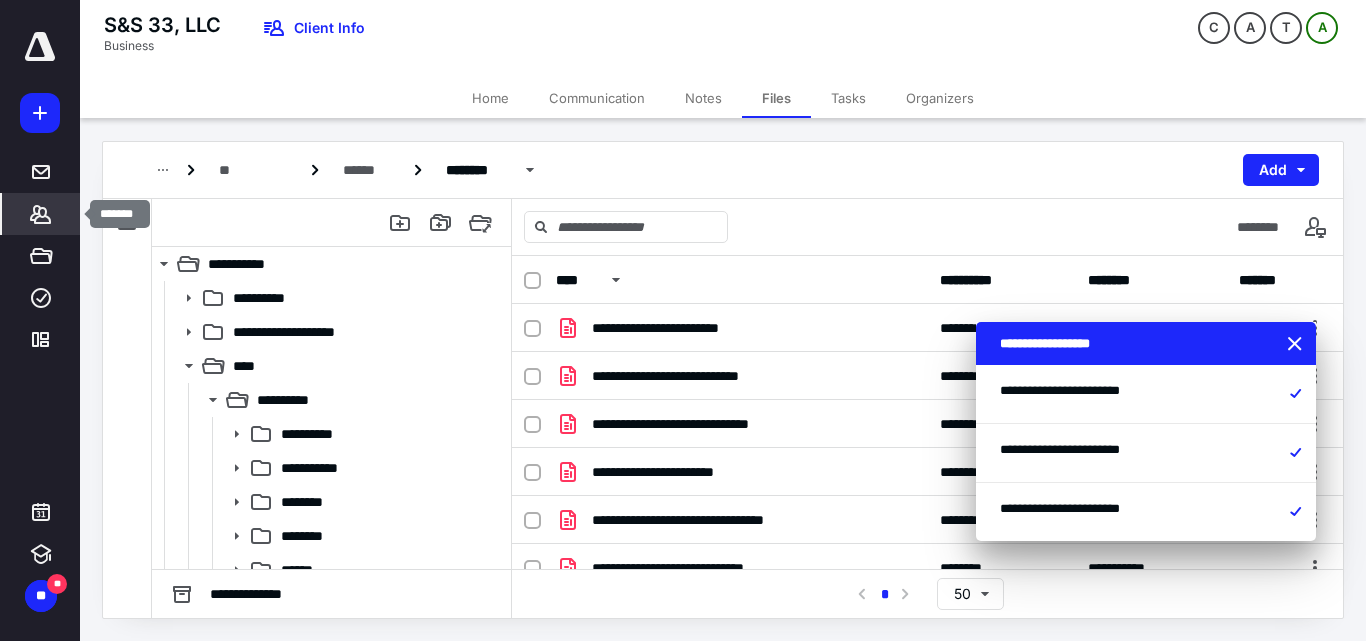 click on "*******" at bounding box center [41, 214] 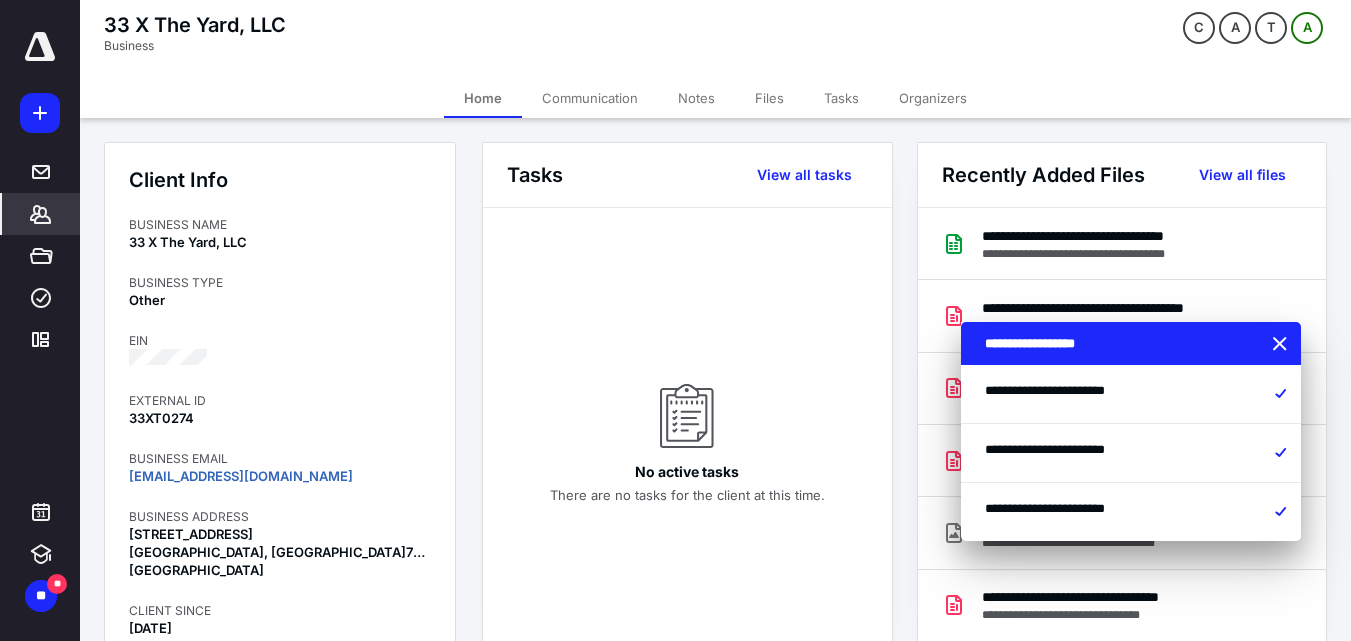 click on "Files" at bounding box center [769, 98] 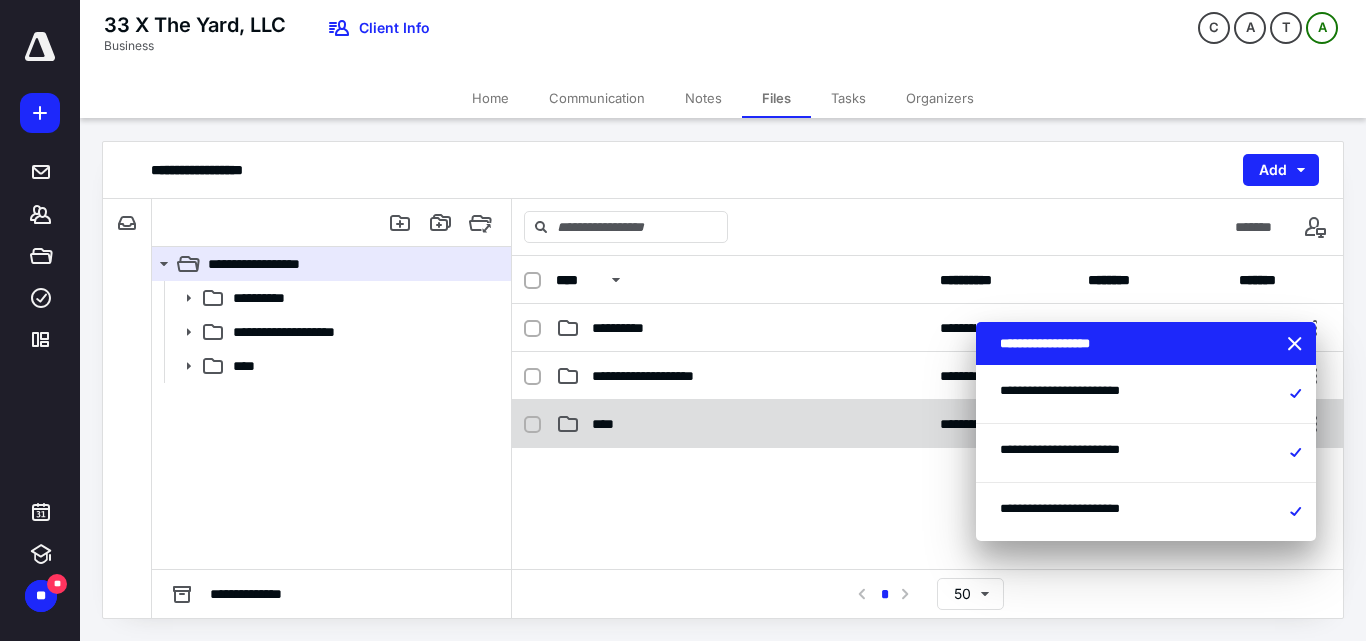 click on "**********" at bounding box center (927, 424) 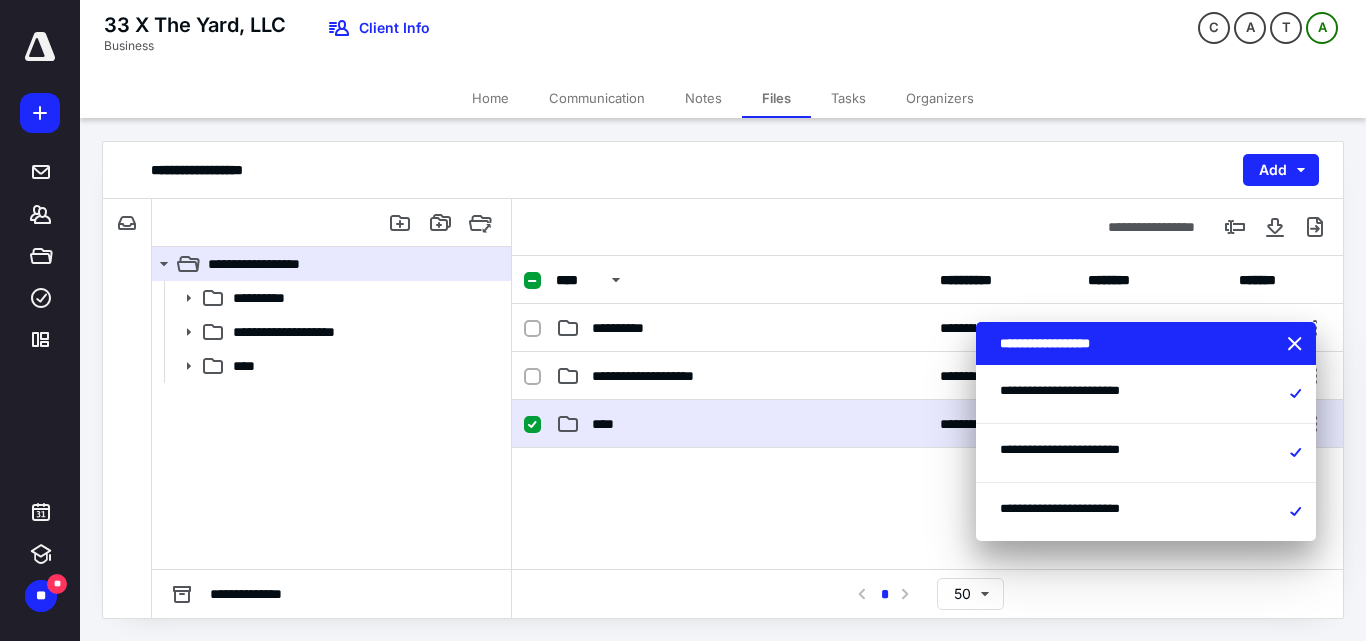 click on "**********" at bounding box center (927, 424) 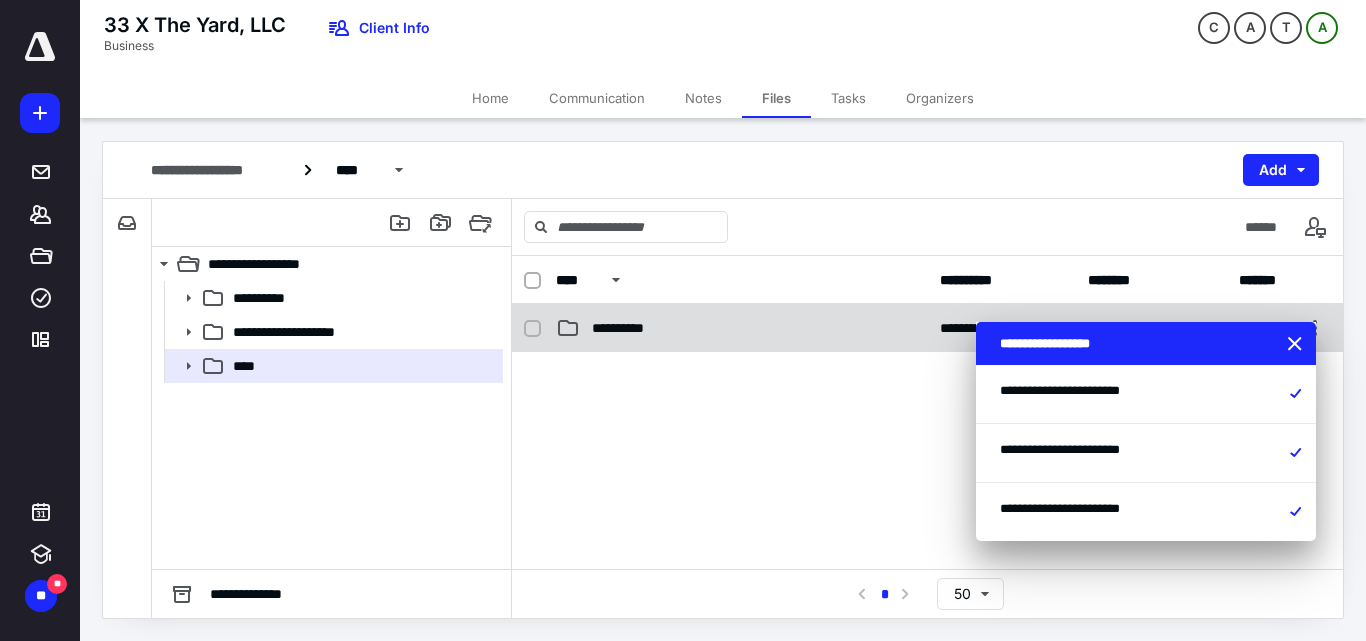 click on "**********" at bounding box center [742, 328] 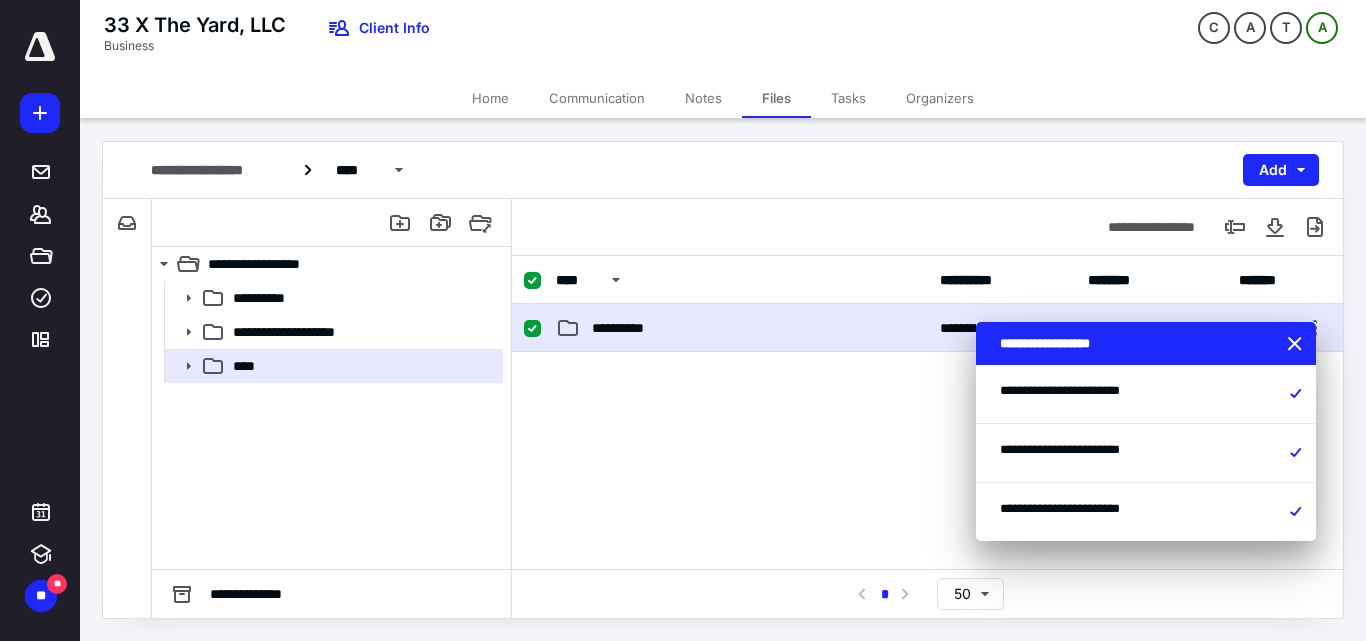 click on "**********" at bounding box center [742, 328] 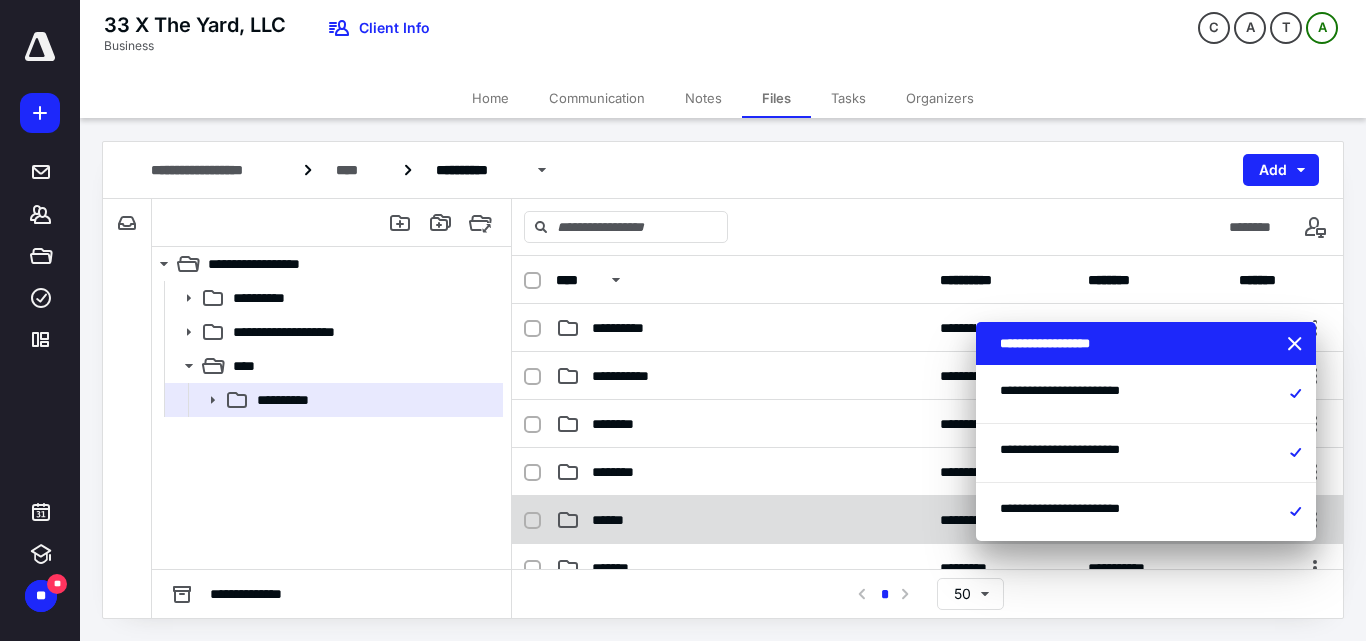 scroll, scrollTop: 100, scrollLeft: 0, axis: vertical 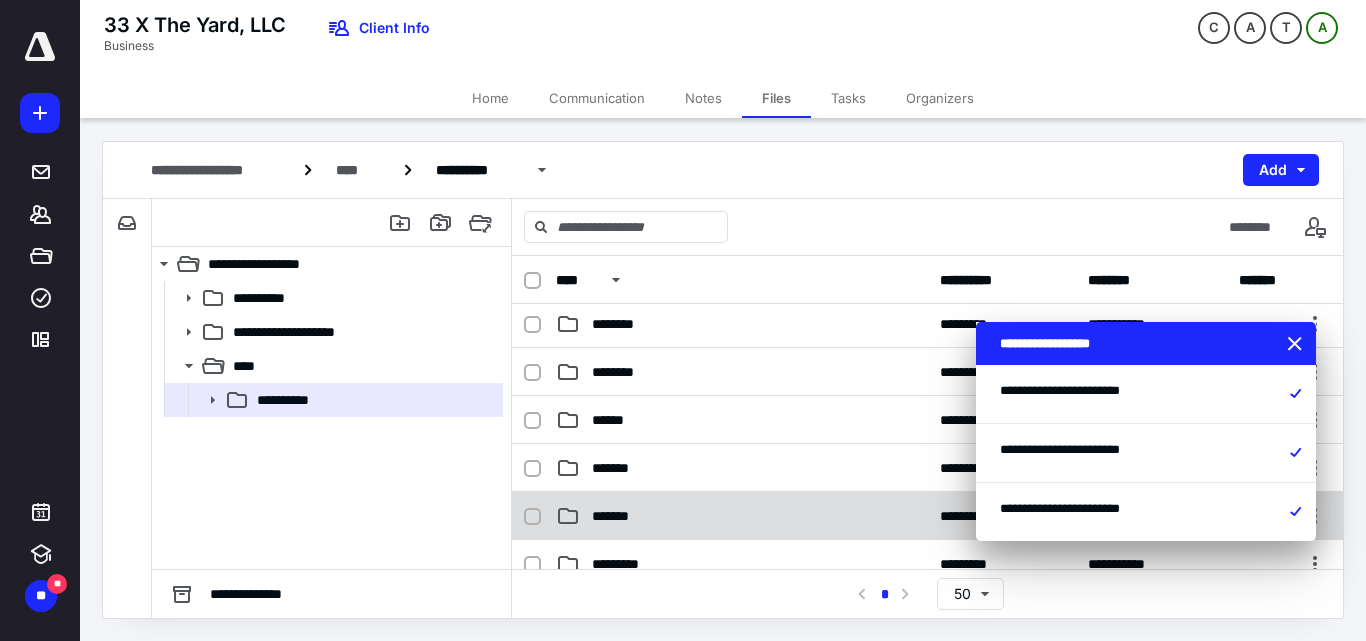 click on "**********" at bounding box center (927, 516) 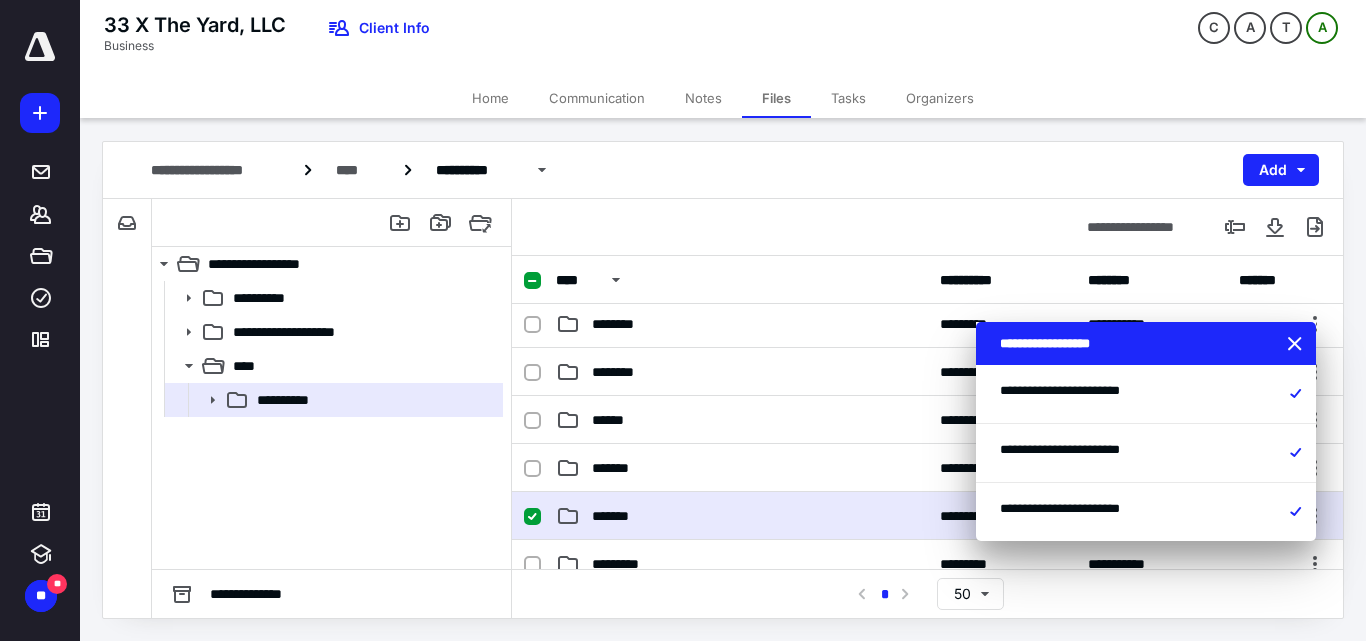 click on "*******" at bounding box center (742, 516) 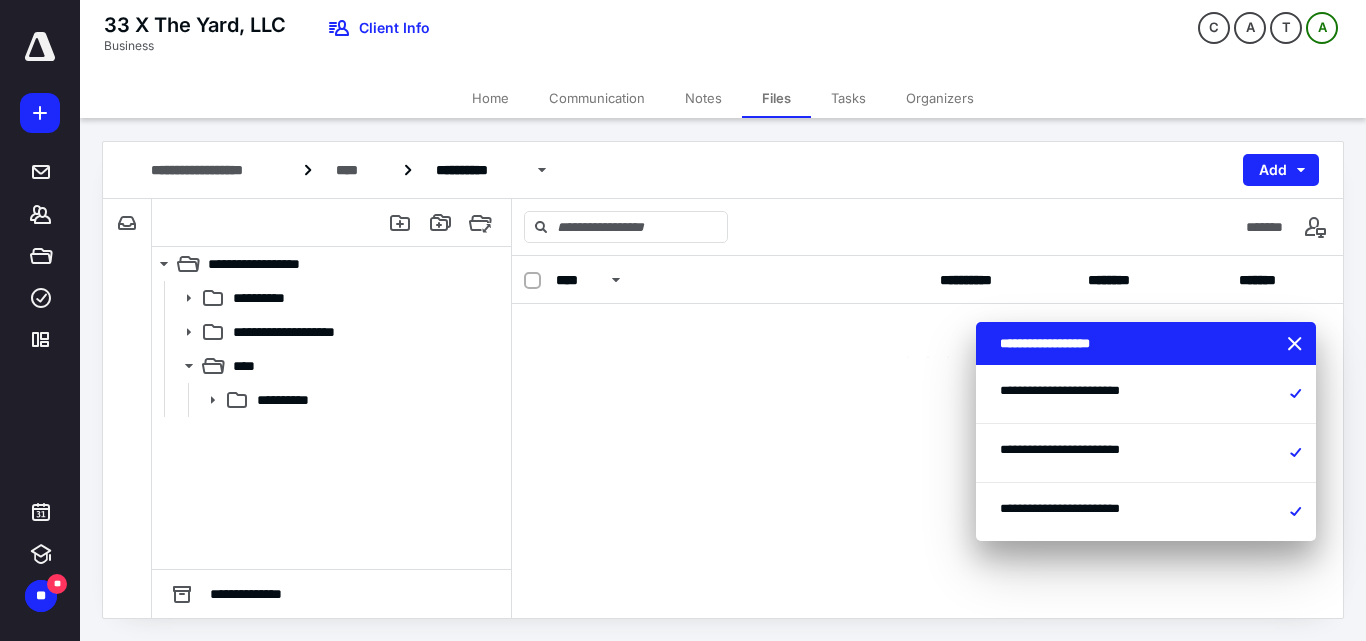 scroll, scrollTop: 0, scrollLeft: 0, axis: both 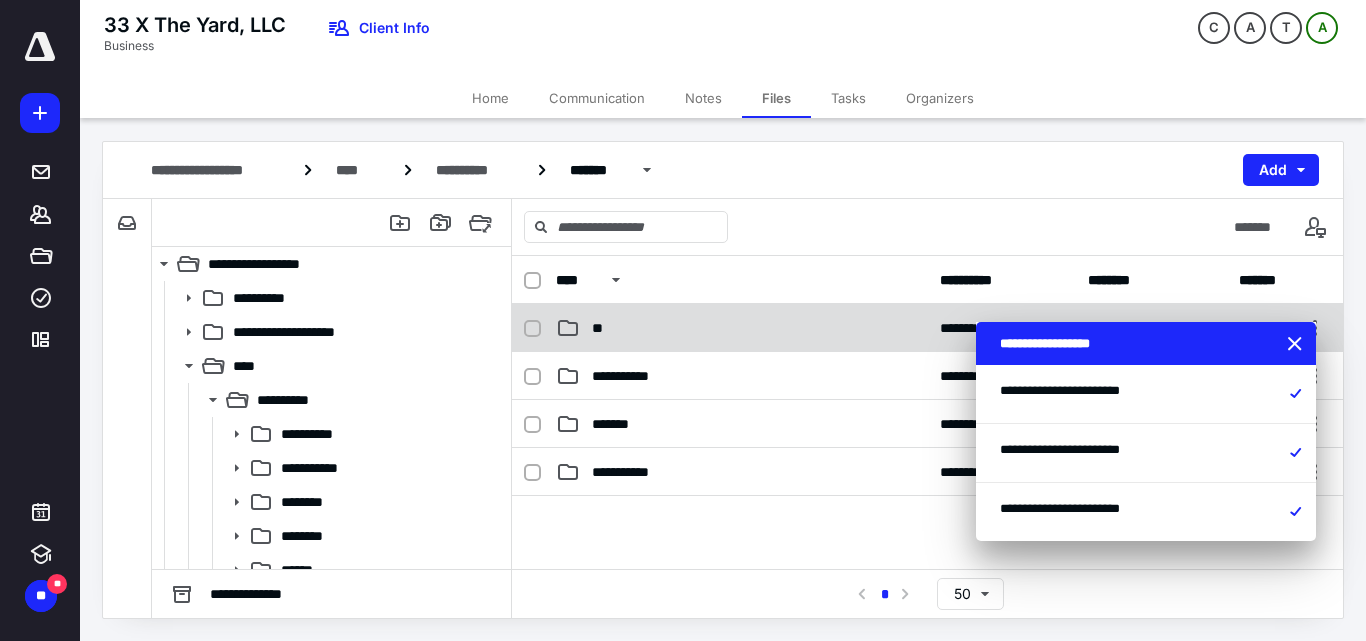 click on "**" at bounding box center [742, 328] 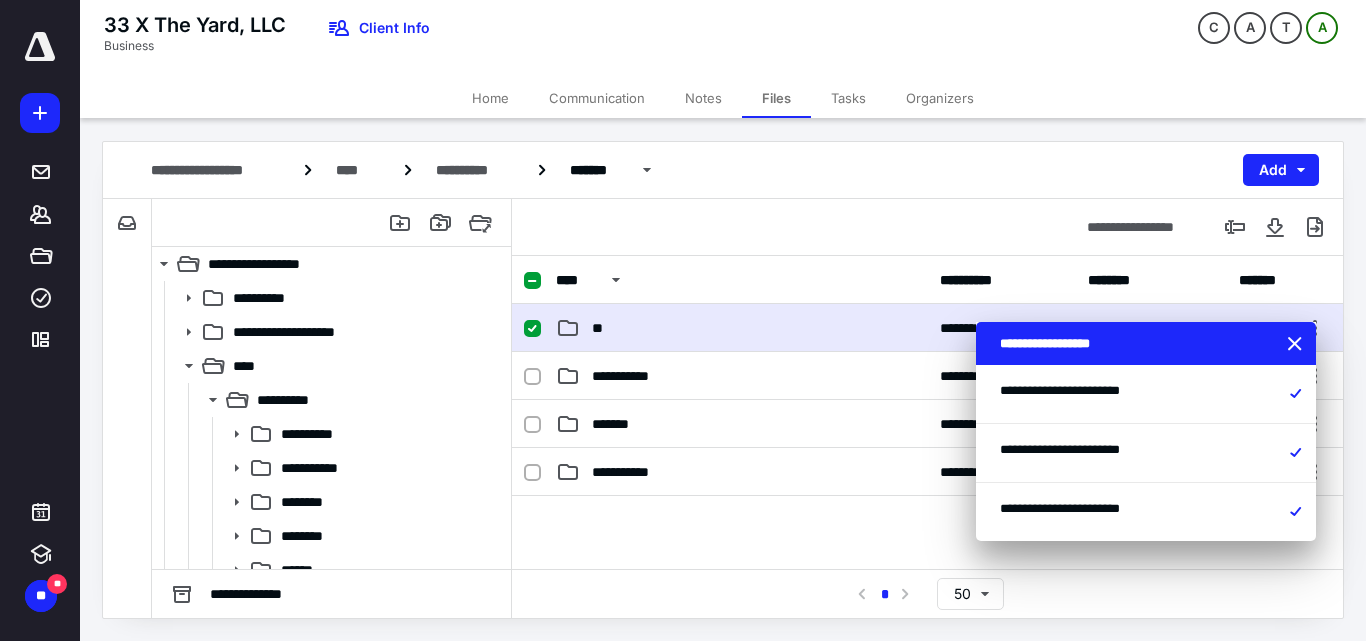 click on "**" at bounding box center (742, 328) 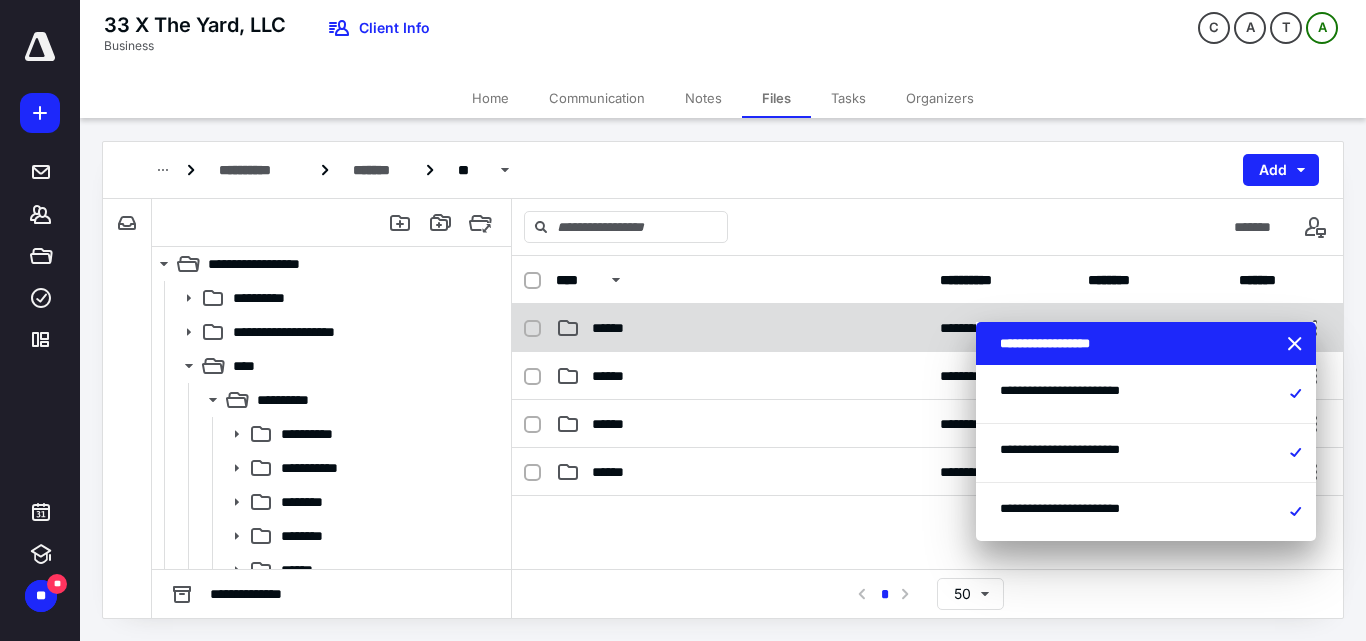 click on "******" at bounding box center (742, 328) 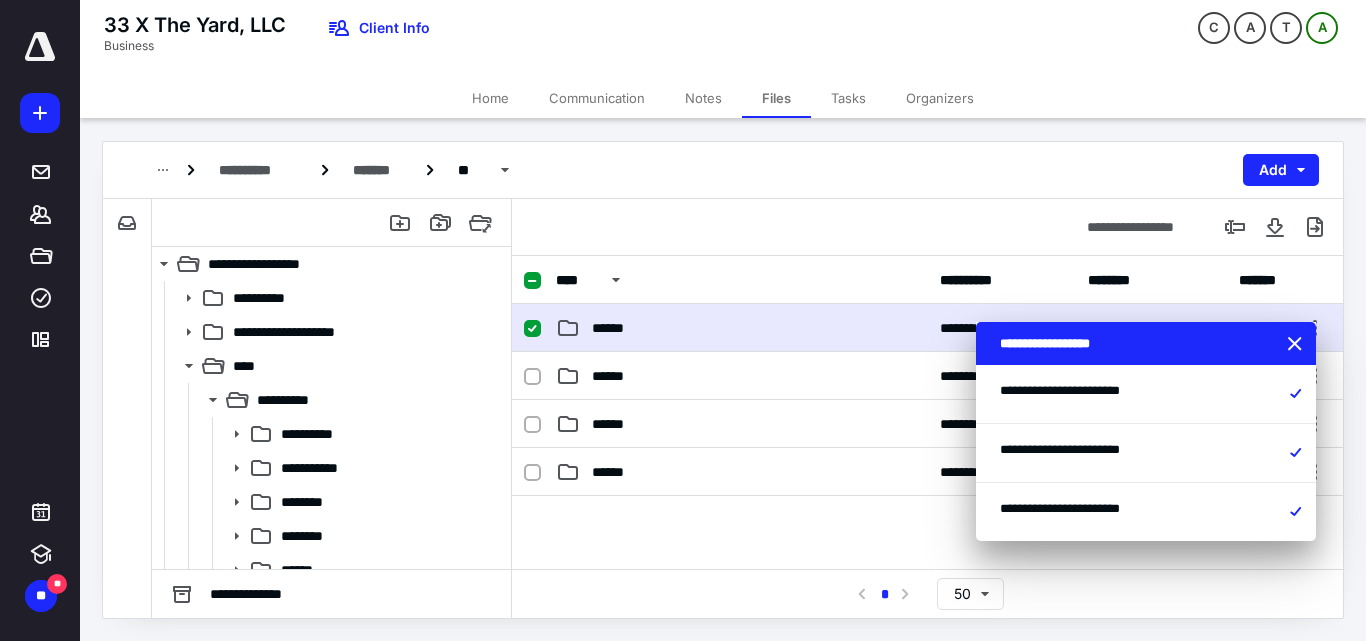 click on "******" at bounding box center (742, 328) 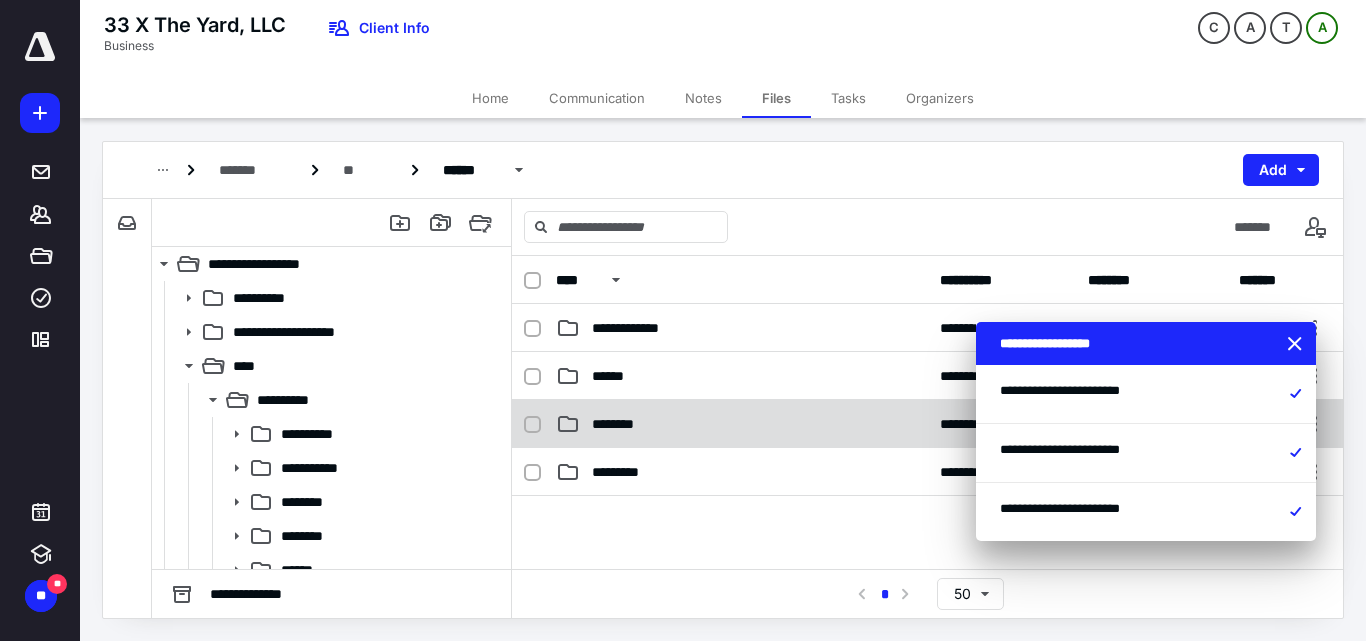 click on "********" at bounding box center [742, 424] 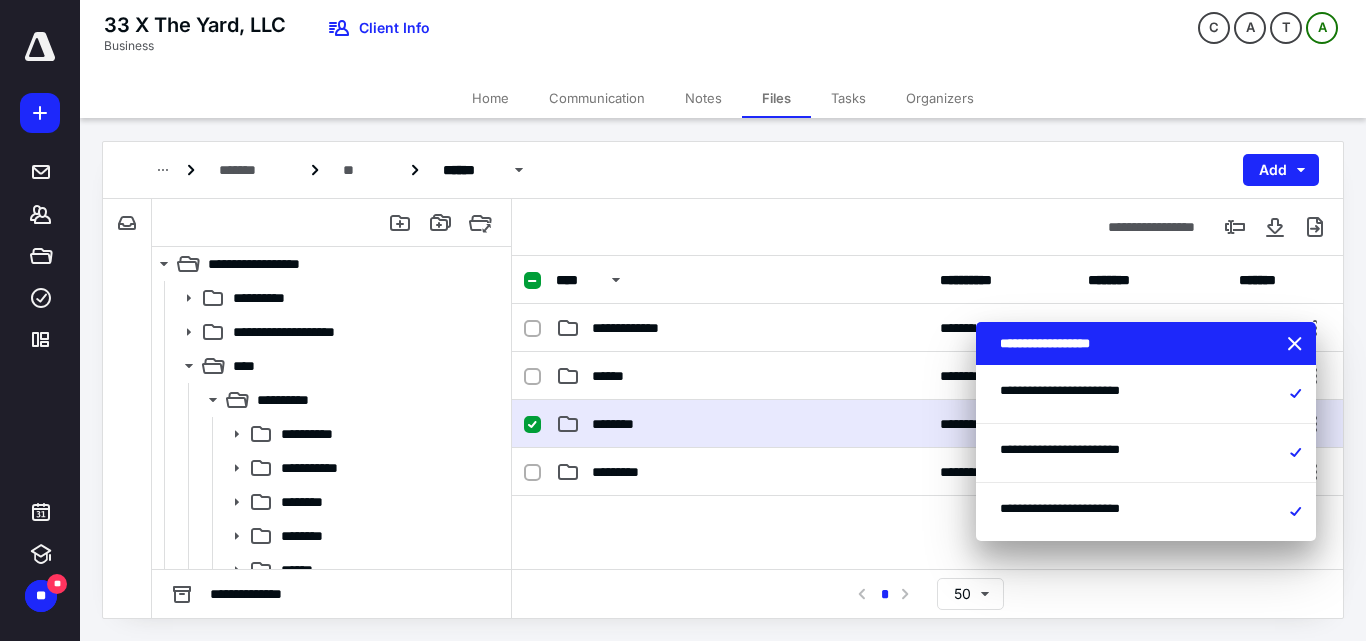 click on "********" at bounding box center [742, 424] 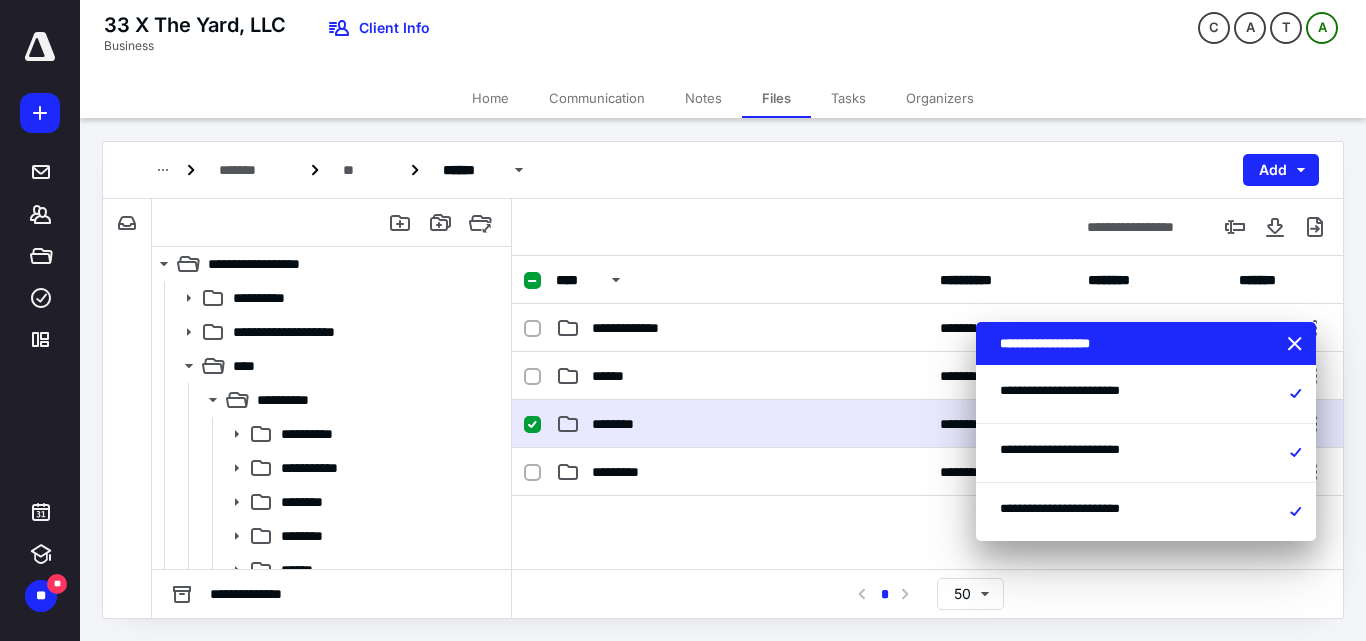 click on "********" at bounding box center [742, 424] 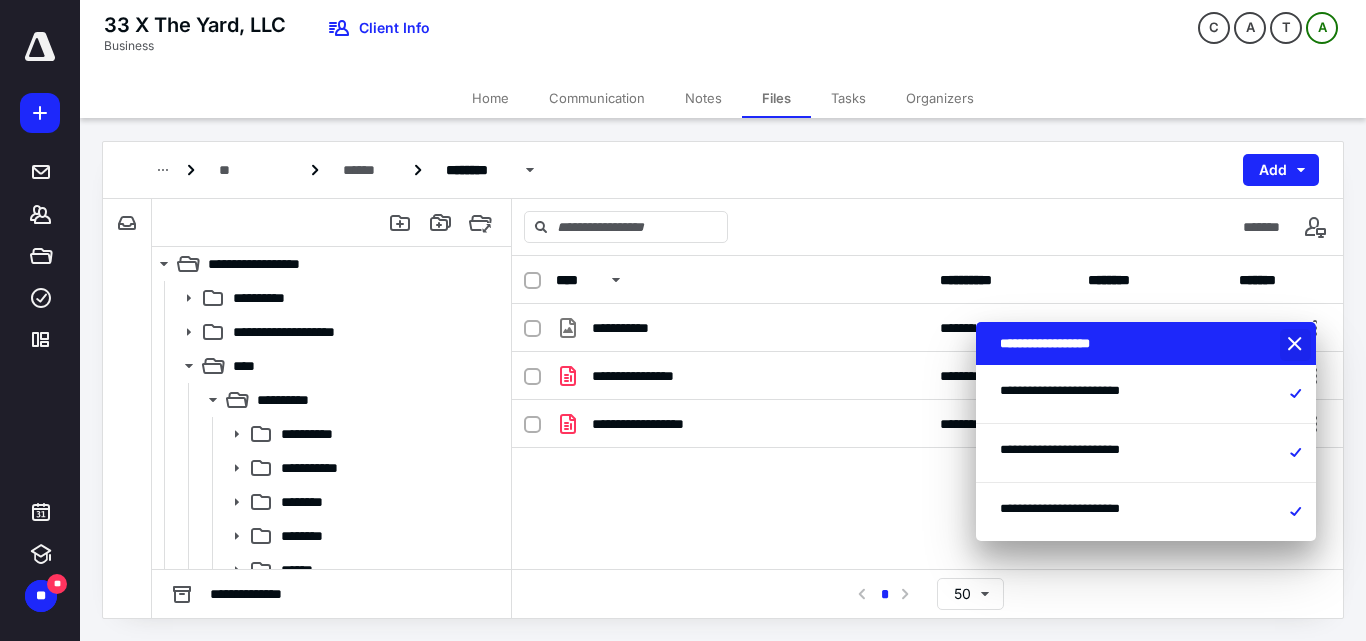 click at bounding box center (1297, 345) 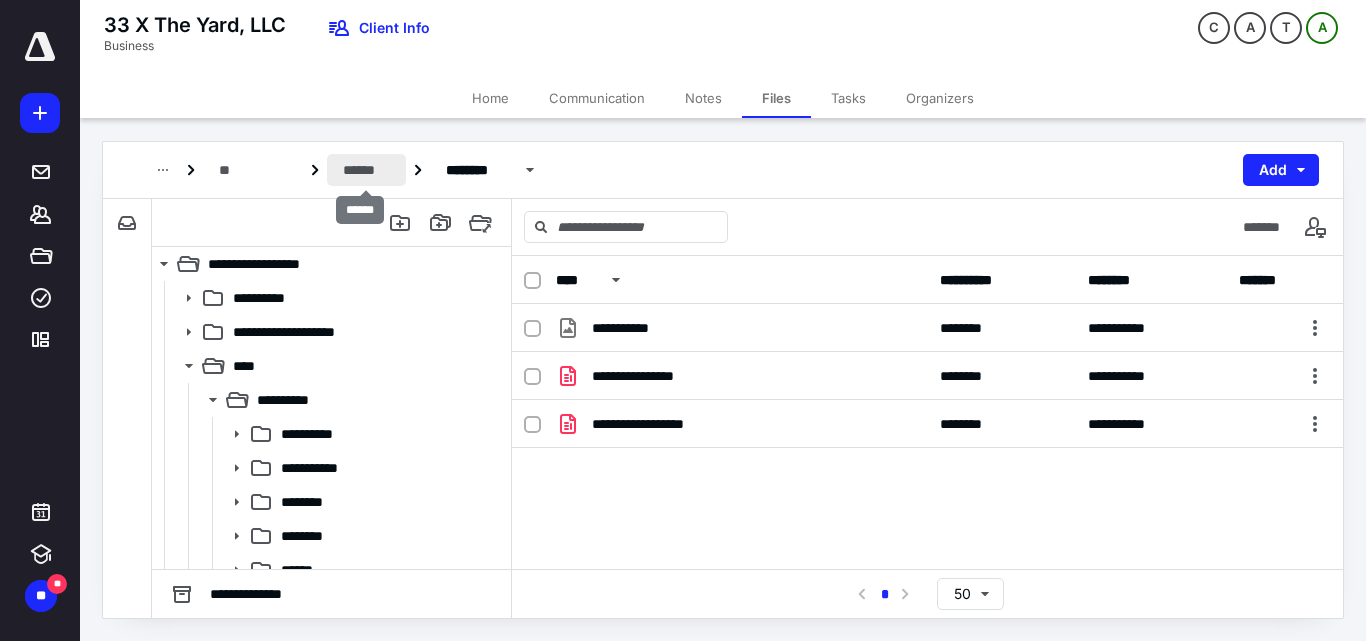 click on "******" at bounding box center (366, 170) 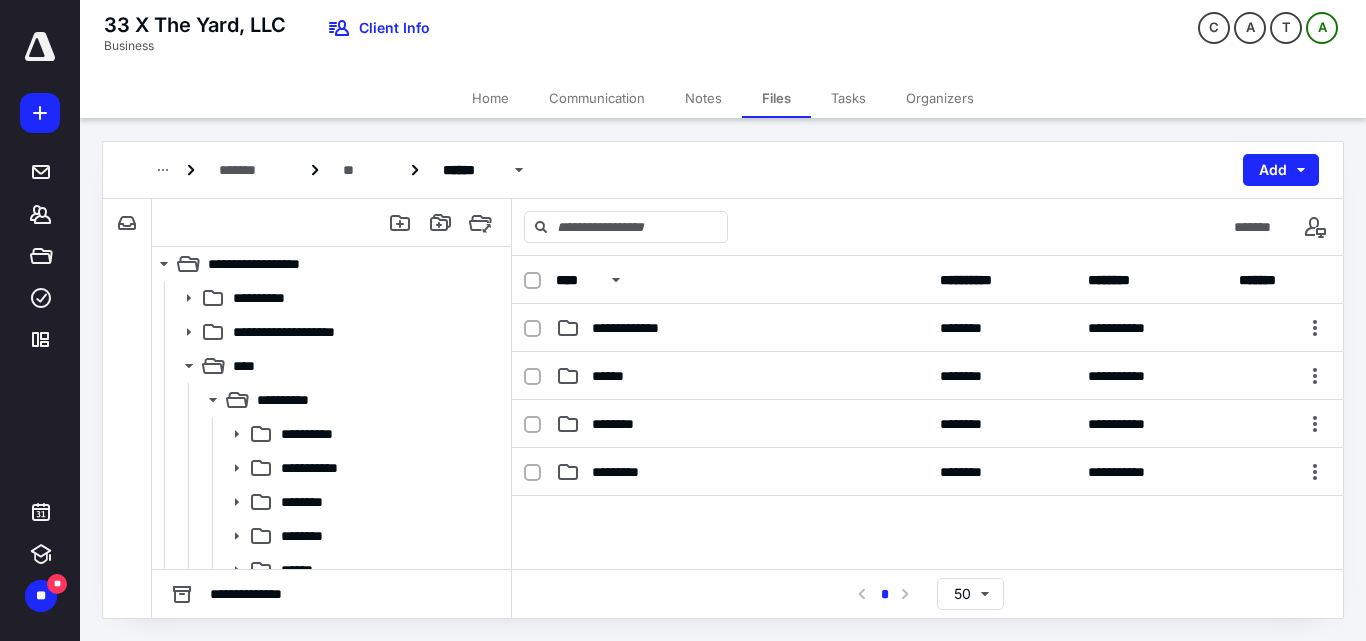 click on "**" at bounding box center [353, 170] 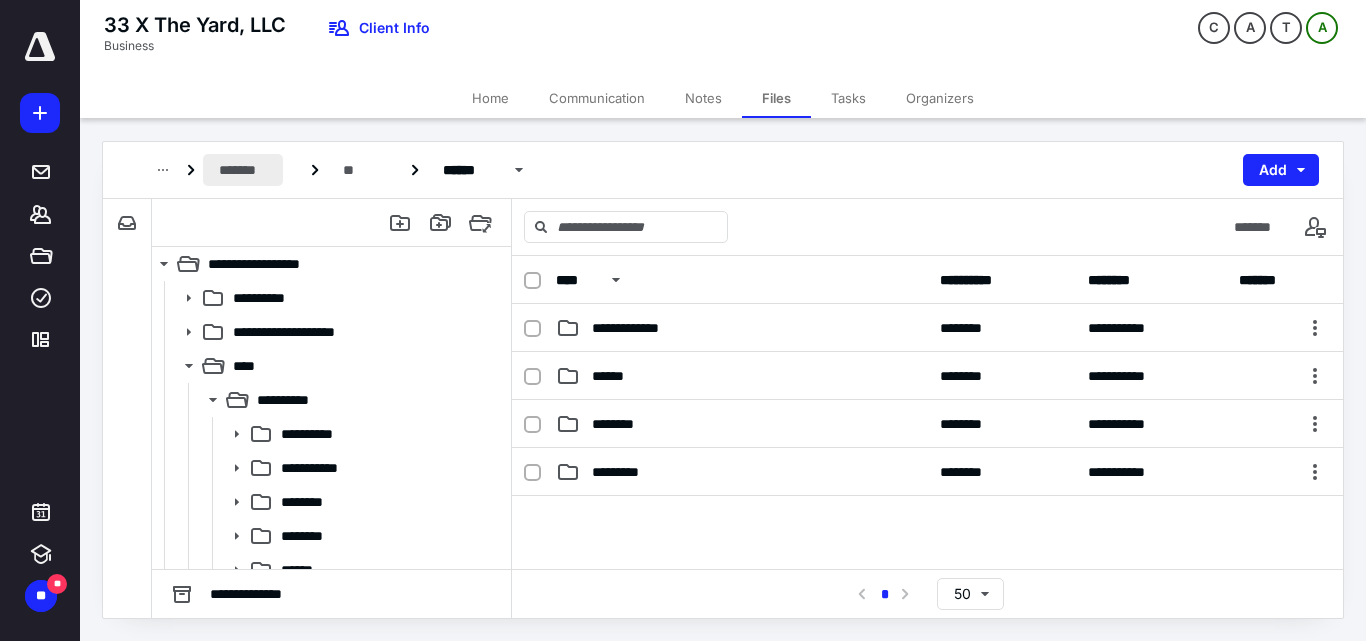 click on "*******" at bounding box center (243, 170) 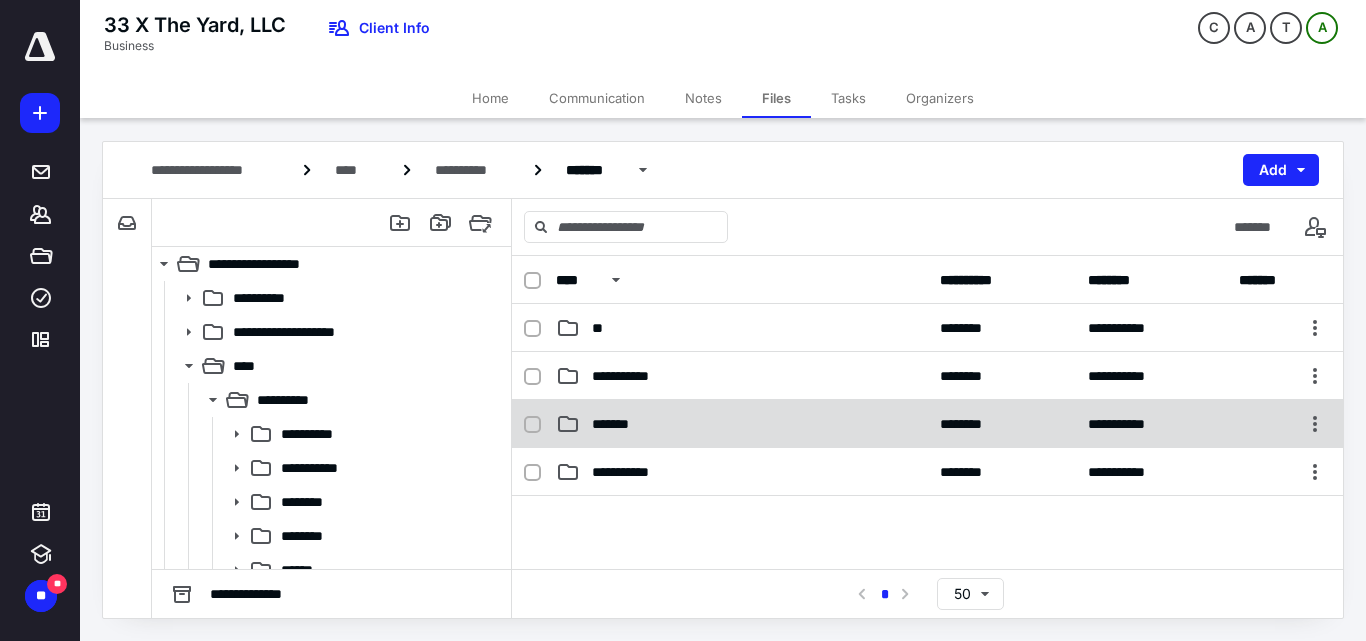 click on "*******" at bounding box center [742, 424] 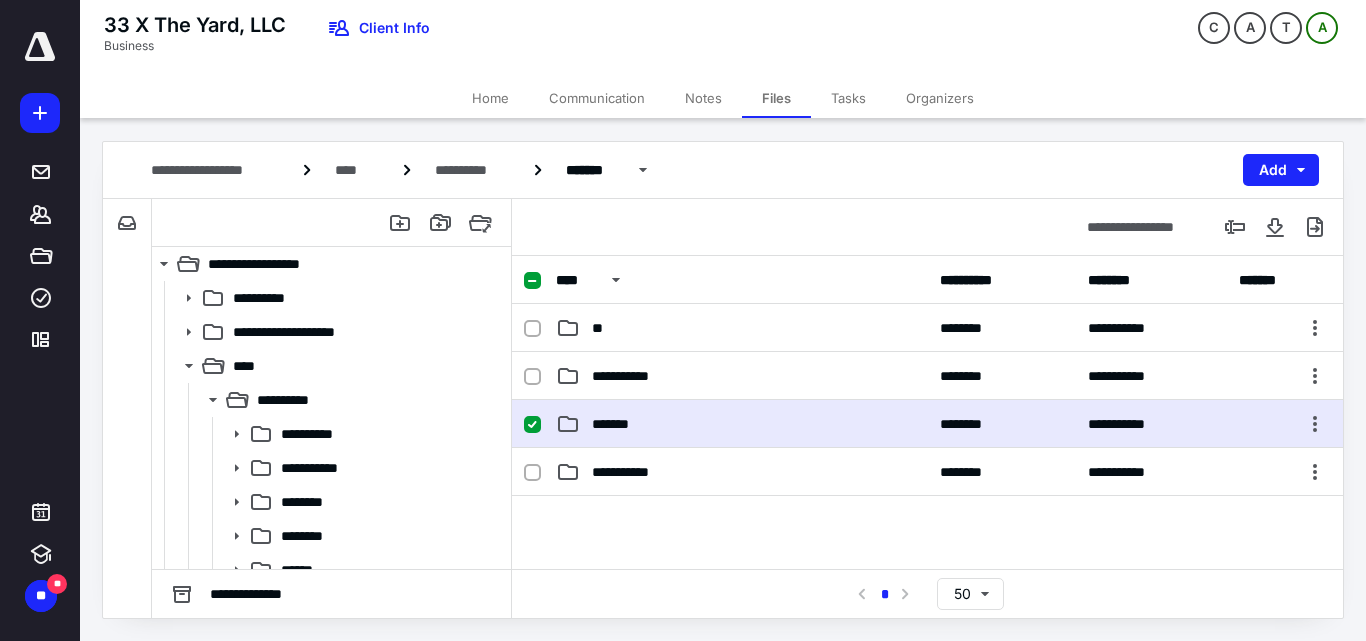 click on "*******" at bounding box center (742, 424) 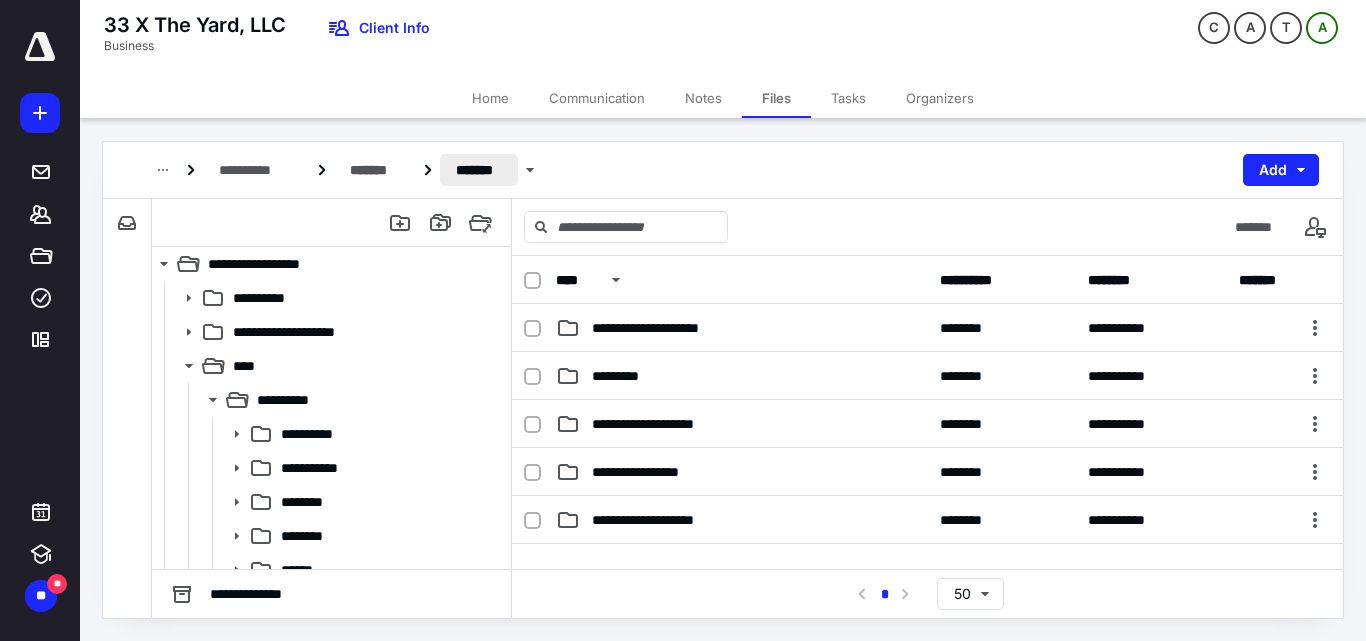 click on "*******" at bounding box center [479, 170] 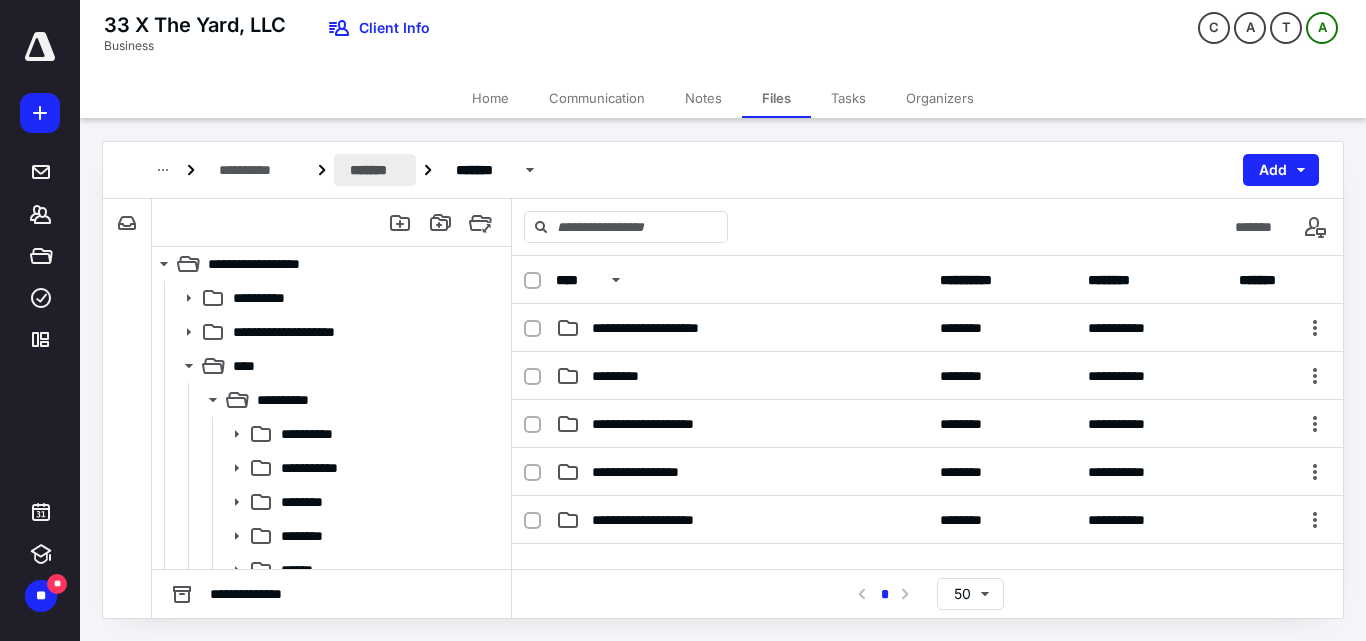 click on "*******" at bounding box center [374, 170] 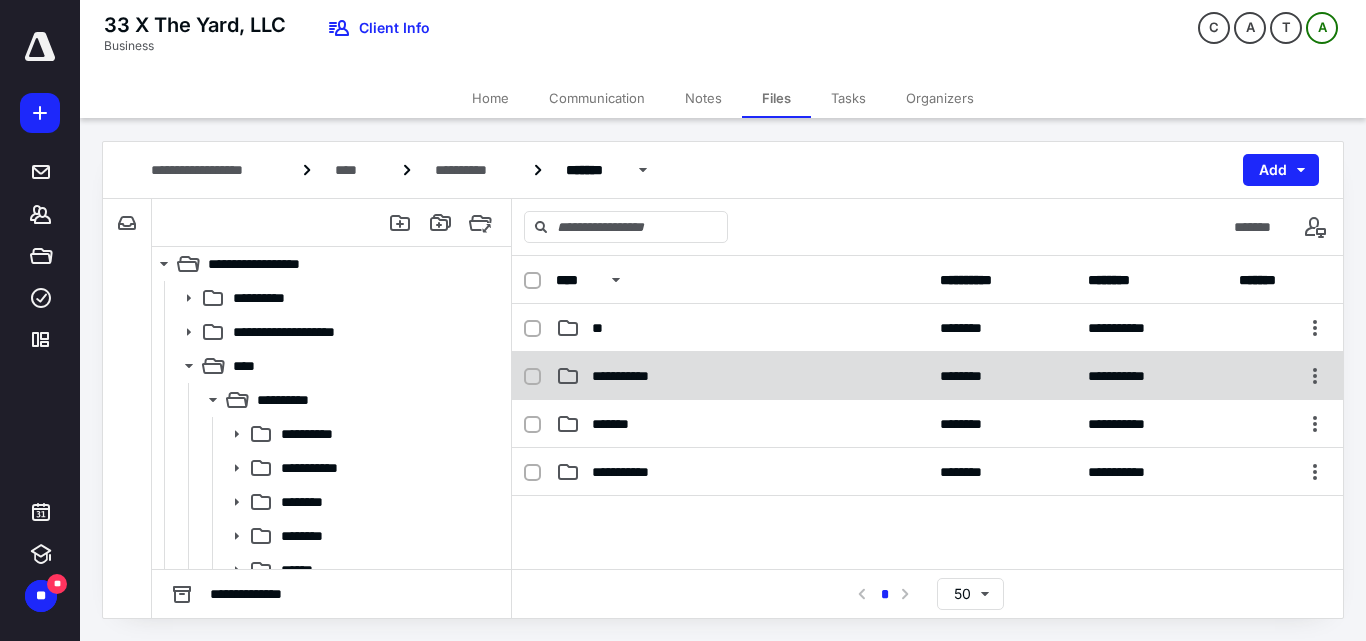 click on "**********" at bounding box center [927, 376] 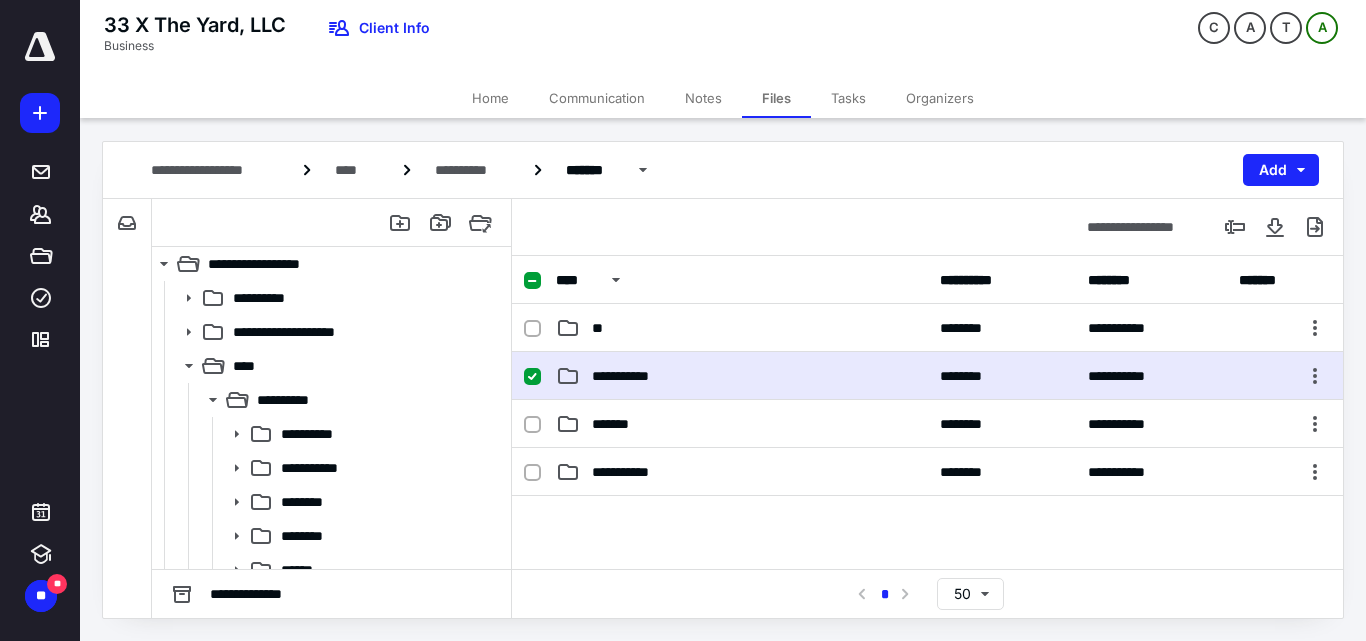 click on "**********" at bounding box center (927, 376) 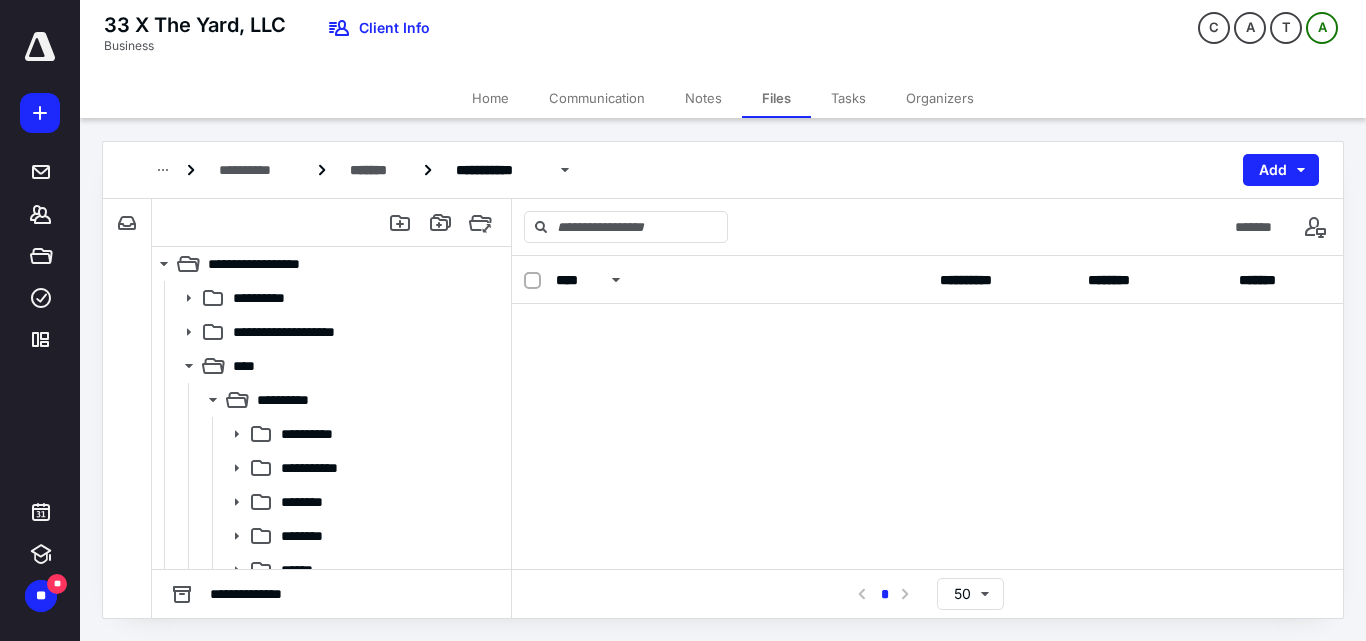 scroll, scrollTop: 0, scrollLeft: 0, axis: both 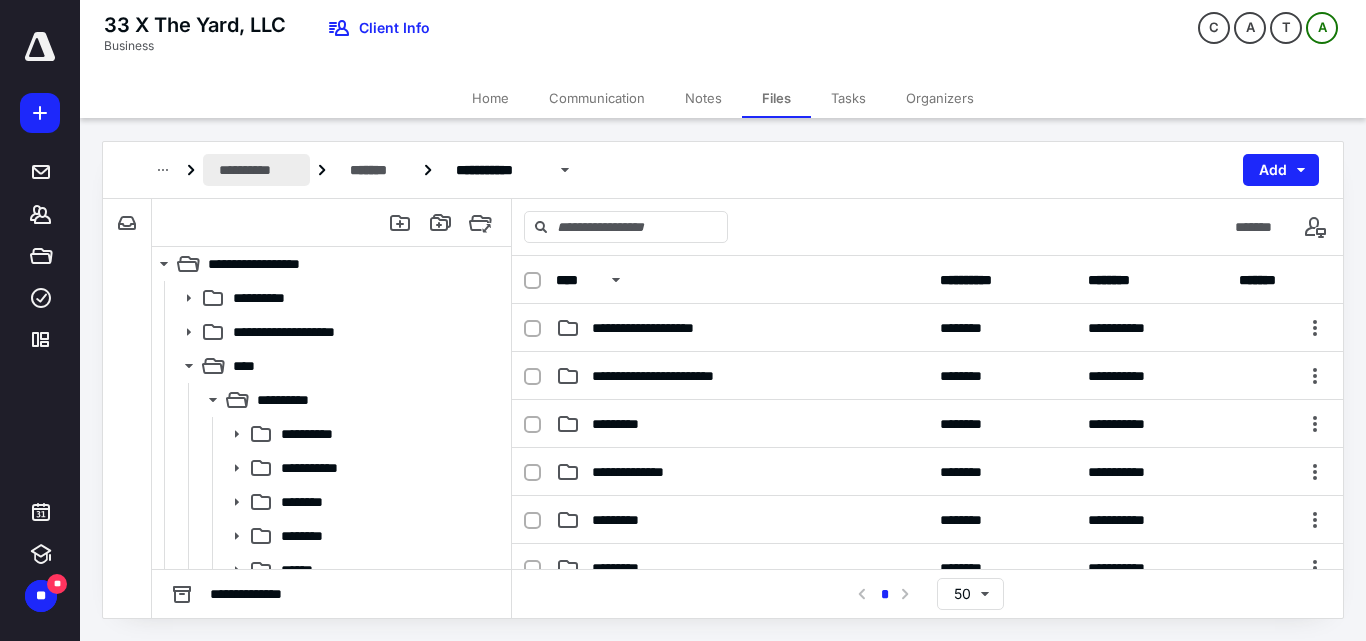 click on "**********" at bounding box center (256, 170) 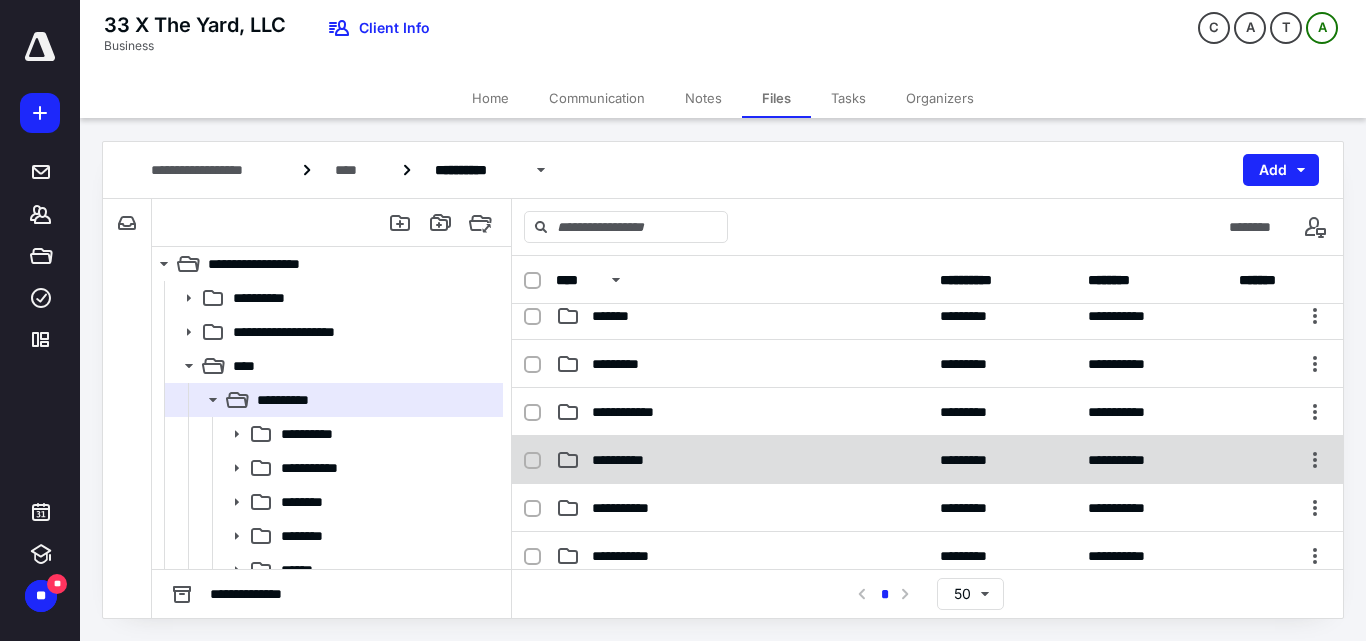 scroll, scrollTop: 200, scrollLeft: 0, axis: vertical 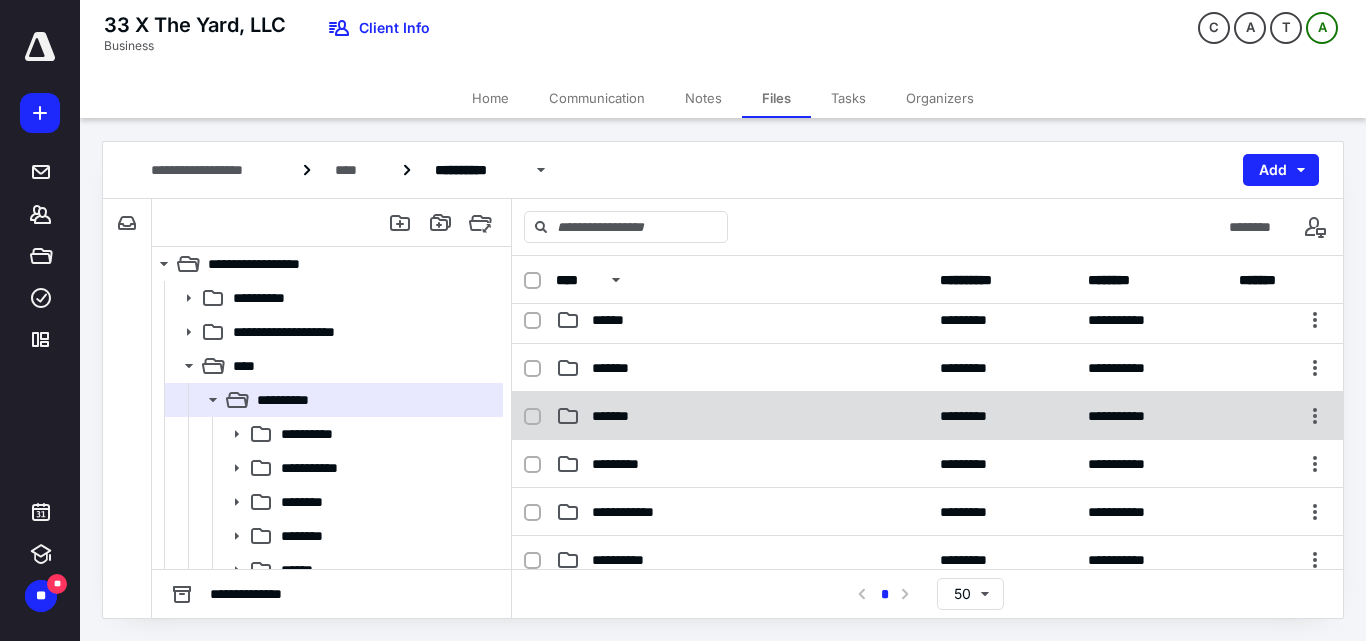 click on "*******" at bounding box center (742, 416) 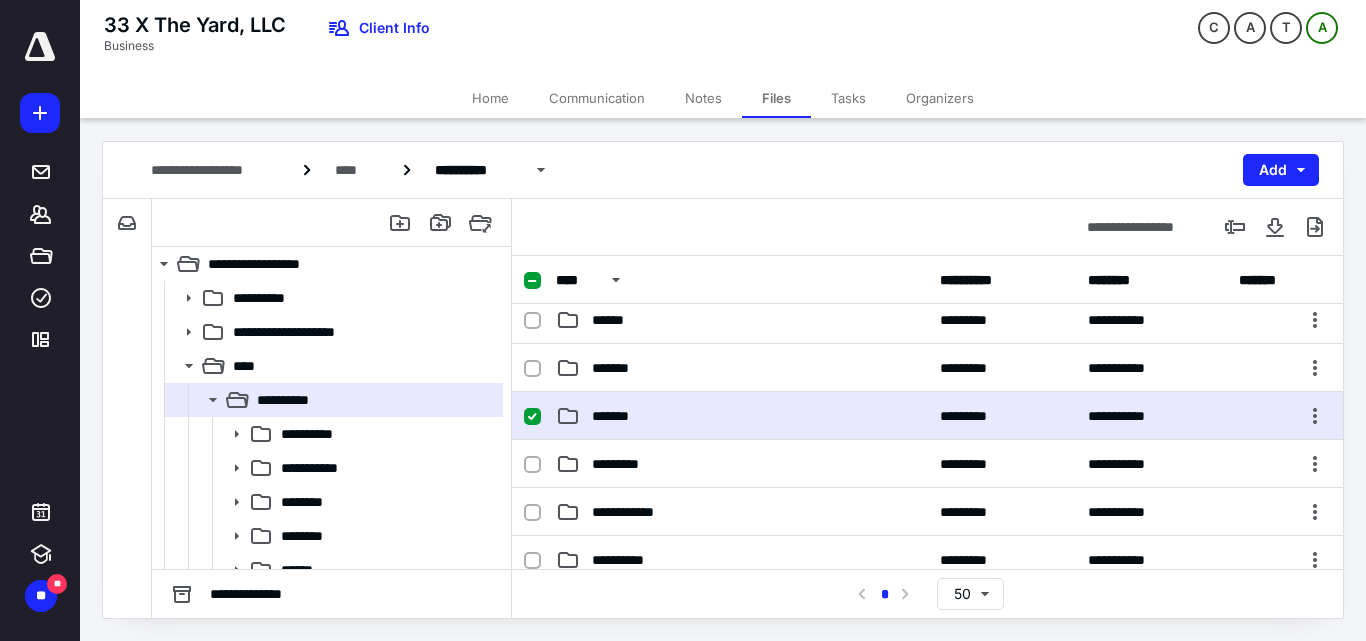click on "*******" at bounding box center [742, 416] 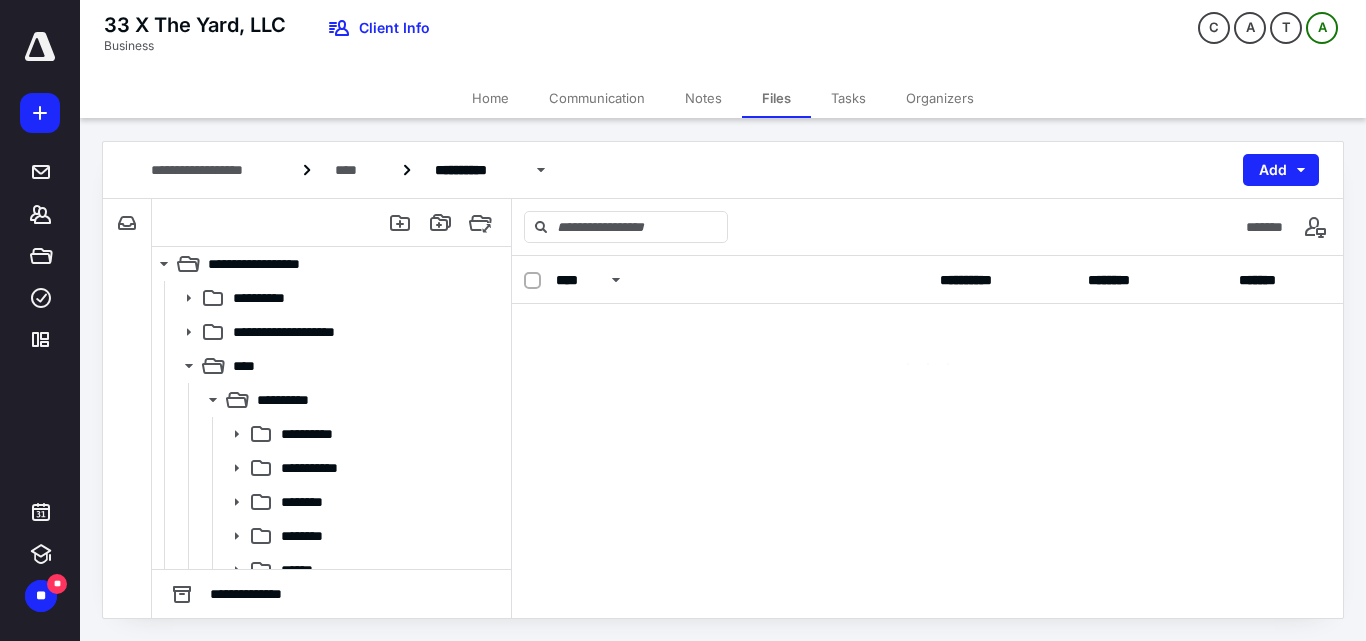 scroll, scrollTop: 0, scrollLeft: 0, axis: both 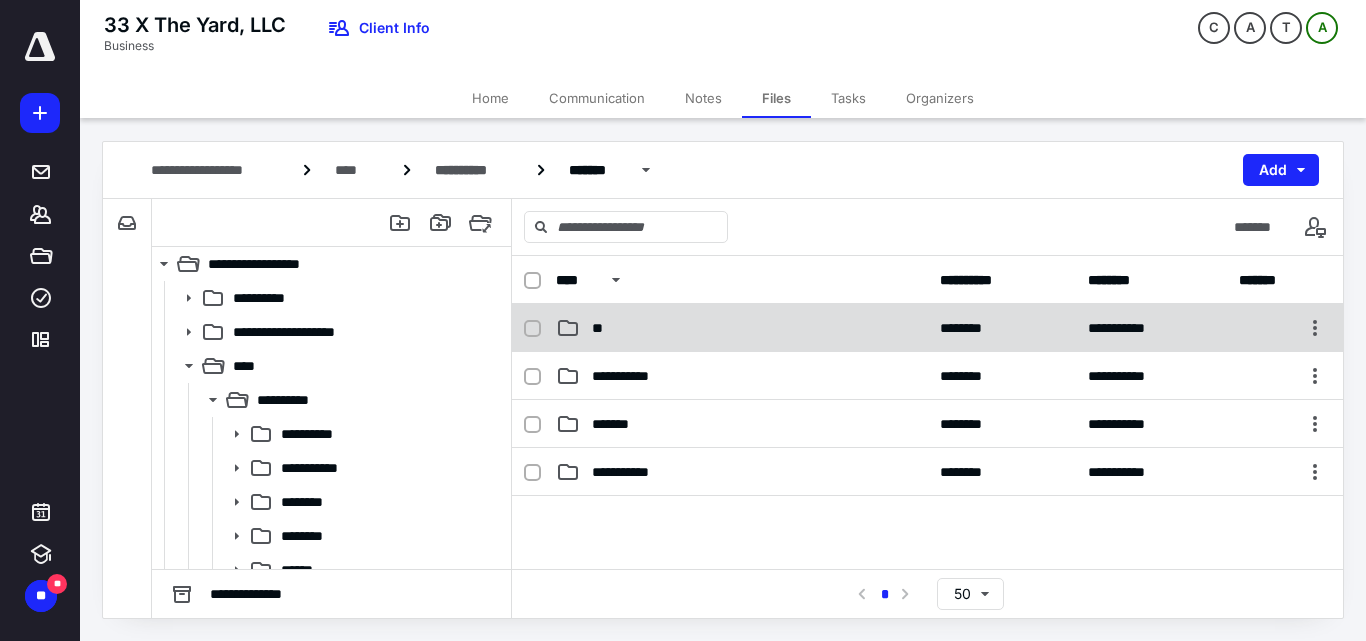 click on "**" at bounding box center (742, 328) 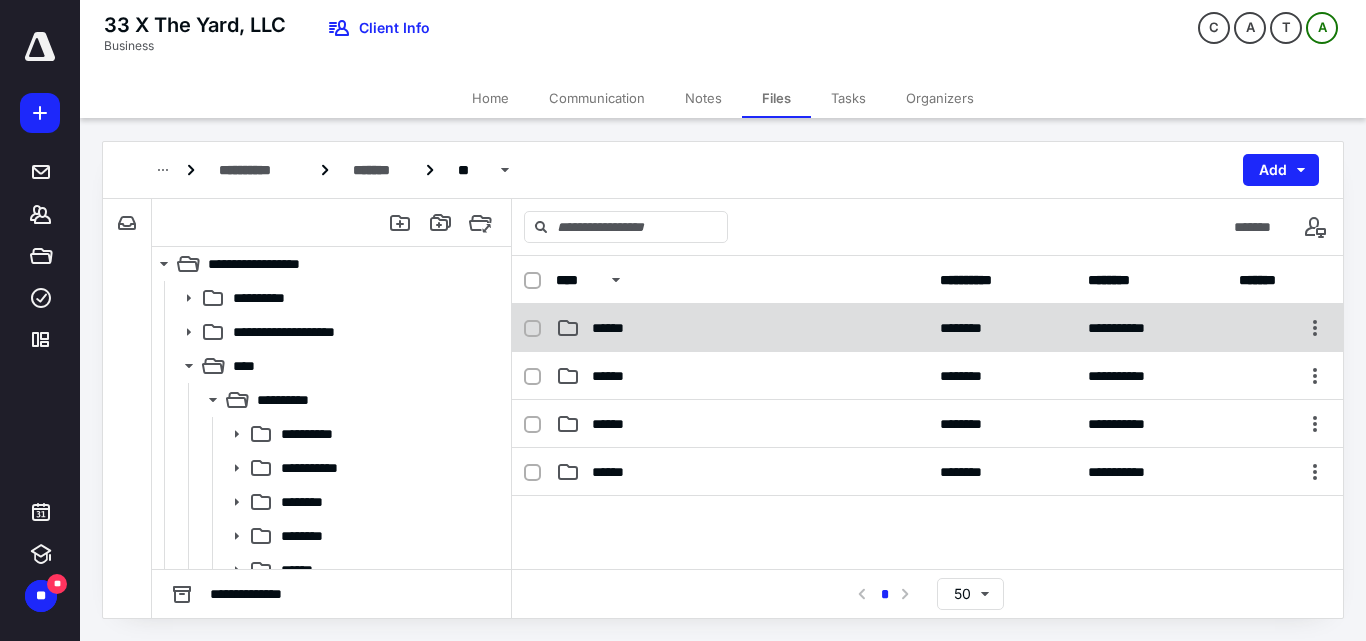 click on "******" at bounding box center [742, 328] 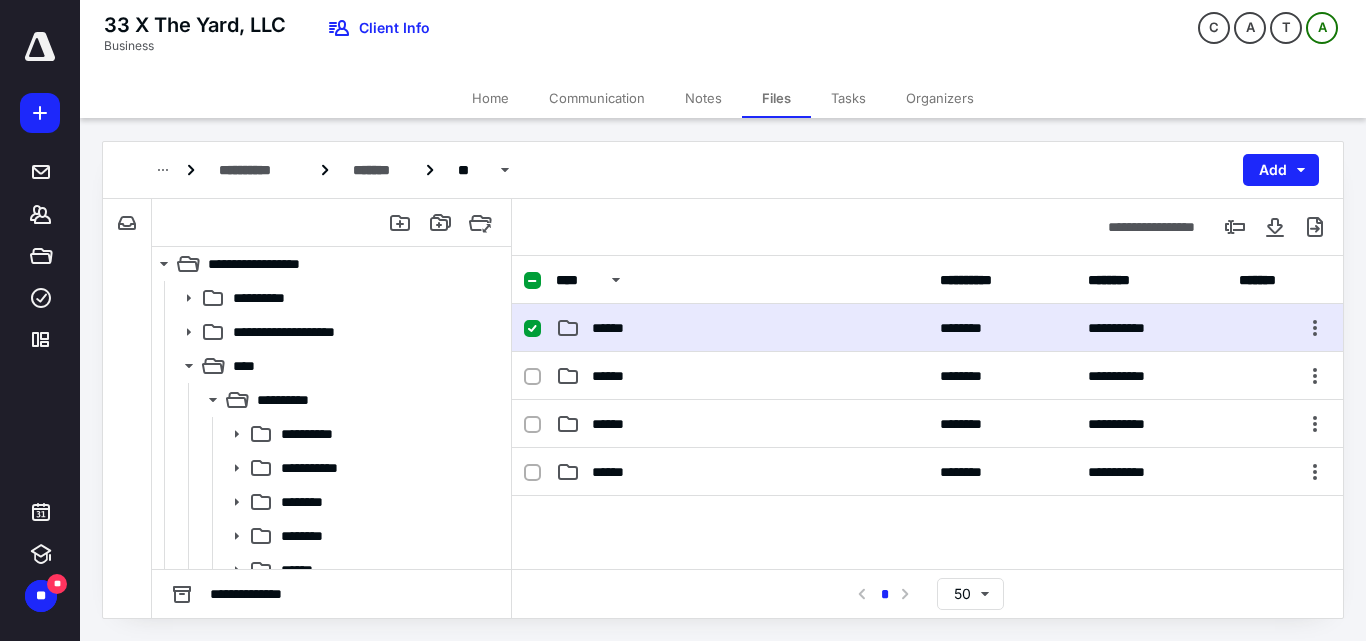 click on "******" at bounding box center [742, 328] 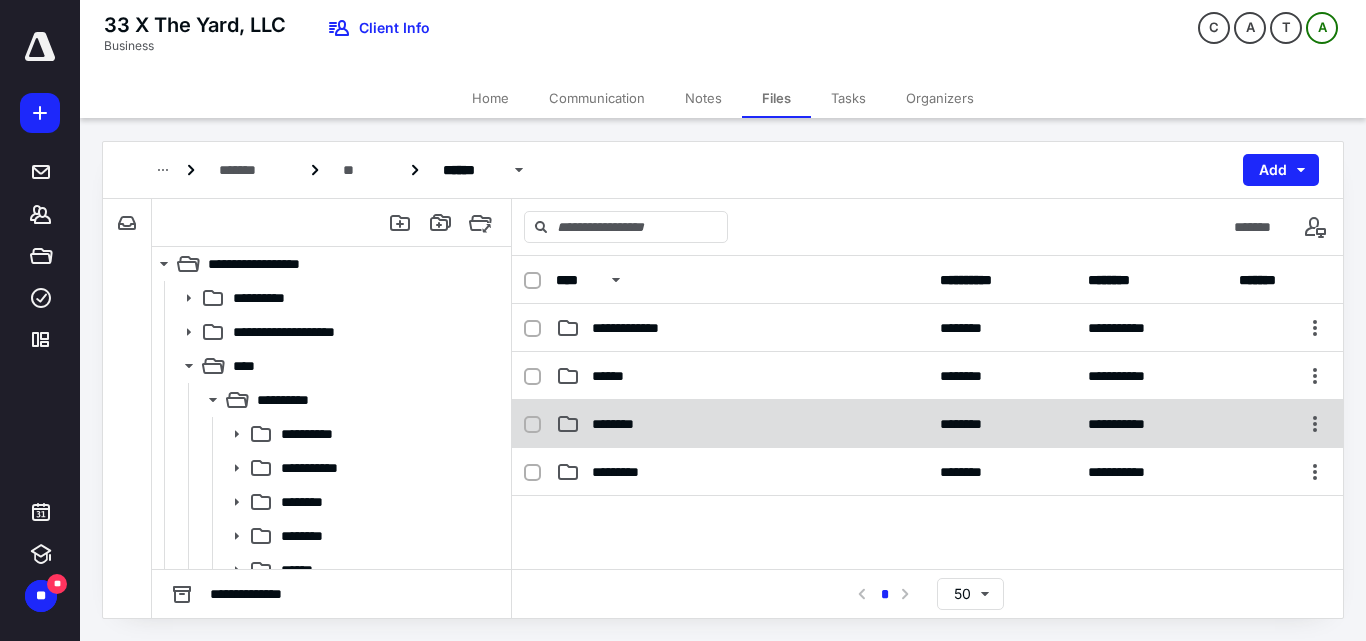 click on "********" at bounding box center [742, 424] 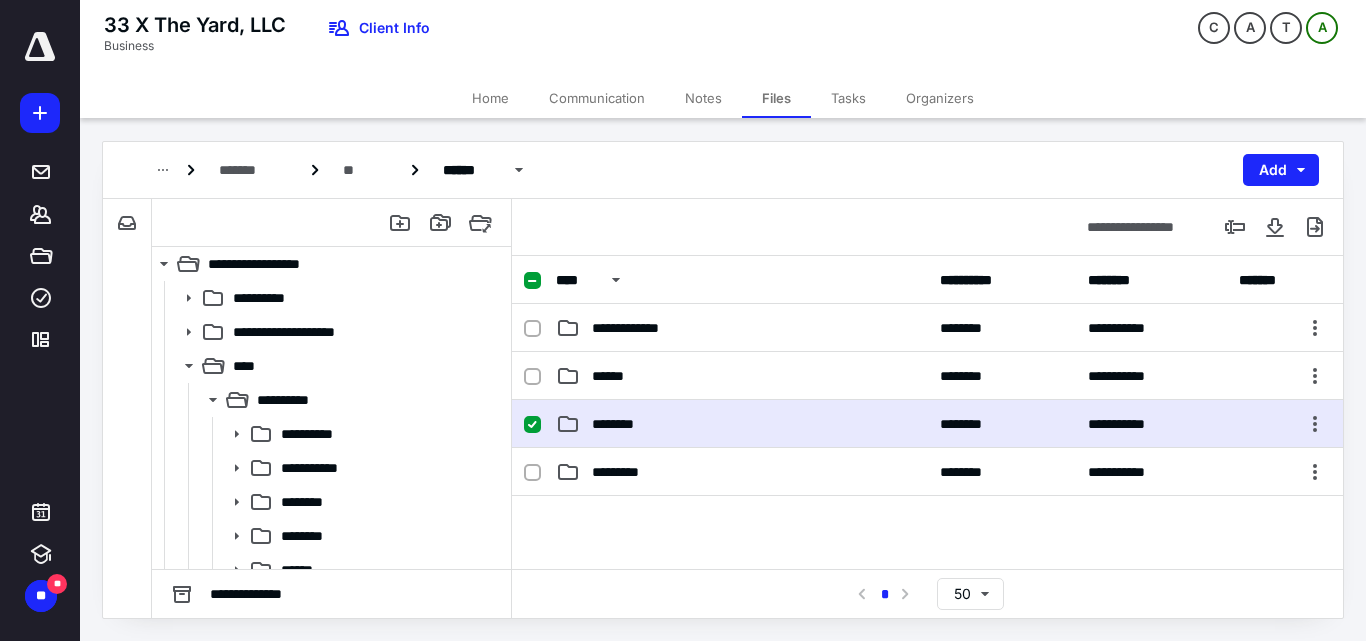 click on "********" at bounding box center [742, 424] 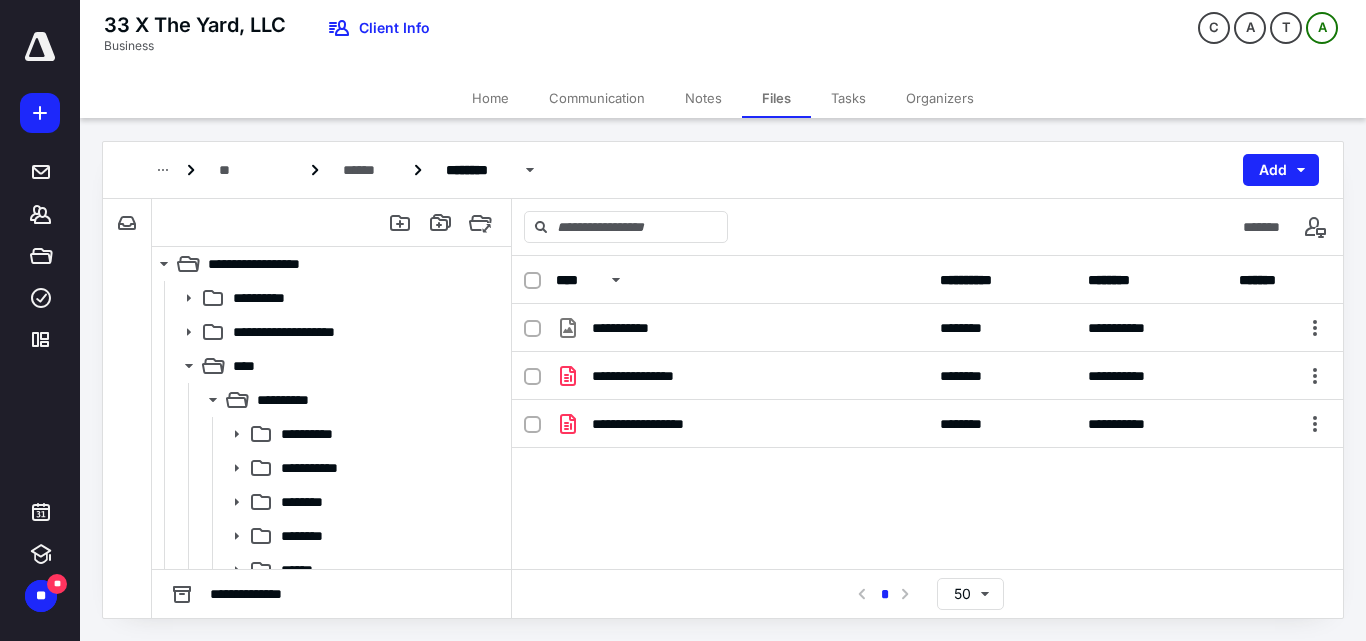 click 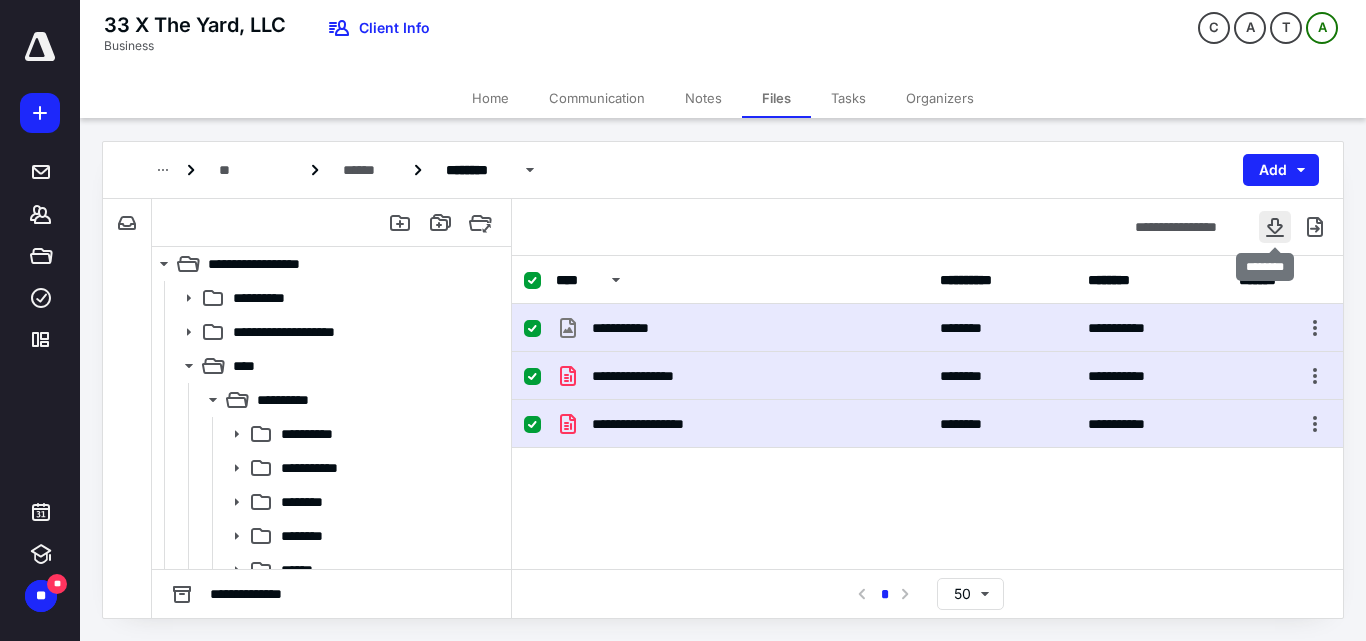 click at bounding box center (1275, 227) 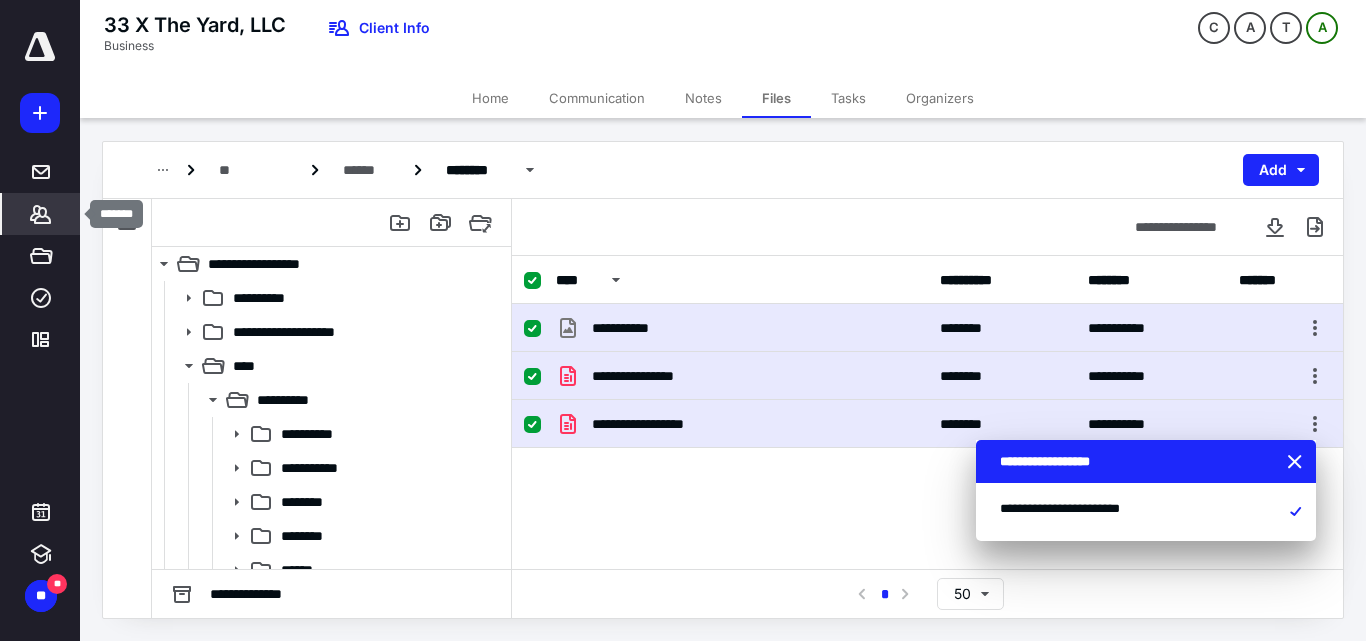 click 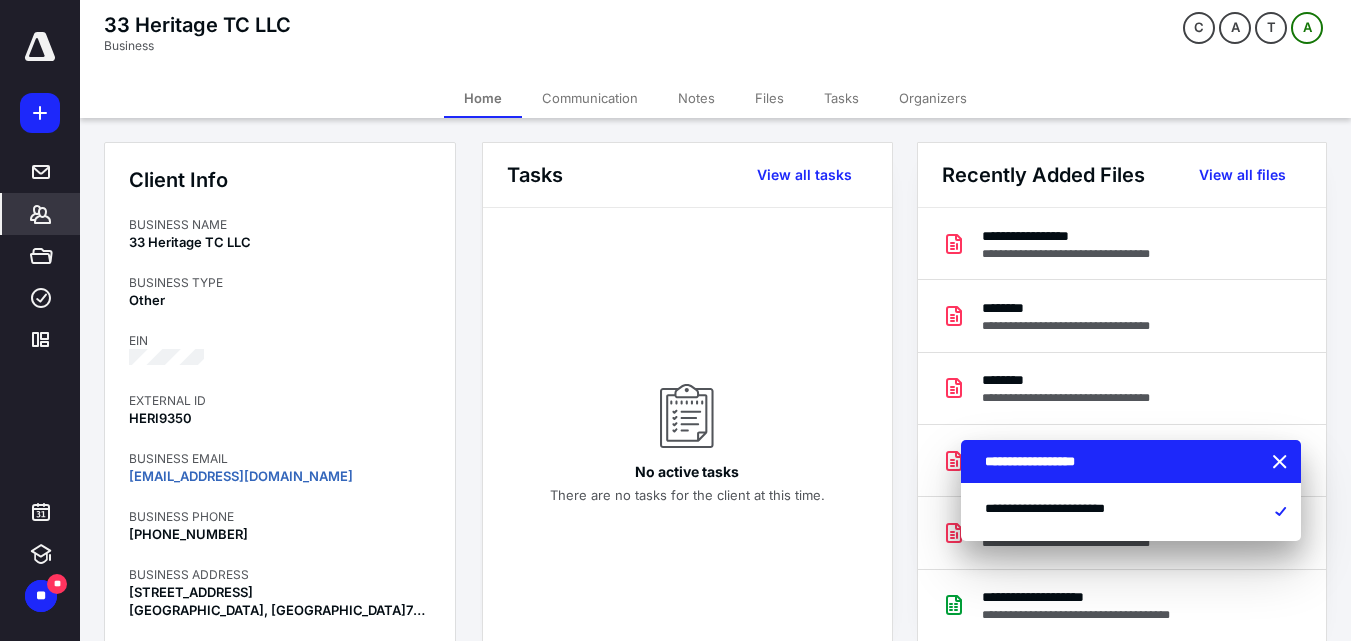 click on "Files" at bounding box center [769, 98] 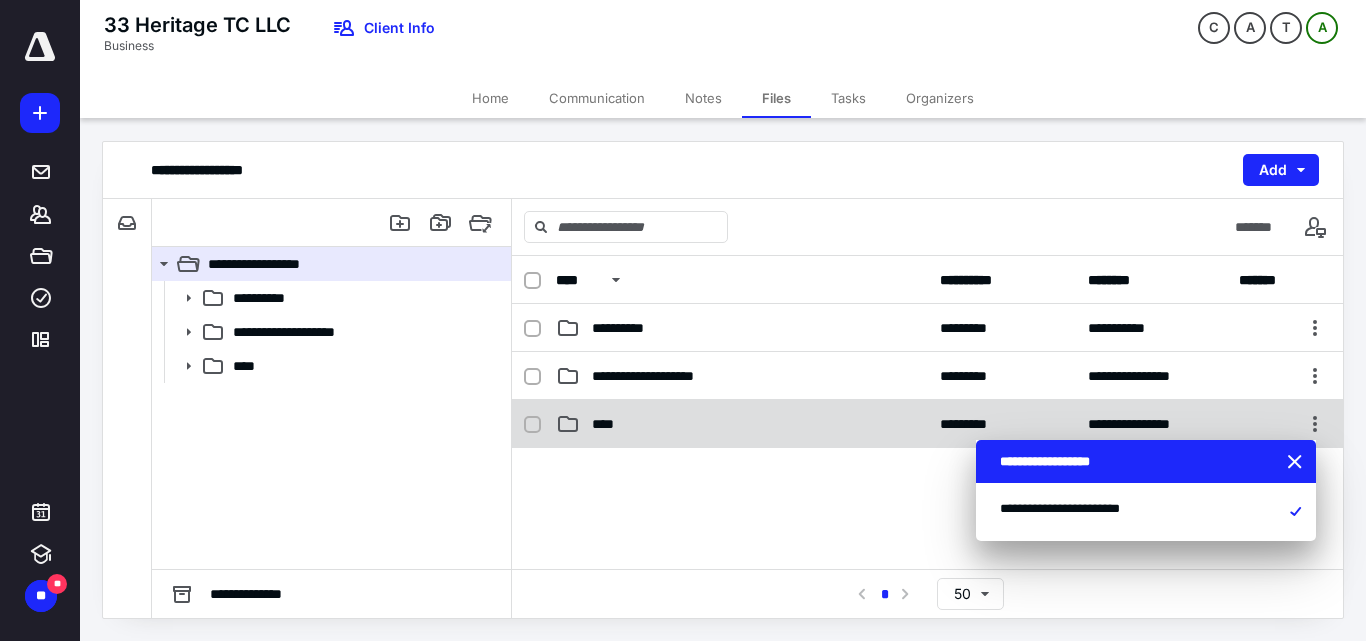 click on "****" at bounding box center [742, 424] 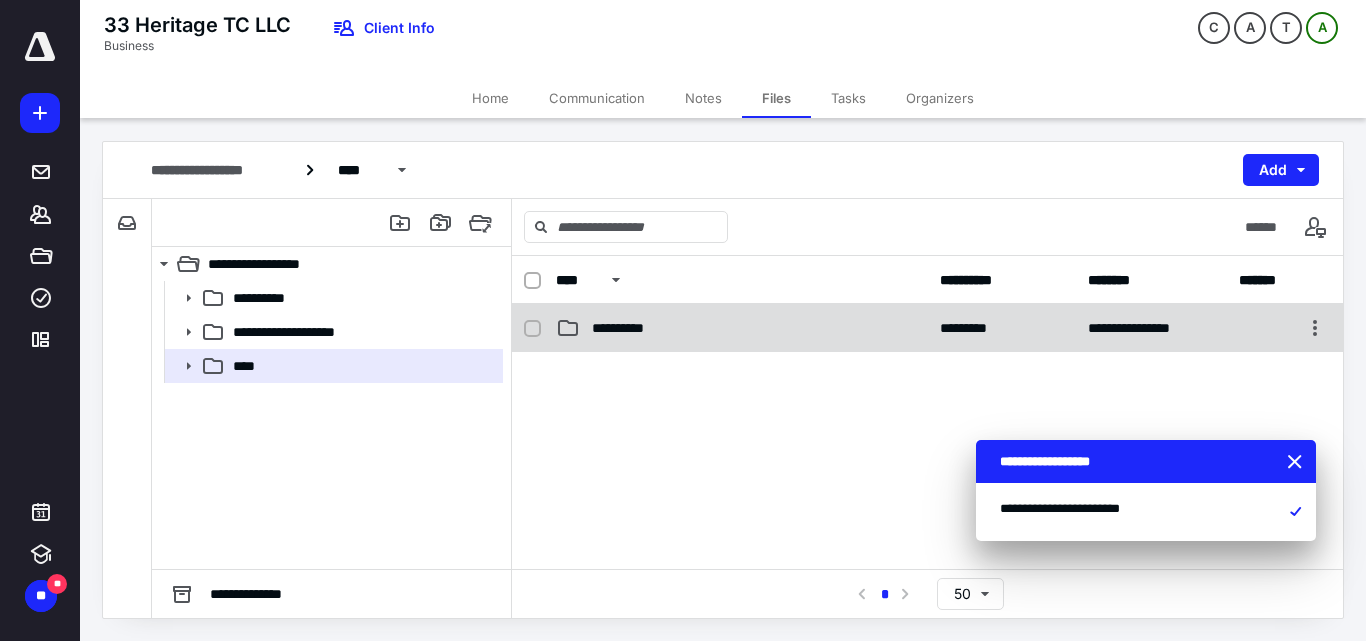 click on "**********" at bounding box center [742, 328] 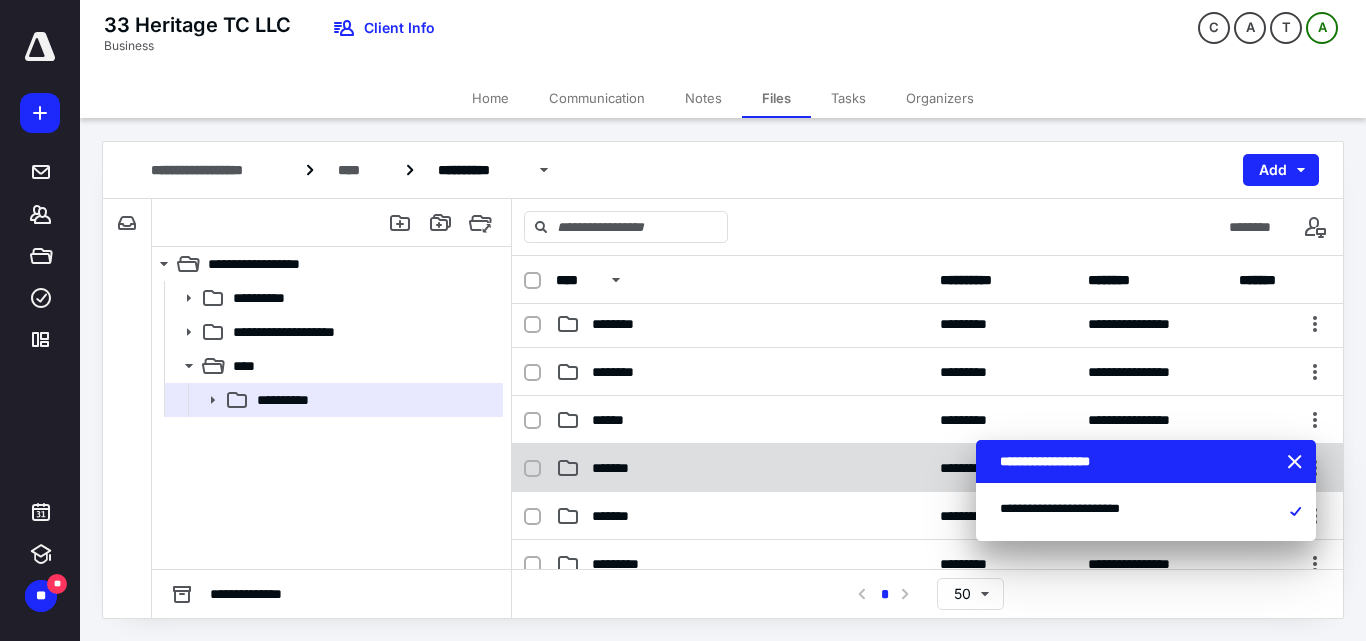 scroll, scrollTop: 200, scrollLeft: 0, axis: vertical 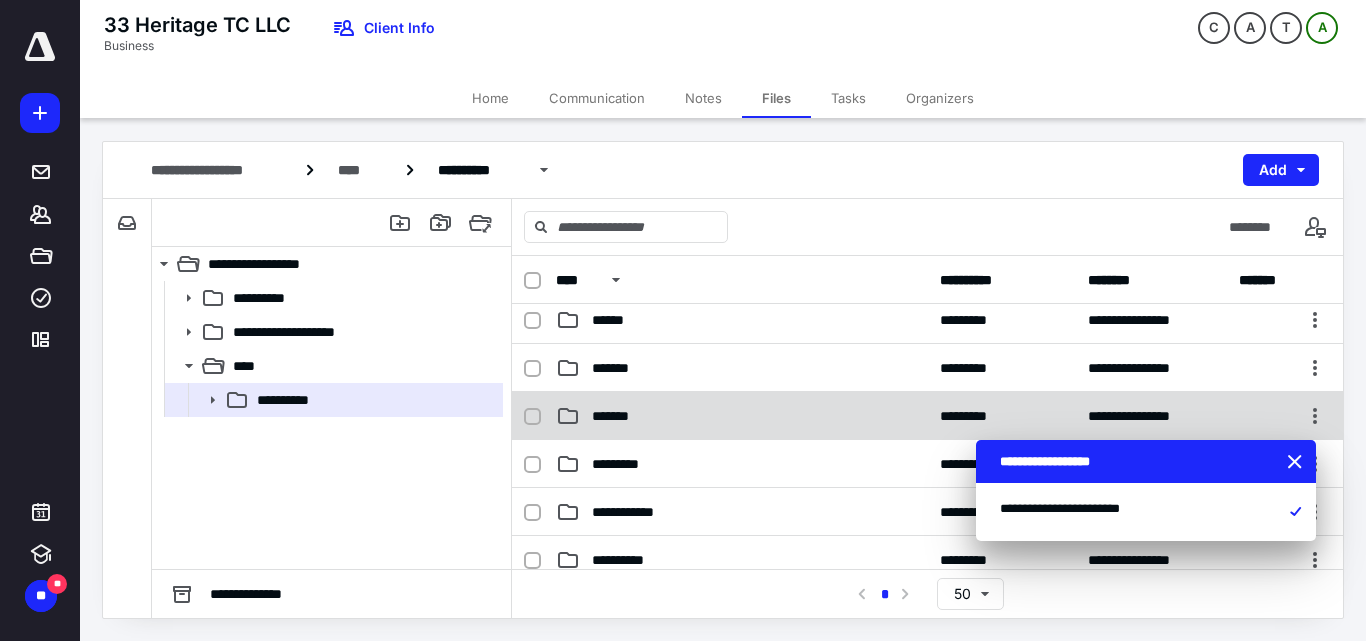 click on "*******" at bounding box center [742, 416] 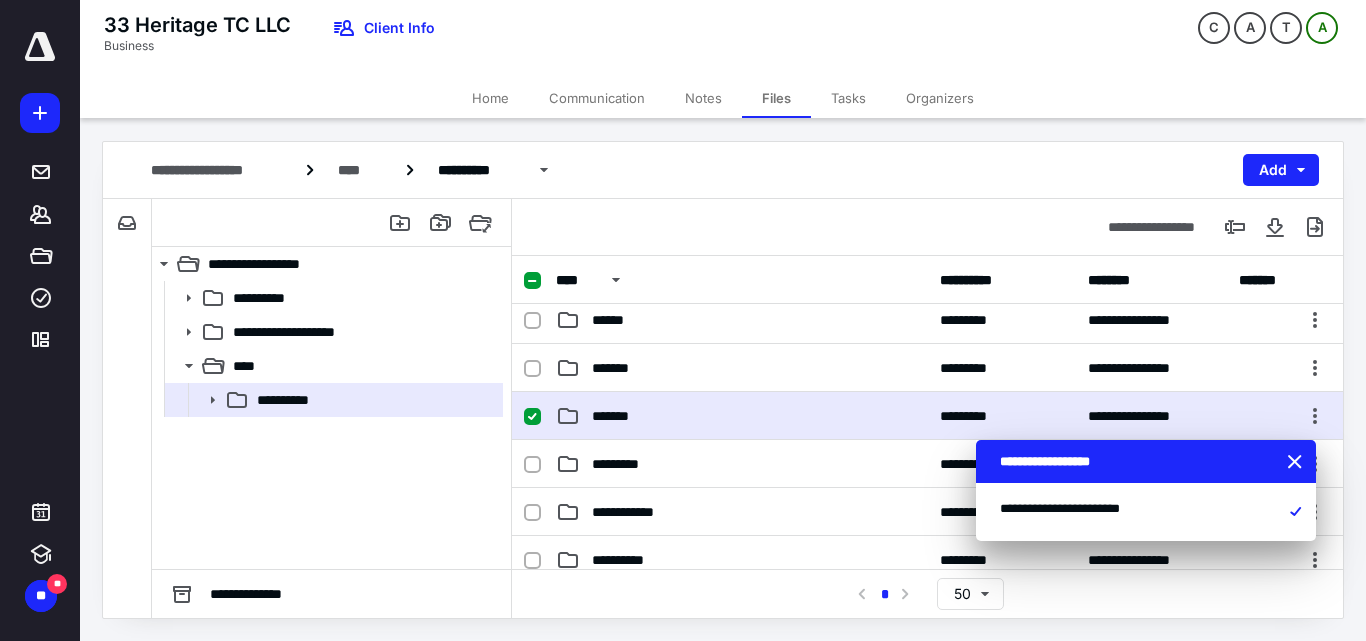click on "*******" at bounding box center [742, 416] 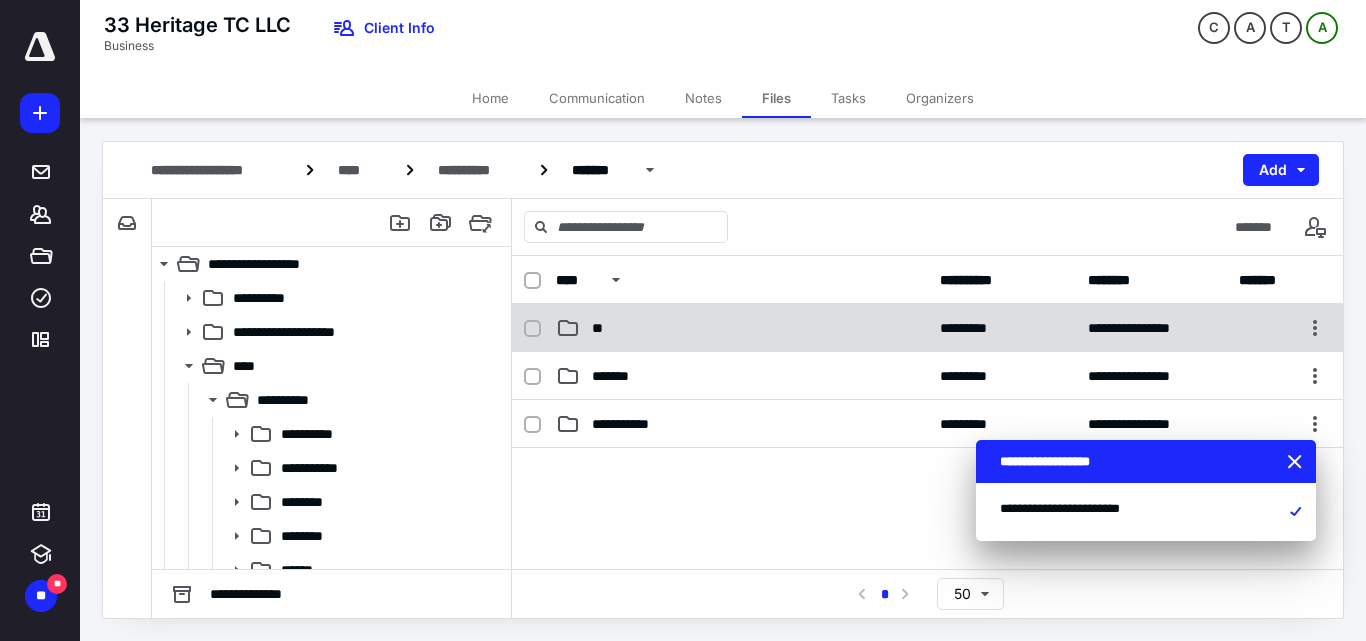 click on "**" at bounding box center (742, 328) 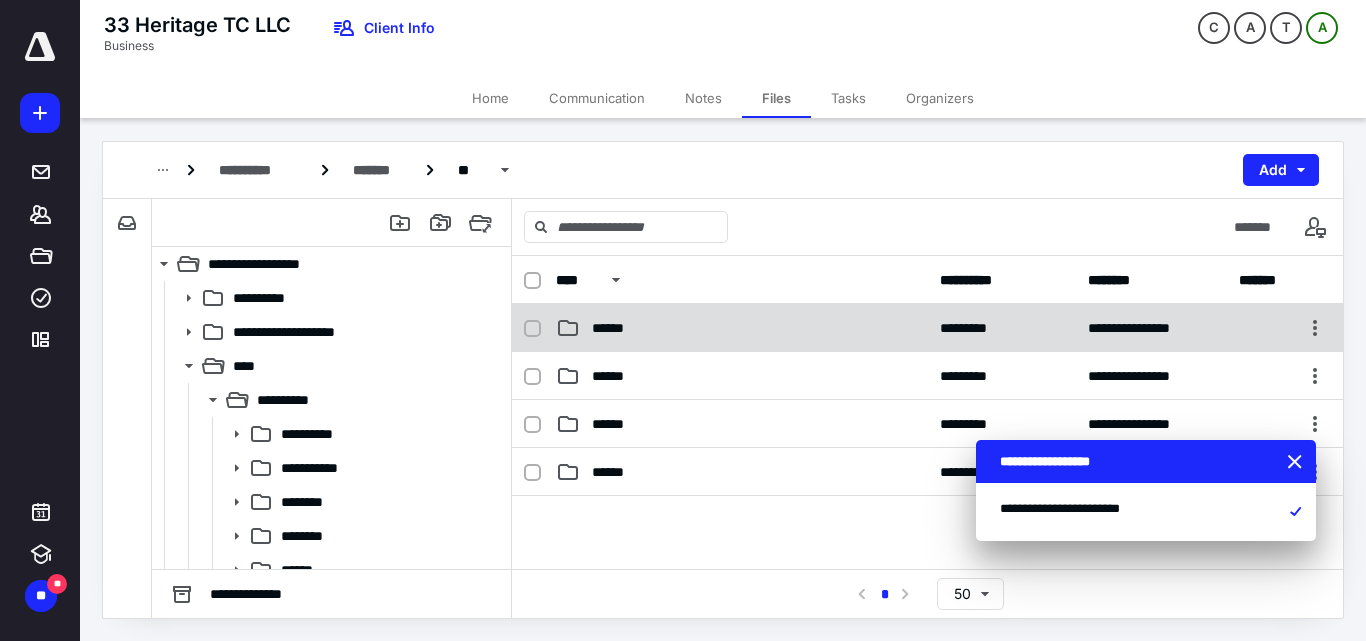 click on "******" at bounding box center (742, 328) 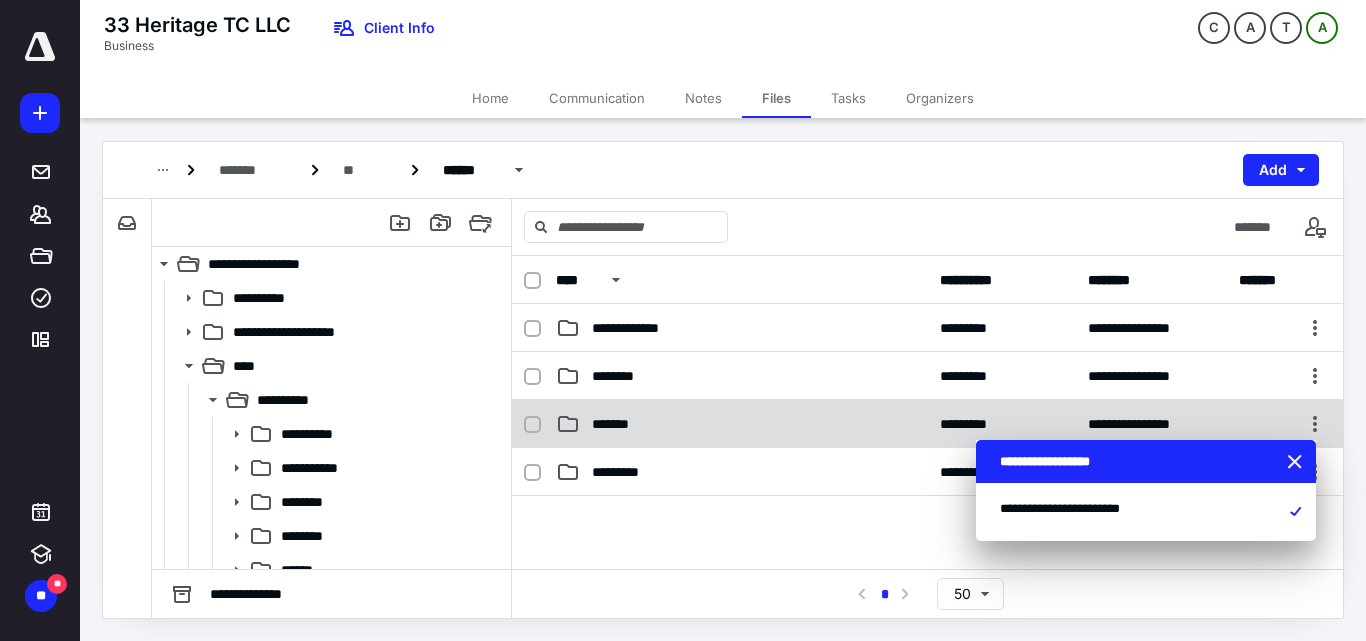 click on "*******" at bounding box center (617, 424) 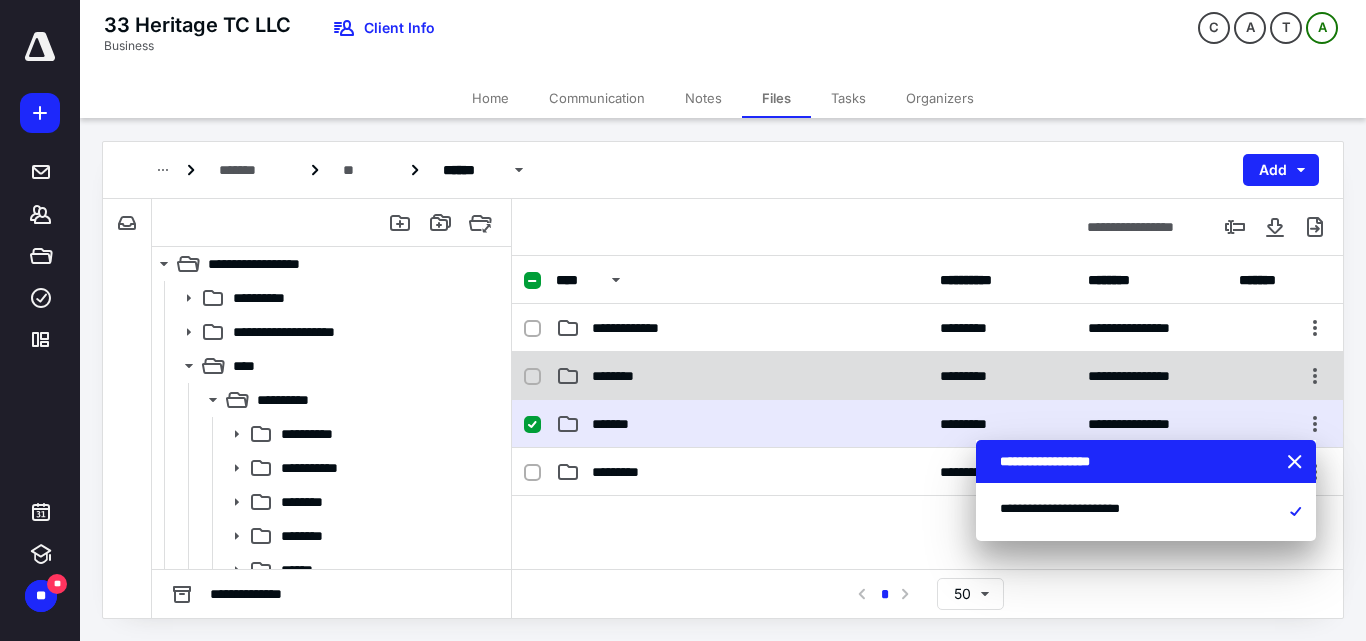 click on "********" at bounding box center (742, 376) 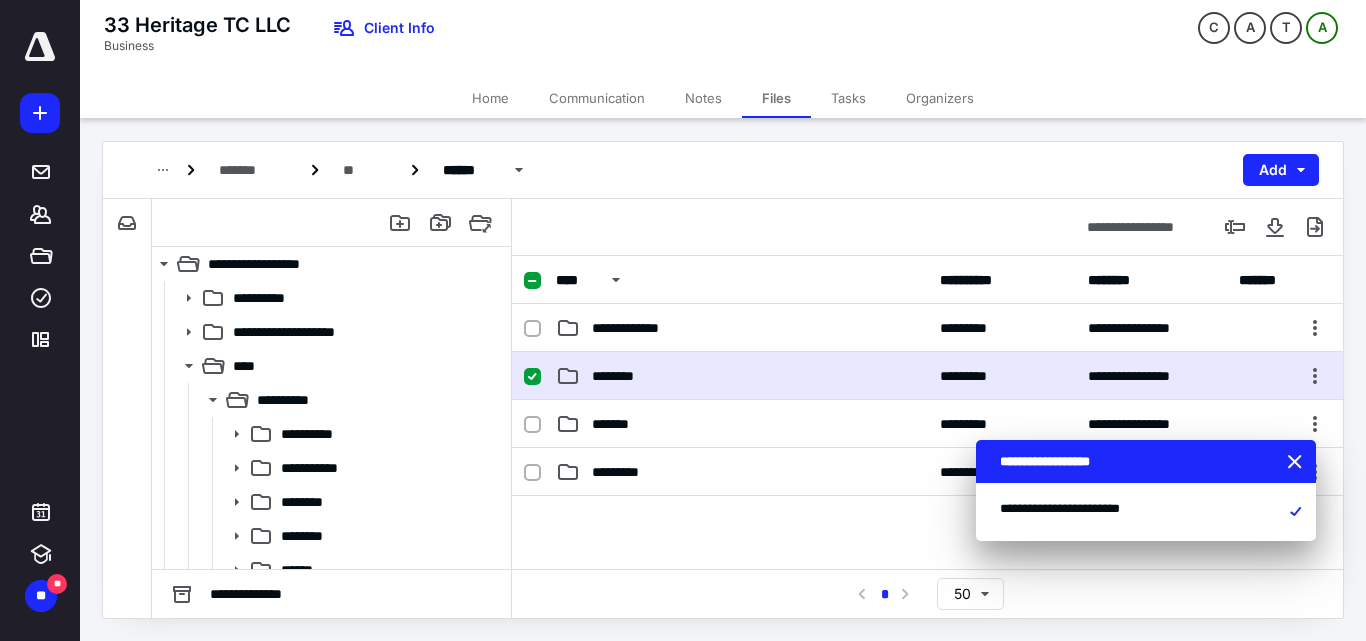 click on "********" at bounding box center [742, 376] 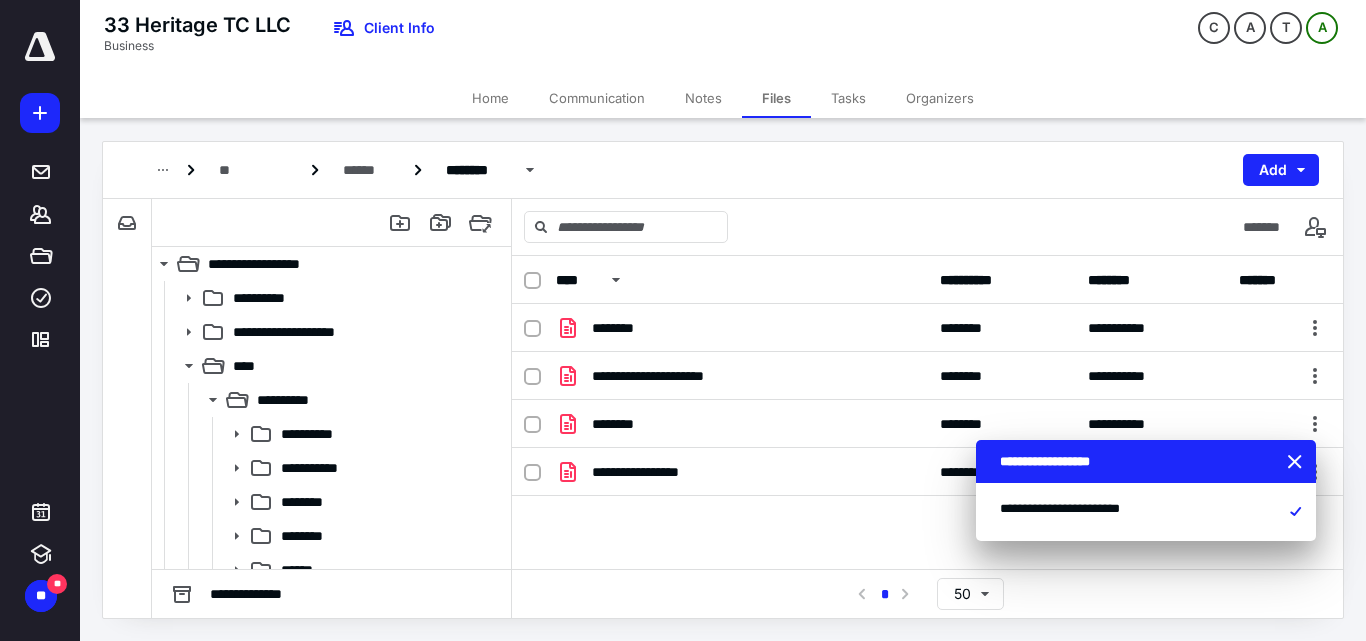 click 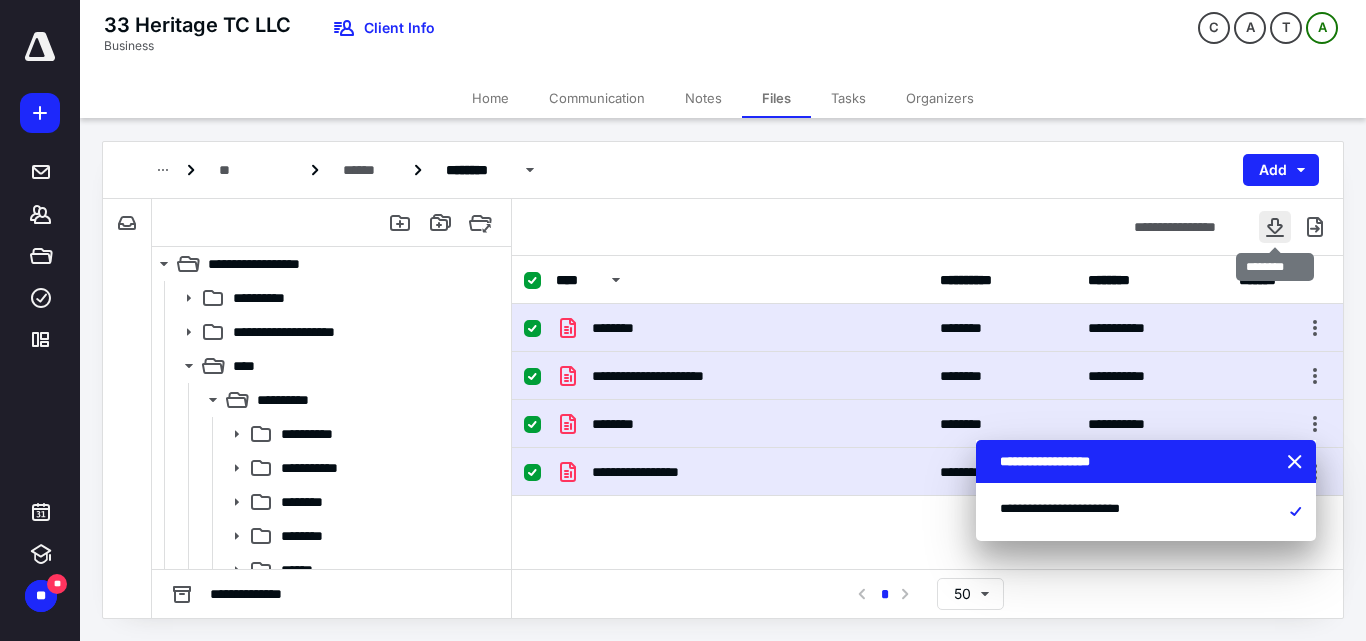 click at bounding box center (1275, 227) 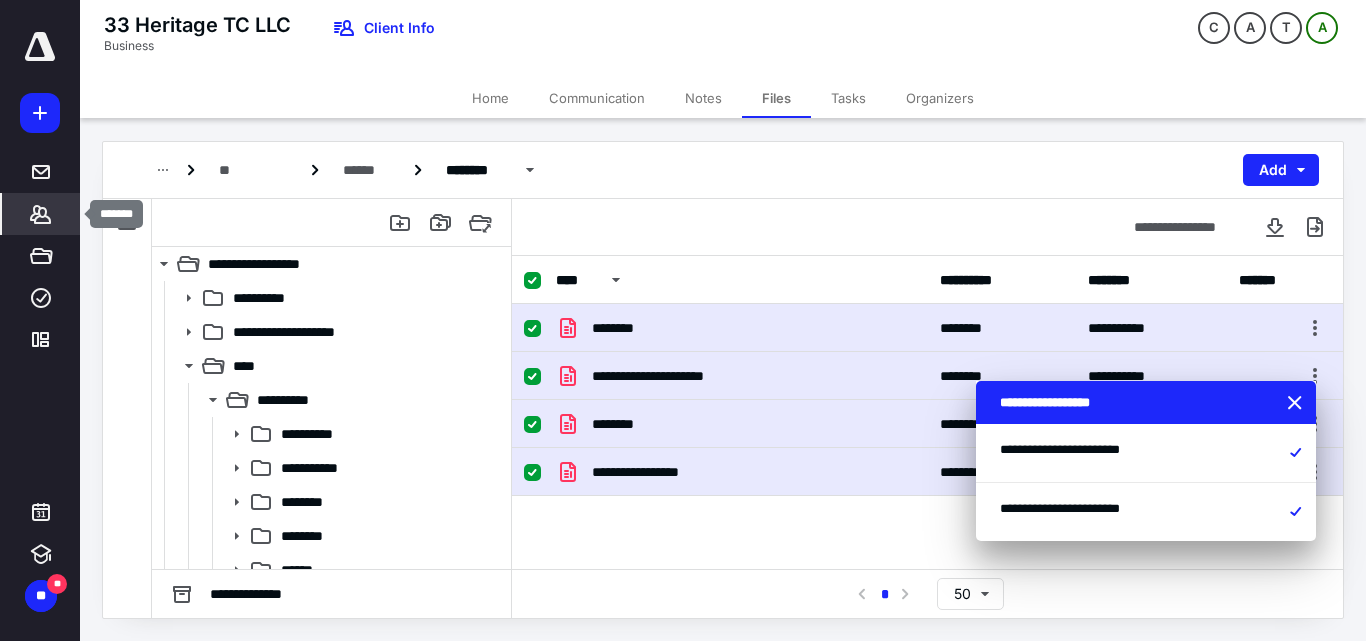 click 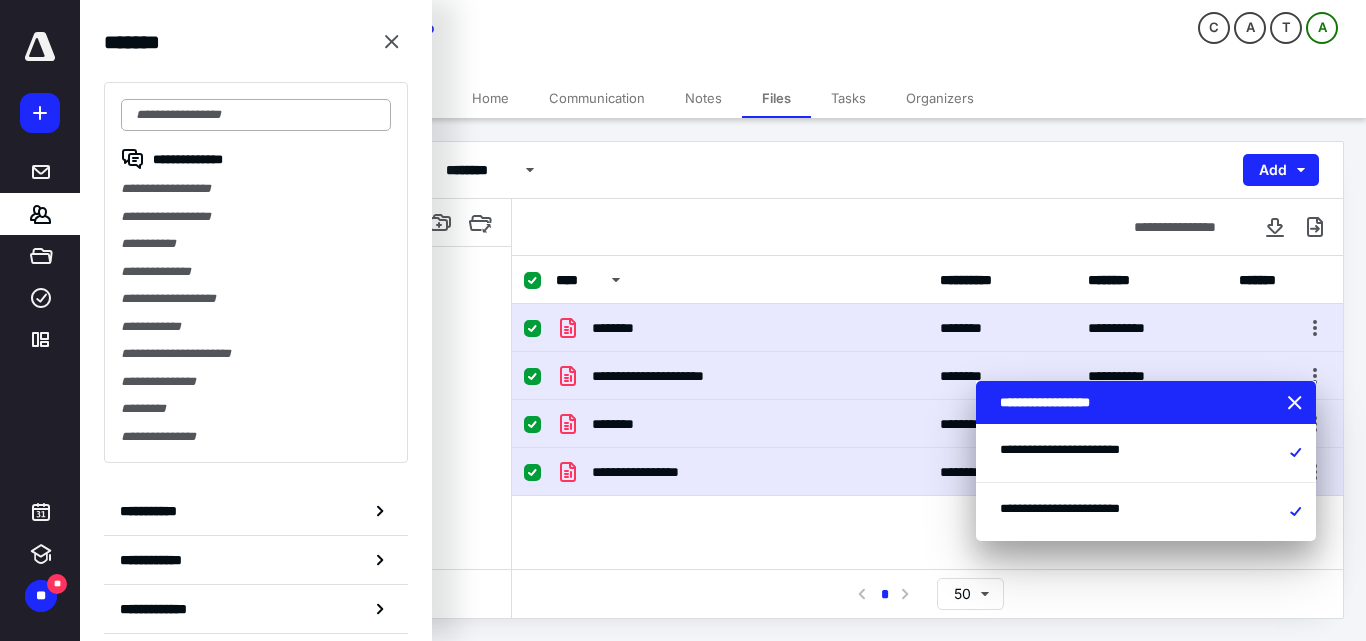 click at bounding box center [256, 115] 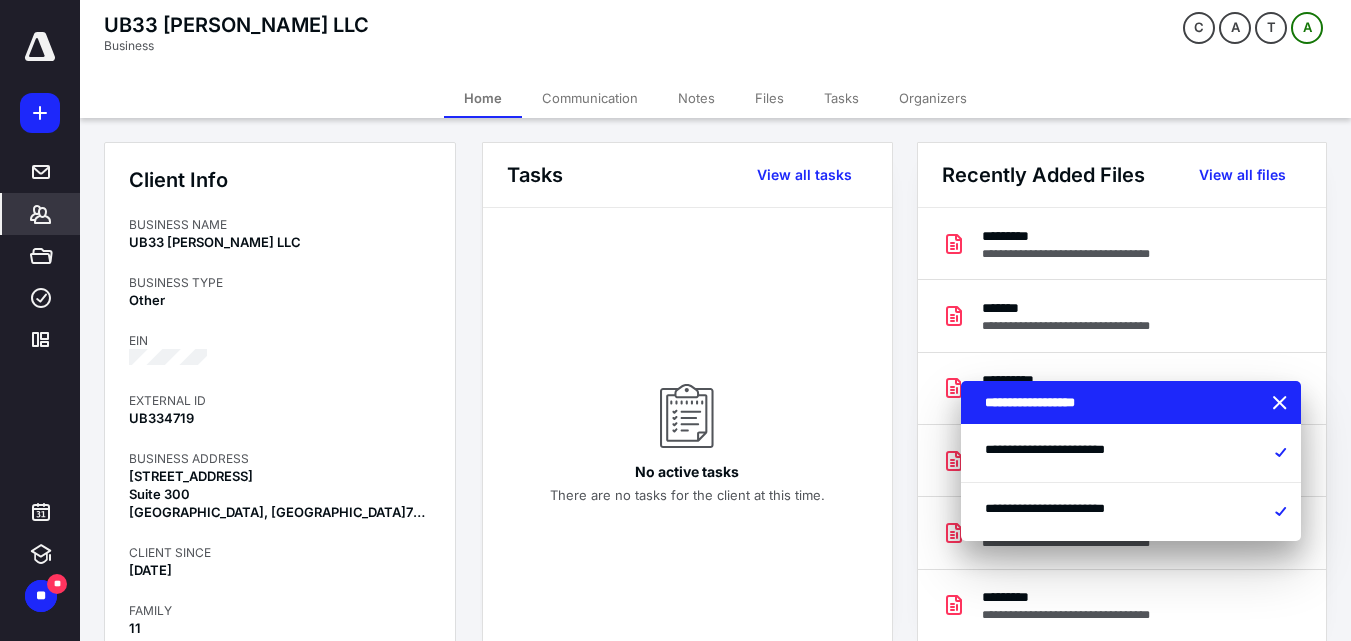 click on "Files" at bounding box center (769, 98) 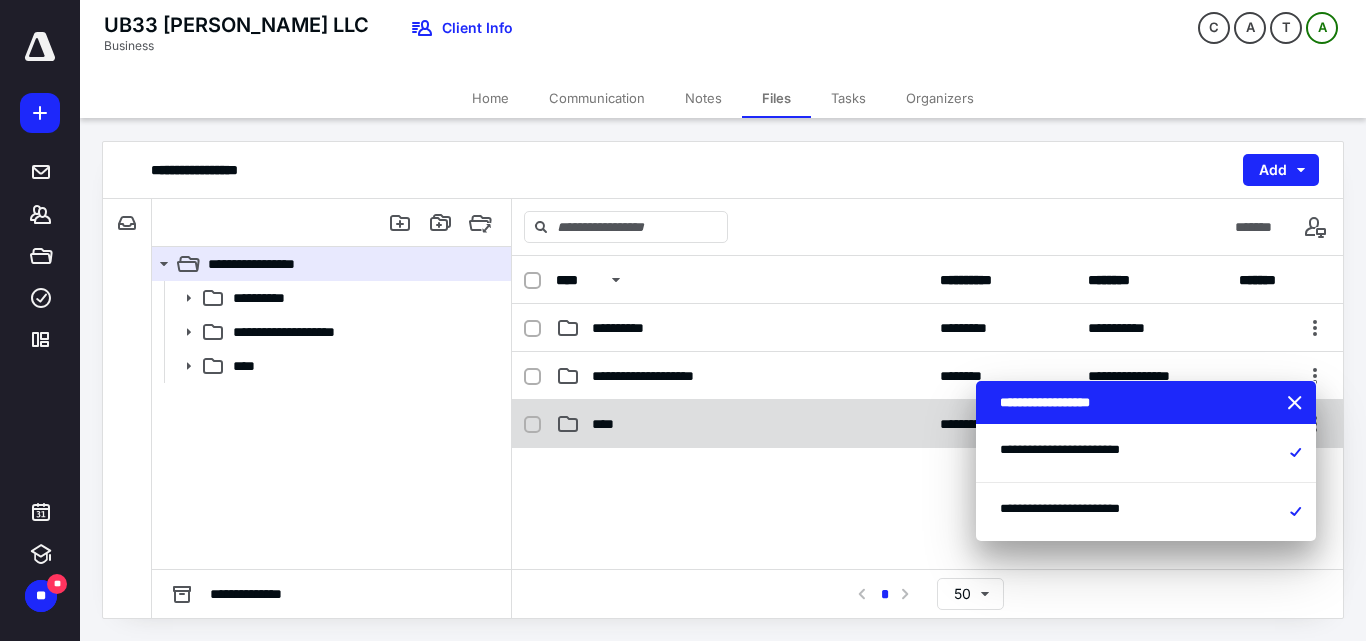 click on "**********" at bounding box center [927, 424] 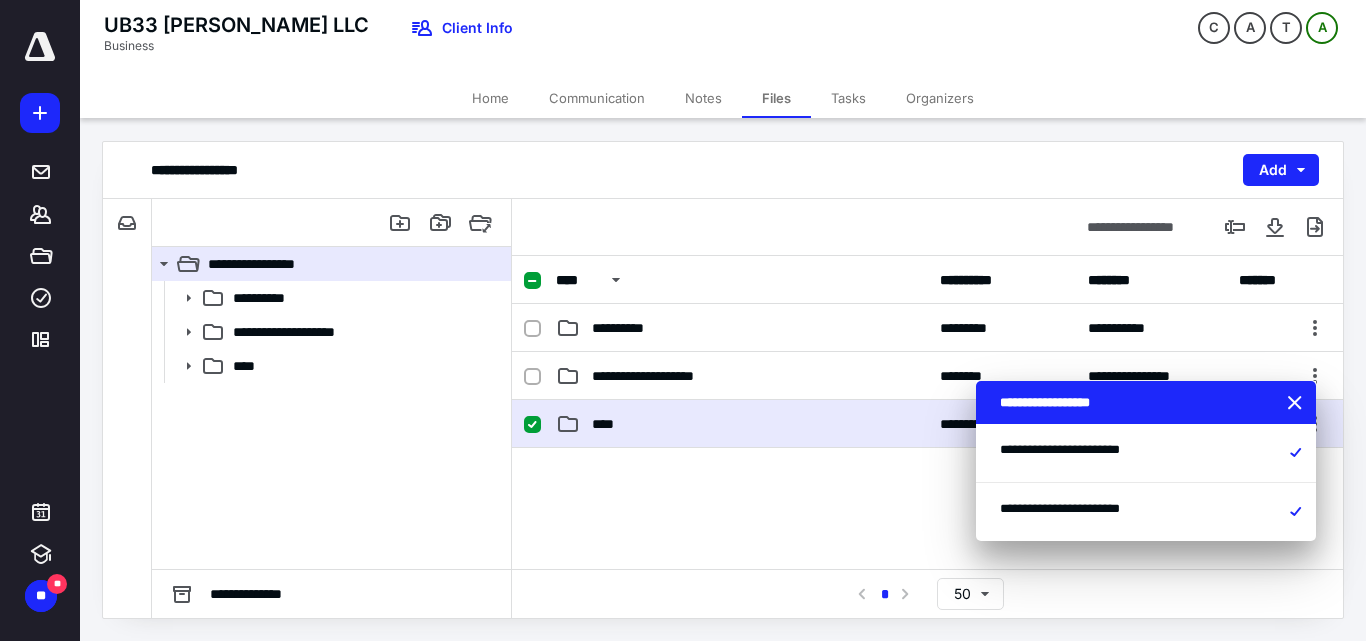click on "**********" at bounding box center [927, 424] 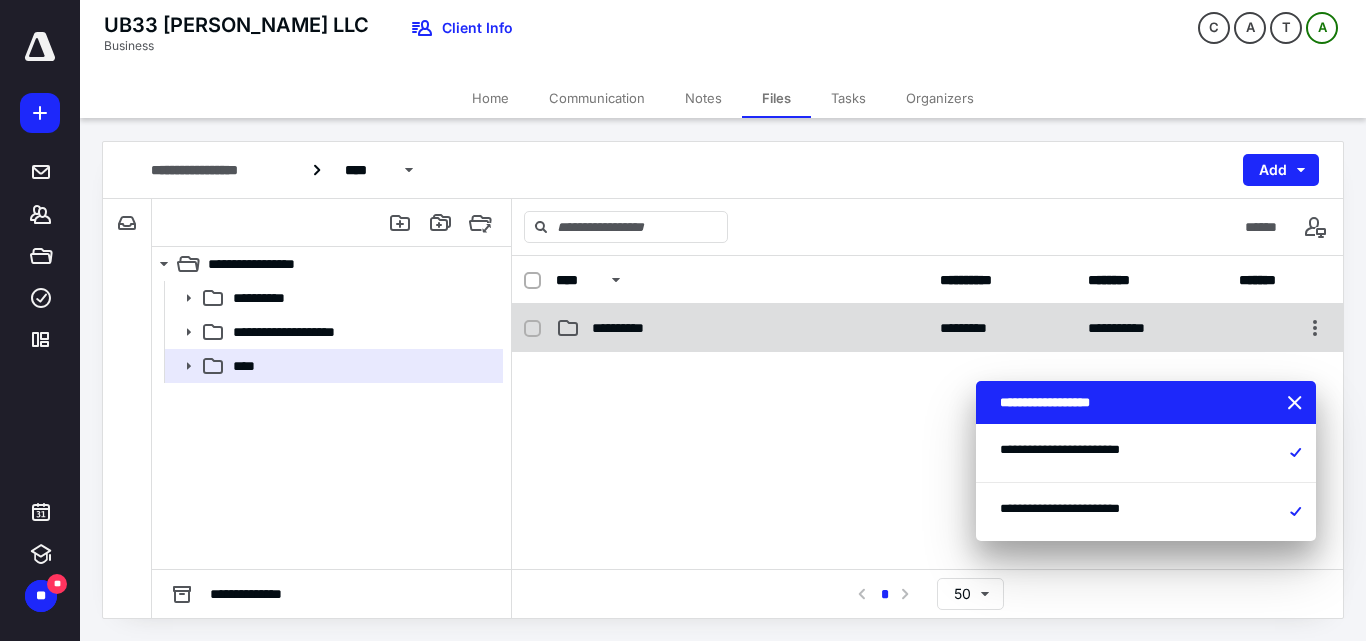 click on "**********" at bounding box center (742, 328) 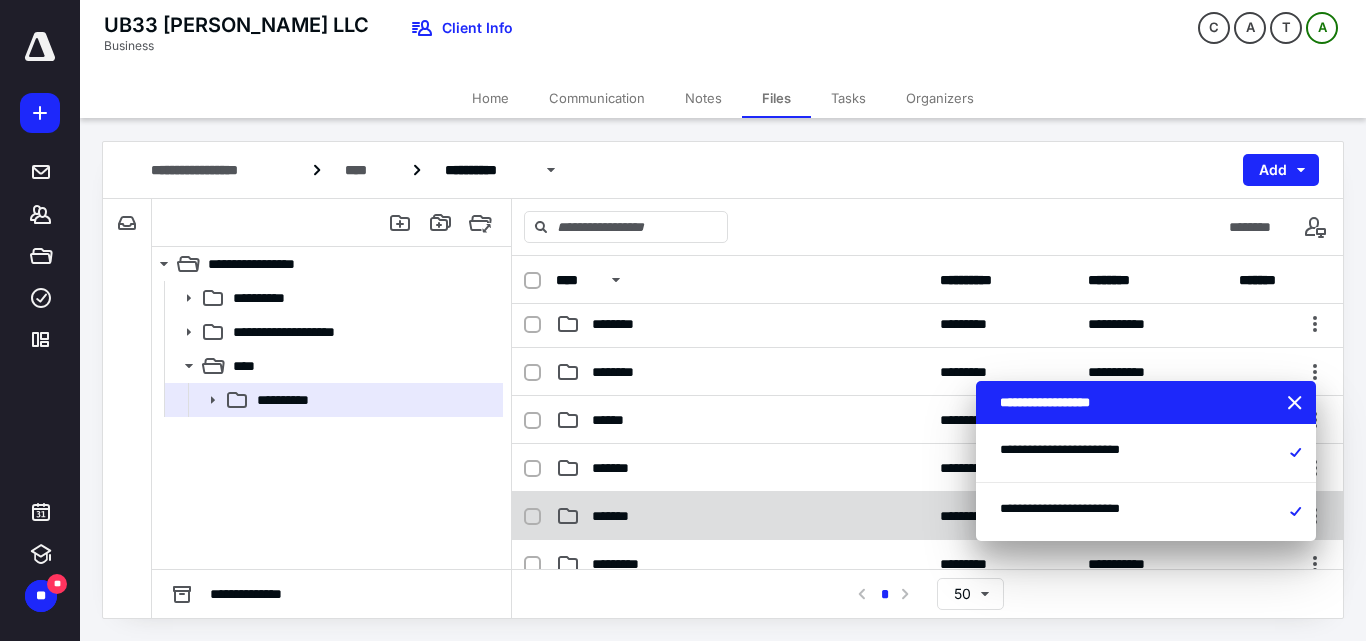 scroll, scrollTop: 200, scrollLeft: 0, axis: vertical 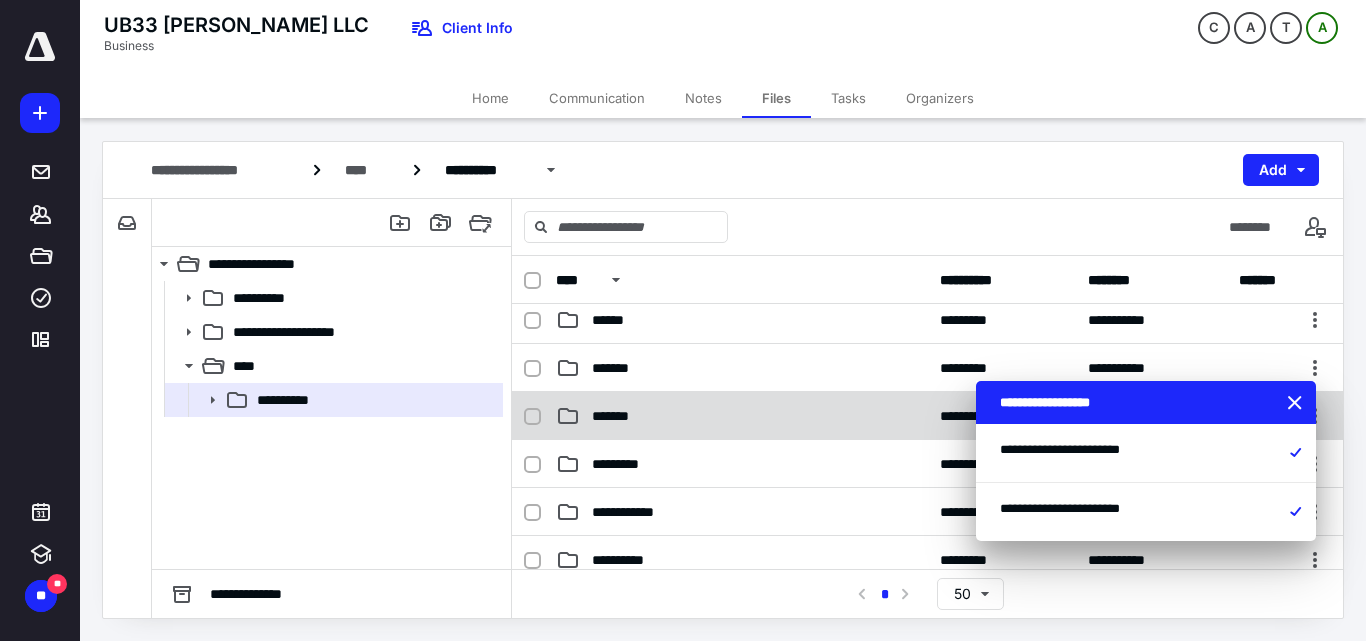 click on "*******" at bounding box center (742, 416) 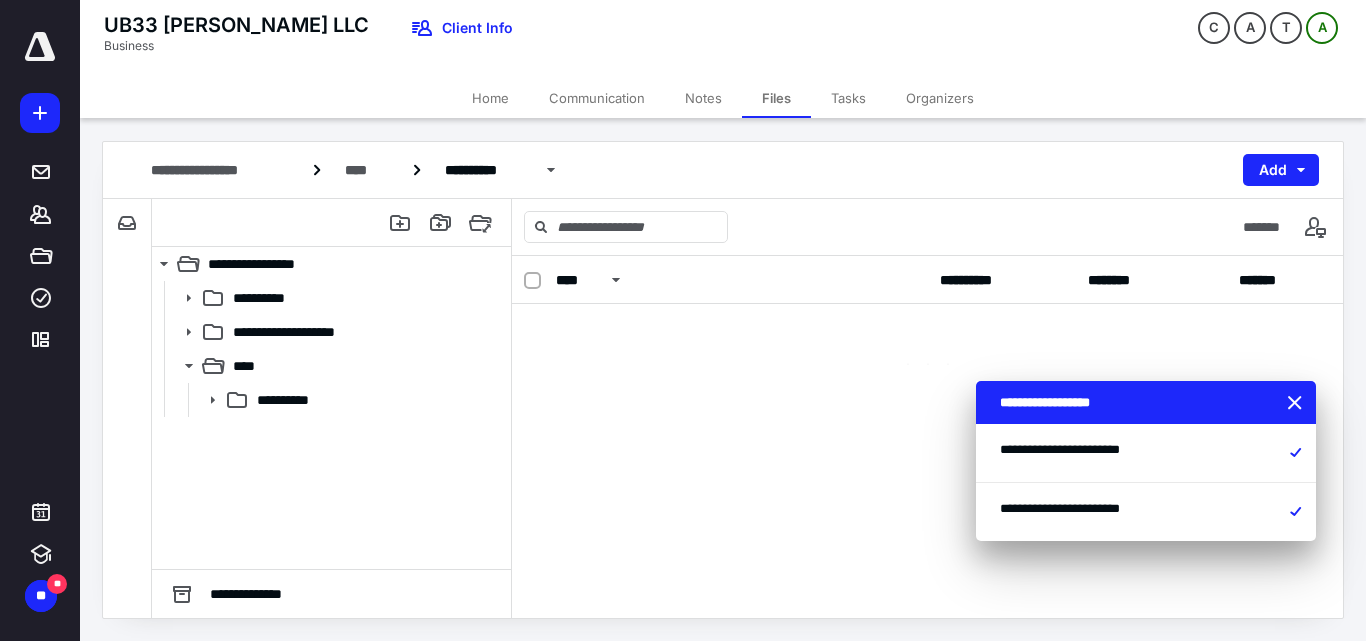 scroll, scrollTop: 0, scrollLeft: 0, axis: both 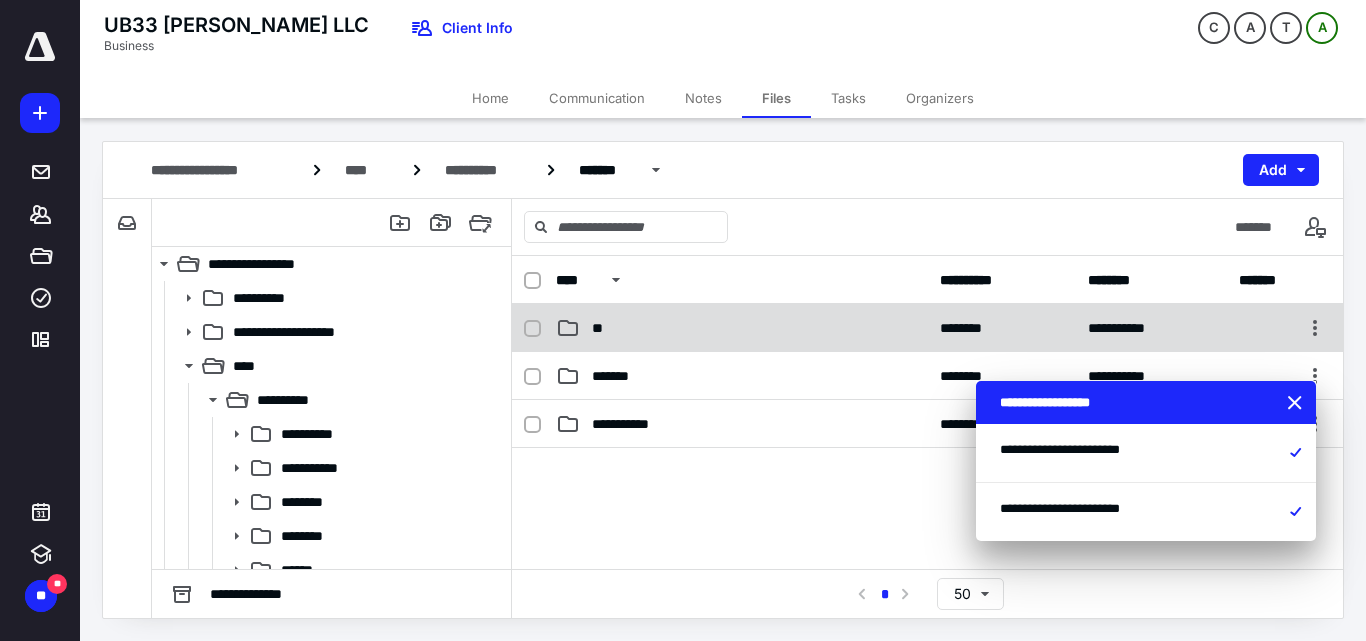 click on "**" at bounding box center (742, 328) 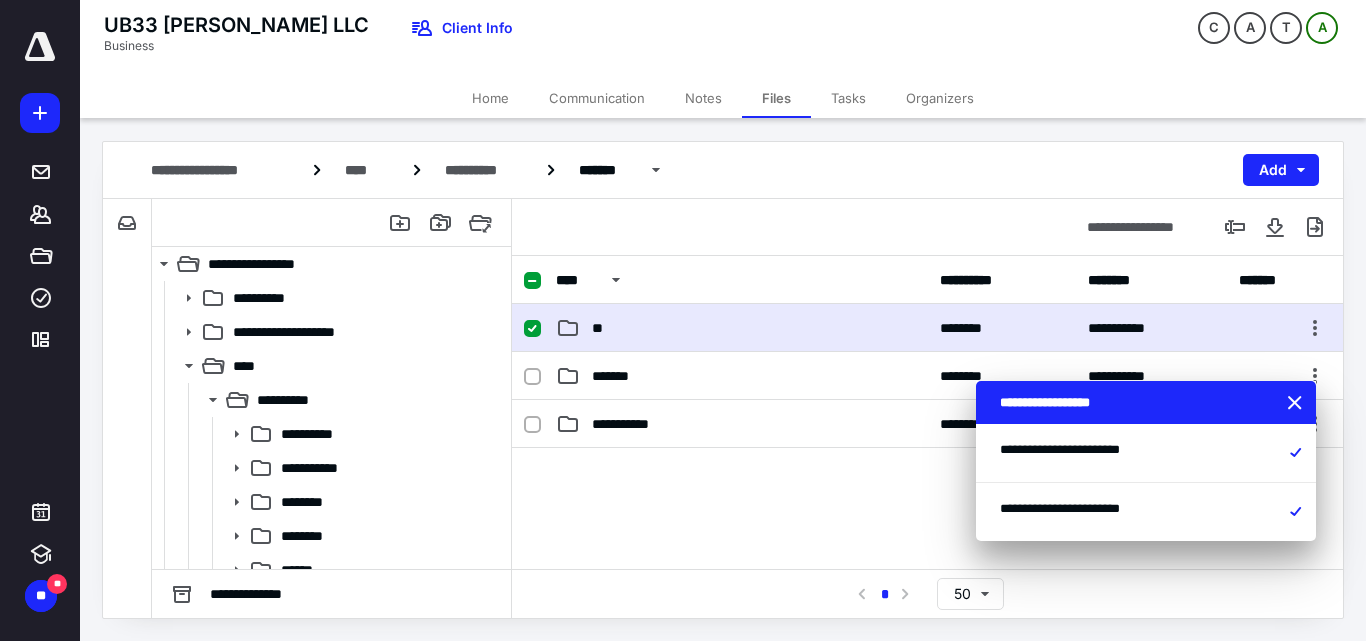 click on "**" at bounding box center (742, 328) 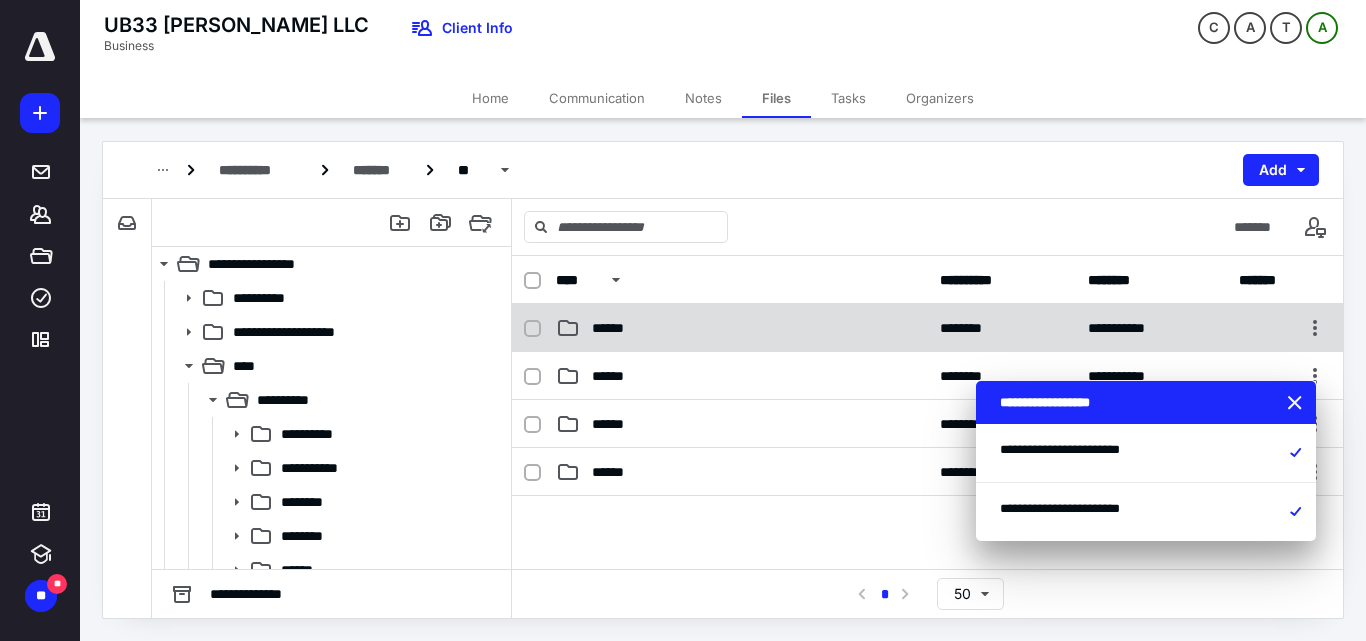 click on "******" at bounding box center (742, 328) 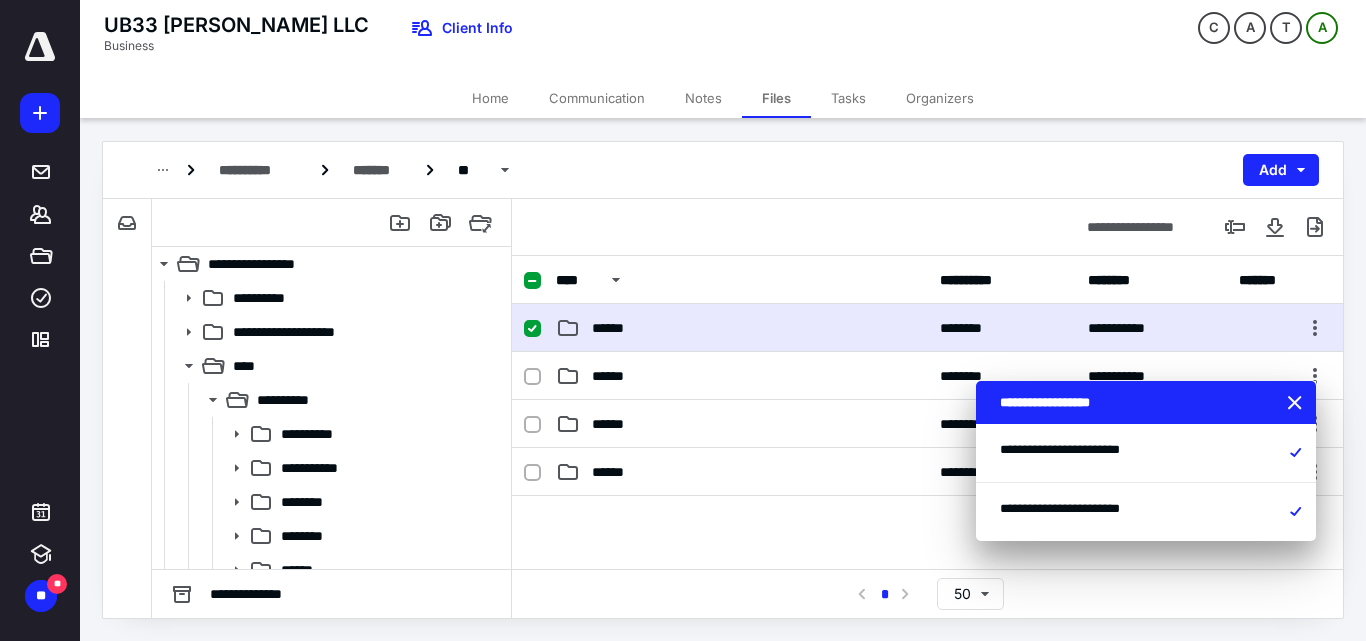 click on "******" at bounding box center [742, 328] 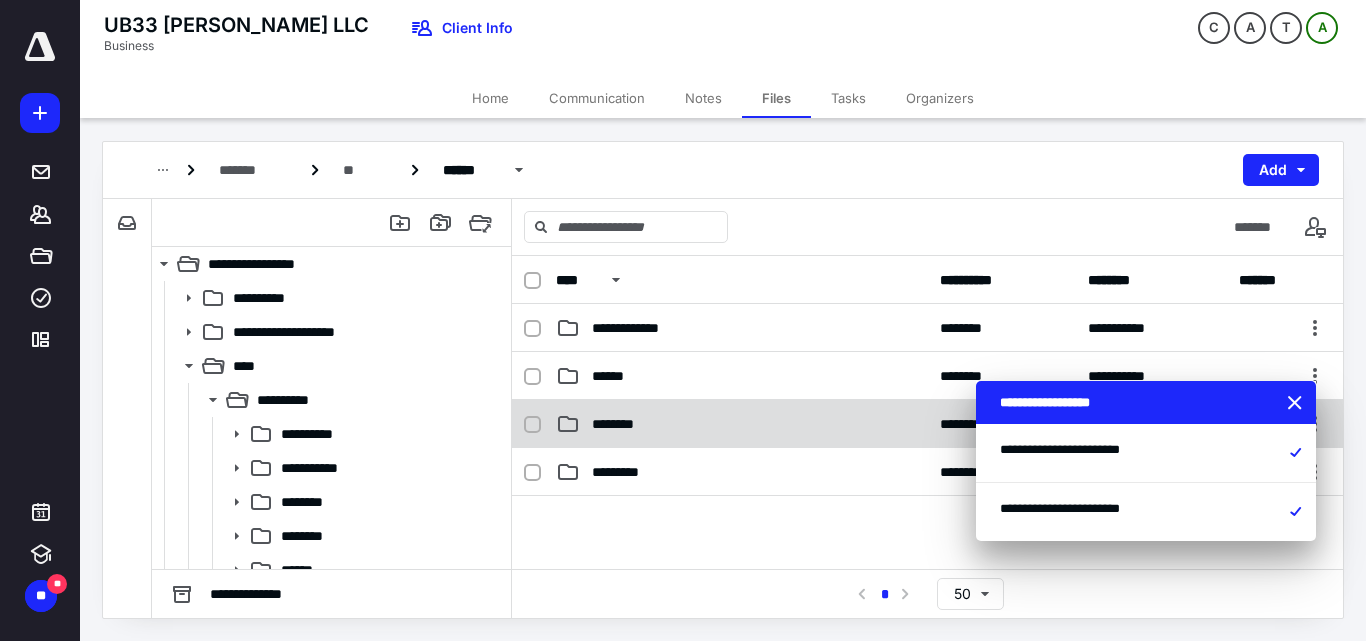 click on "********" at bounding box center (742, 424) 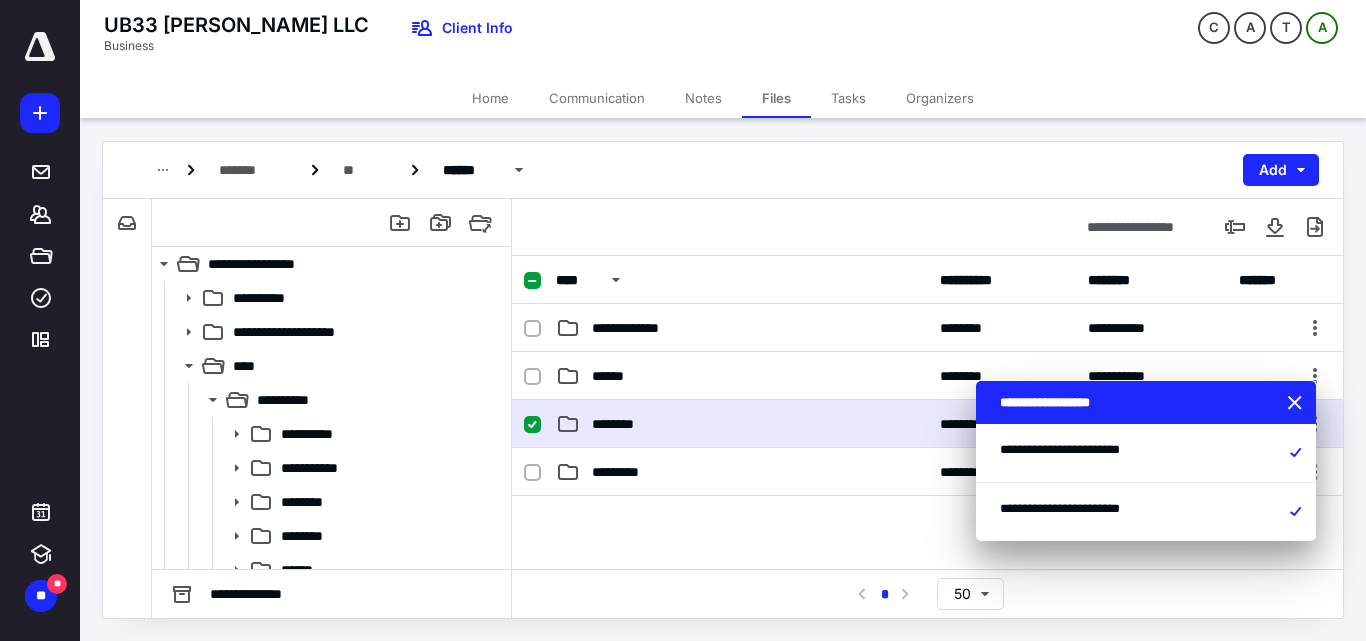 click on "********" at bounding box center [742, 424] 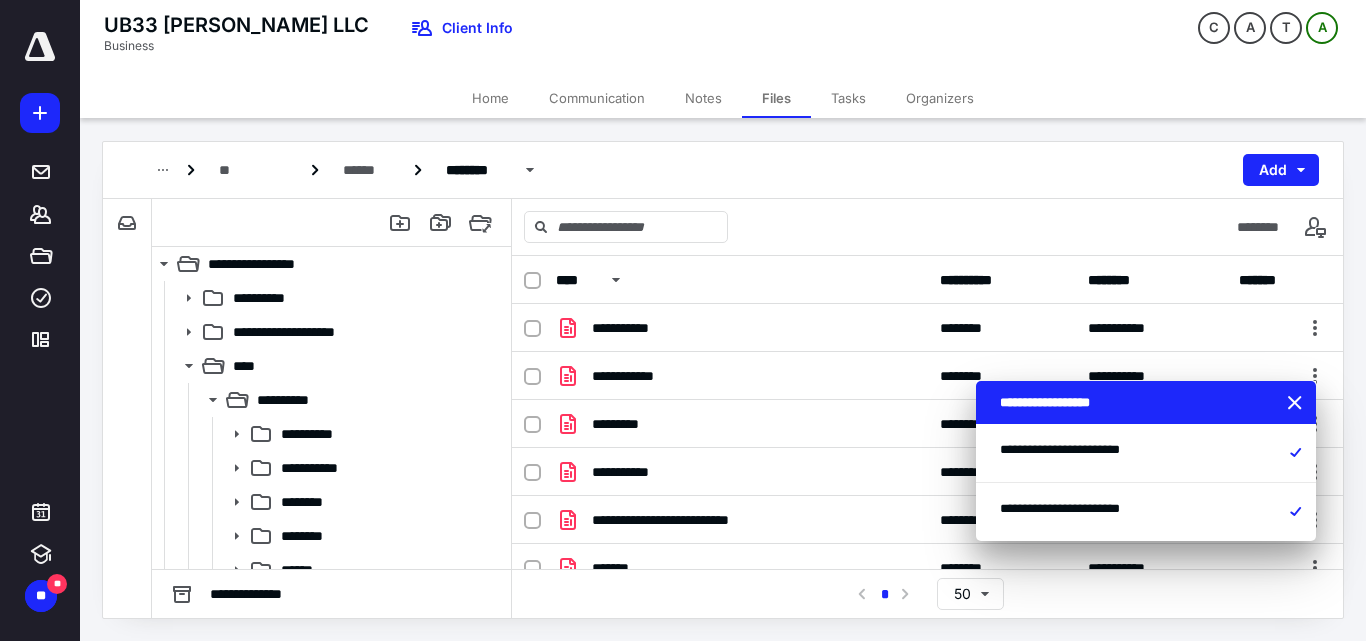 click 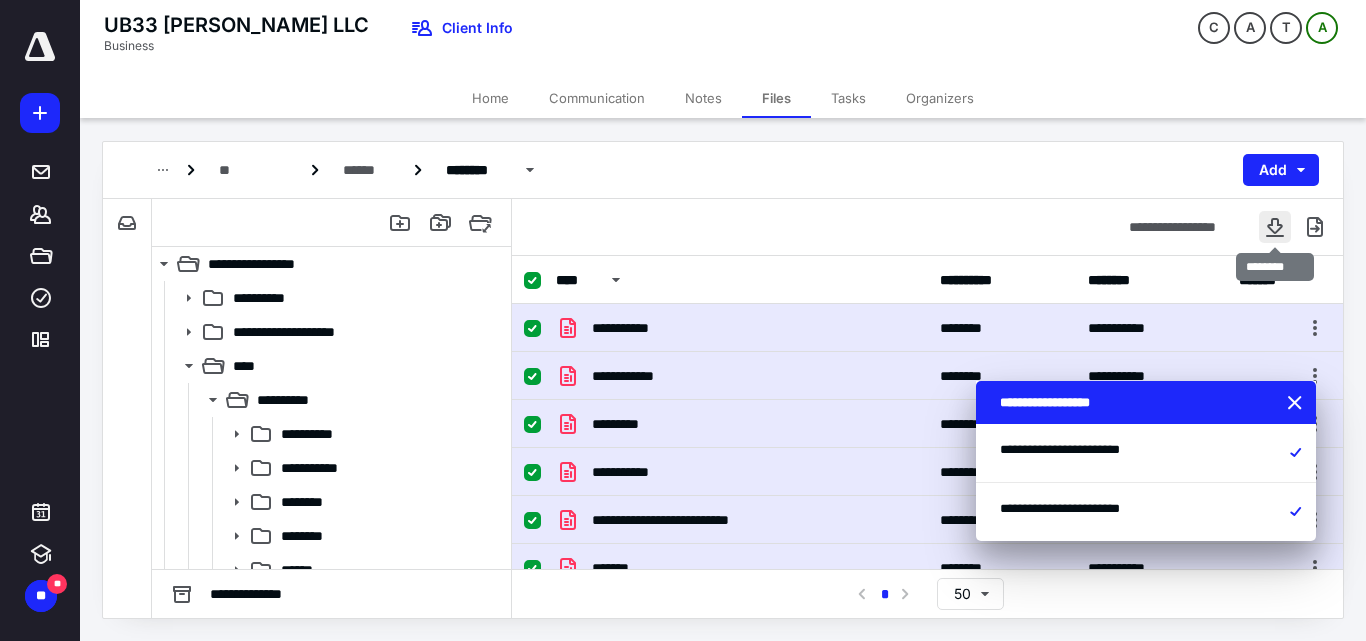 click at bounding box center [1275, 227] 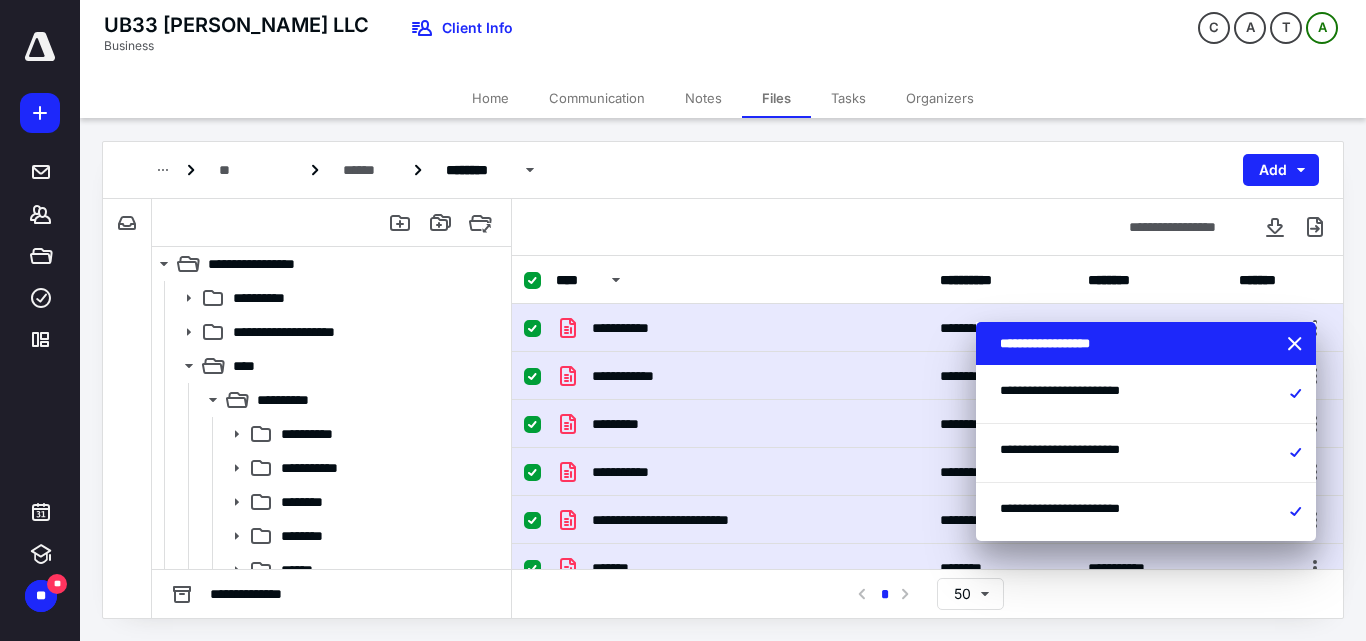 scroll, scrollTop: 215, scrollLeft: 0, axis: vertical 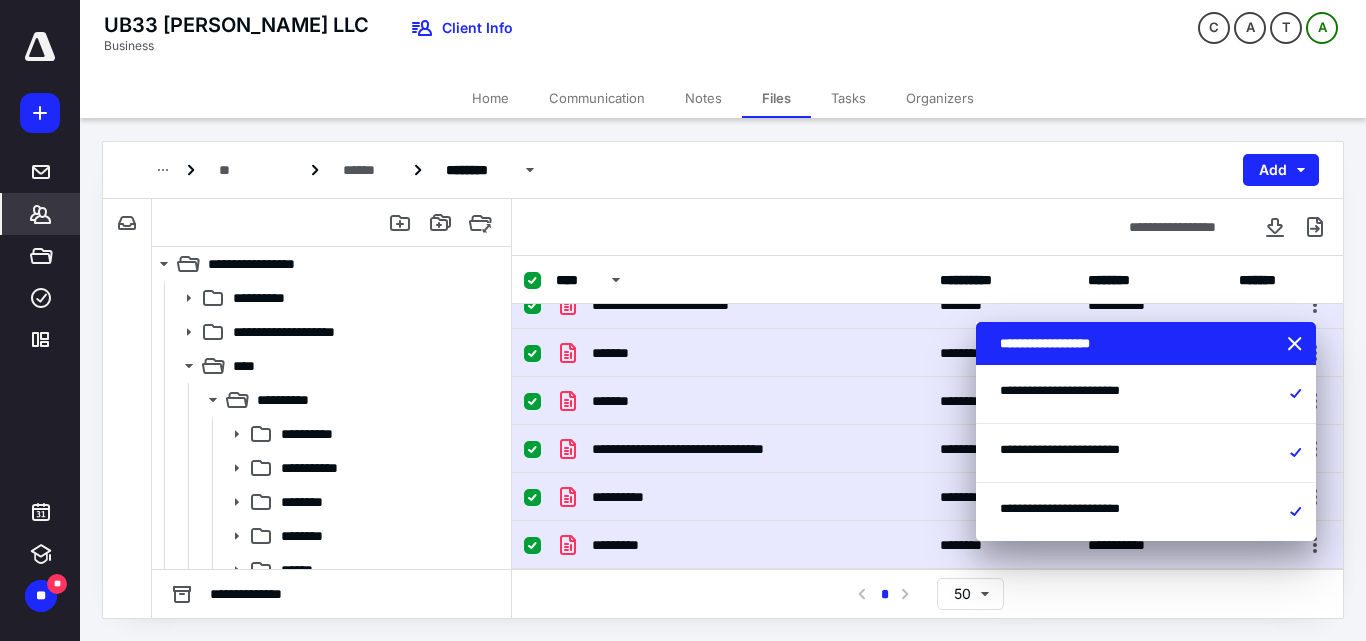 click 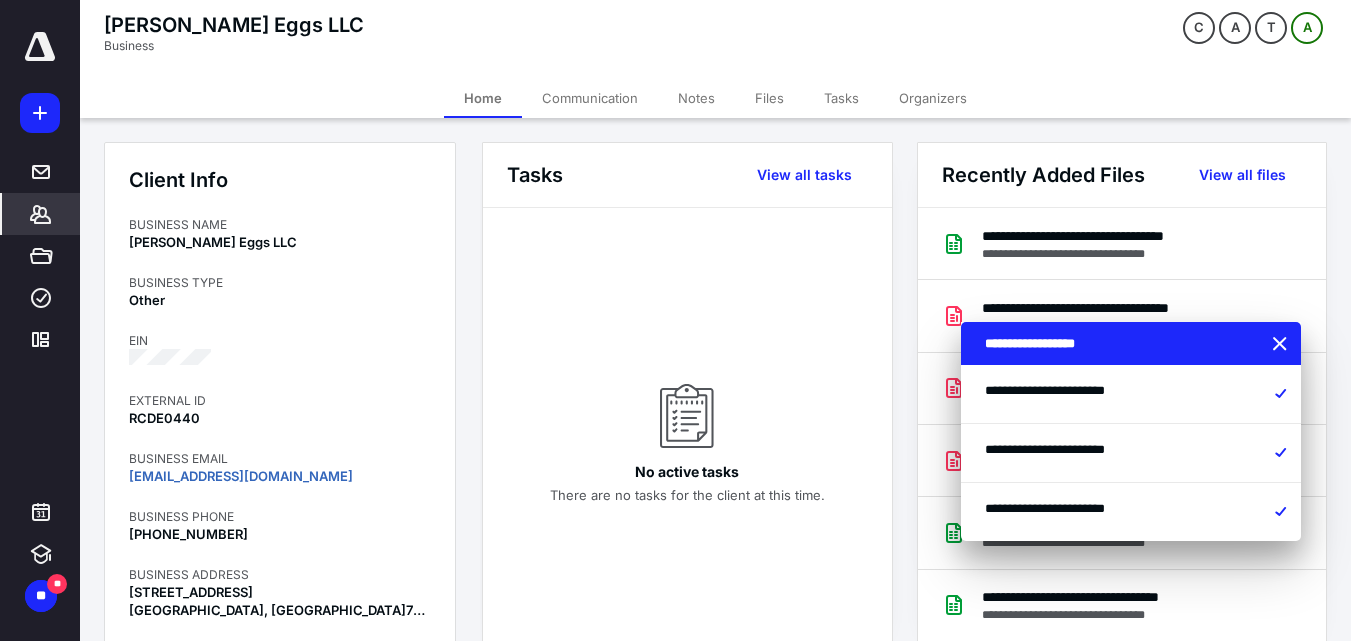 click on "Files" at bounding box center (769, 98) 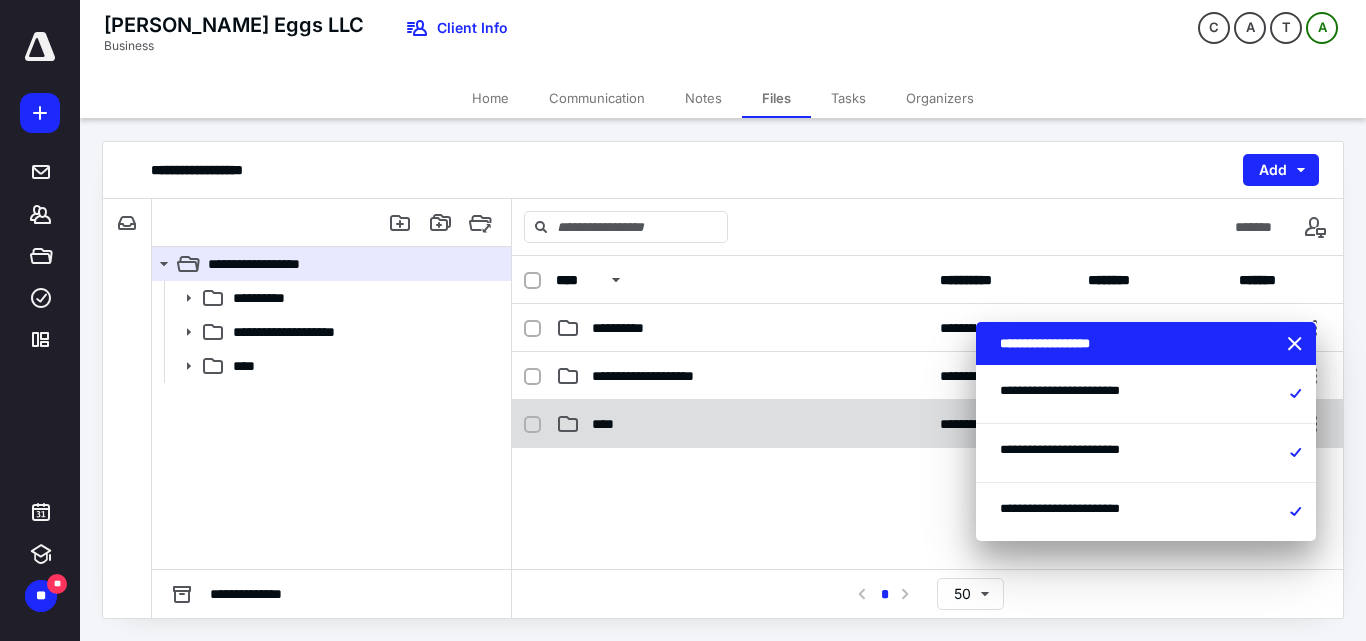 click on "**********" at bounding box center [927, 424] 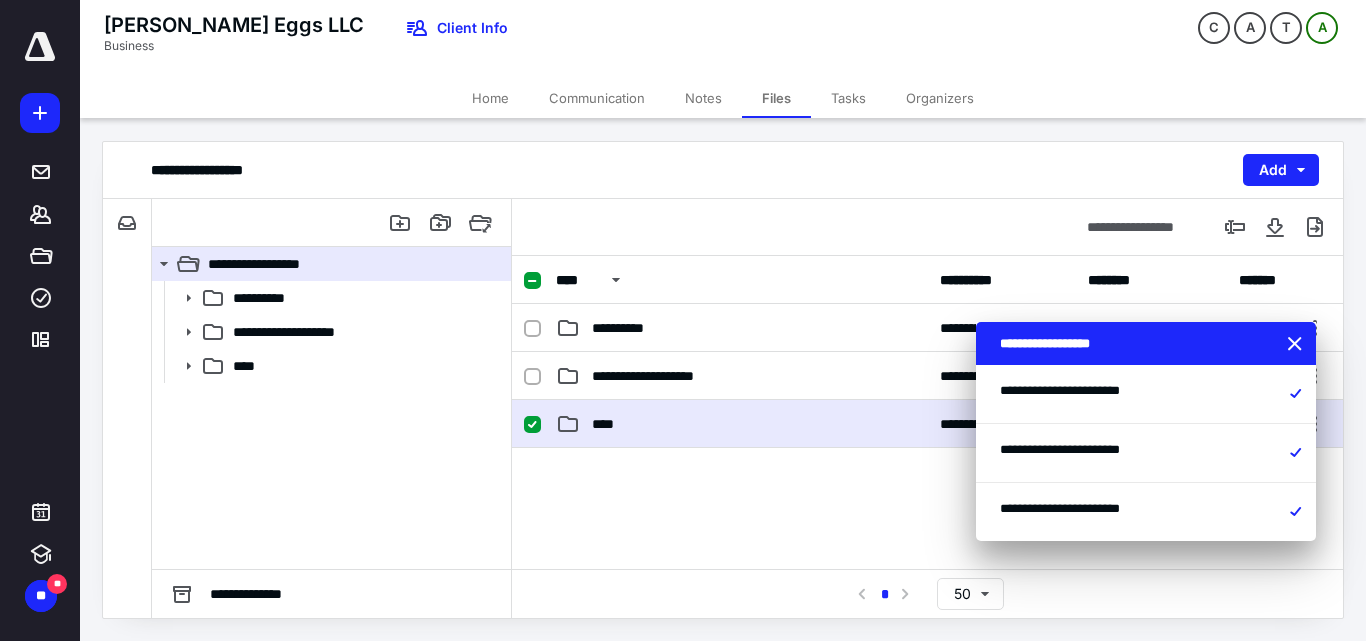 click on "**********" at bounding box center [927, 424] 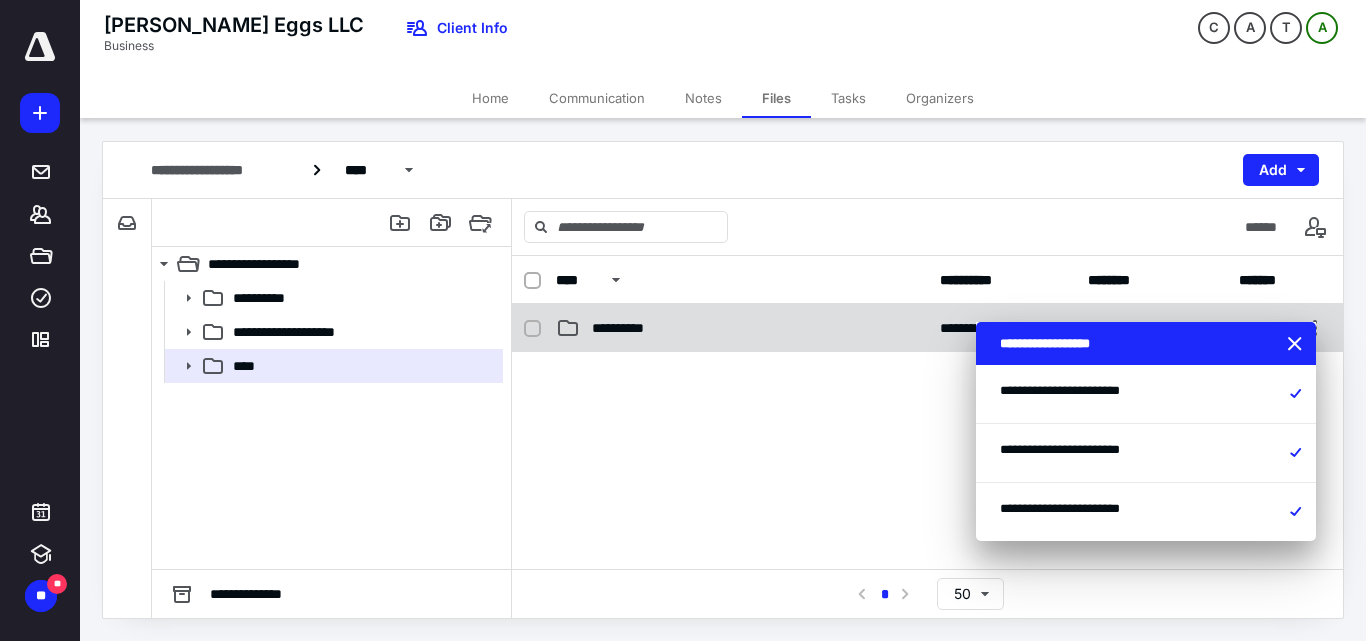 click on "**********" at bounding box center (742, 328) 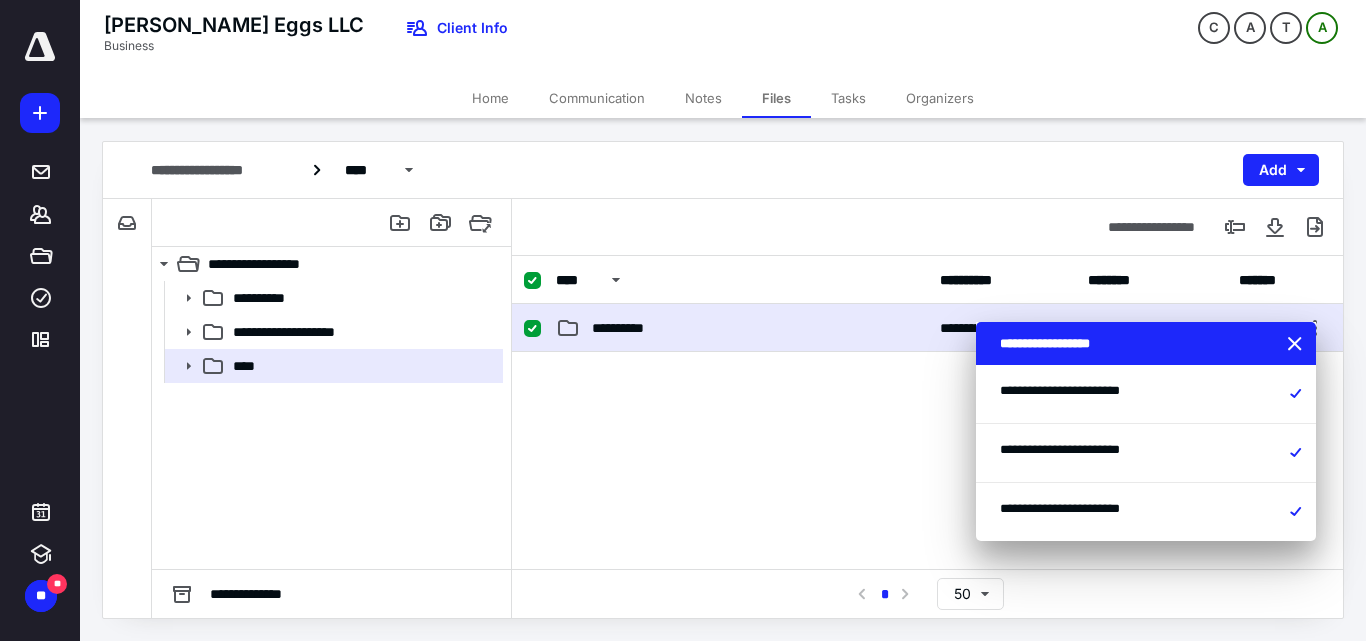 click on "**********" at bounding box center (742, 328) 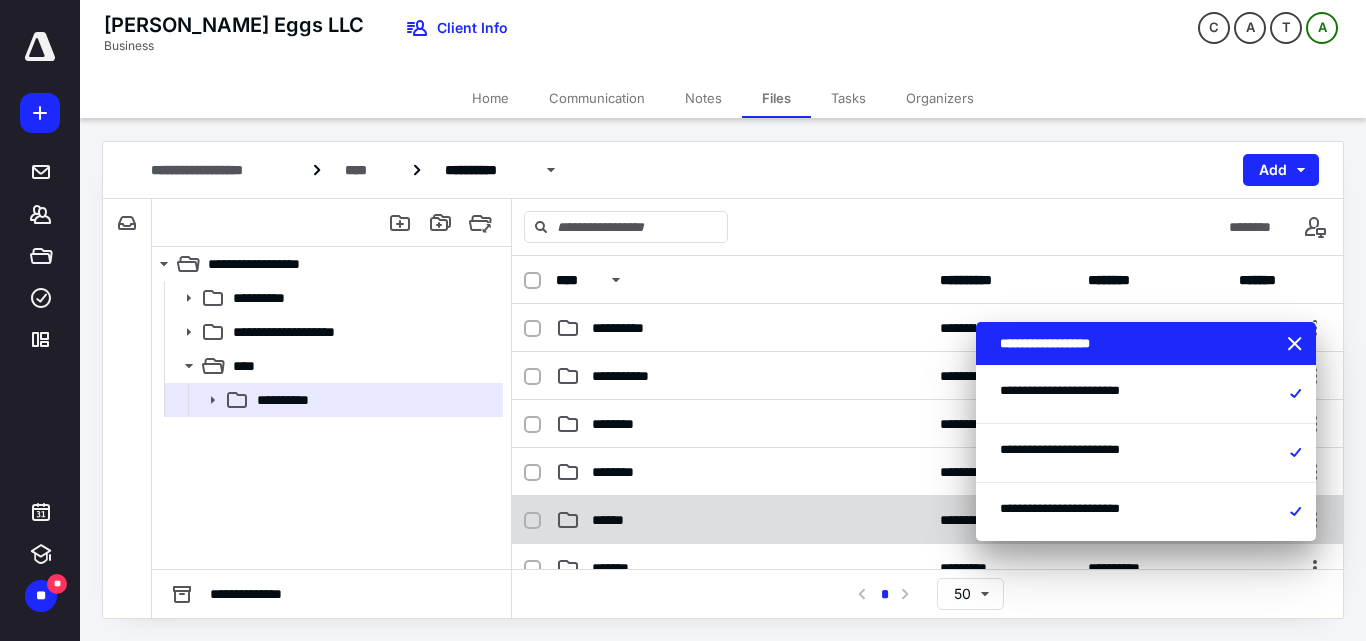 scroll, scrollTop: 100, scrollLeft: 0, axis: vertical 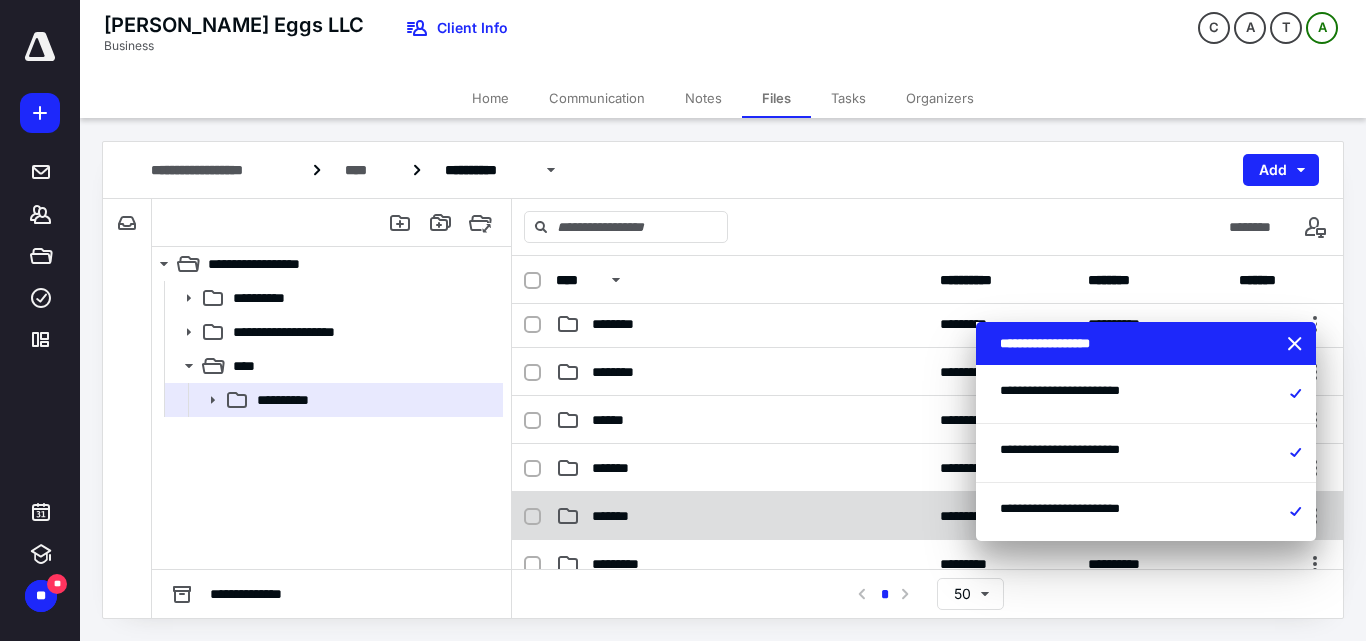 click on "*******" at bounding box center (742, 516) 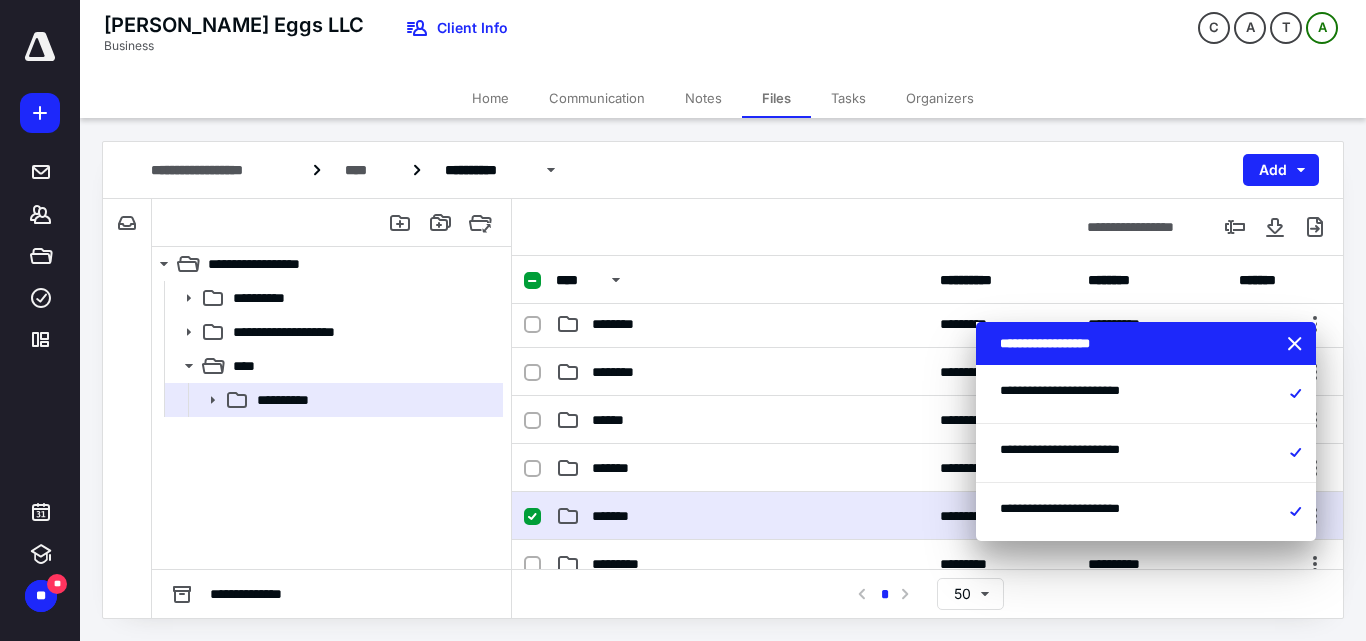 click on "*******" at bounding box center [742, 516] 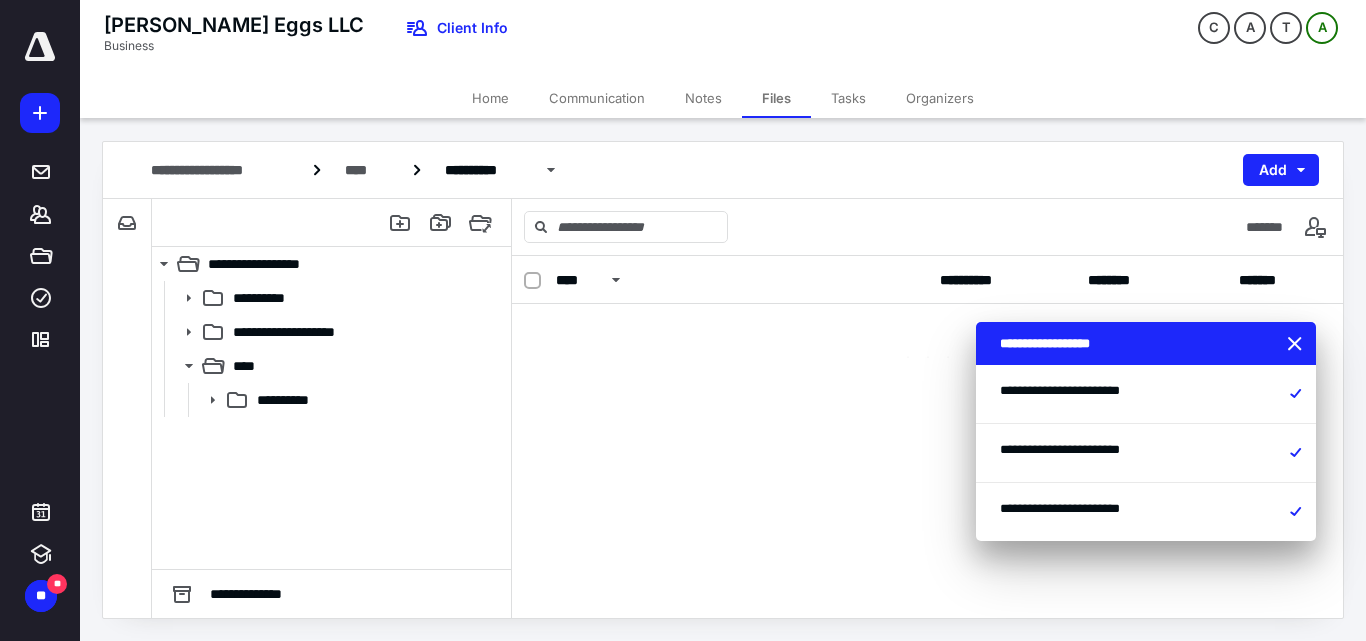 scroll, scrollTop: 0, scrollLeft: 0, axis: both 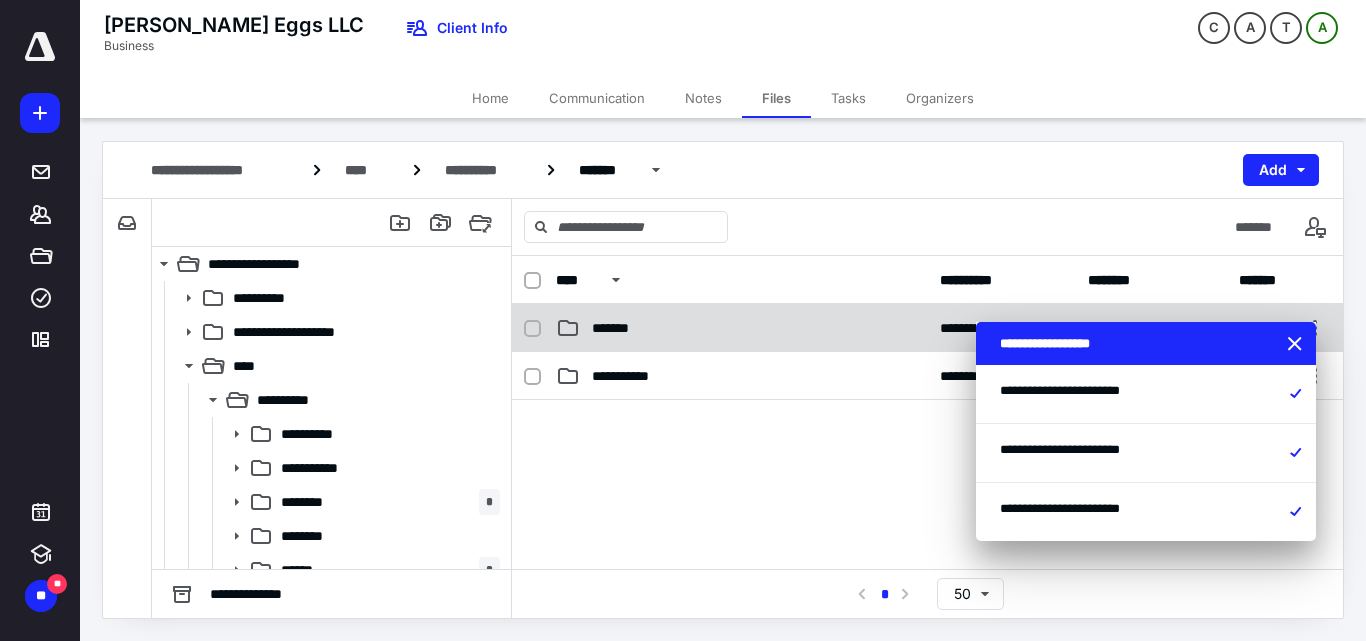 click on "**********" at bounding box center [927, 328] 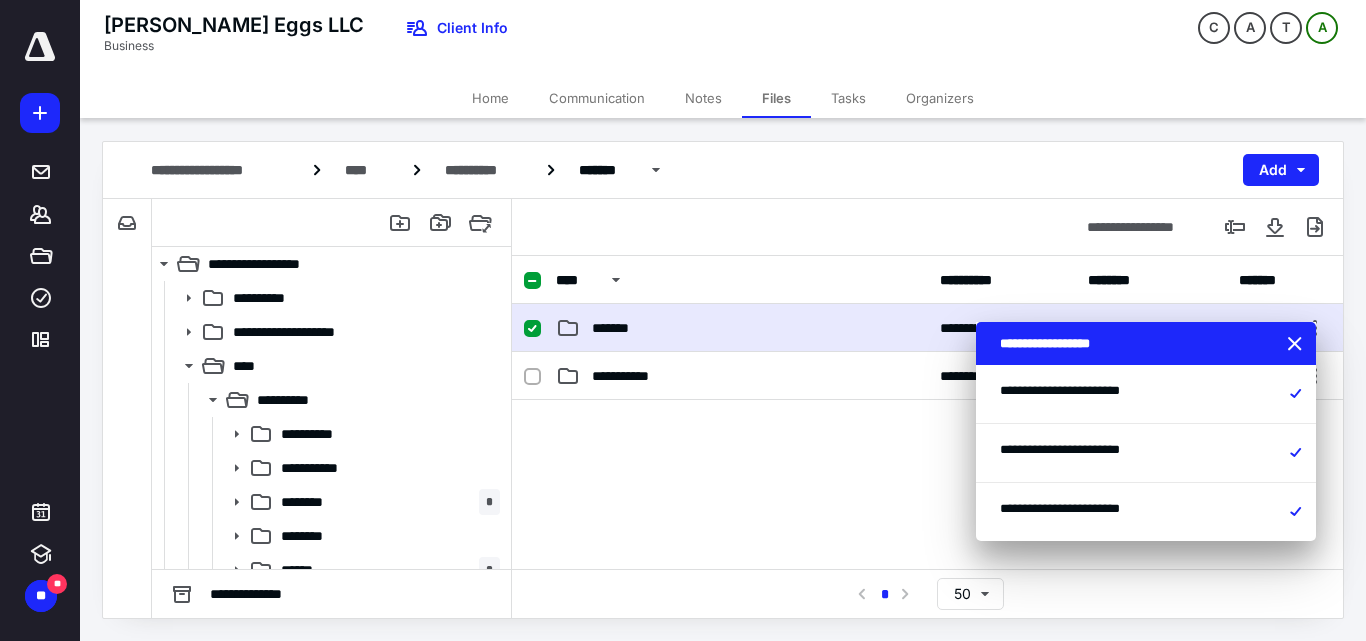 click on "**********" at bounding box center [927, 328] 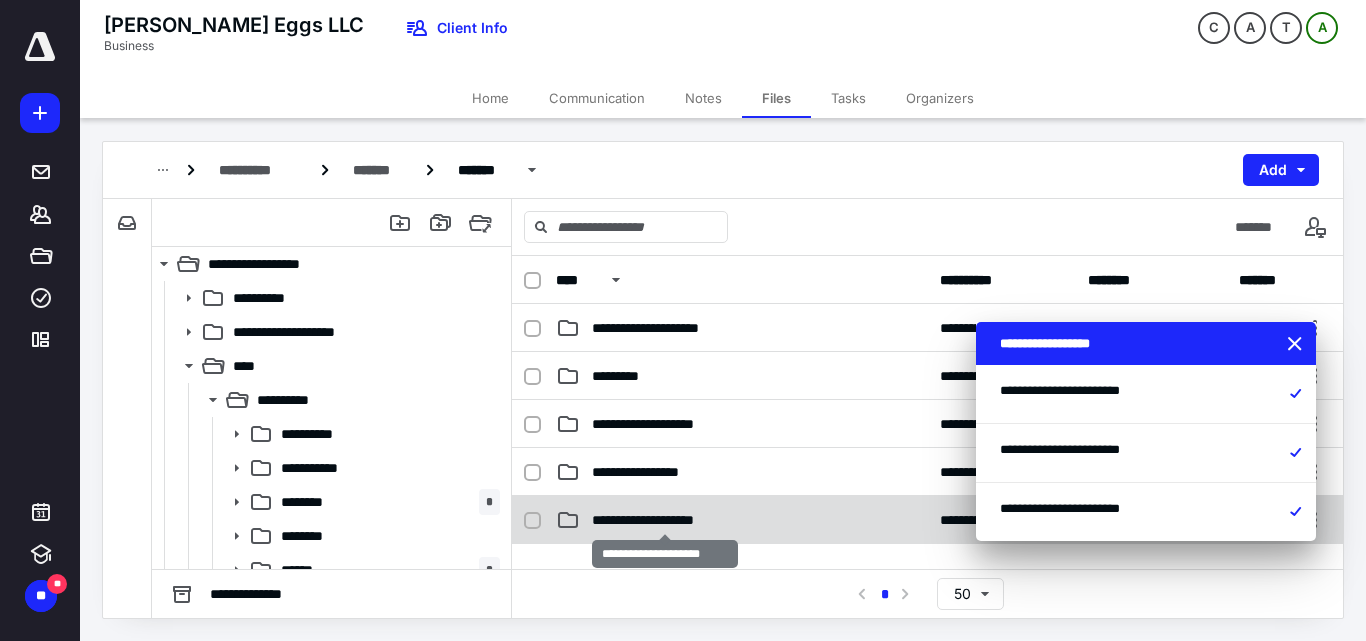 click on "**********" at bounding box center [664, 520] 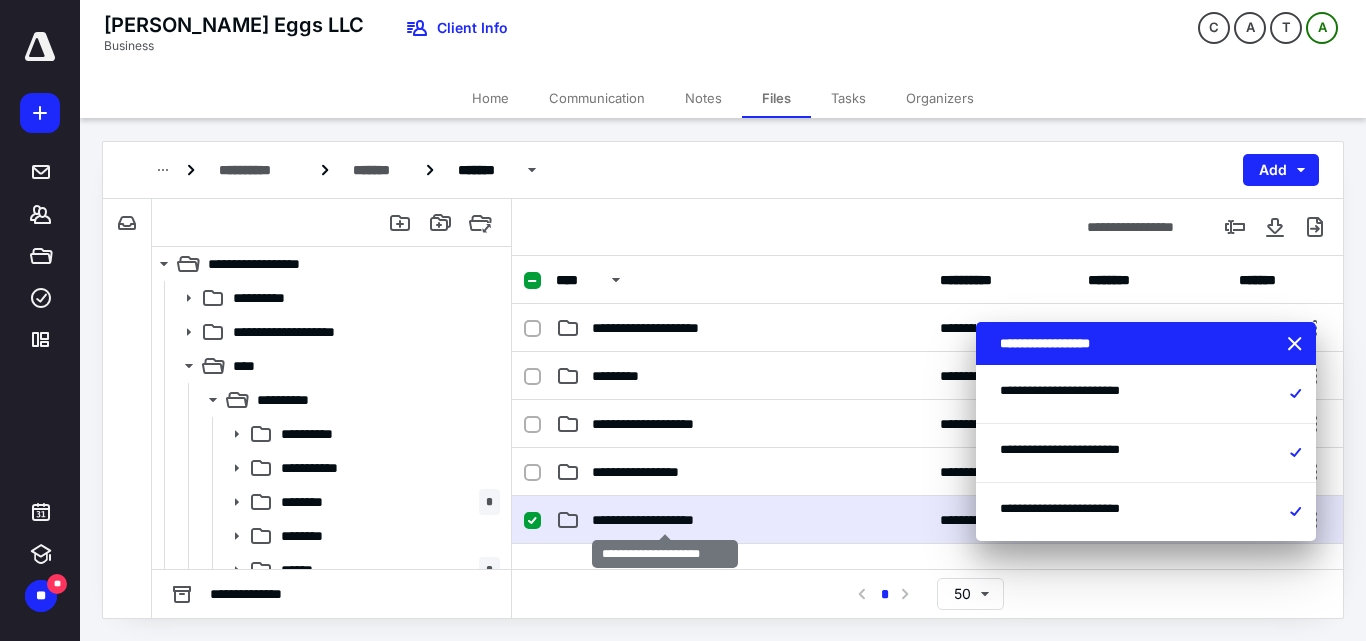 click on "**********" at bounding box center (664, 520) 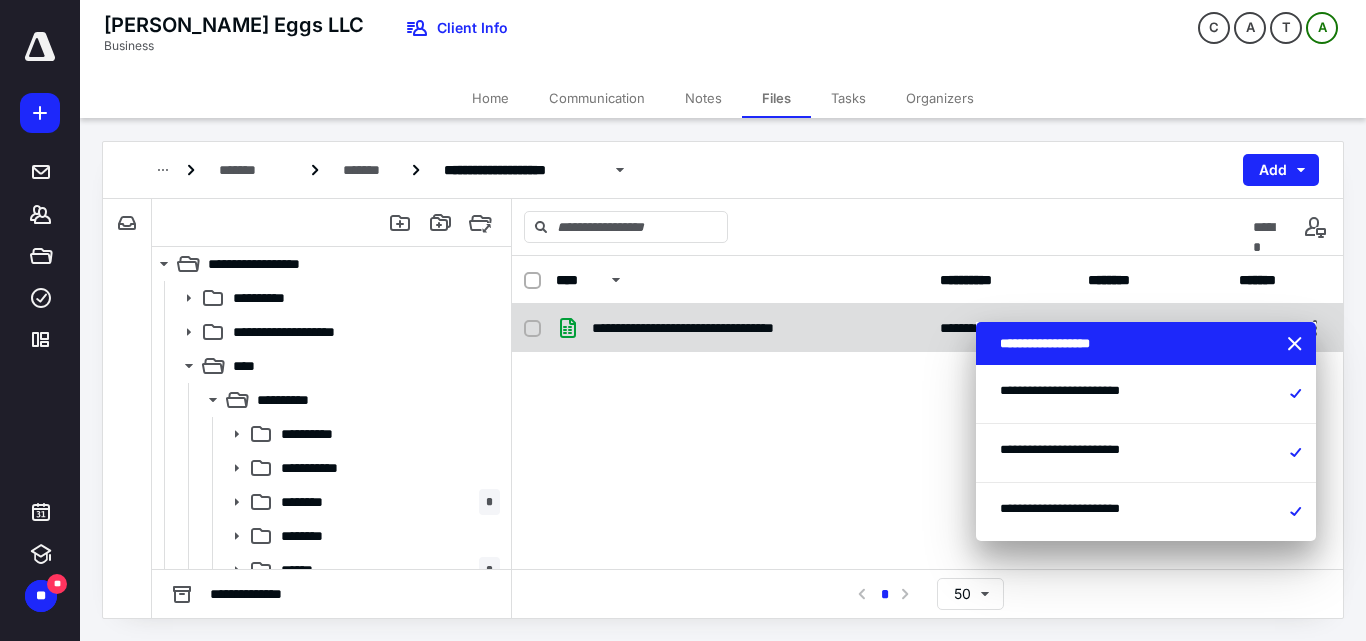 click at bounding box center (540, 328) 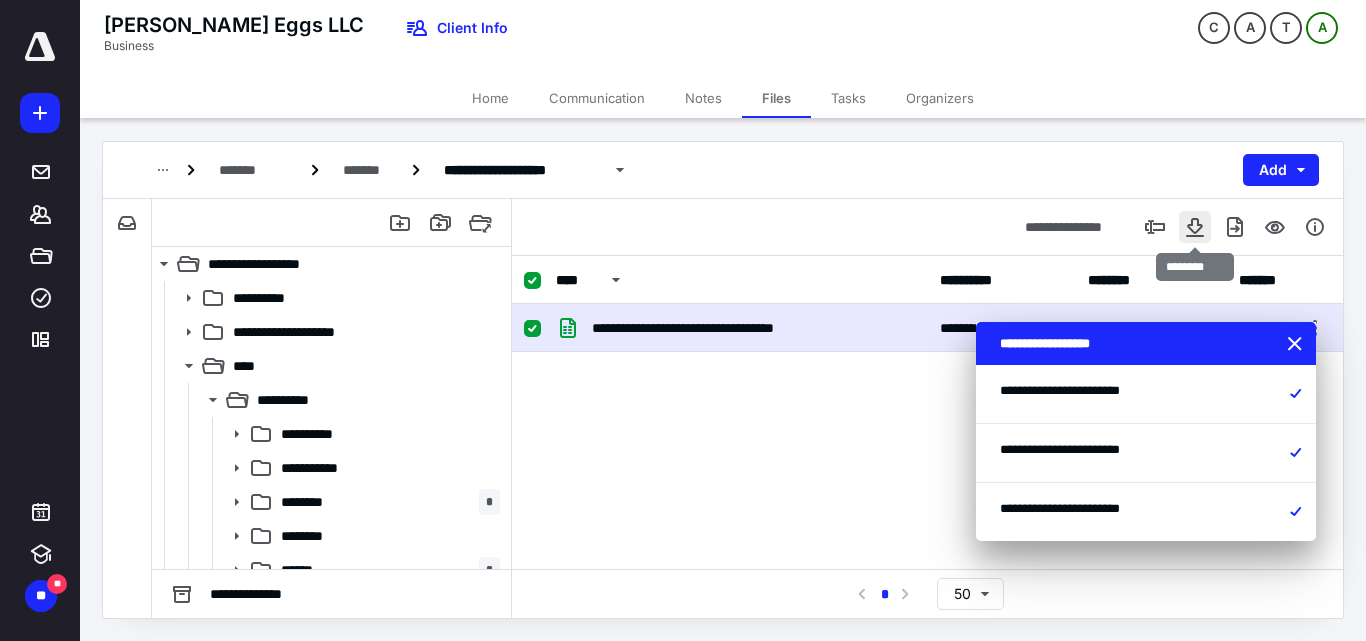 click at bounding box center (1195, 227) 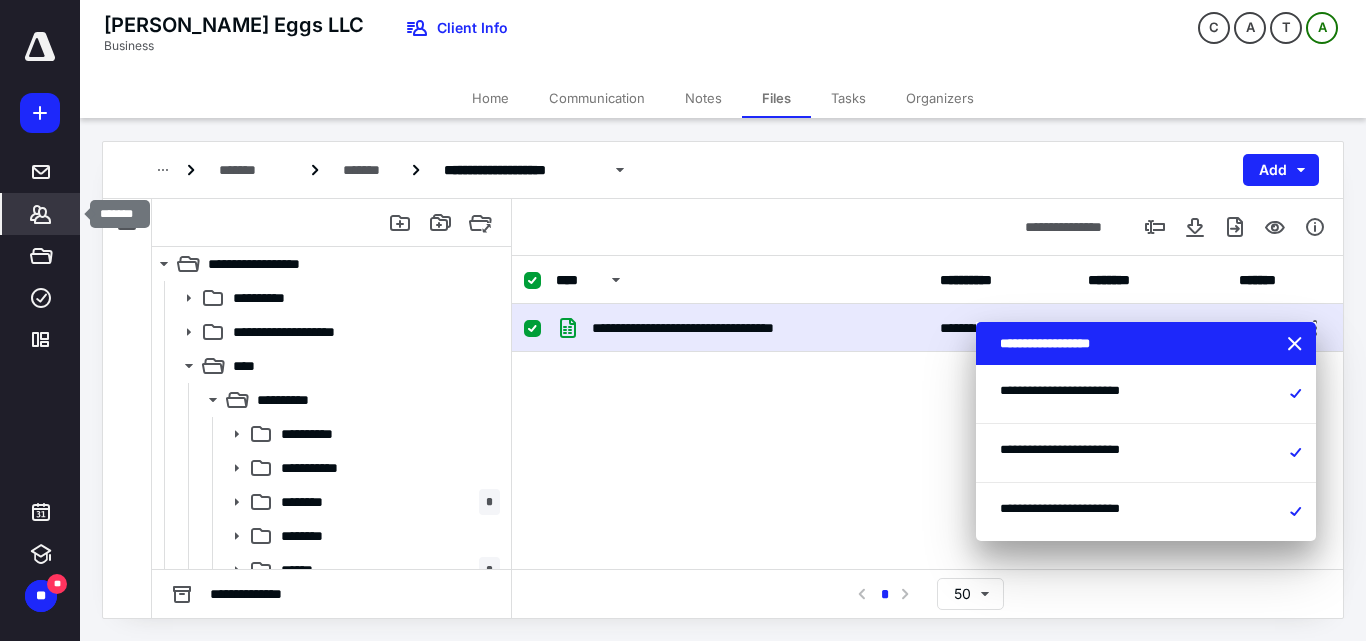 click 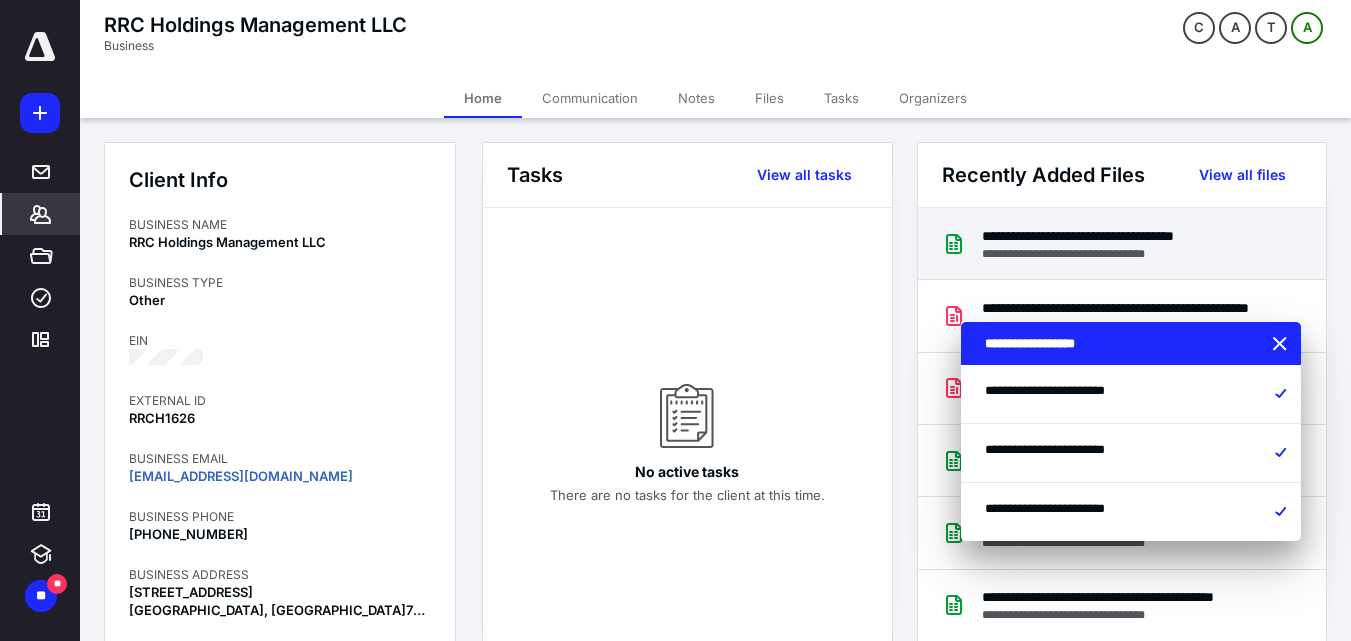 click on "**********" at bounding box center [1113, 236] 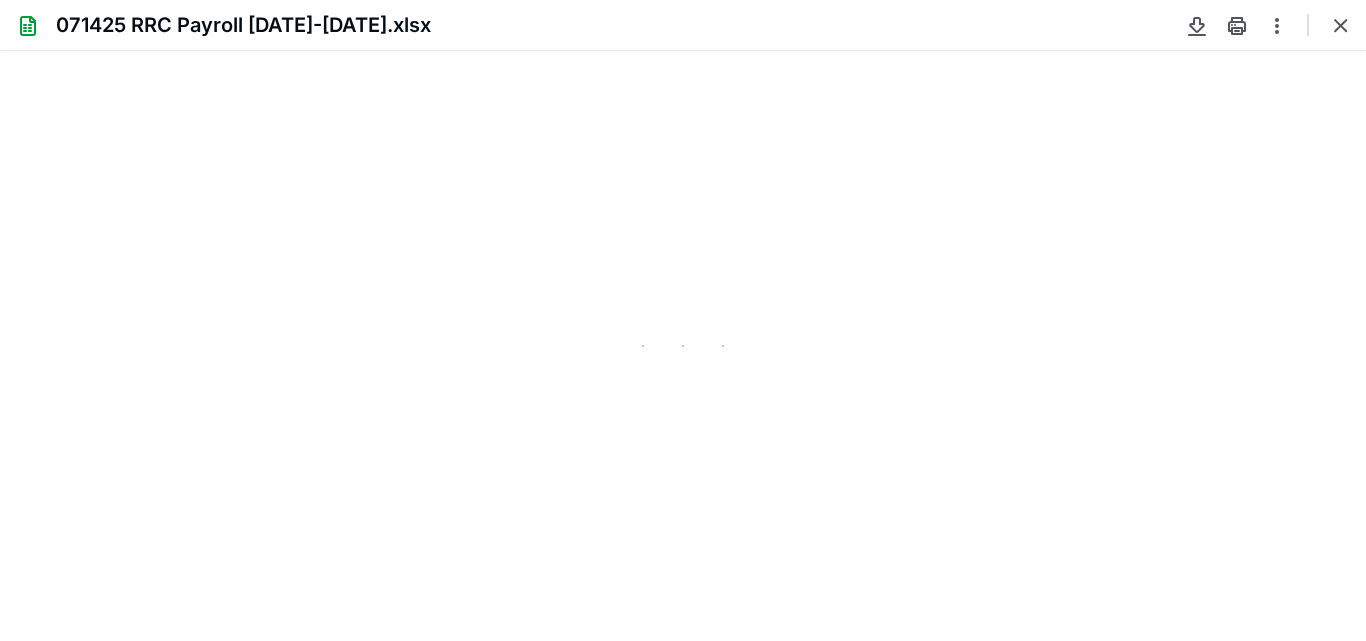 click at bounding box center (683, 345) 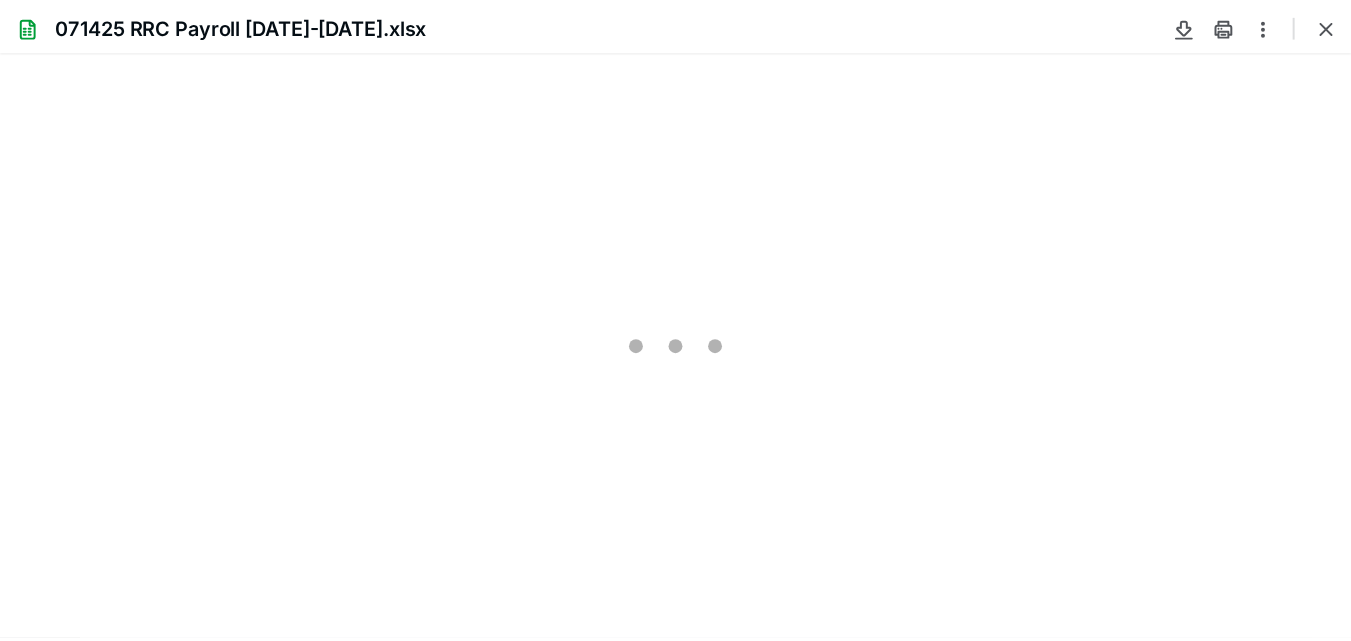 scroll, scrollTop: 0, scrollLeft: 0, axis: both 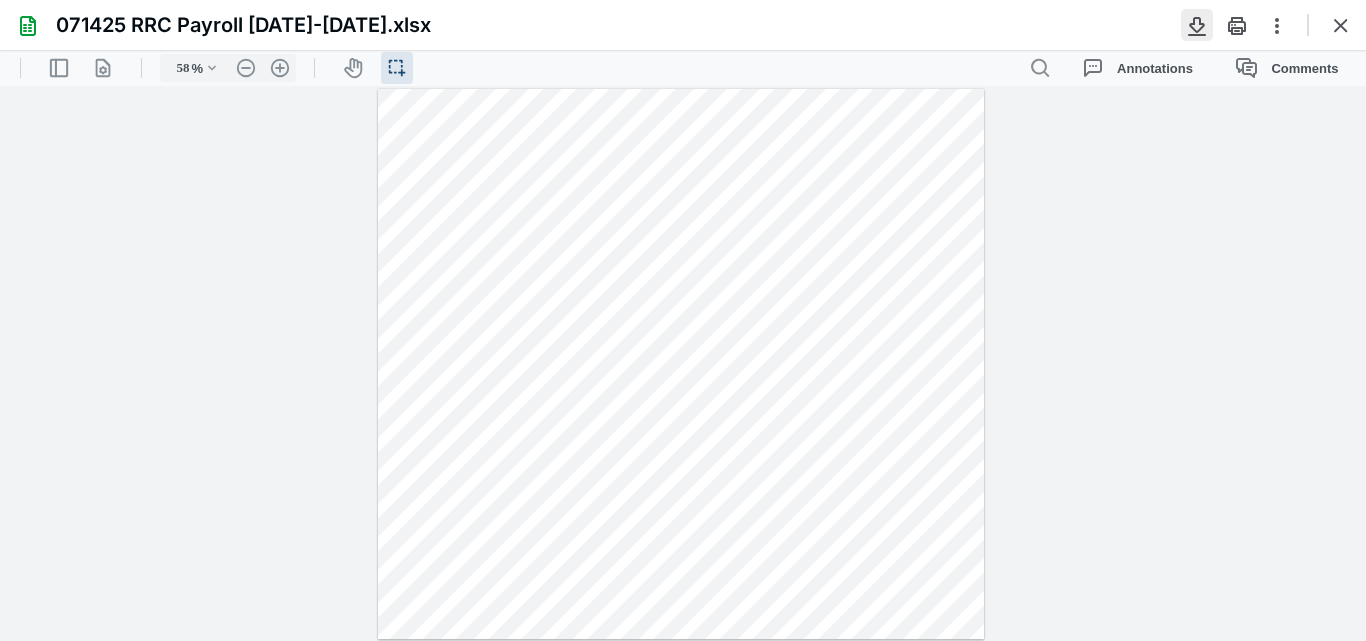 click at bounding box center (1197, 25) 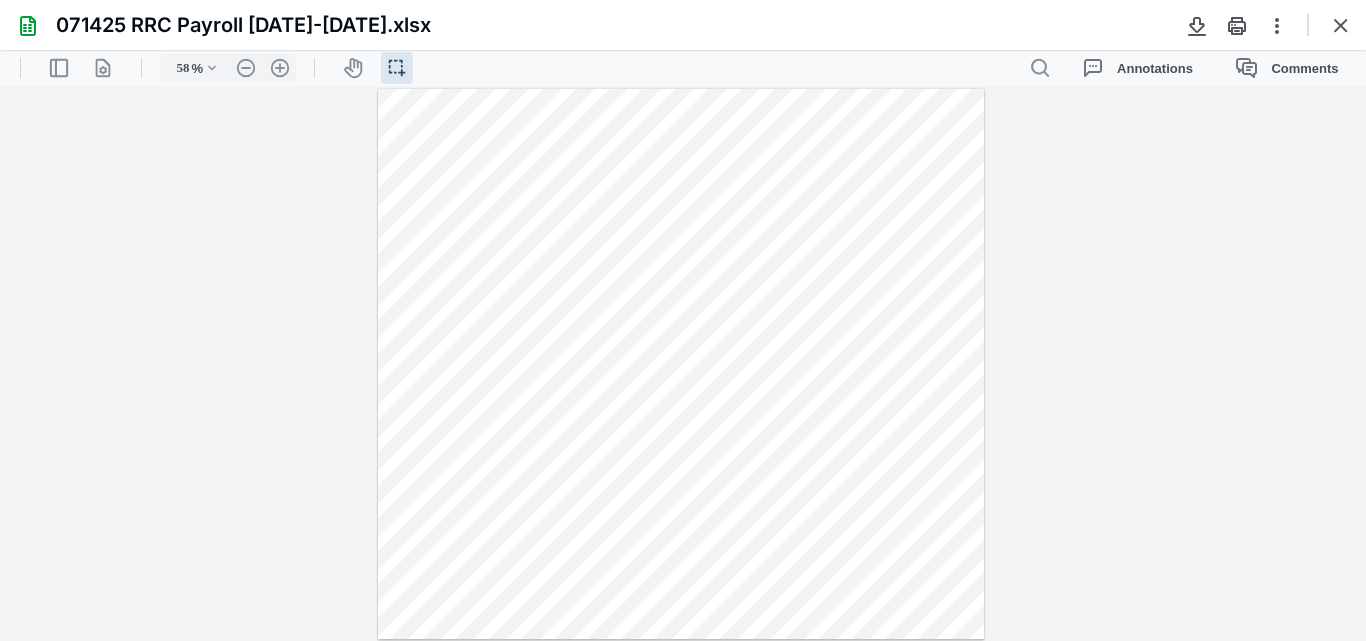 click at bounding box center (683, 363) 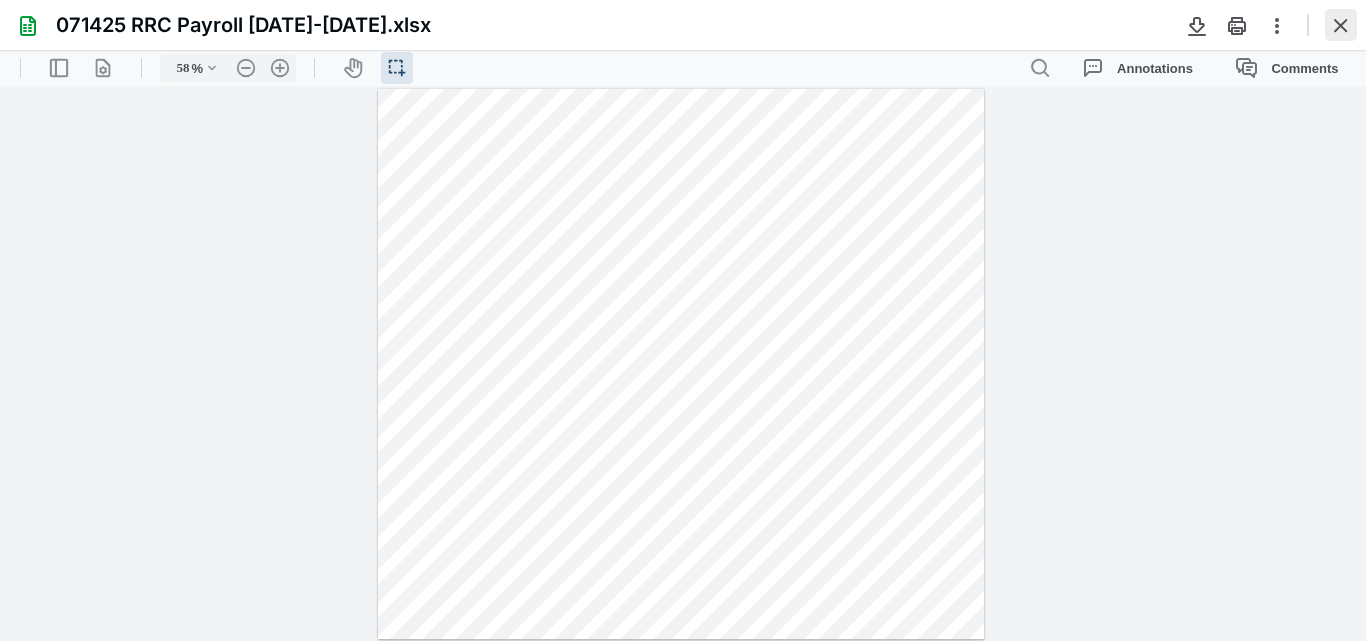 click at bounding box center [1341, 25] 